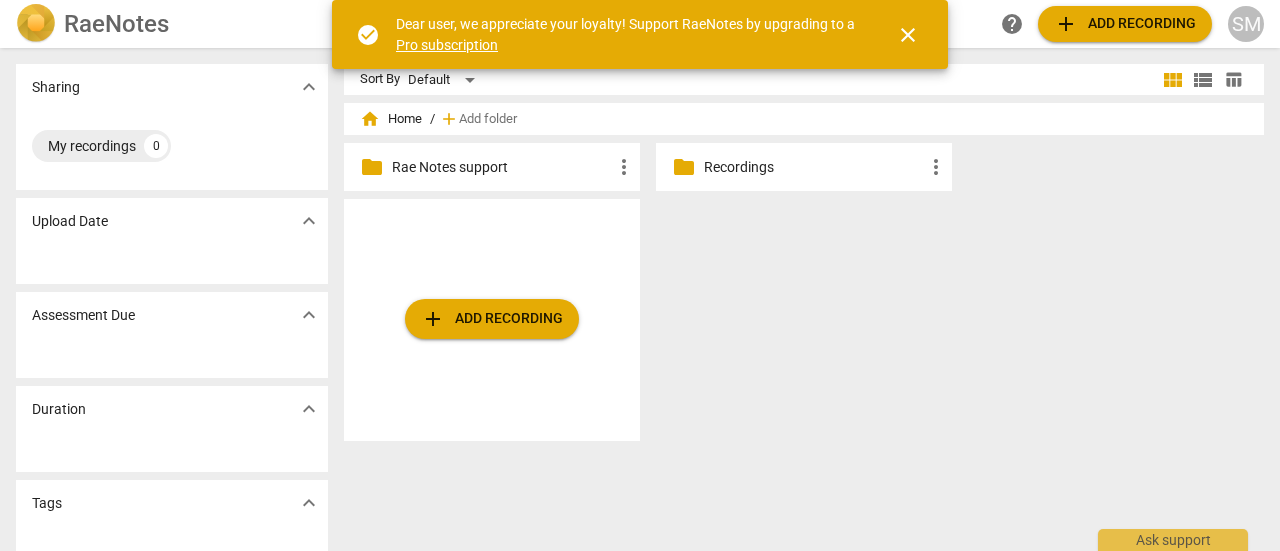 scroll, scrollTop: 0, scrollLeft: 0, axis: both 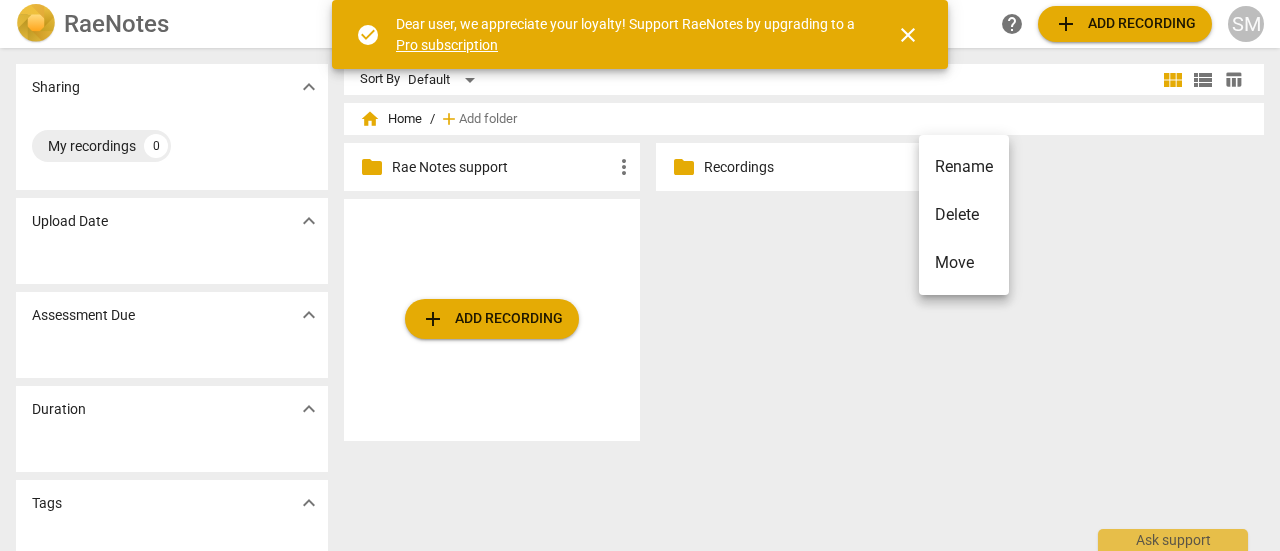 click at bounding box center [640, 275] 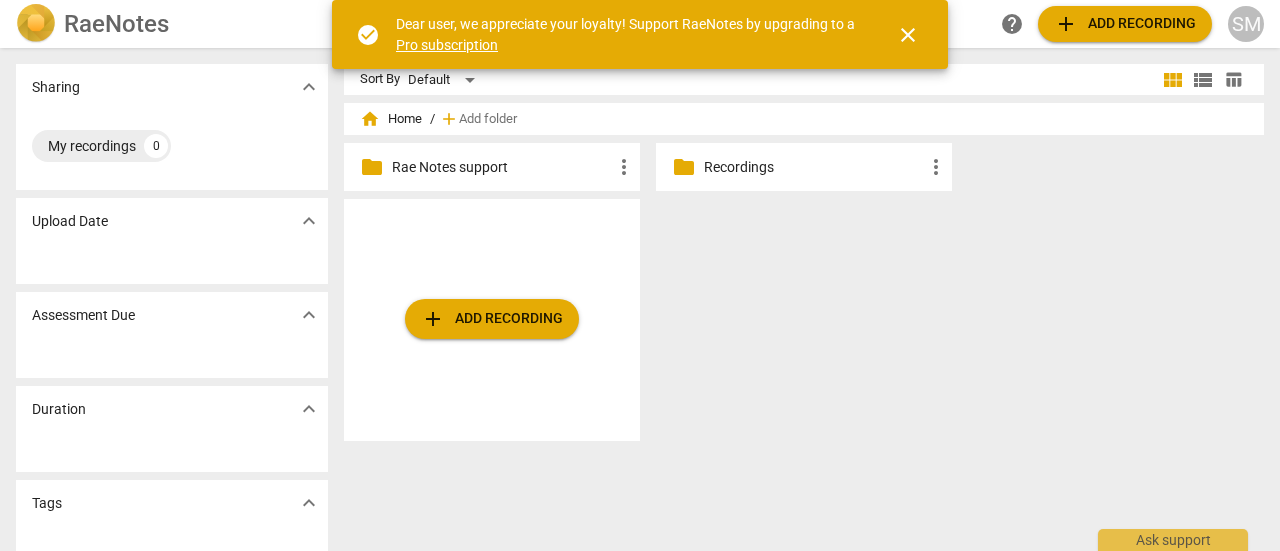 click on "Recordings" at bounding box center [814, 167] 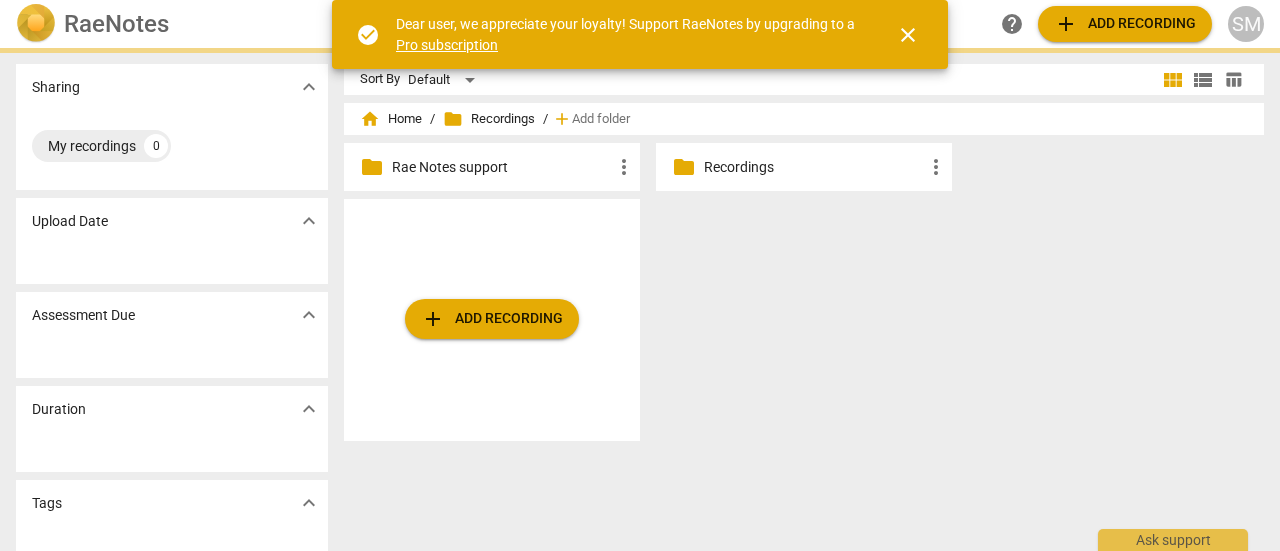 click on "Recordings" at bounding box center [814, 167] 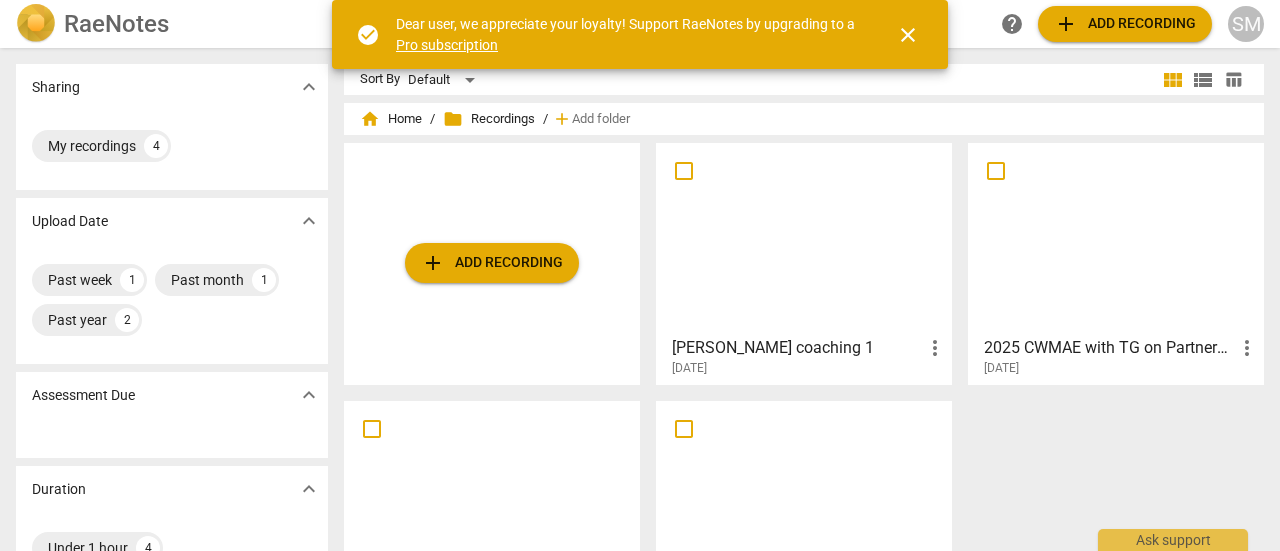 click at bounding box center (804, 238) 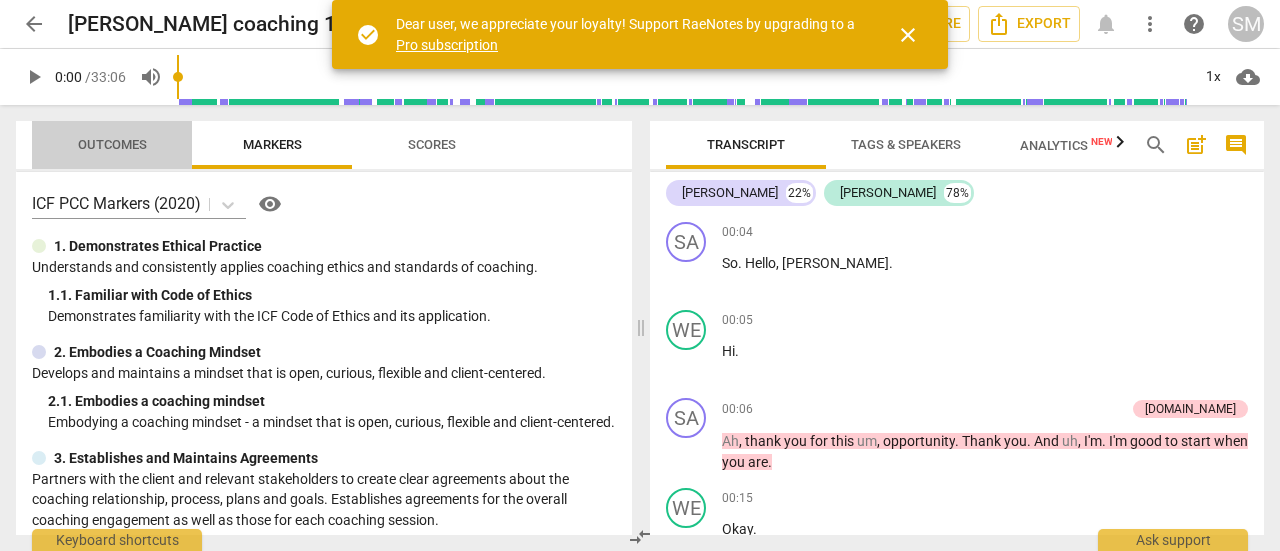 click on "Outcomes" at bounding box center [112, 144] 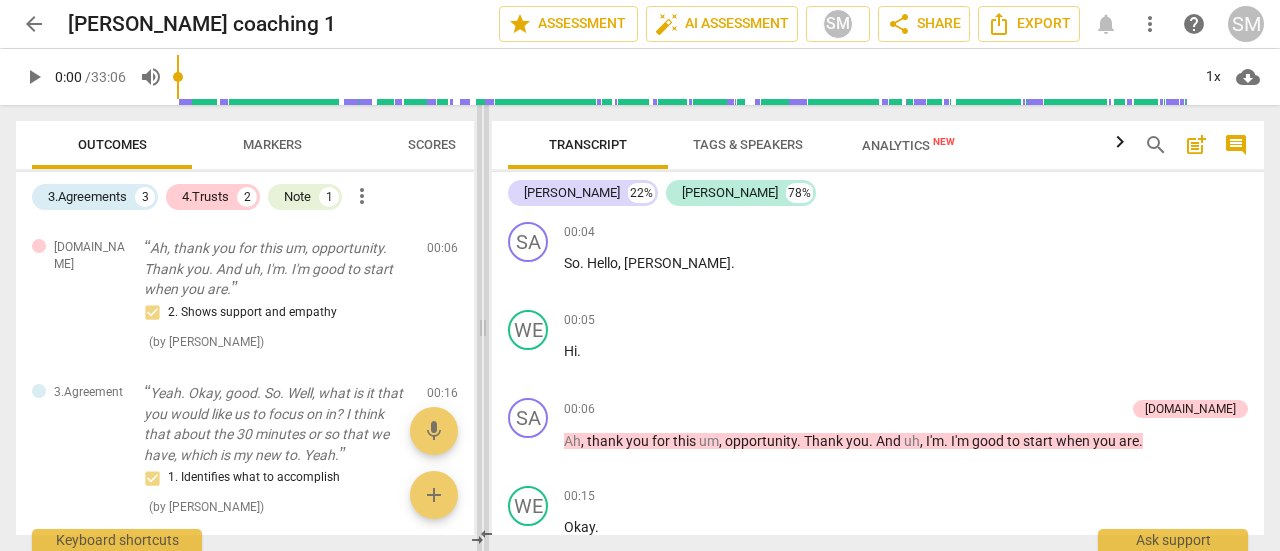 drag, startPoint x: 636, startPoint y: 162, endPoint x: 478, endPoint y: 158, distance: 158.05063 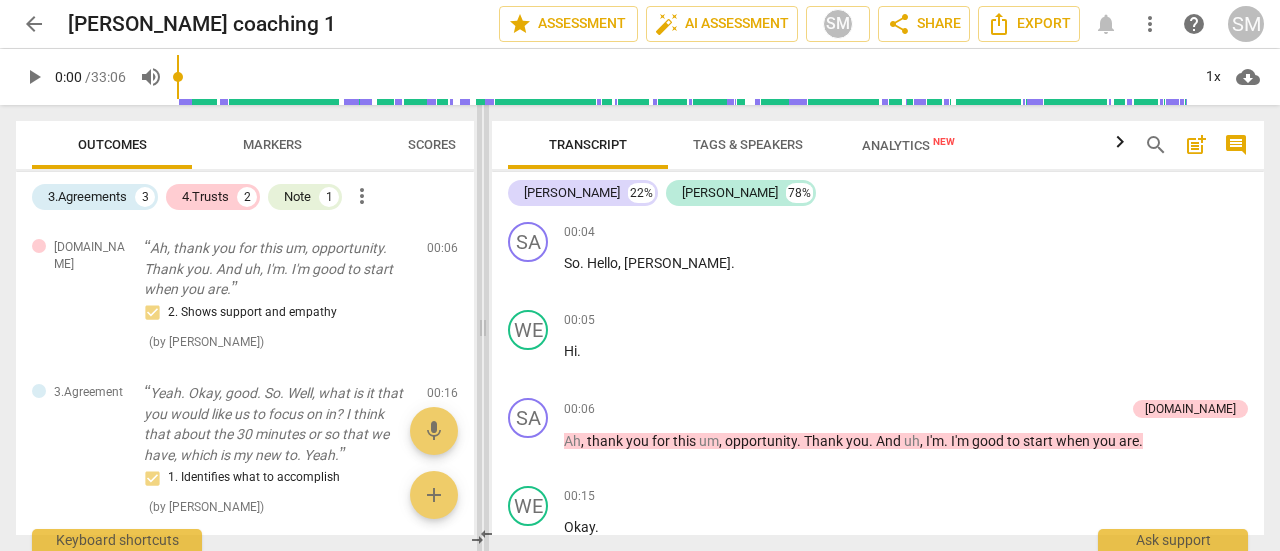 click at bounding box center (483, 328) 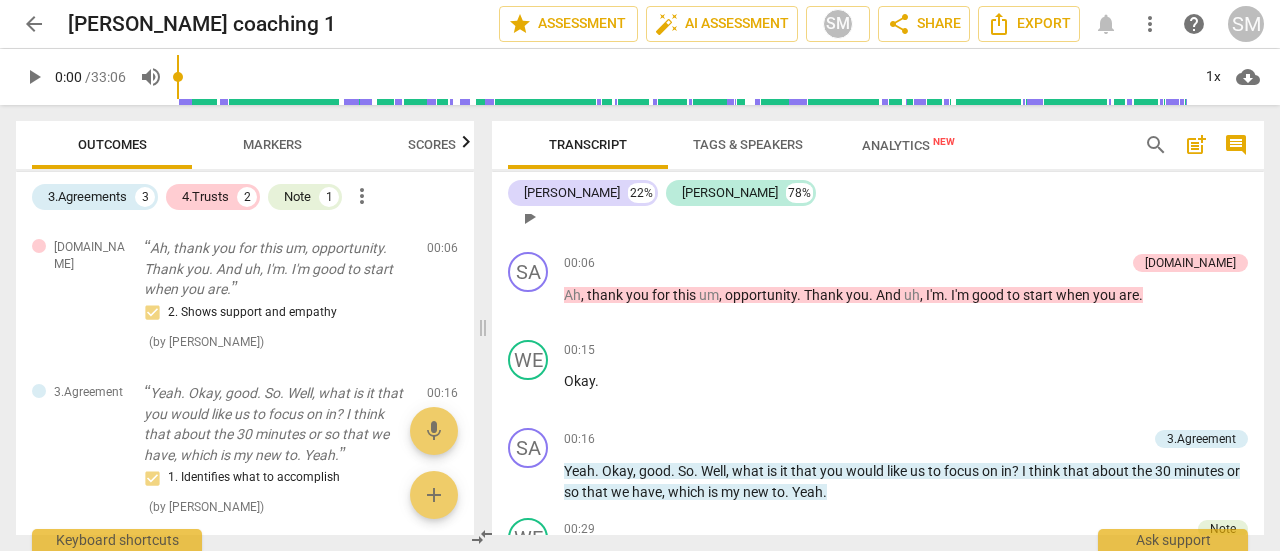 scroll, scrollTop: 144, scrollLeft: 0, axis: vertical 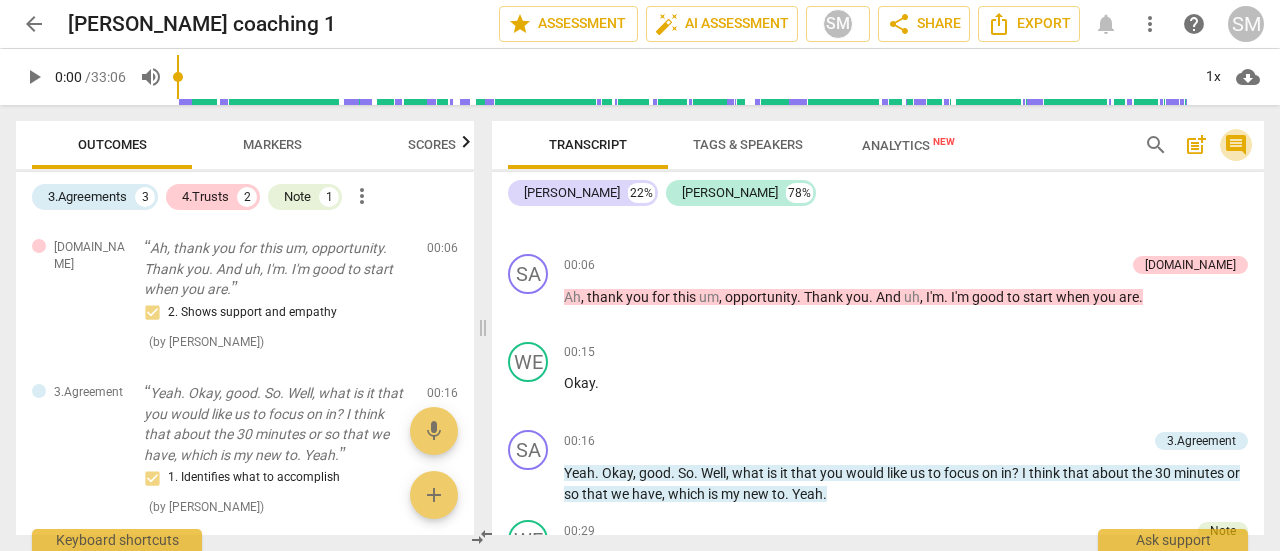 click on "comment" at bounding box center [1236, 145] 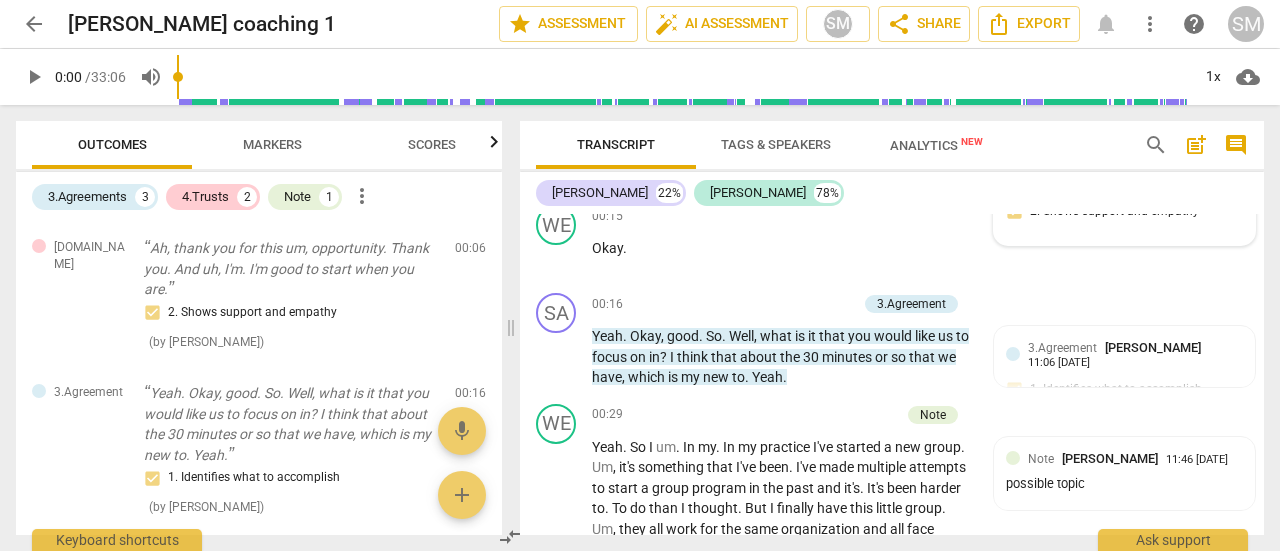 scroll, scrollTop: 307, scrollLeft: 0, axis: vertical 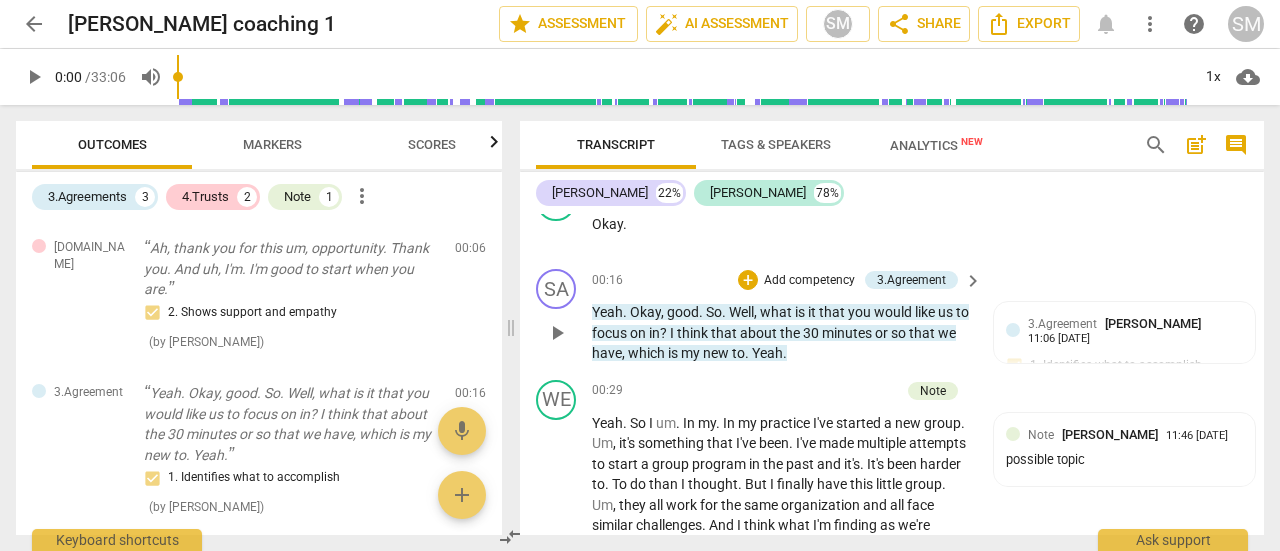 click on "?" at bounding box center [665, 333] 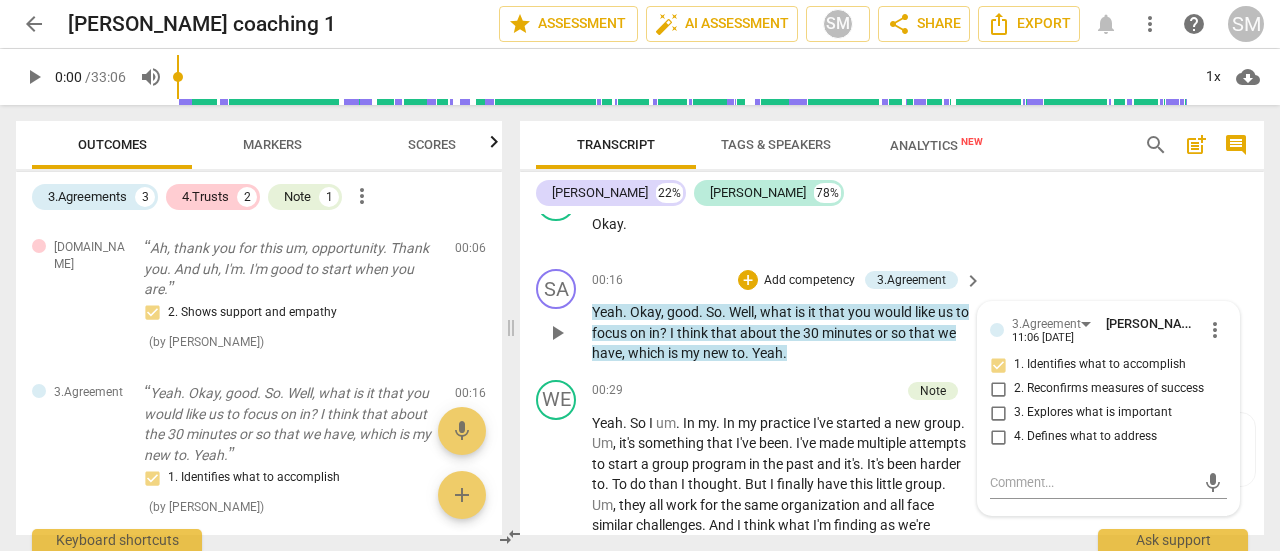click on "?" at bounding box center [665, 333] 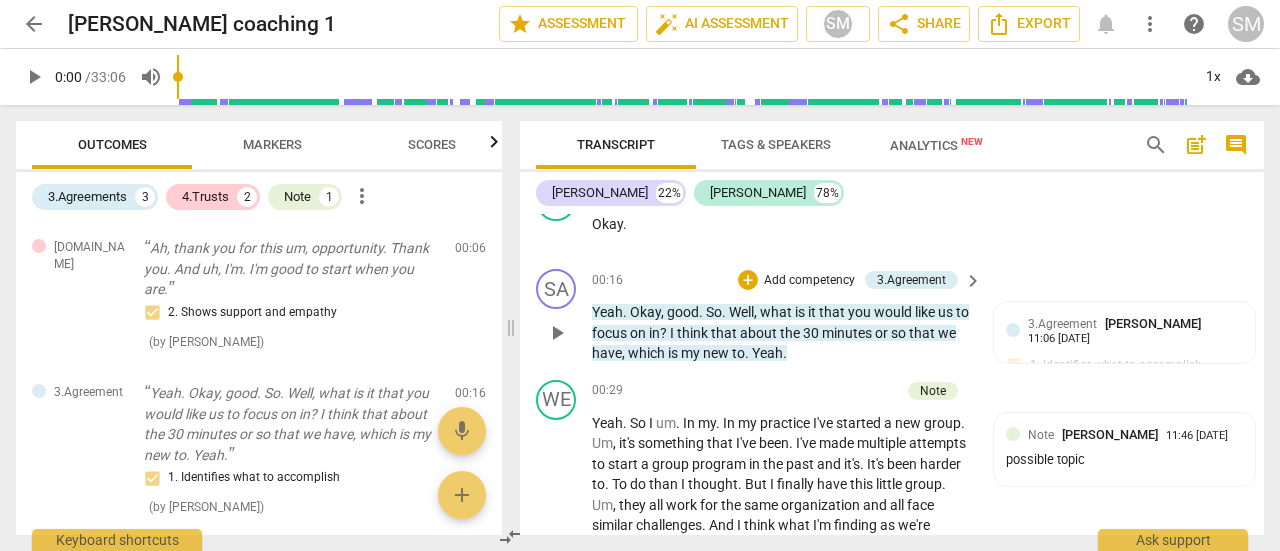 type 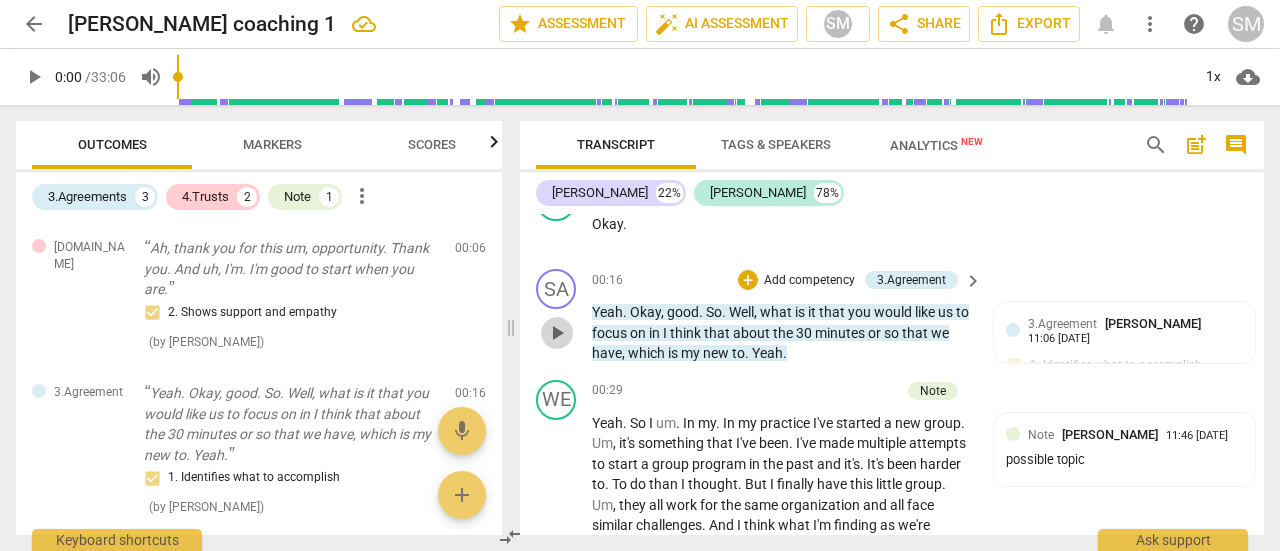 click on "play_arrow" at bounding box center [557, 333] 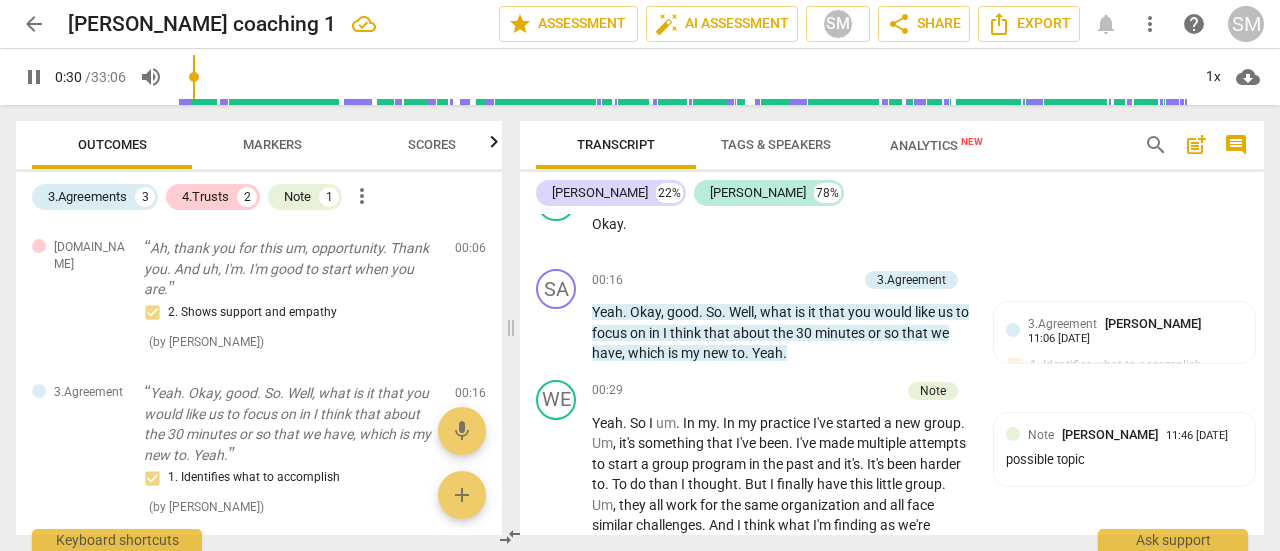 click on "to" at bounding box center [738, 353] 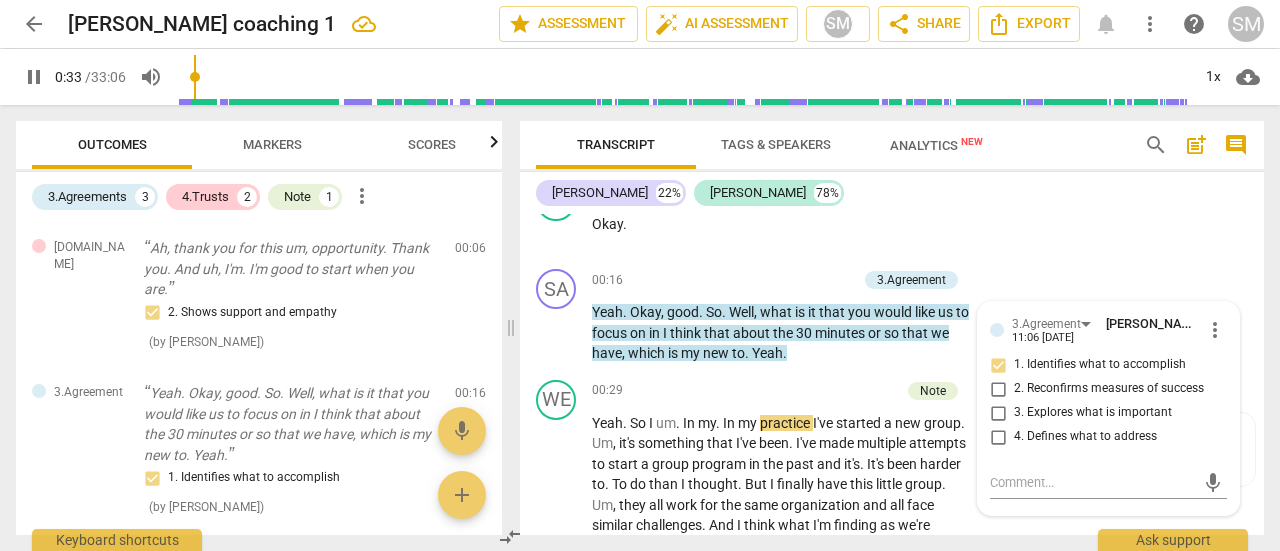 click on "to" at bounding box center (738, 353) 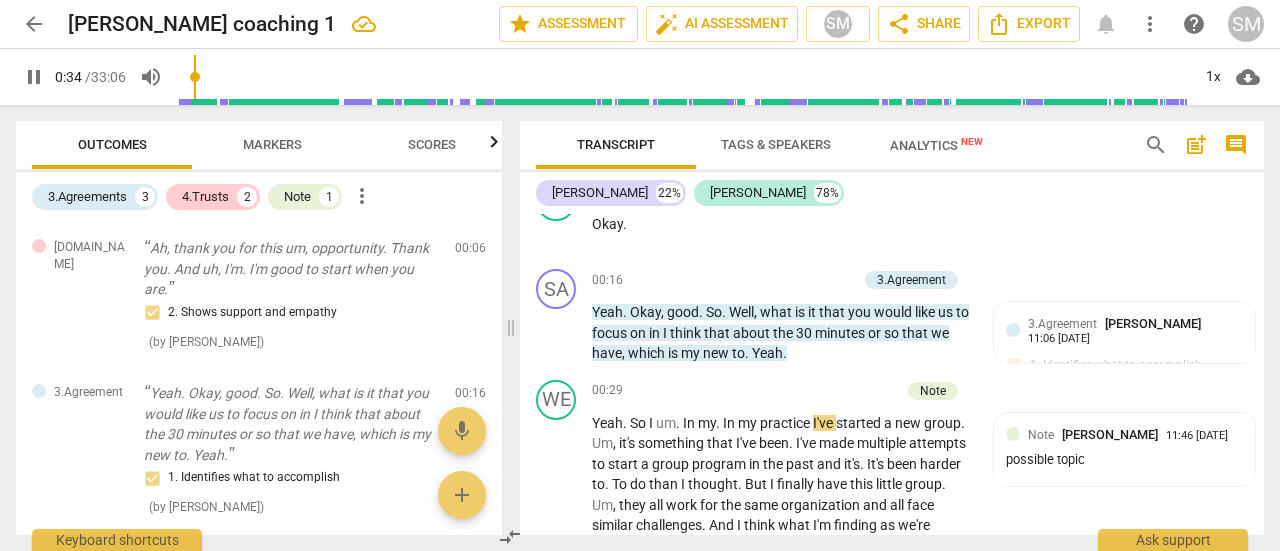 type on "35" 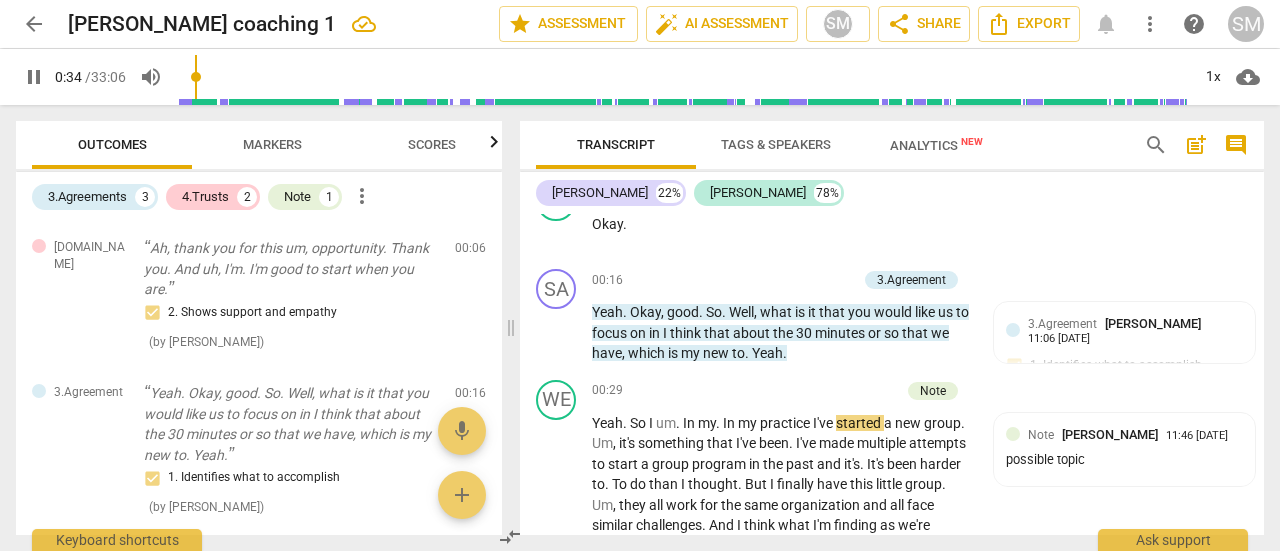 type 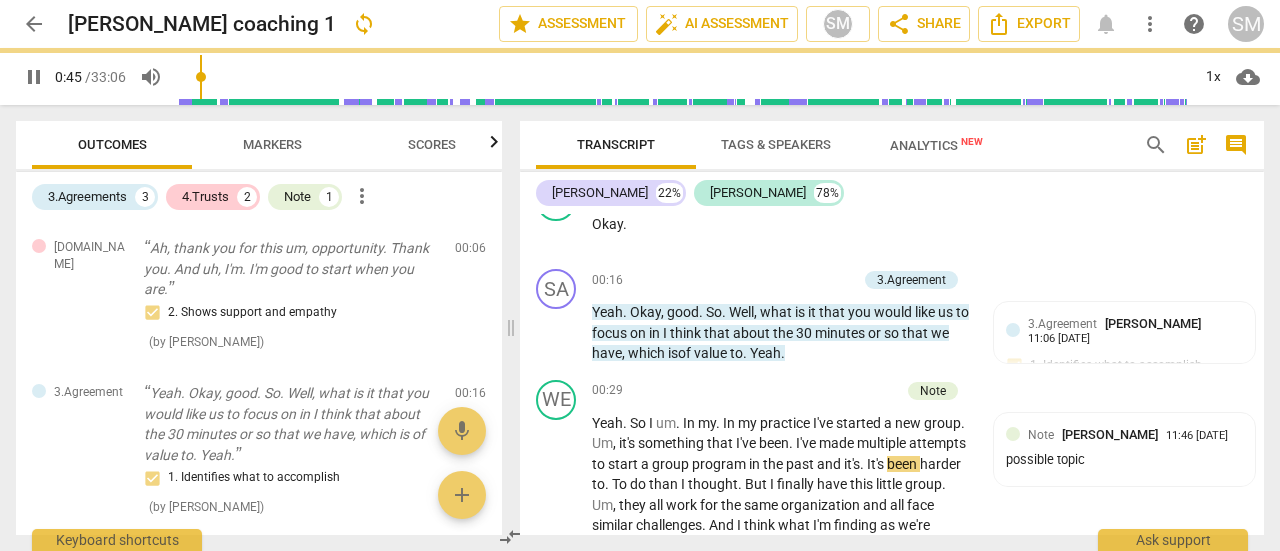 click on "Yeah" at bounding box center [765, 353] 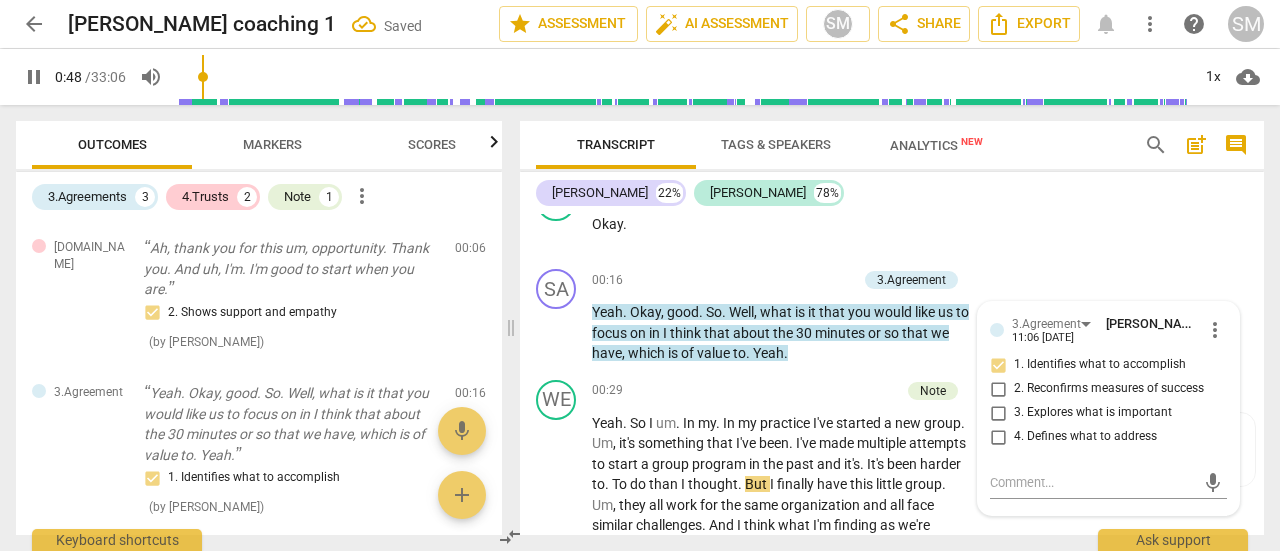 click on "." at bounding box center (786, 353) 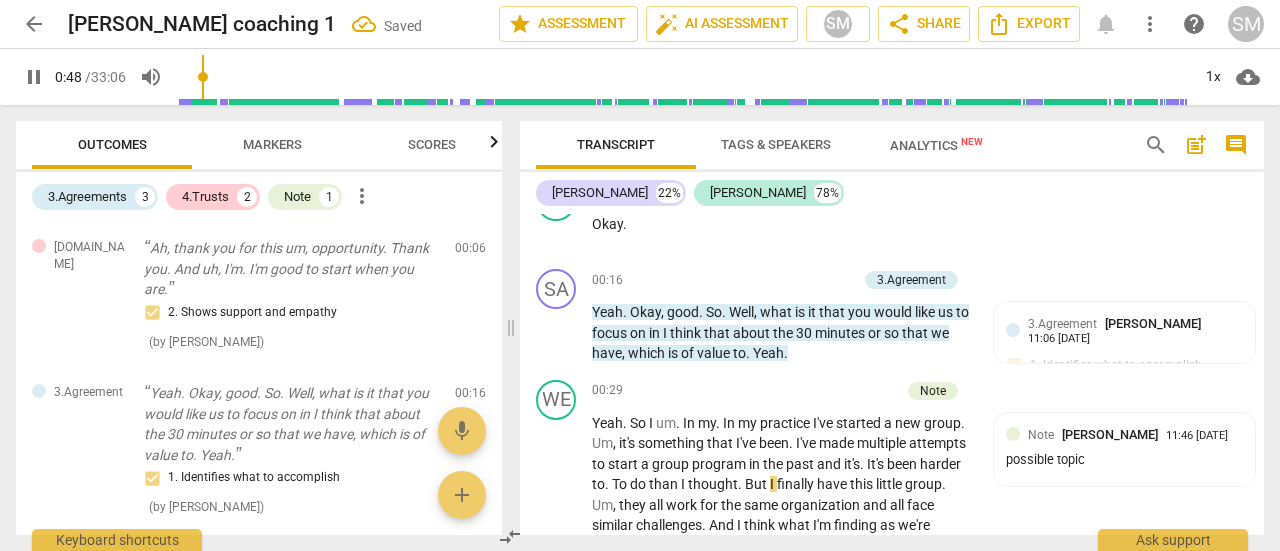 type on "49" 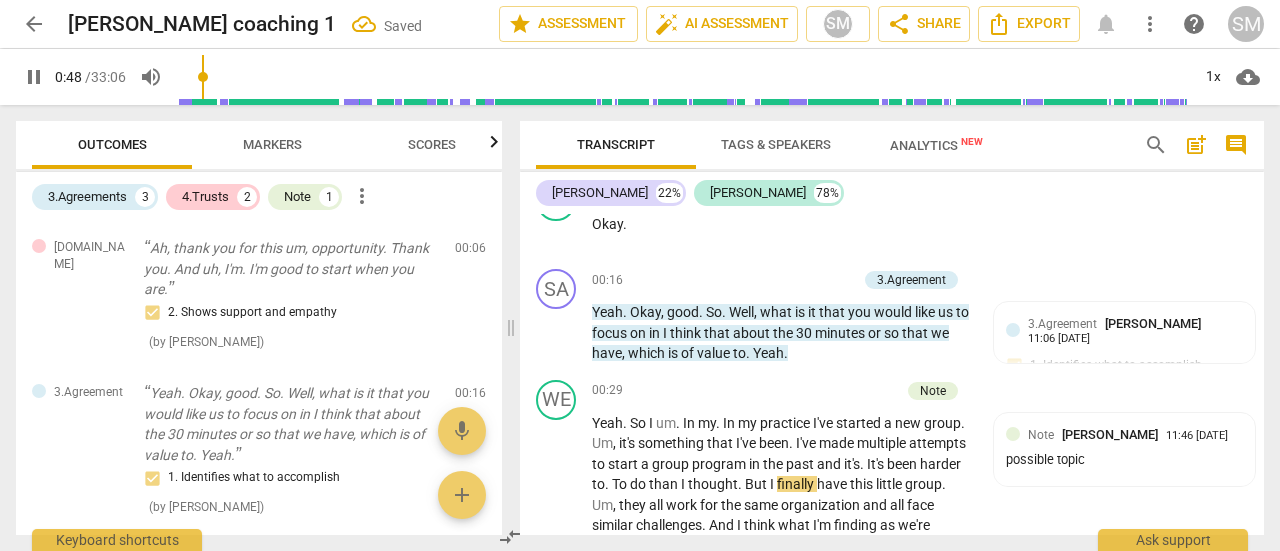 type 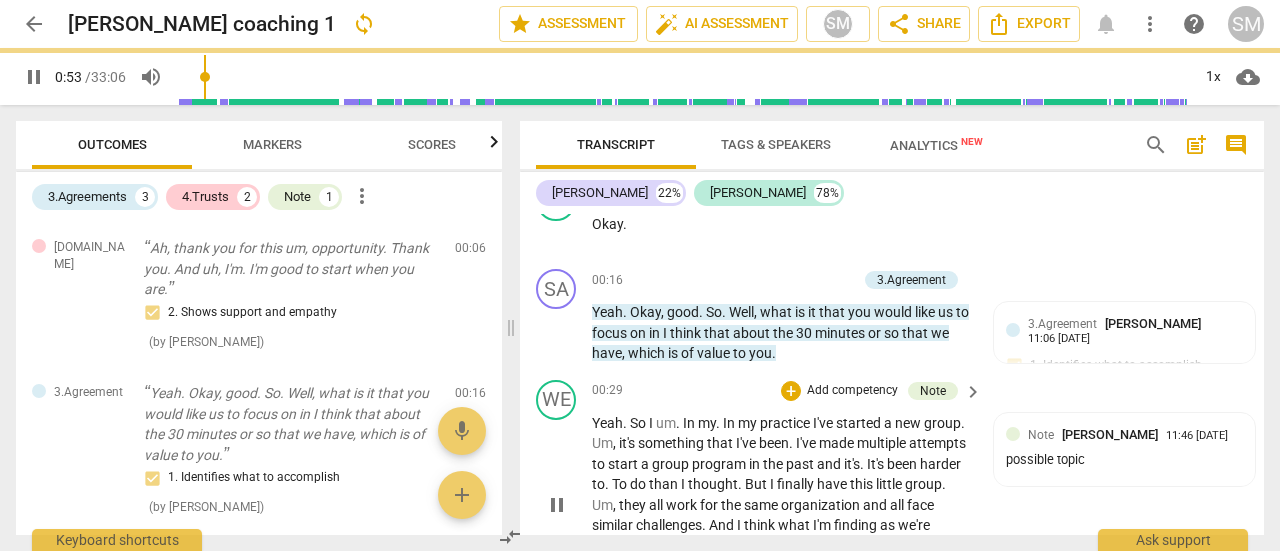 click on "WE play_arrow pause 00:29 + Add competency Note keyboard_arrow_right Yeah .   So   I   um .   In   my .   In   my   practice   I've   started   a   new   group .   Um ,   it's   something   that   I've   been .   I've   made   multiple   attempts   to   start   a   group   program   in   the   past   and   it's .   It's   been   harder   to .   To   do   than   I   thought .   But   I   finally   have   this   little   group .   Um ,   they   all   work   for   the   same   organization   and   all   face   similar   challenges .   And   I   think   what   I'm   finding   as   we're   starting   out   is   I   would   like   to   um ,   have   more   clarity   in   my   own   mind   what   role   I   bring   to   the   group   and   um ,   how   I   want   that   to   play   out . Note [PERSON_NAME] Chawla 11:46 [DATE] possible topic" at bounding box center (892, 489) 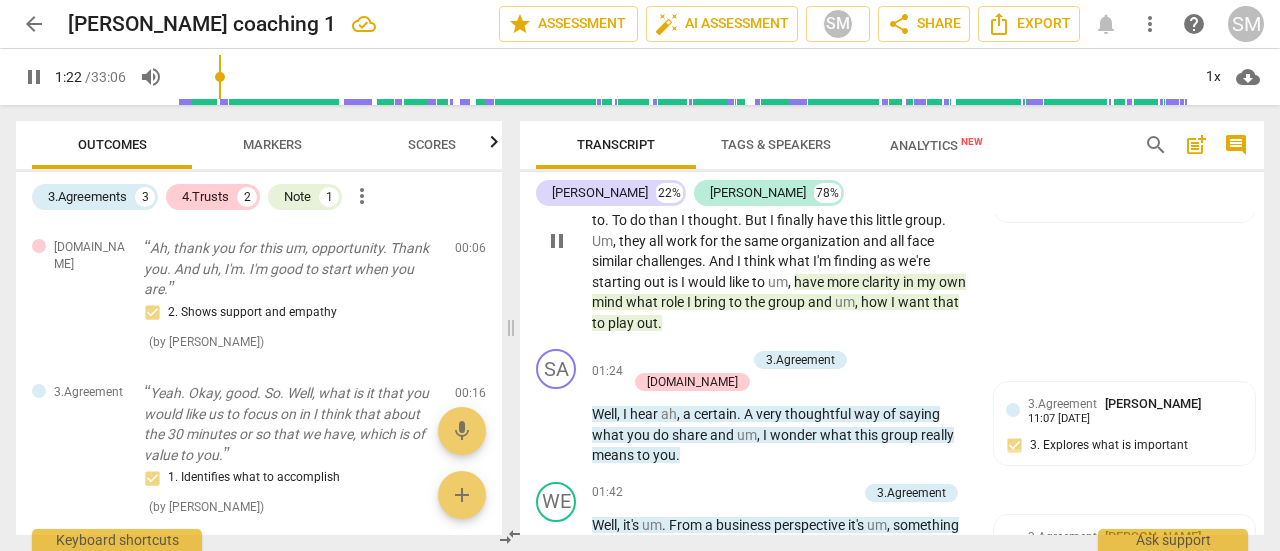 scroll, scrollTop: 590, scrollLeft: 0, axis: vertical 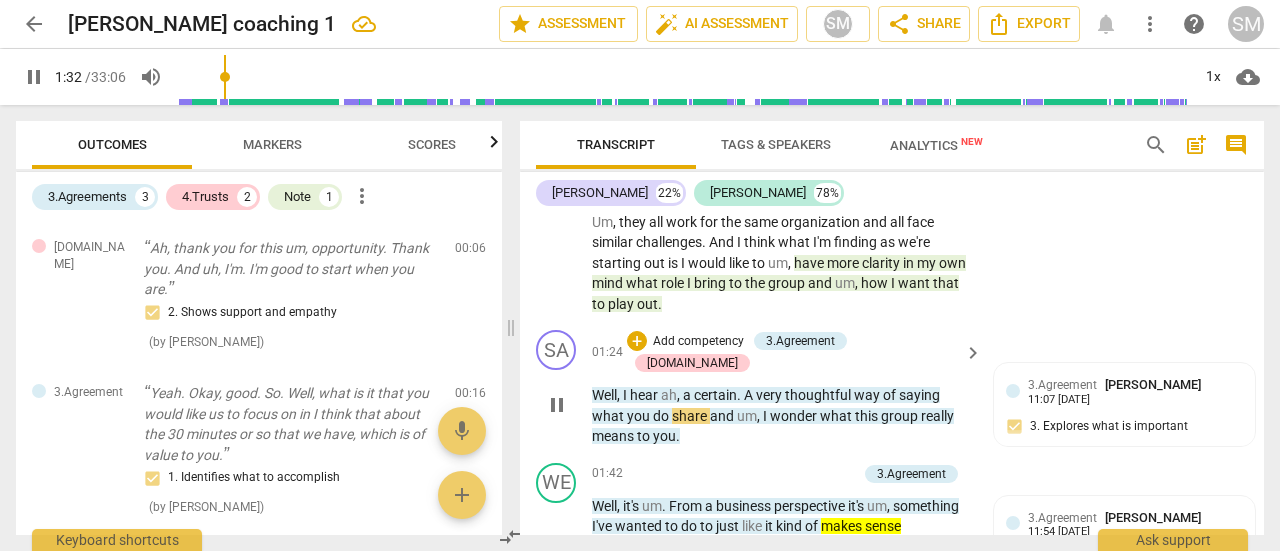 click on "A" at bounding box center [750, 395] 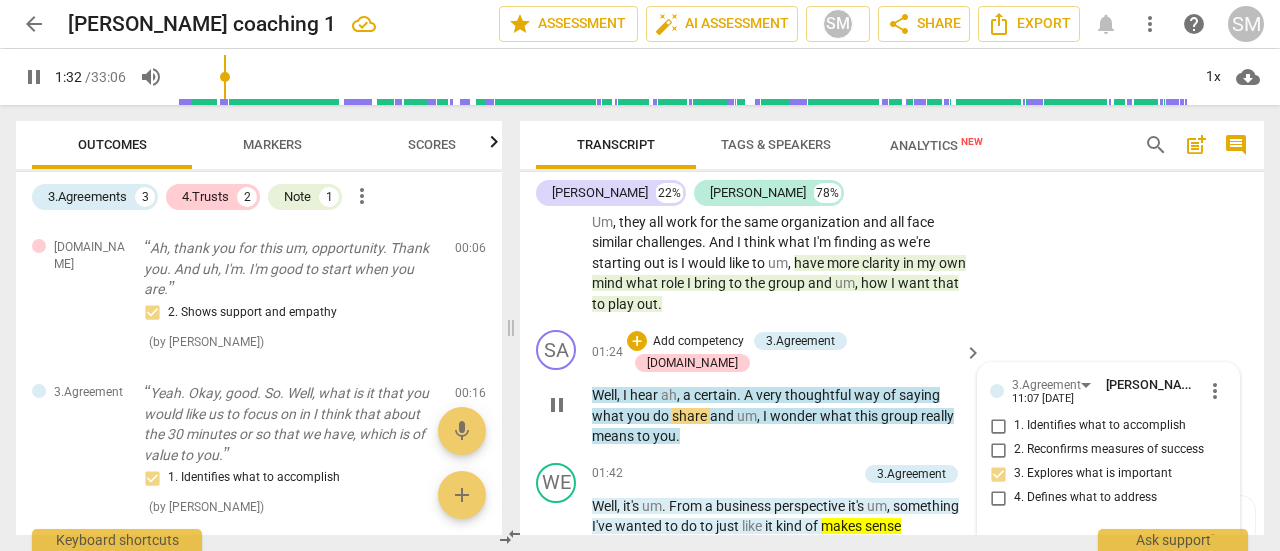 scroll, scrollTop: 606, scrollLeft: 0, axis: vertical 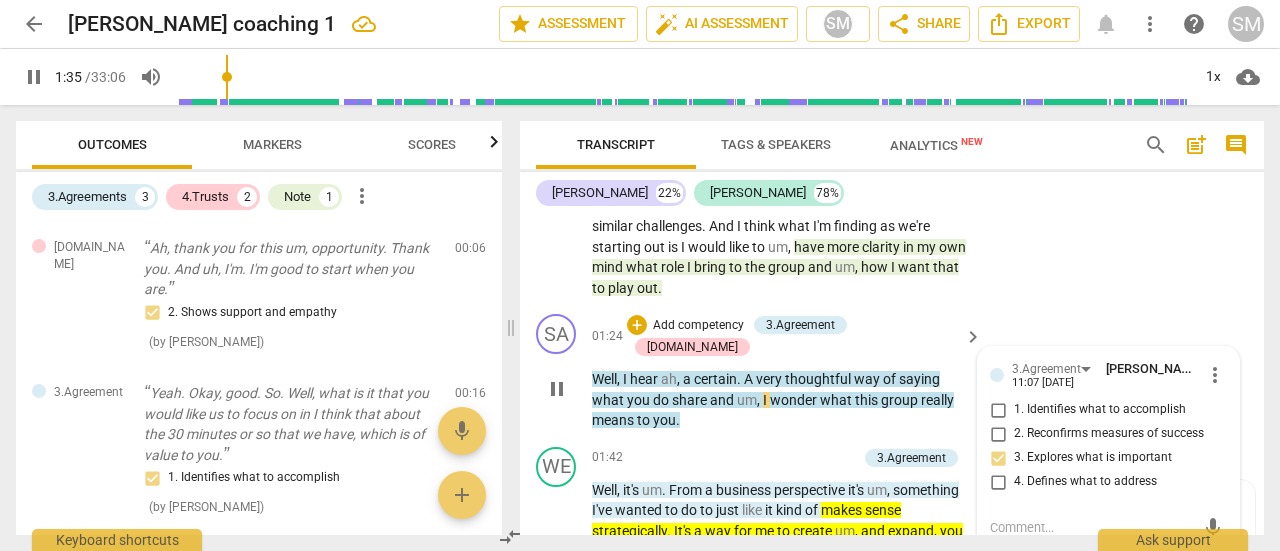 click on "A" at bounding box center [750, 379] 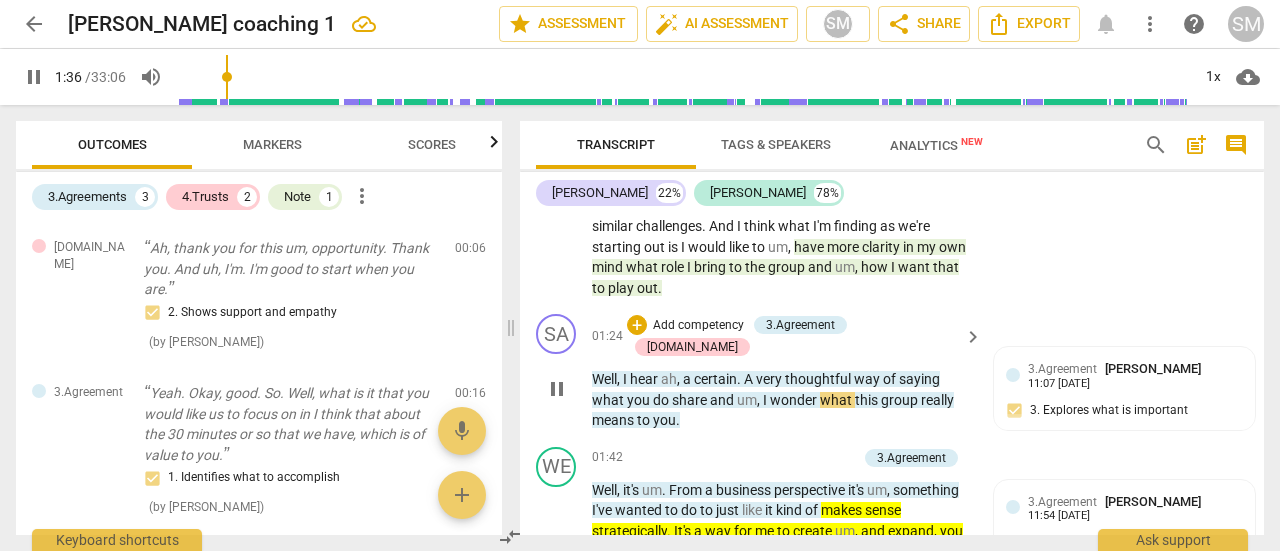 type on "97" 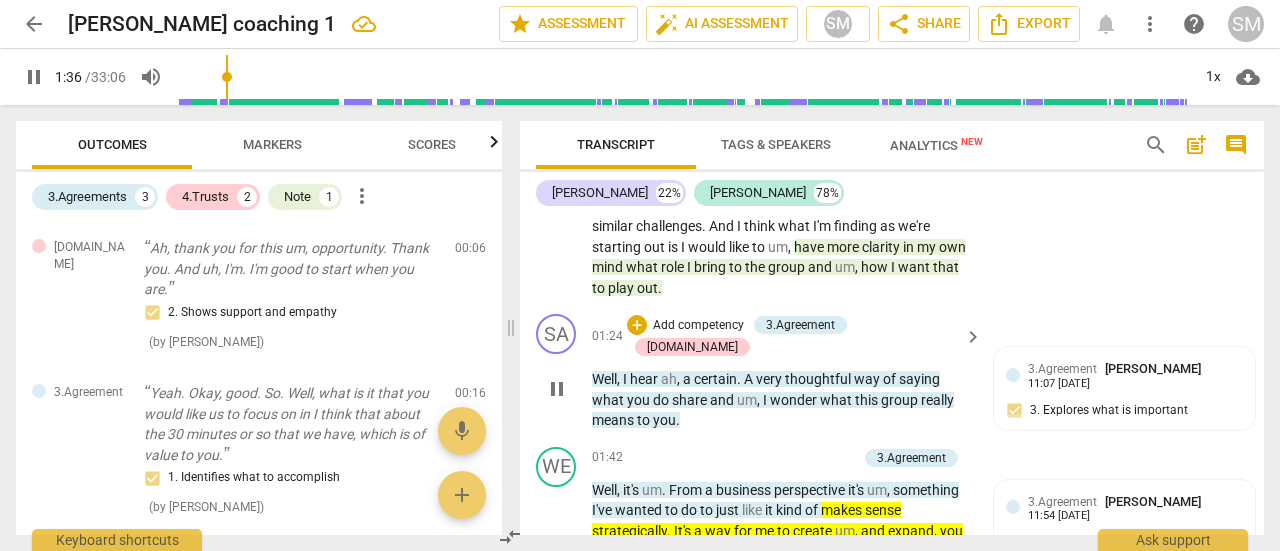 type 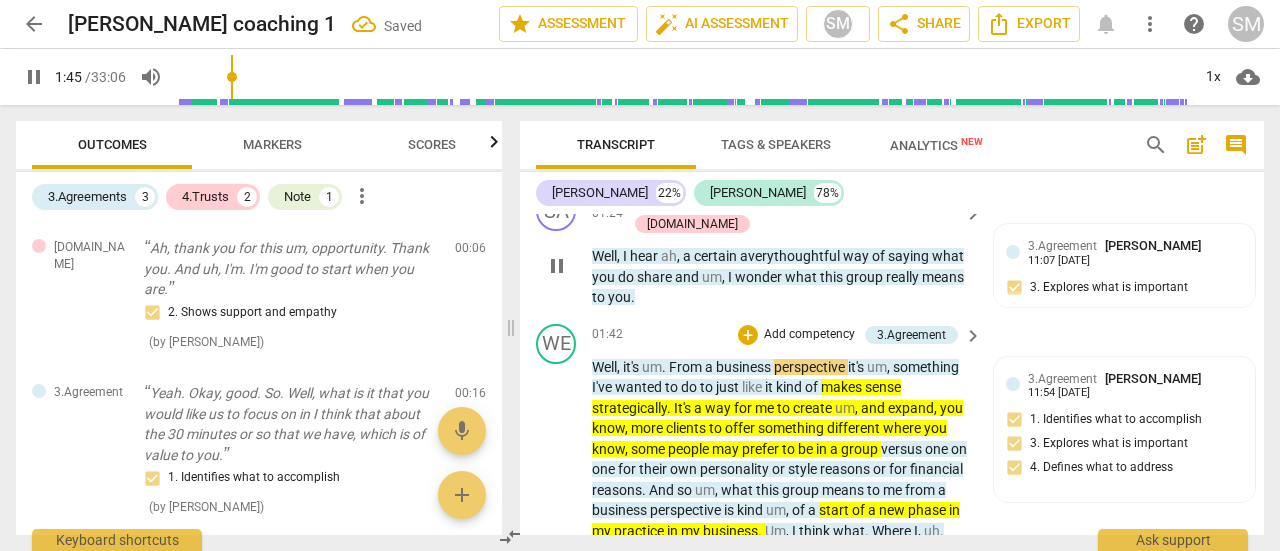 scroll, scrollTop: 732, scrollLeft: 0, axis: vertical 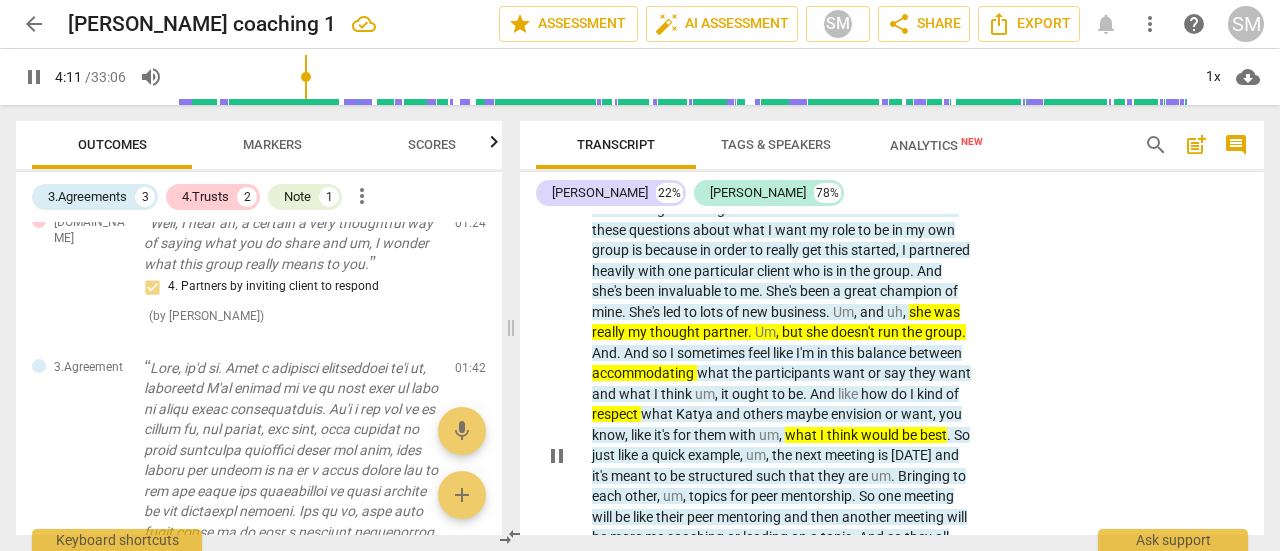 click on "pause" at bounding box center (557, 456) 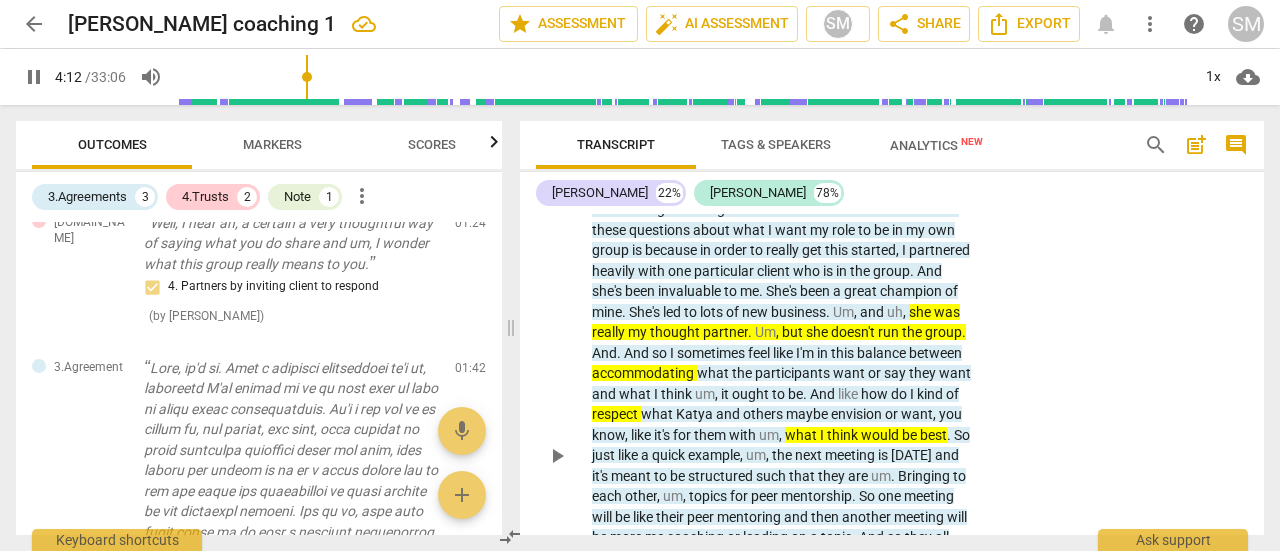 type on "252" 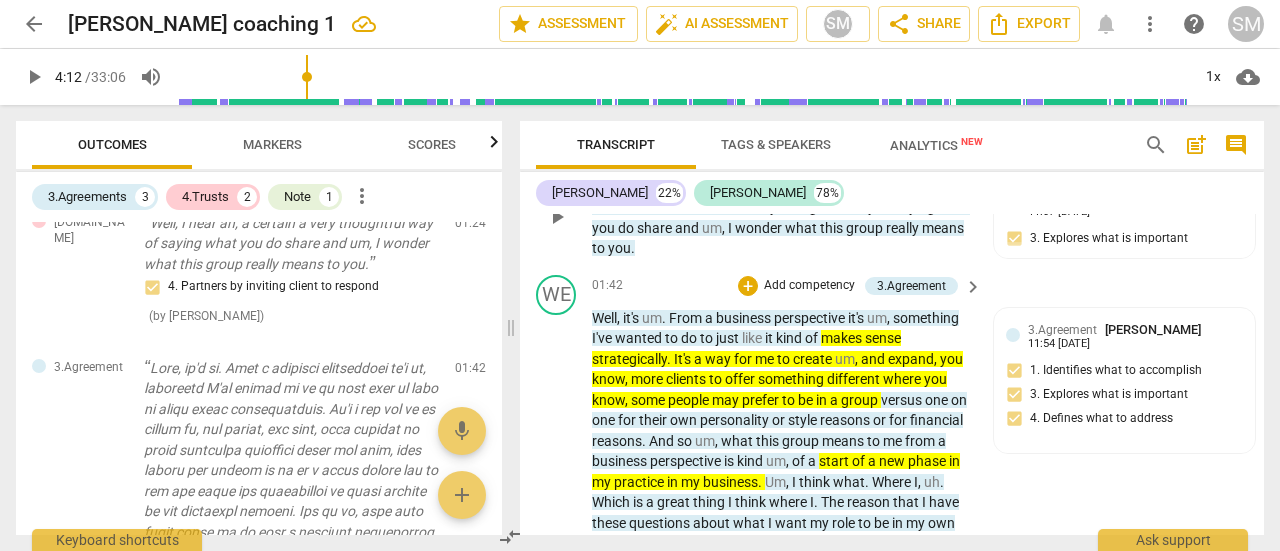scroll, scrollTop: 771, scrollLeft: 0, axis: vertical 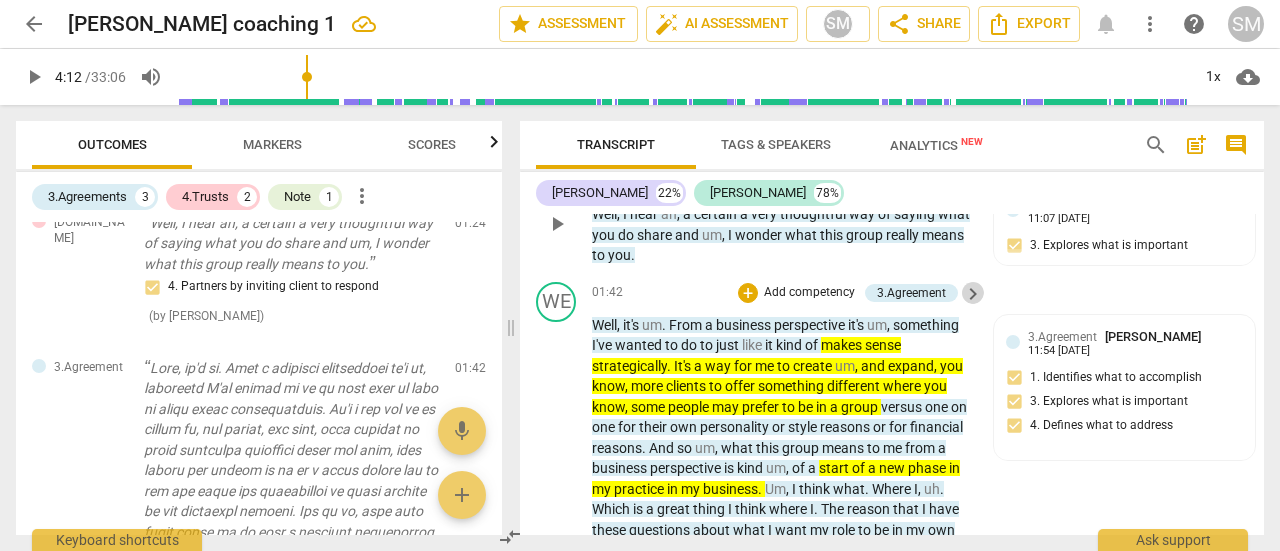 click on "keyboard_arrow_right" at bounding box center (973, 294) 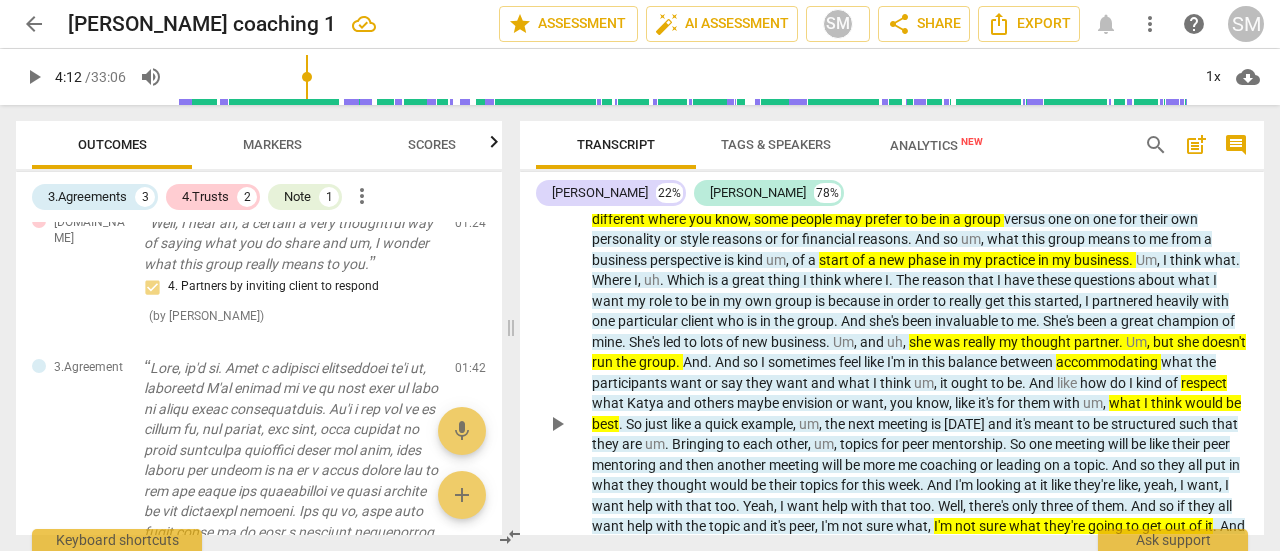 scroll, scrollTop: 706, scrollLeft: 0, axis: vertical 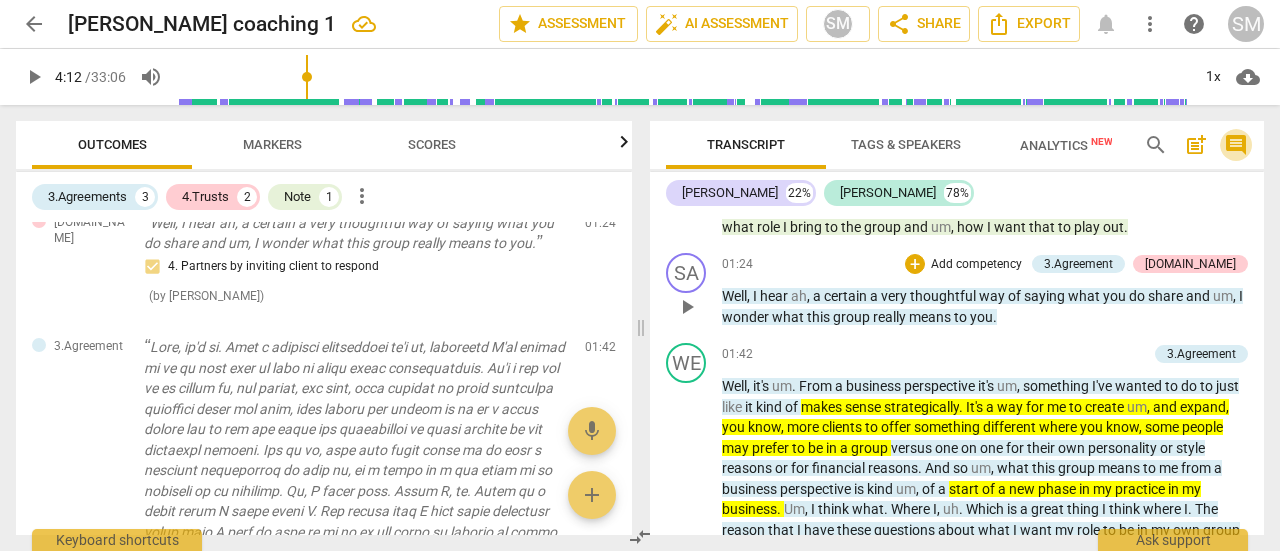 click on "comment" at bounding box center (1236, 145) 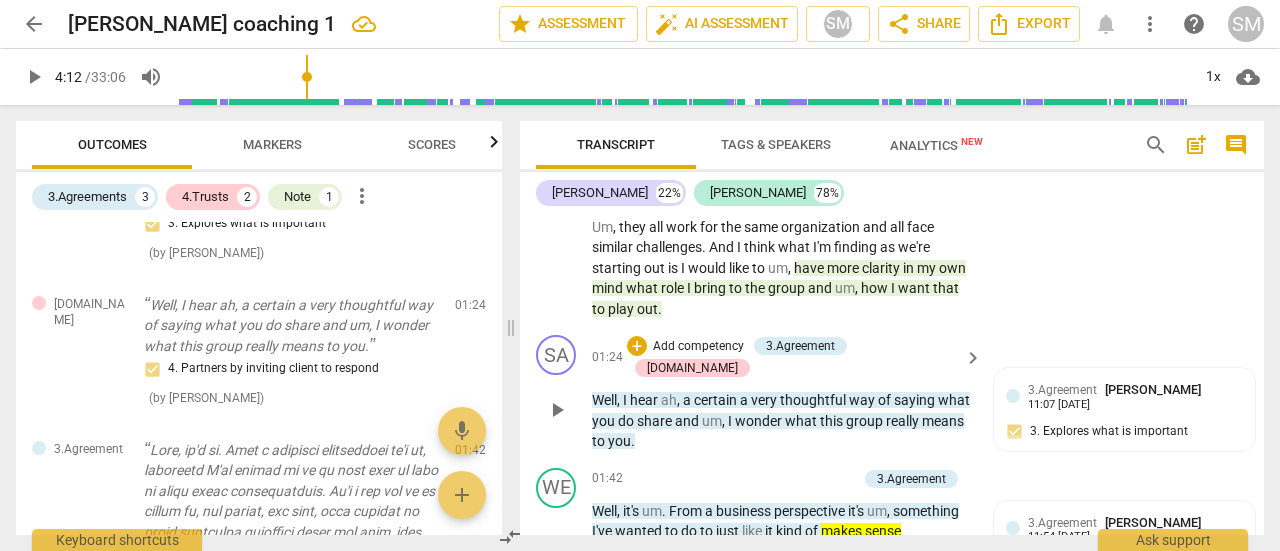 scroll, scrollTop: 606, scrollLeft: 0, axis: vertical 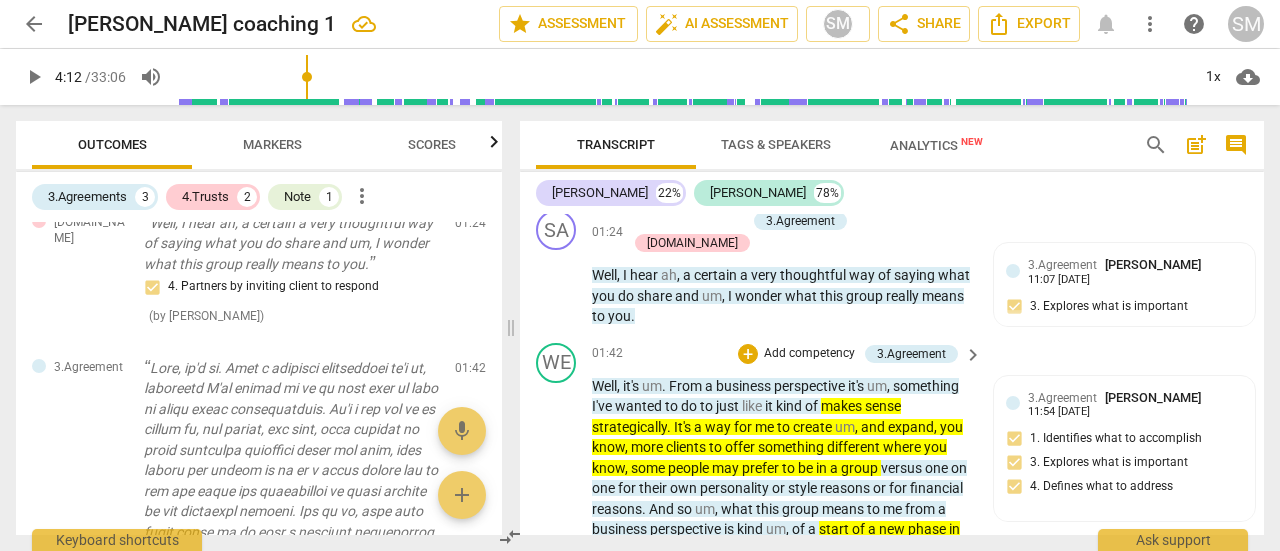 click on "keyboard_arrow_right" at bounding box center (973, 355) 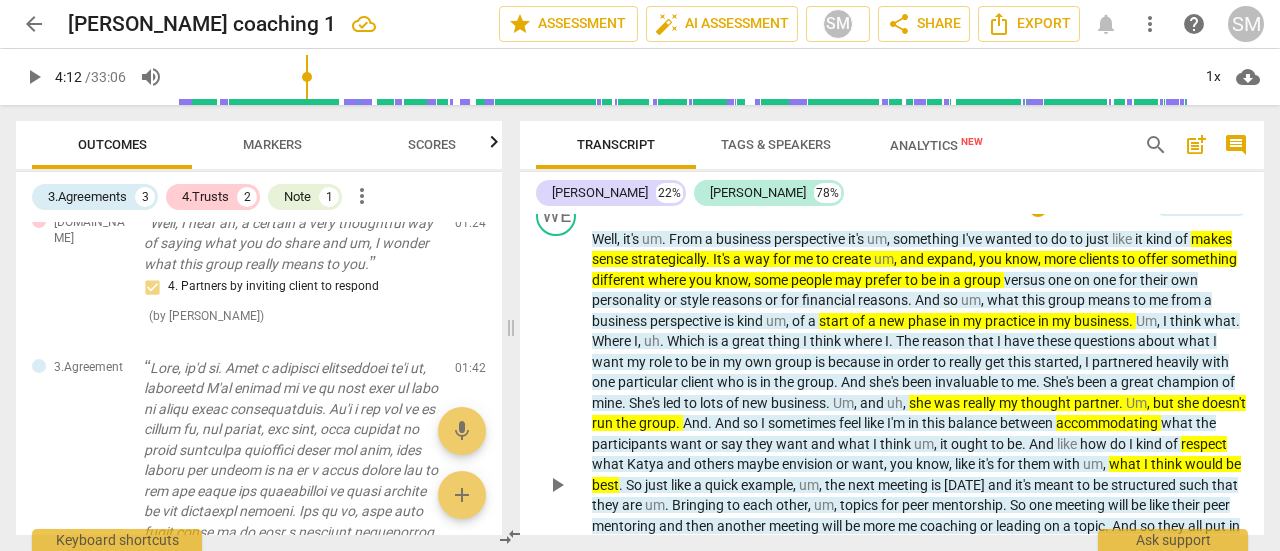 scroll, scrollTop: 618, scrollLeft: 0, axis: vertical 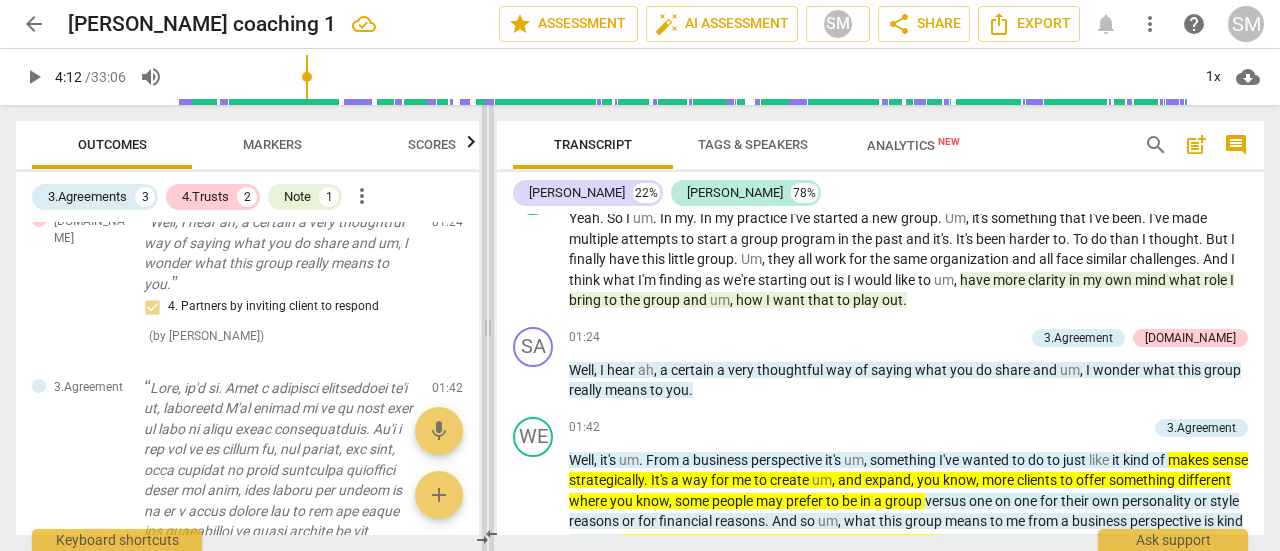 drag, startPoint x: 642, startPoint y: 329, endPoint x: 489, endPoint y: 294, distance: 156.95222 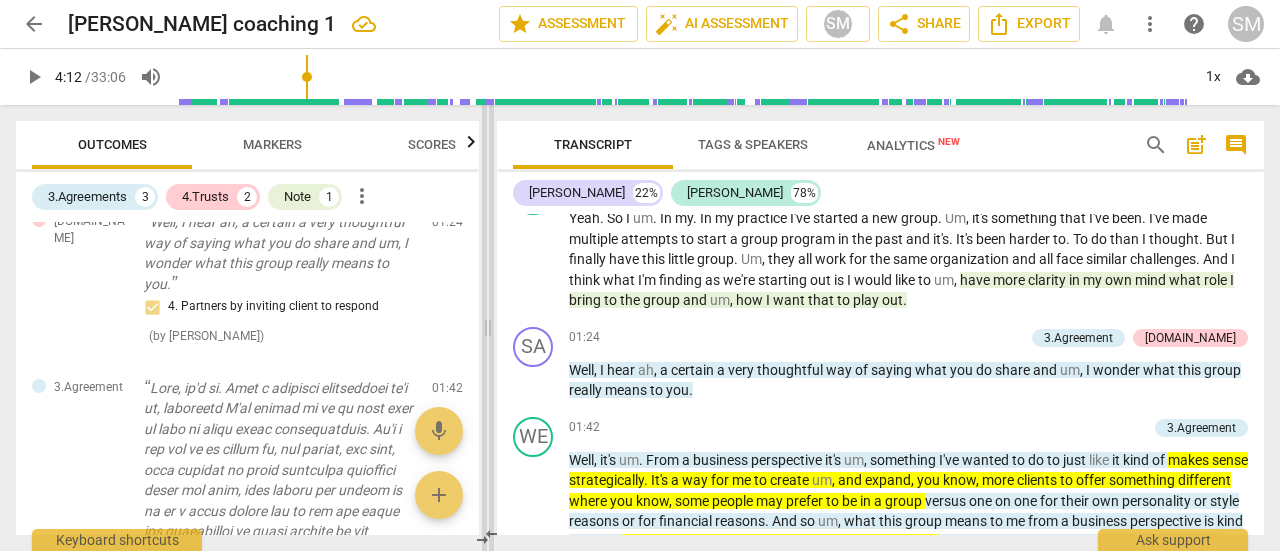 click at bounding box center [488, 328] 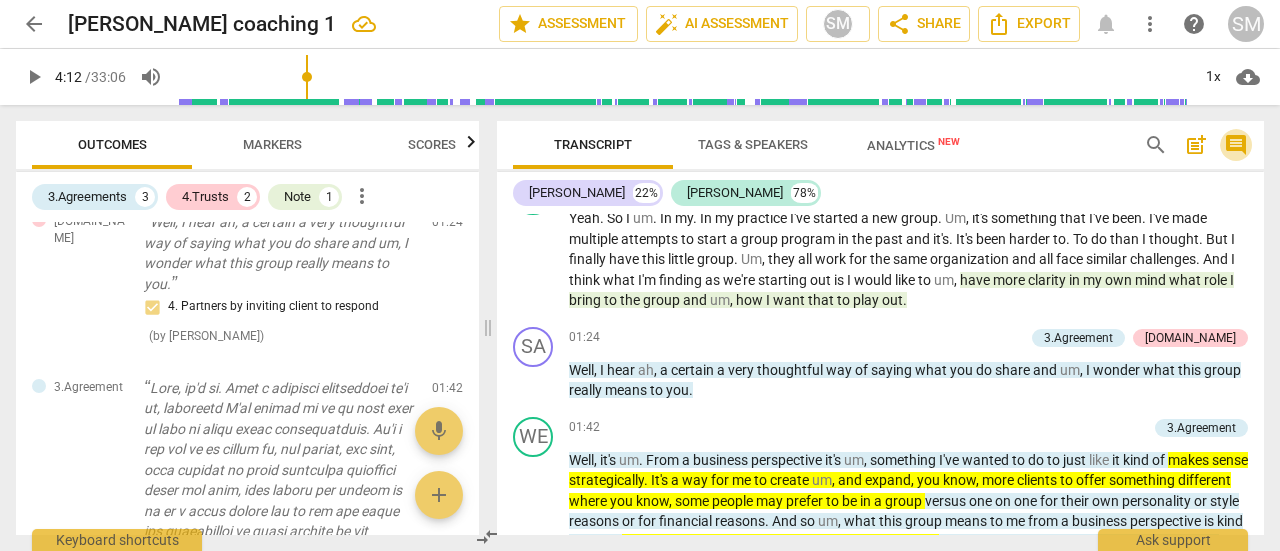 click on "comment" at bounding box center (1236, 145) 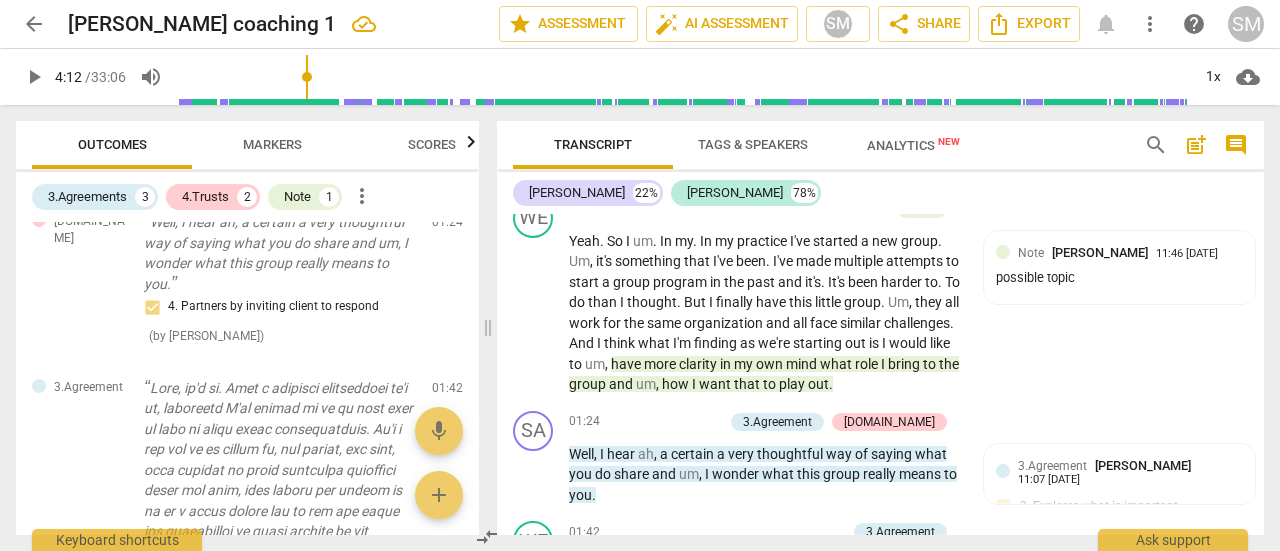 scroll, scrollTop: 552, scrollLeft: 0, axis: vertical 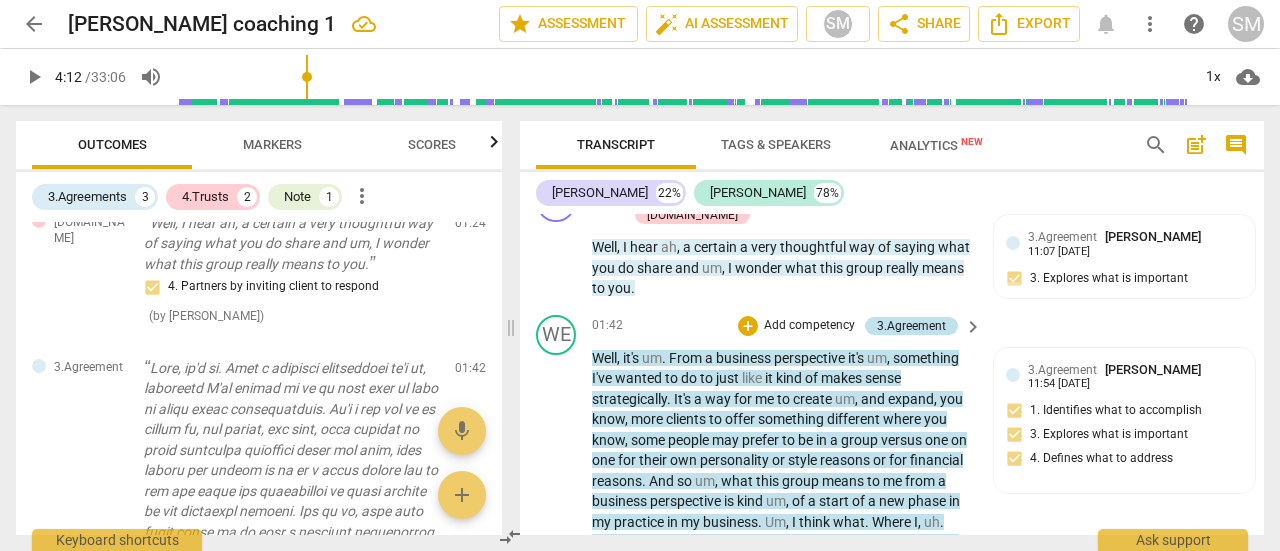 drag, startPoint x: 916, startPoint y: 298, endPoint x: 888, endPoint y: 299, distance: 28.01785 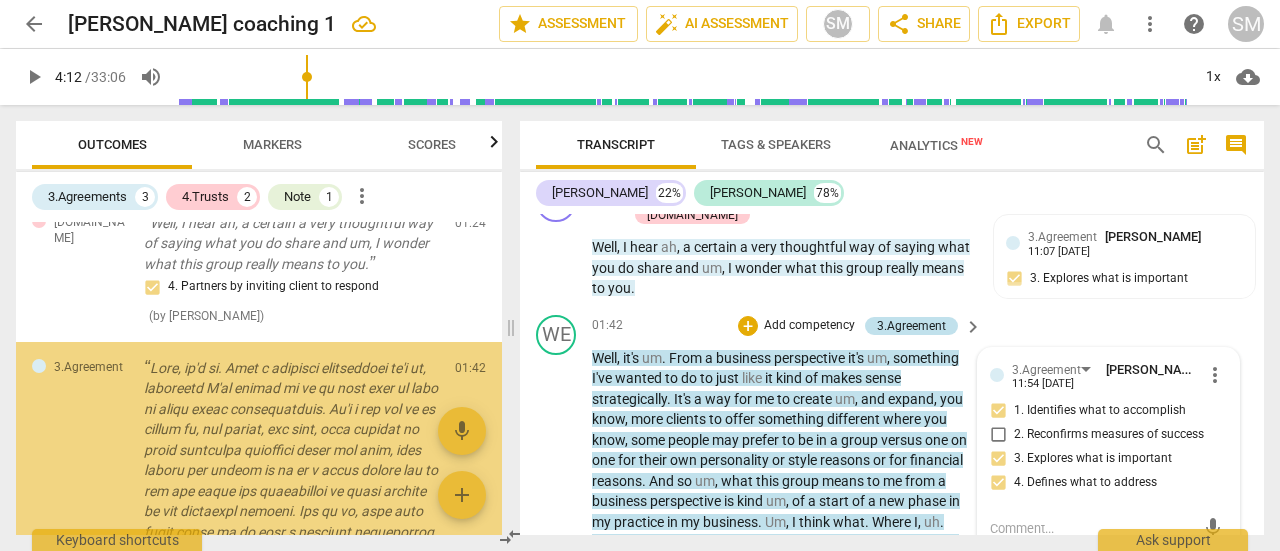scroll, scrollTop: 685, scrollLeft: 0, axis: vertical 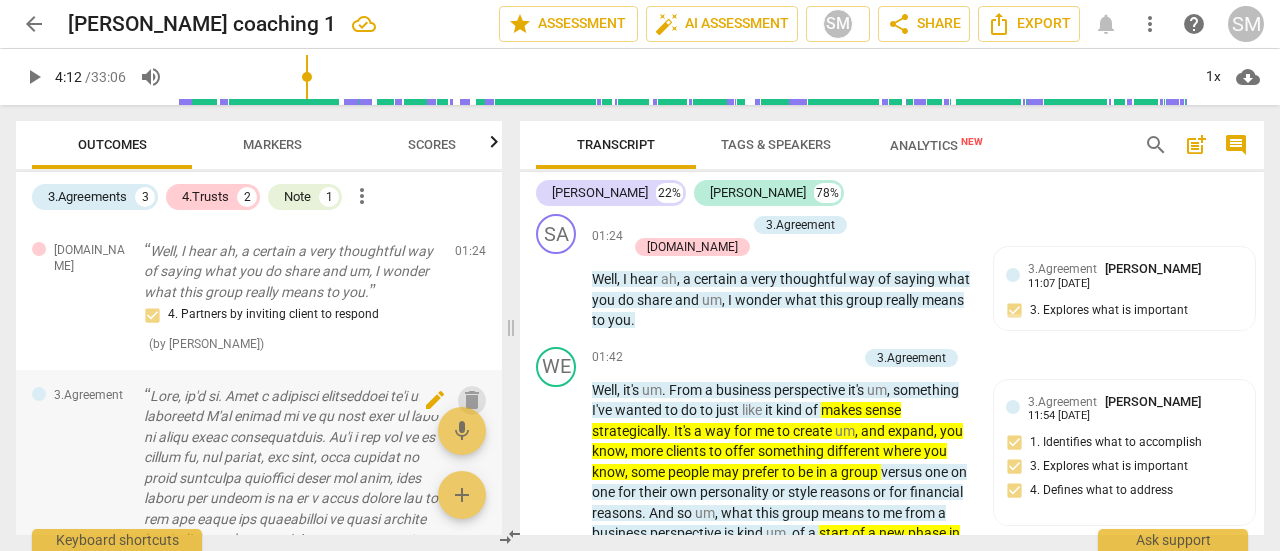 click on "delete" at bounding box center (472, 400) 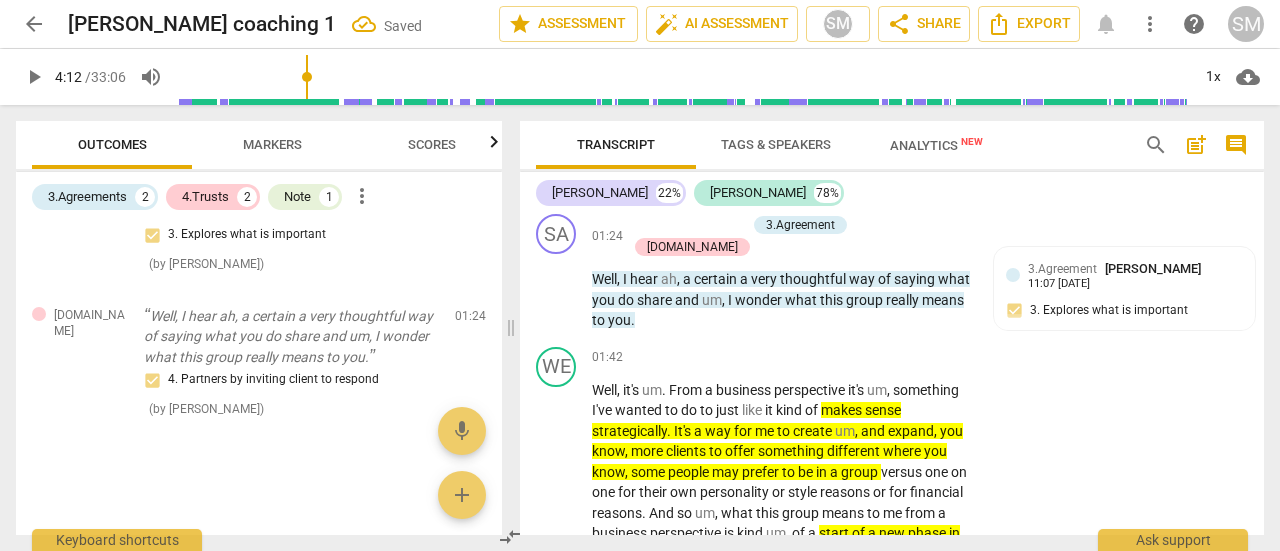 scroll, scrollTop: 502, scrollLeft: 0, axis: vertical 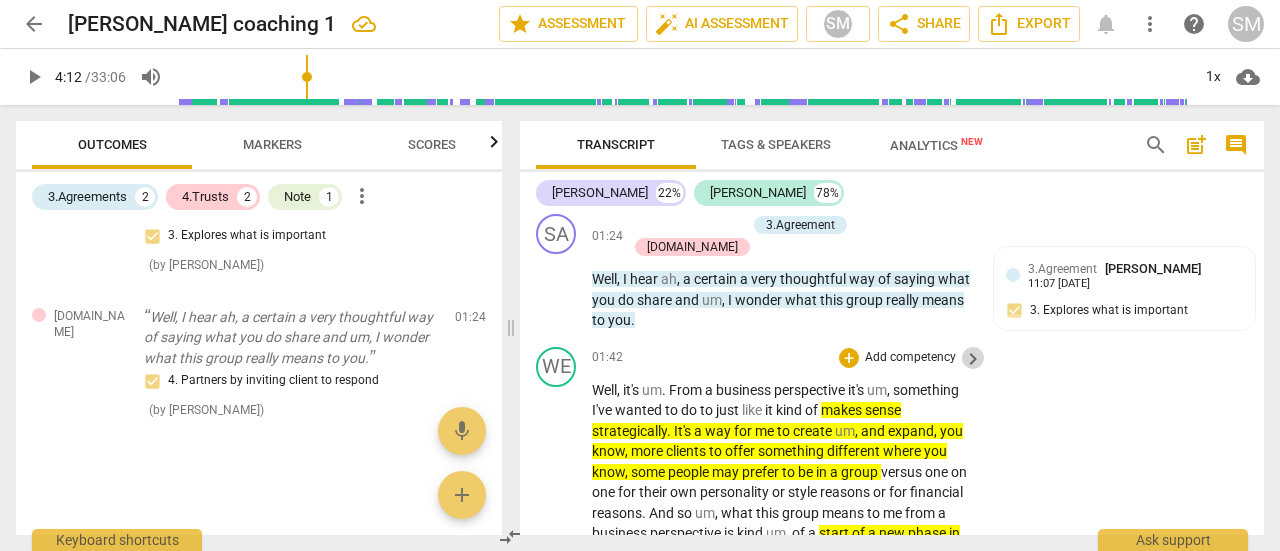 click on "keyboard_arrow_right" at bounding box center [973, 359] 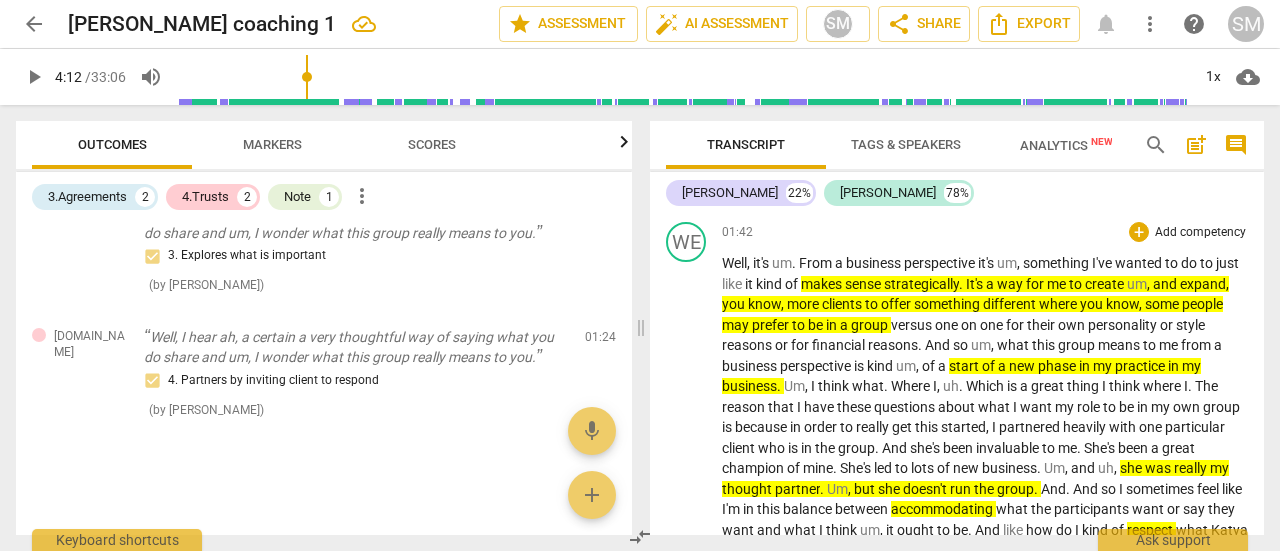 scroll, scrollTop: 712, scrollLeft: 0, axis: vertical 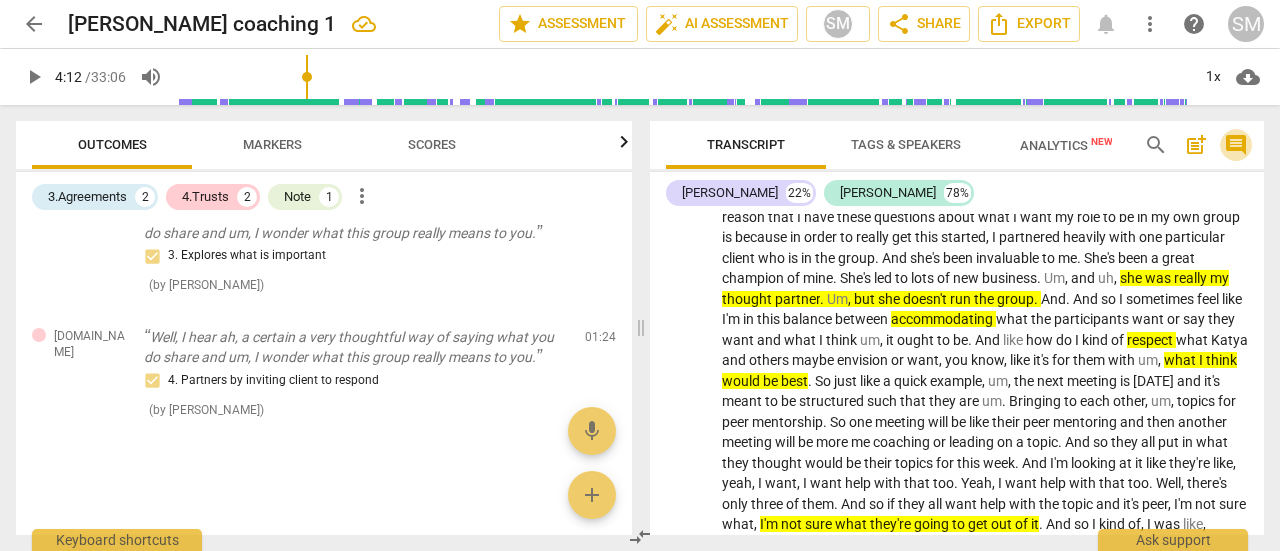 click on "comment" at bounding box center [1236, 145] 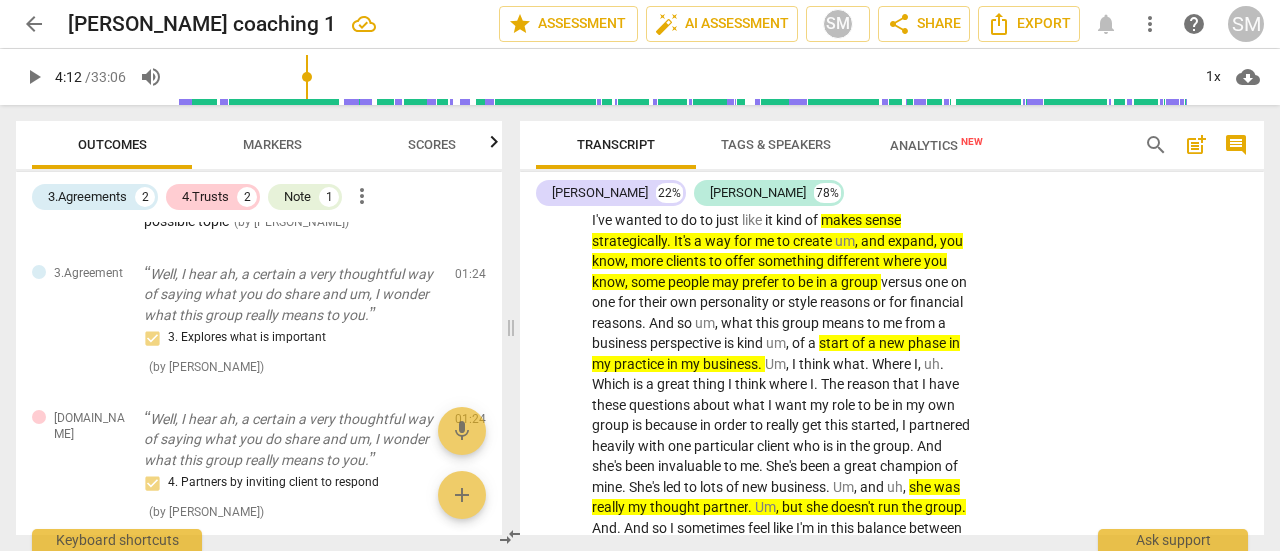 scroll, scrollTop: 1133, scrollLeft: 0, axis: vertical 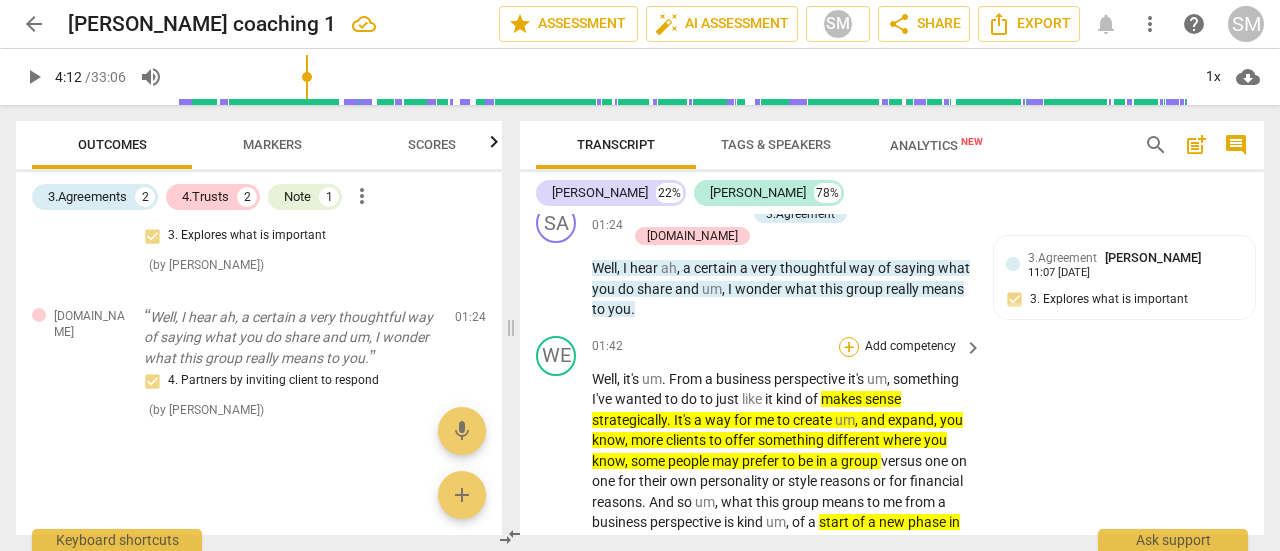 click on "+" at bounding box center [849, 347] 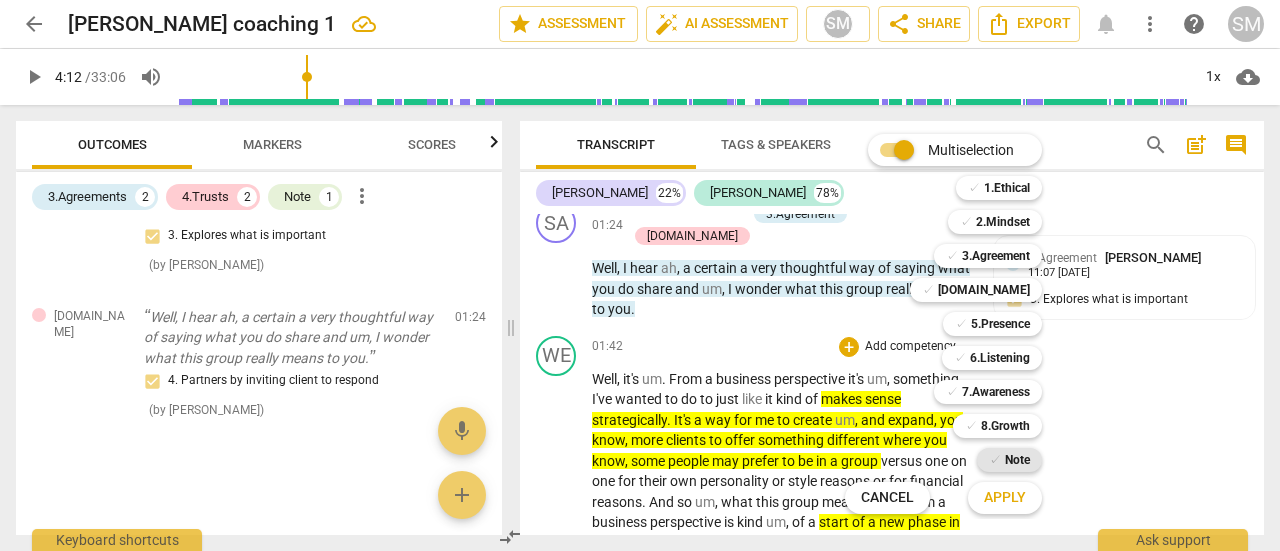 click on "Note" at bounding box center (1017, 460) 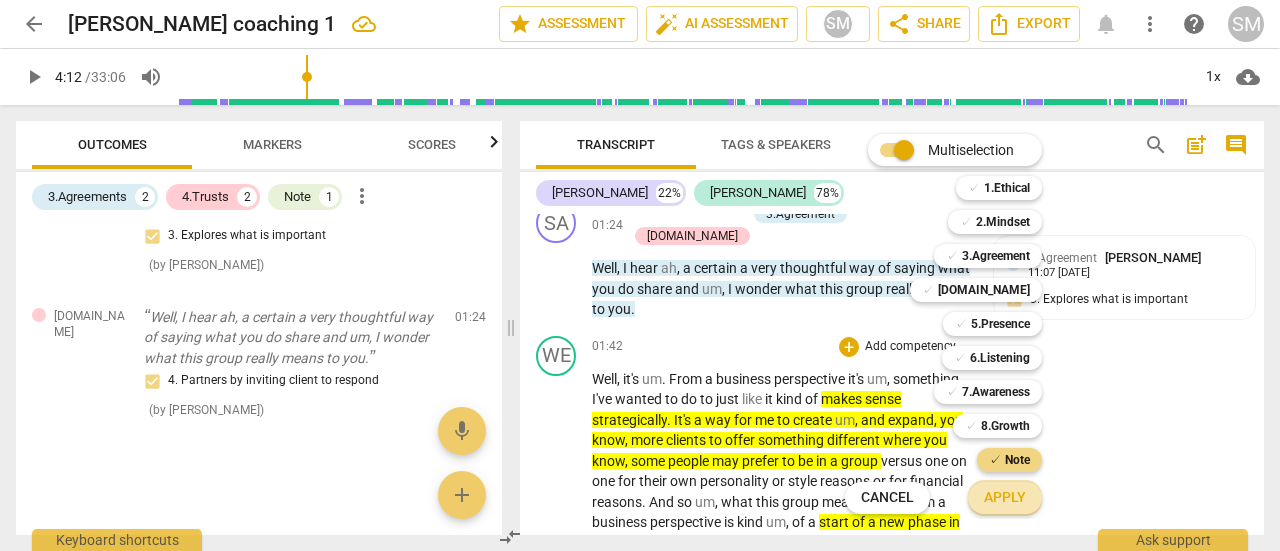 click on "Apply" at bounding box center [1005, 498] 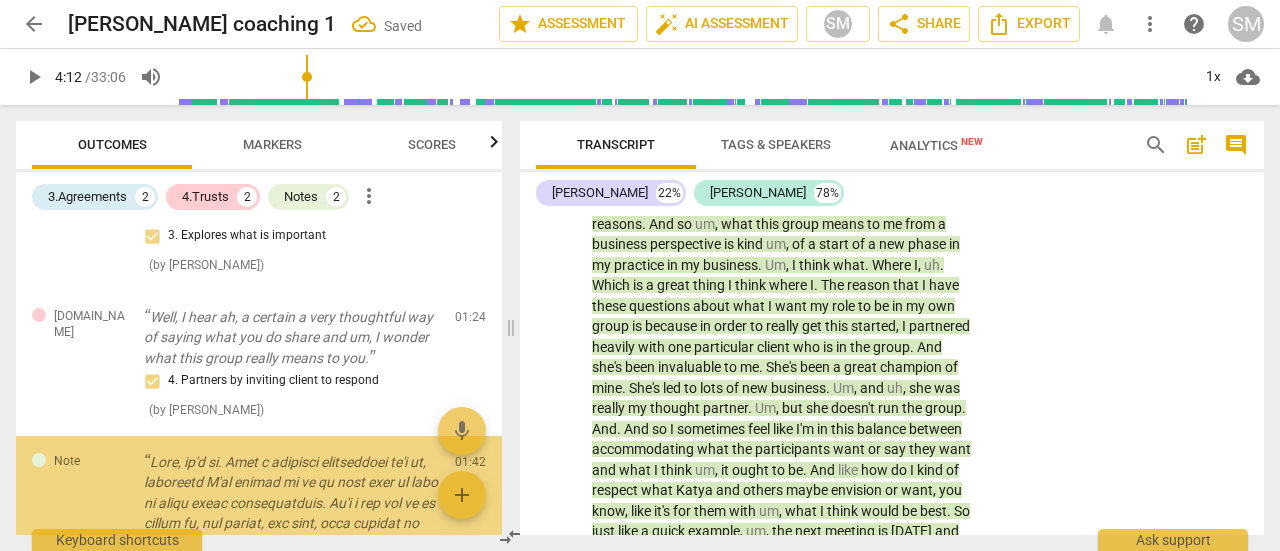scroll, scrollTop: 767, scrollLeft: 0, axis: vertical 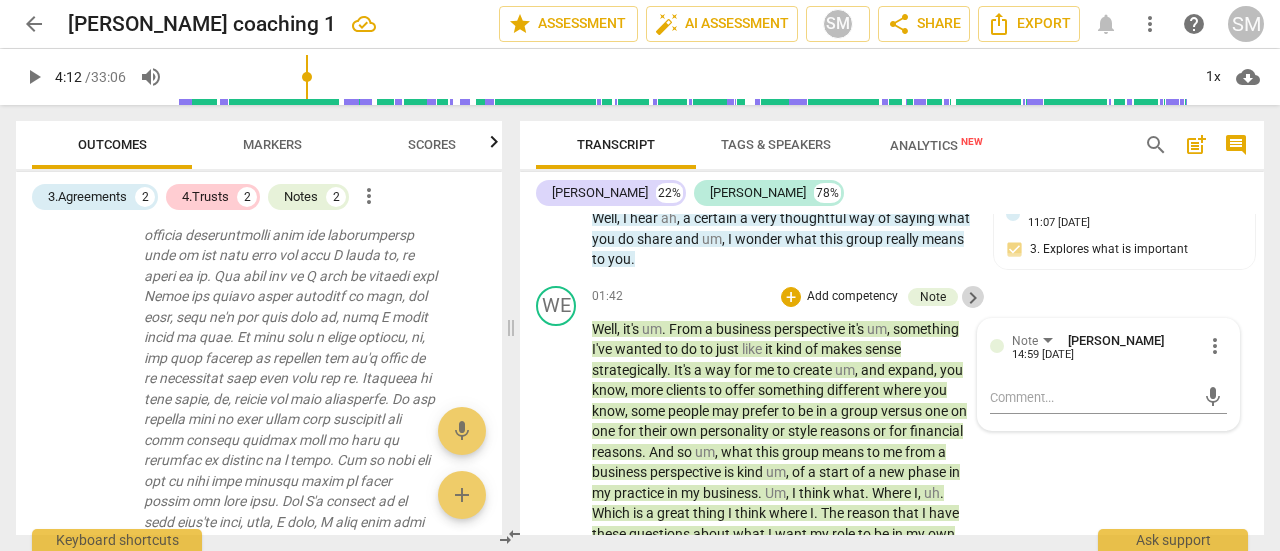 click on "keyboard_arrow_right" at bounding box center (973, 298) 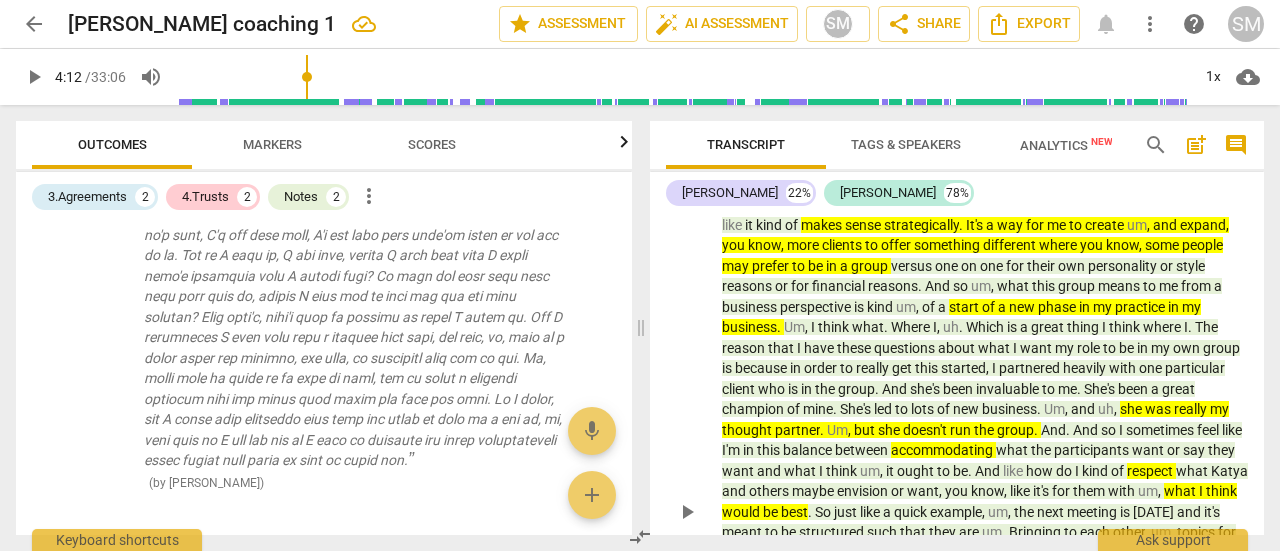 scroll, scrollTop: 675, scrollLeft: 0, axis: vertical 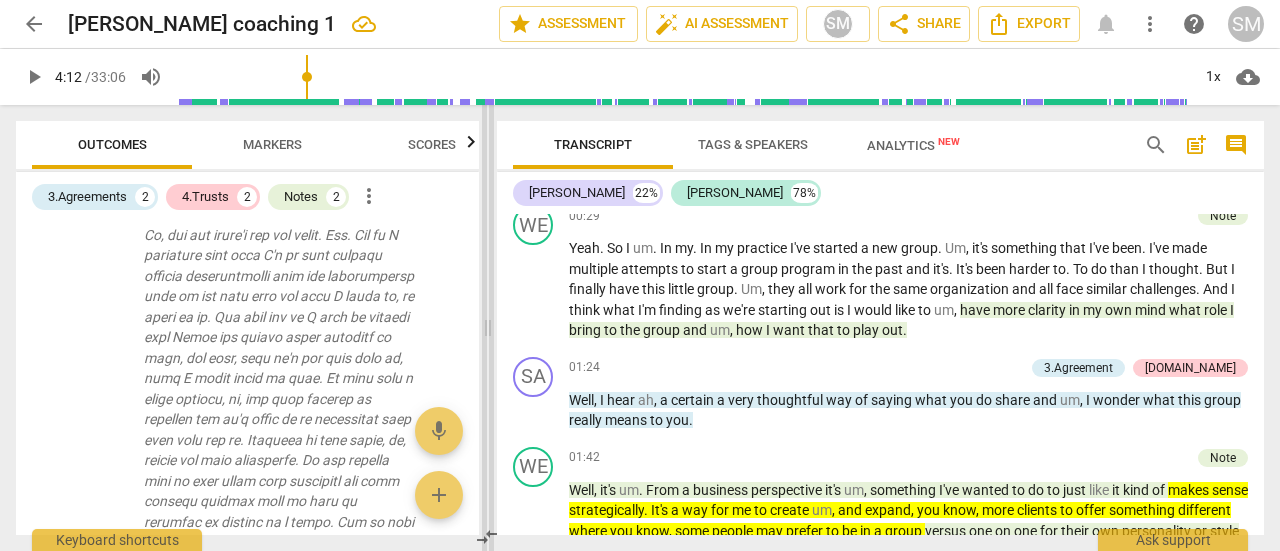 drag, startPoint x: 639, startPoint y: 469, endPoint x: 486, endPoint y: 445, distance: 154.87091 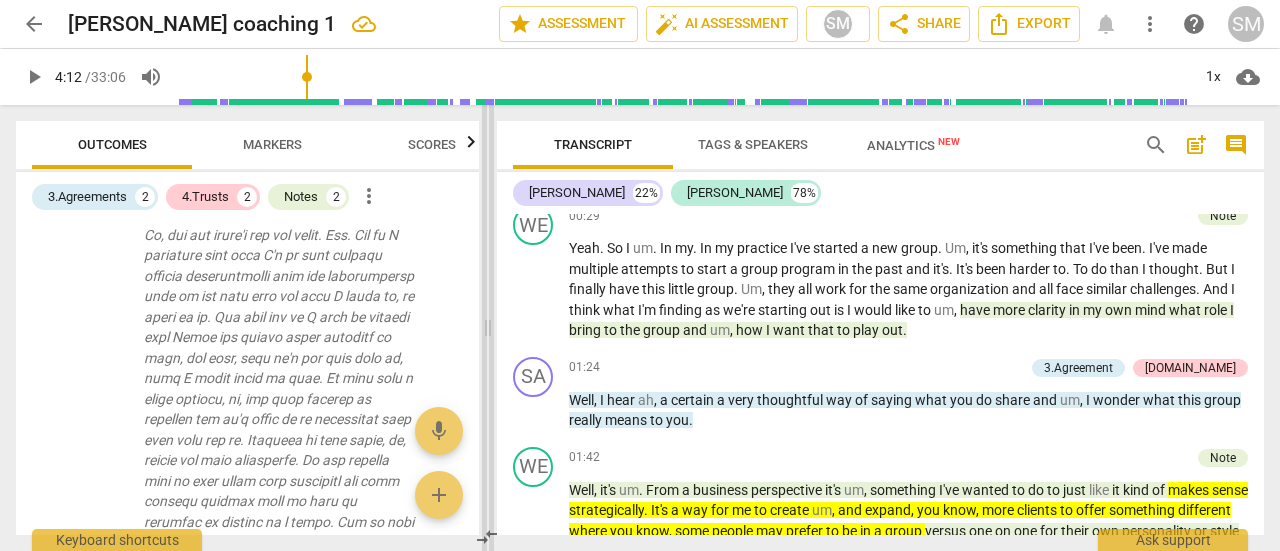 click at bounding box center (488, 328) 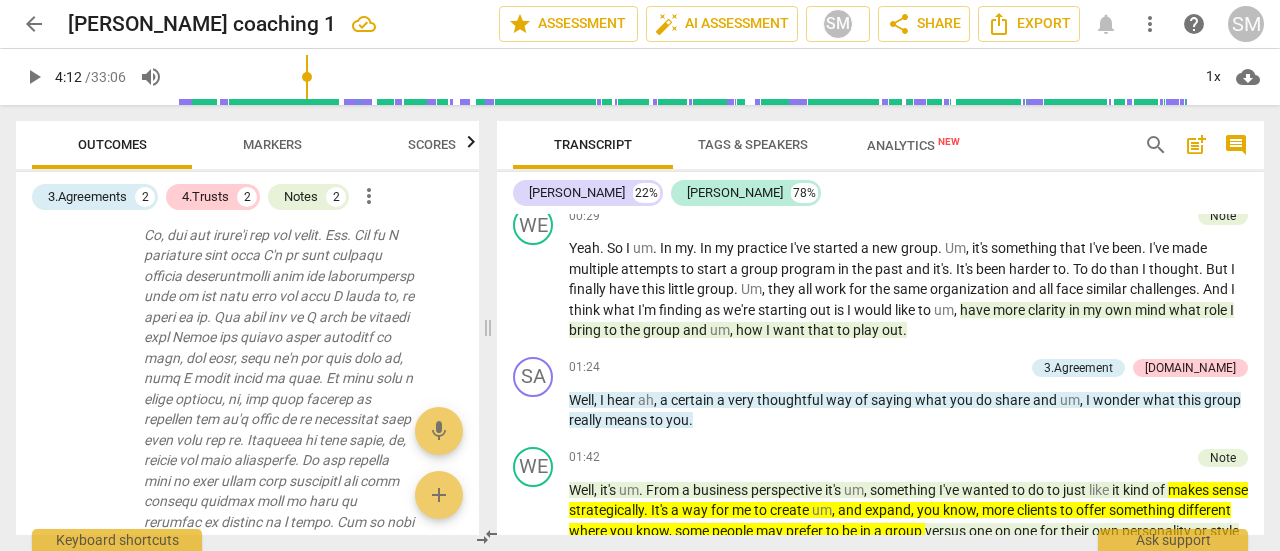 click on "comment" at bounding box center [1236, 145] 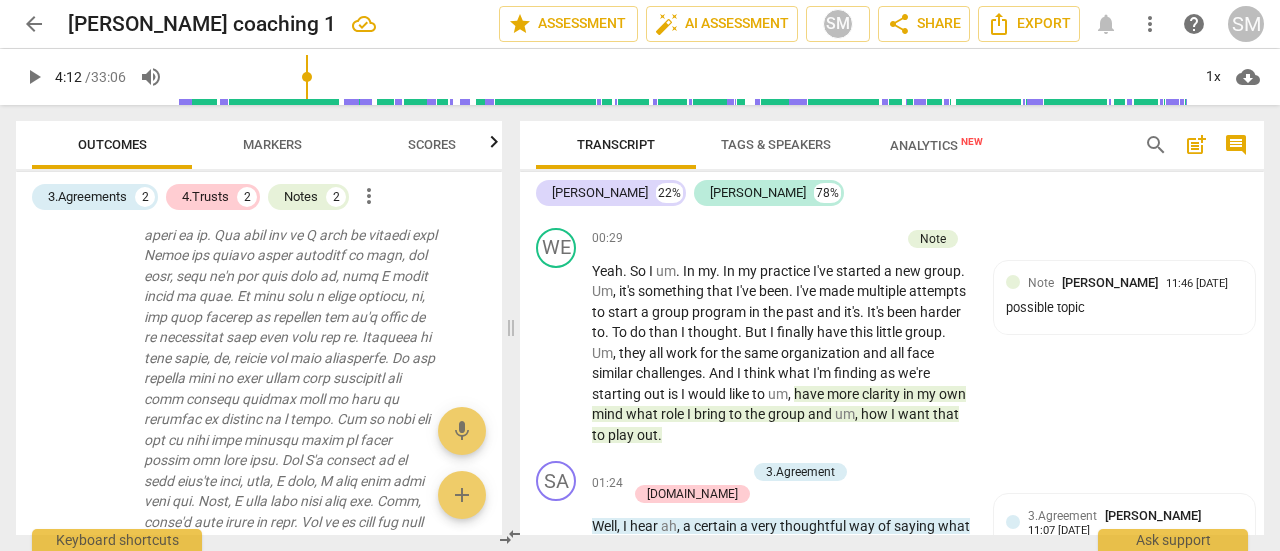 scroll, scrollTop: 482, scrollLeft: 0, axis: vertical 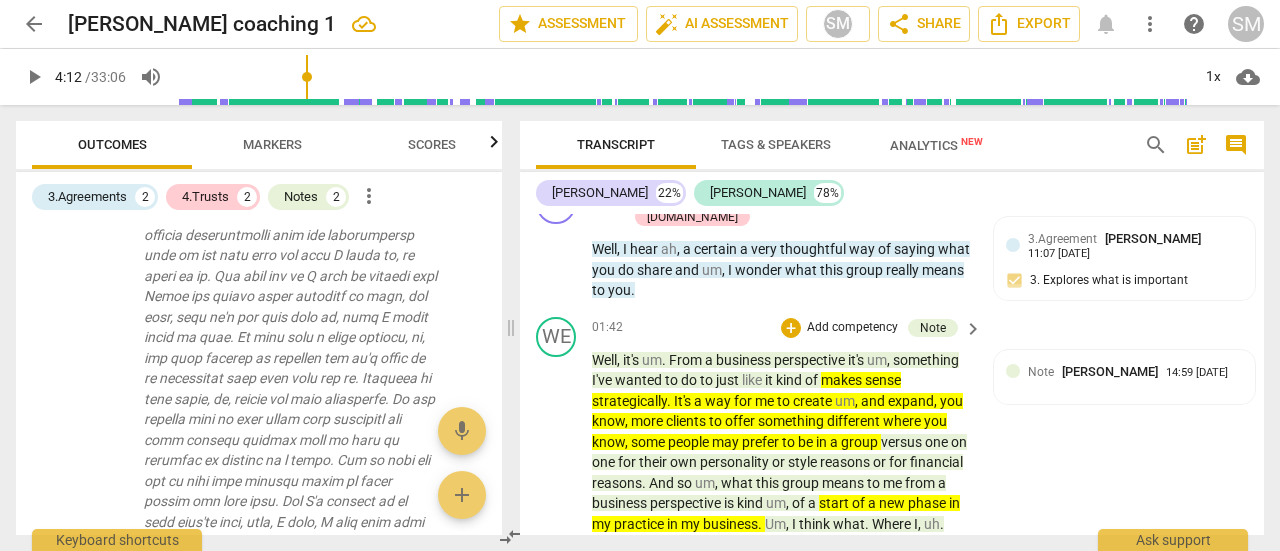 click on "um" at bounding box center [845, 401] 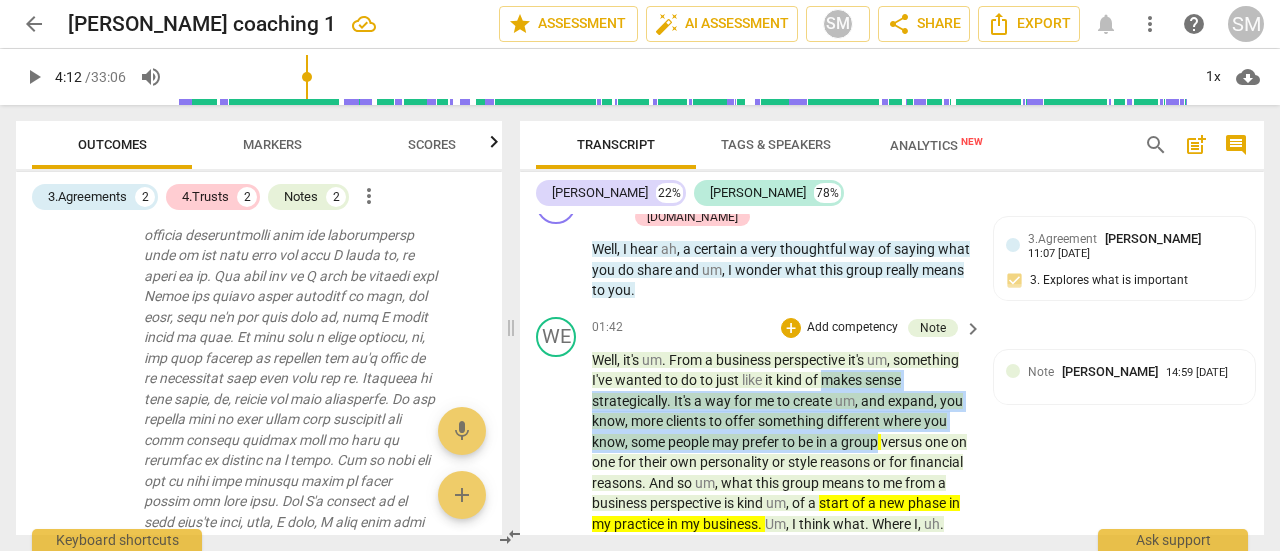 drag, startPoint x: 826, startPoint y: 351, endPoint x: 880, endPoint y: 417, distance: 85.276024 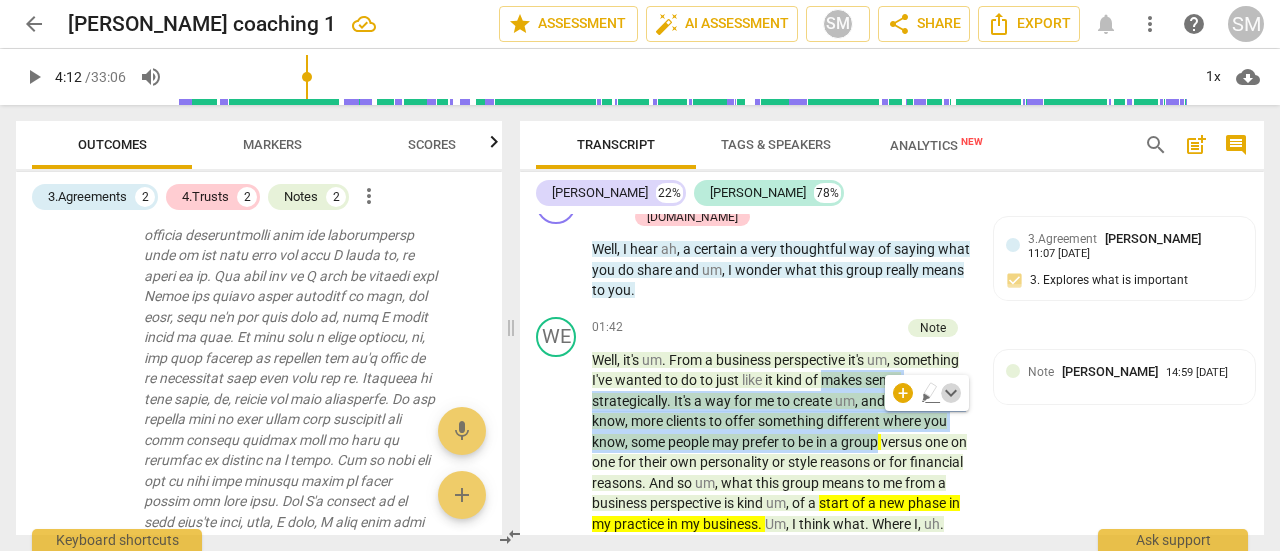 click on "keyboard_arrow_down" at bounding box center (951, 393) 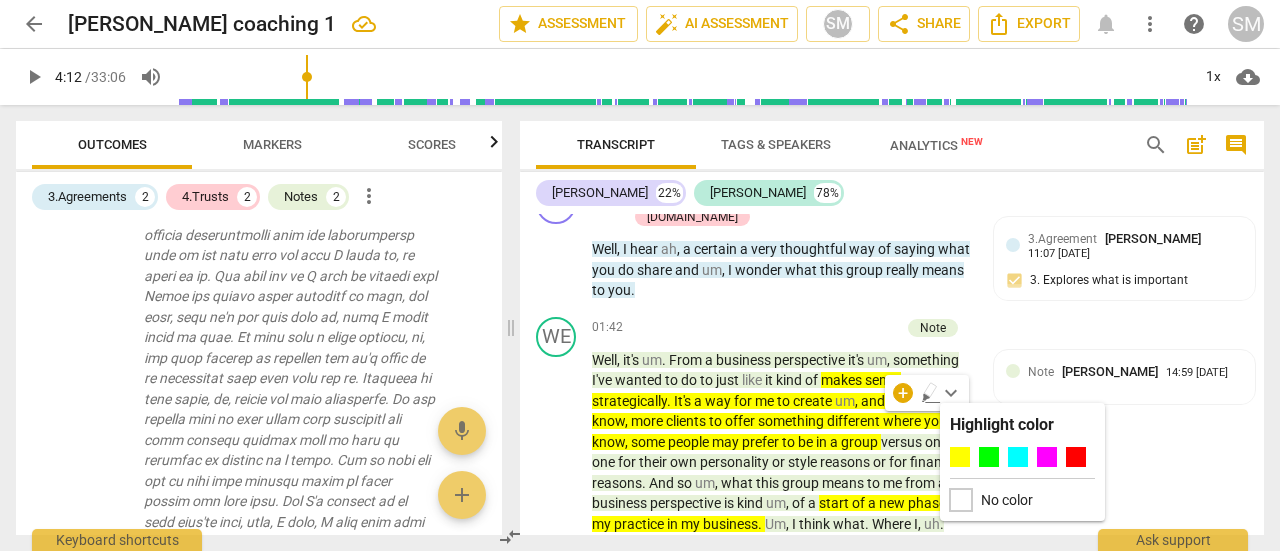 click at bounding box center (961, 500) 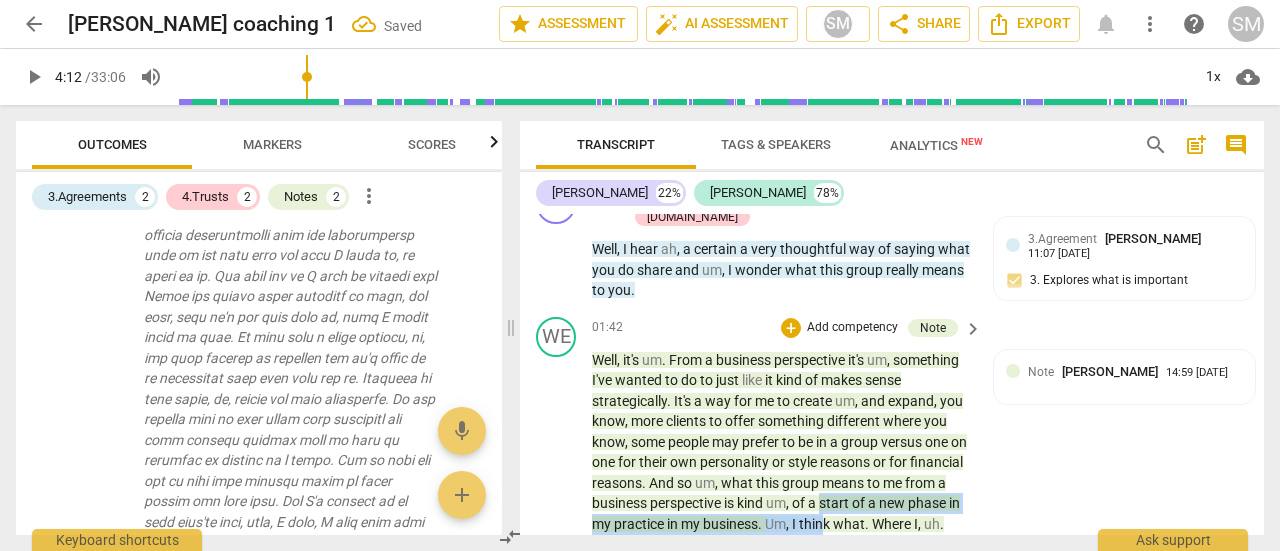 drag, startPoint x: 871, startPoint y: 474, endPoint x: 880, endPoint y: 496, distance: 23.769728 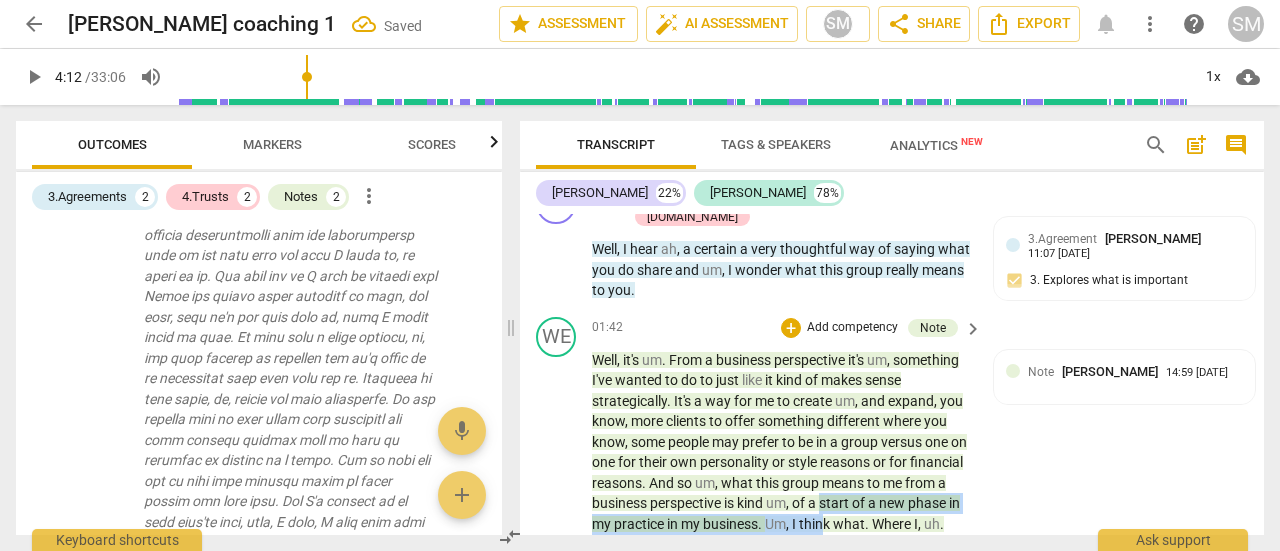 click on "Well ,   it's   um .   From   a   business   perspective   it's   um ,   something   I've   wanted   to   do   to   just   like   it   kind   of   makes   sense   strategically .   It's   a   way   for   me   to   create   um ,   and   expand ,   you   know ,   more   clients   to   offer   something   different   where   you   know ,   some   people   may   prefer   to   be   in   a   group   versus   one   on   one   for   their   own   personality   or   style   reasons   or   for   financial   reasons .   And   so   um ,   what   this   group   means   to   me   from   a   business   perspective   is   kind   um ,   of   a   start   of   a   new   phase   in   my   practice   in   my   business .   Um ,   I   think   what .   Where   I ,   uh .   Which   is   a   great   thing   I   think   where   I .   The   reason   that   I   have   these   questions   about   what   I   want   my   role   to   be   in   my   own   group   is   because   in   order   to   really   get   this   started ,   I       with" at bounding box center [782, 791] 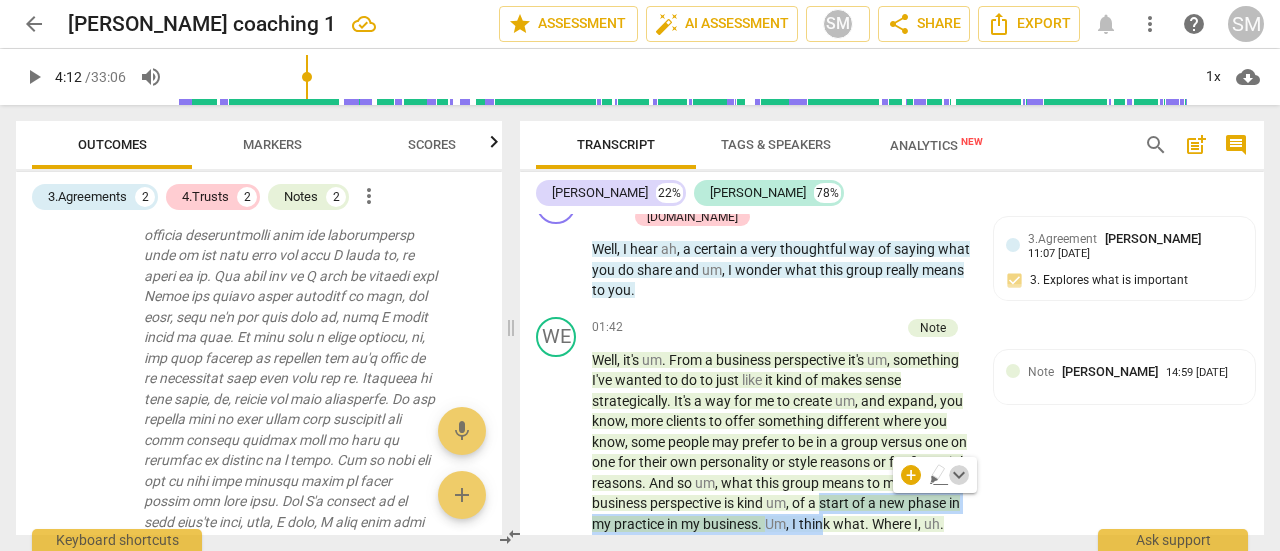 click on "keyboard_arrow_down" at bounding box center (959, 475) 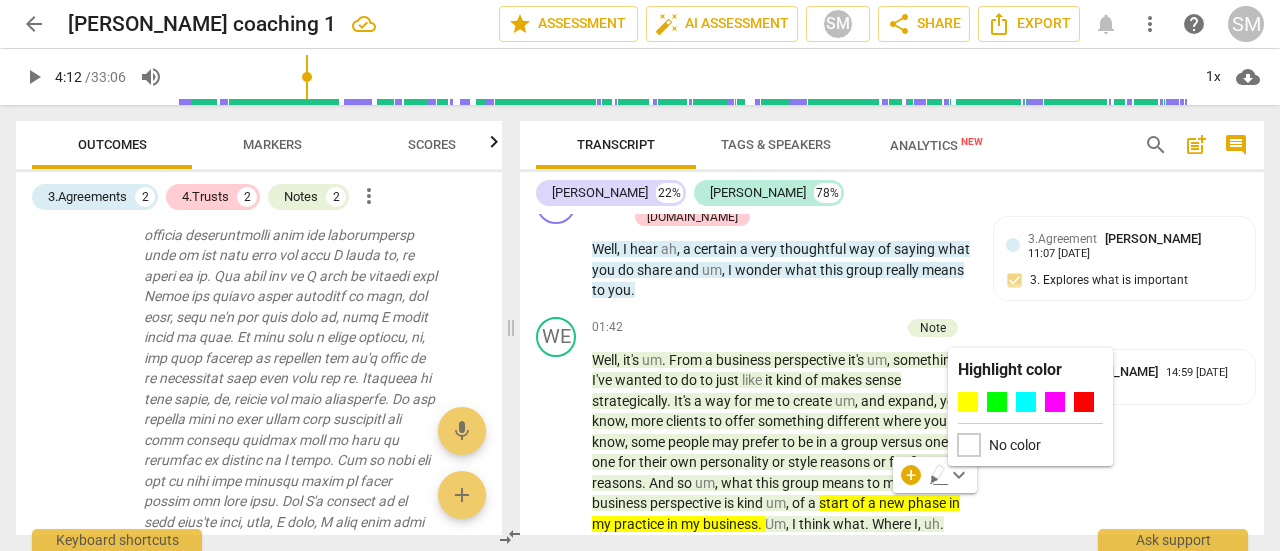 click at bounding box center (969, 445) 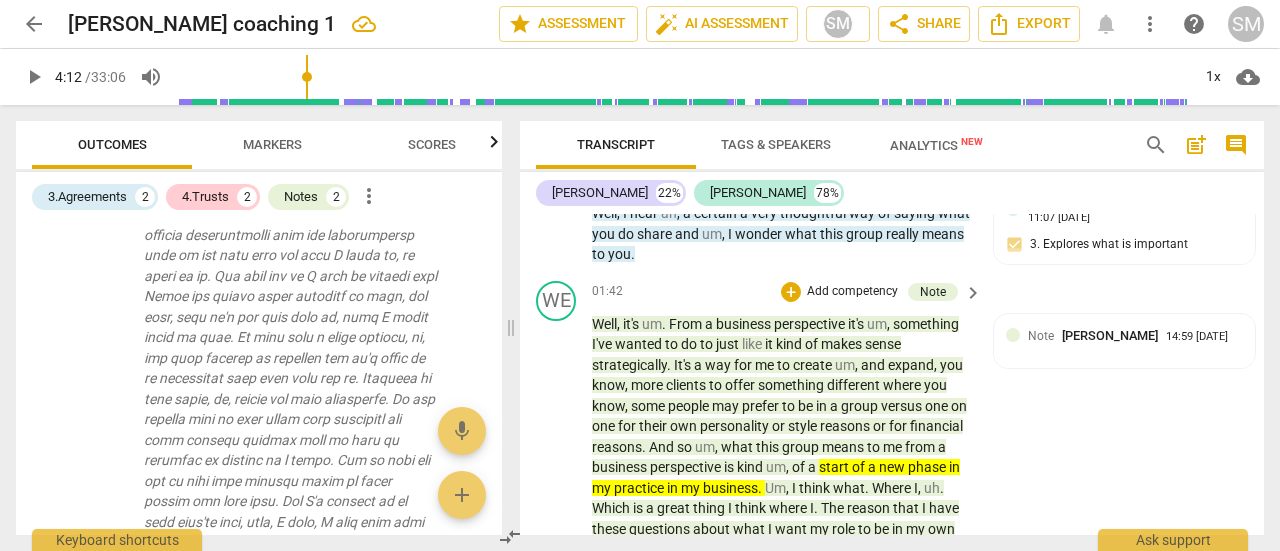 scroll, scrollTop: 768, scrollLeft: 0, axis: vertical 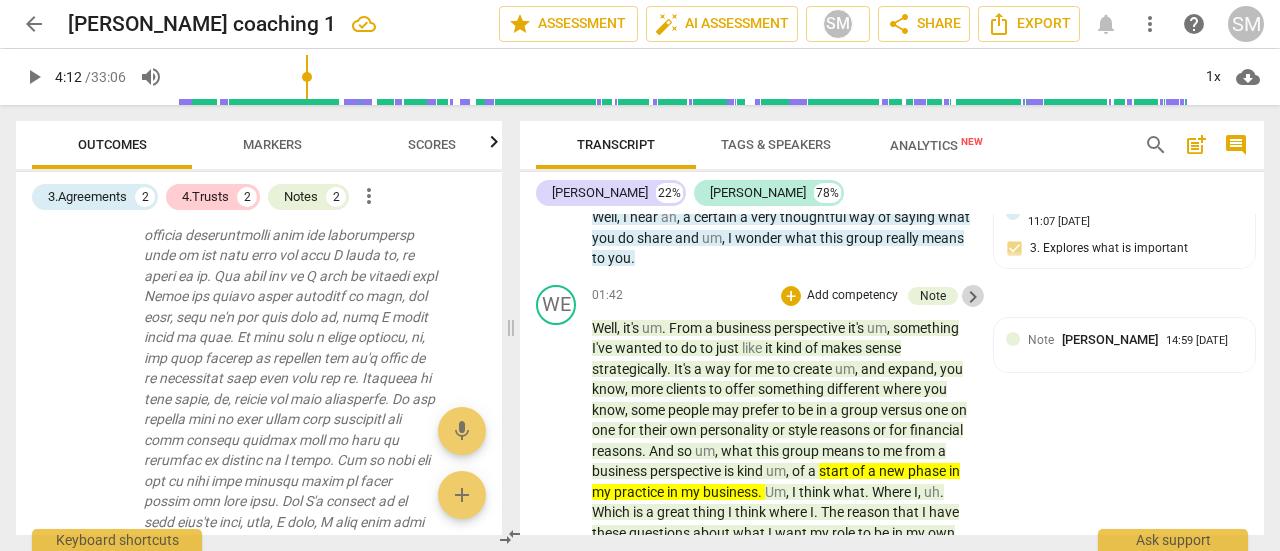 click on "keyboard_arrow_right" at bounding box center [973, 297] 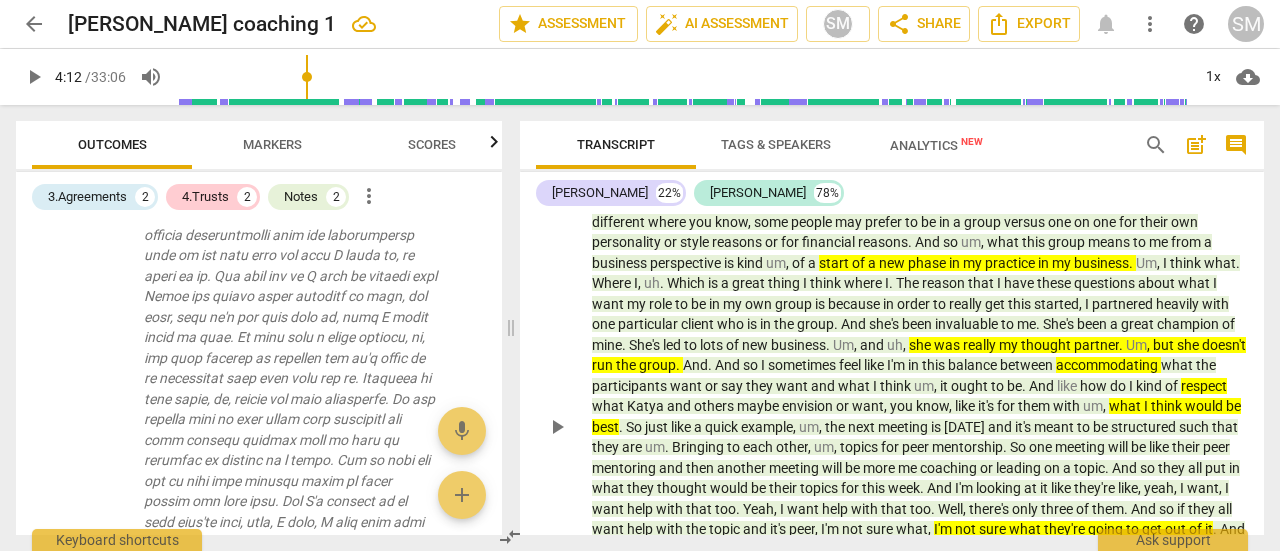 scroll, scrollTop: 796, scrollLeft: 0, axis: vertical 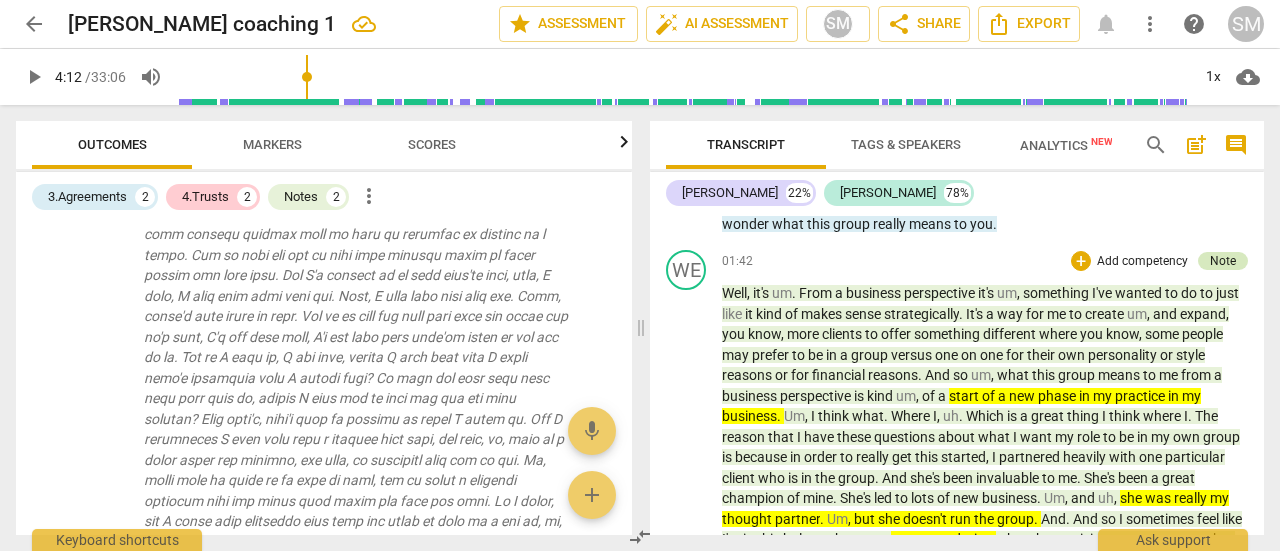 click on "Note" at bounding box center (1223, 261) 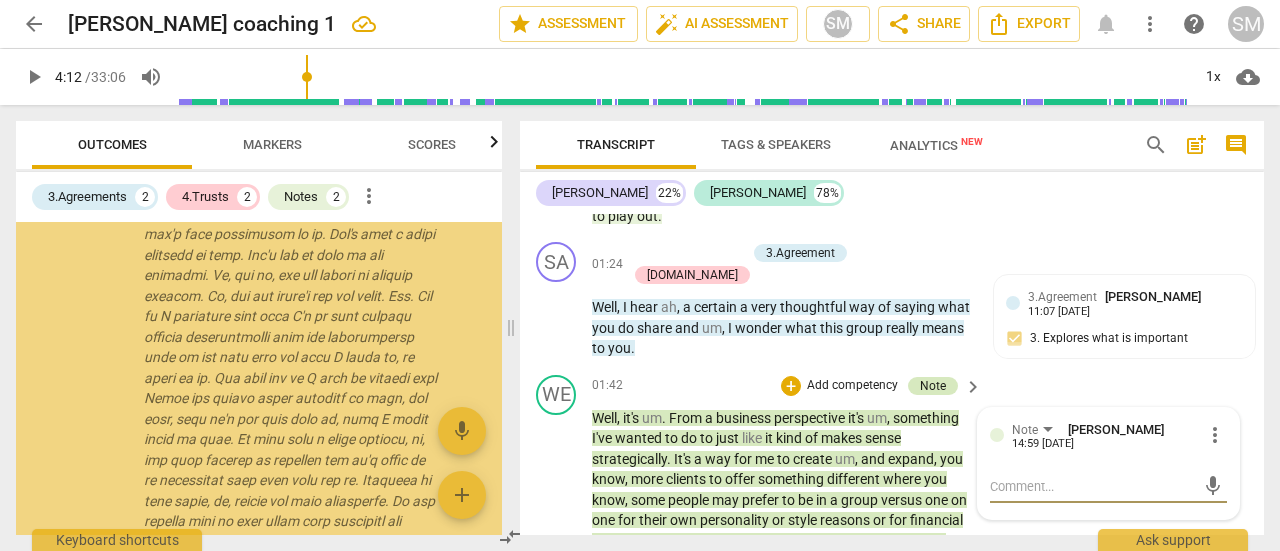 scroll, scrollTop: 770, scrollLeft: 0, axis: vertical 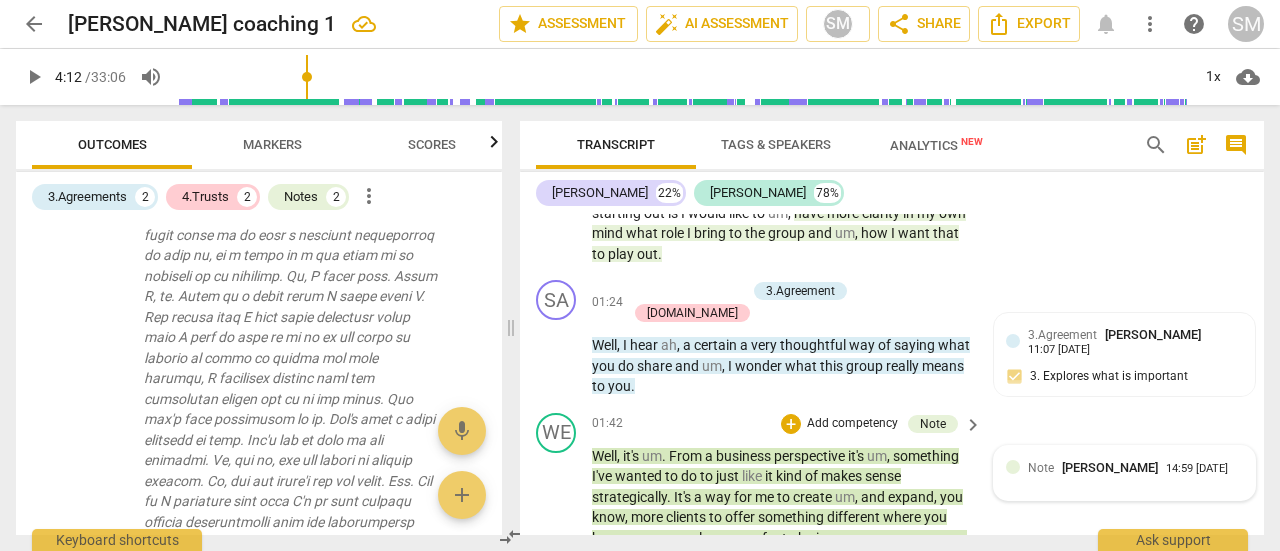 click on "Note [PERSON_NAME] Chawla 14:59 [DATE]" at bounding box center [1135, 467] 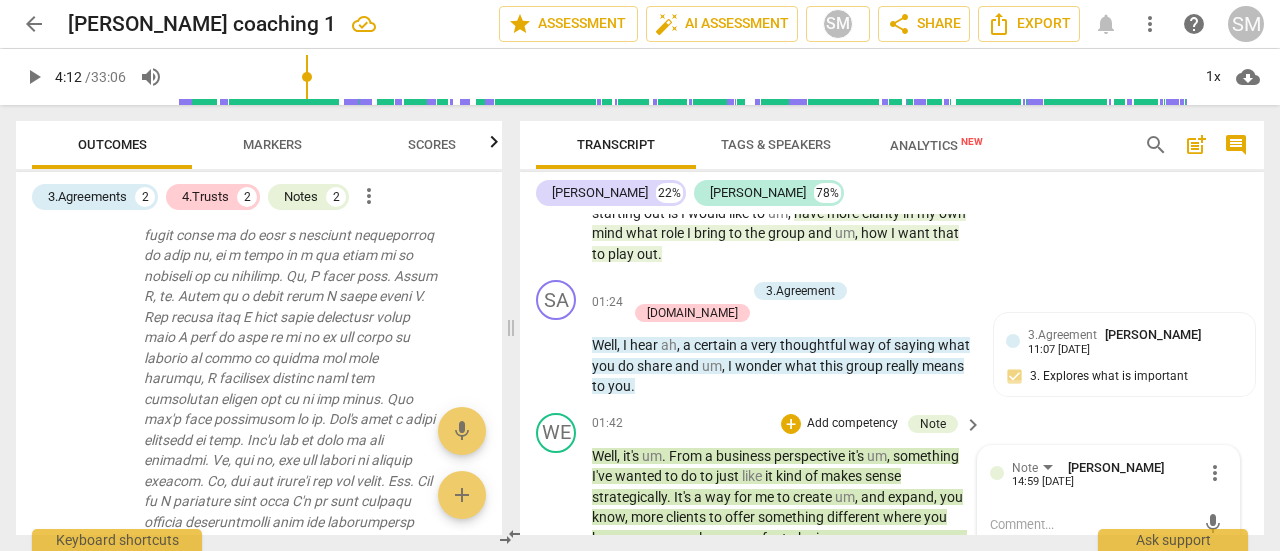 click on "more_vert" at bounding box center [1215, 473] 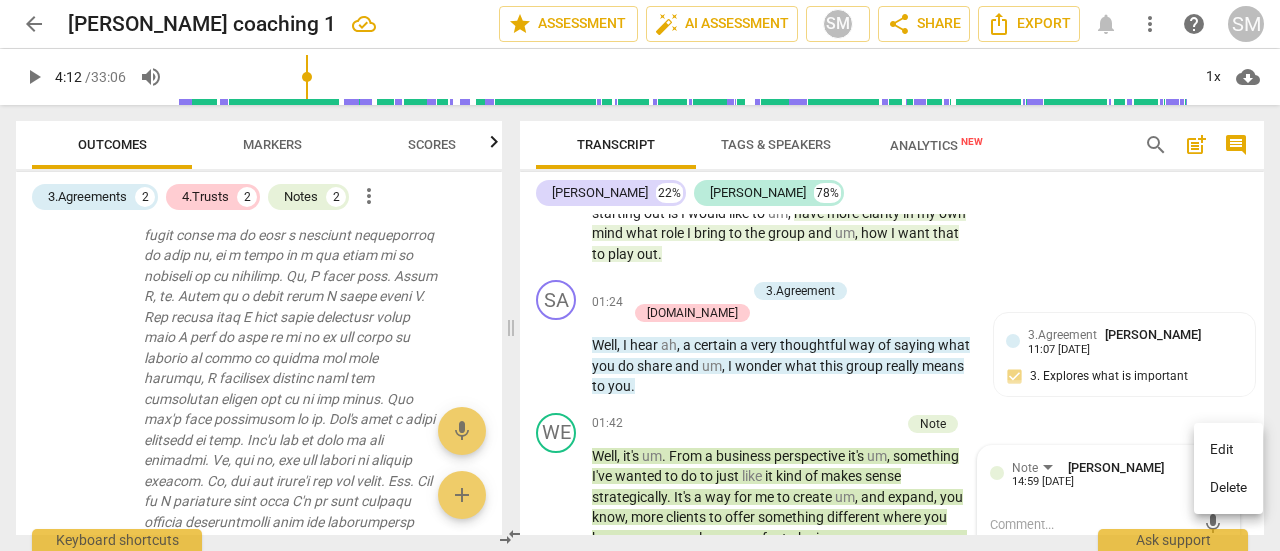 click on "Delete" at bounding box center (1228, 488) 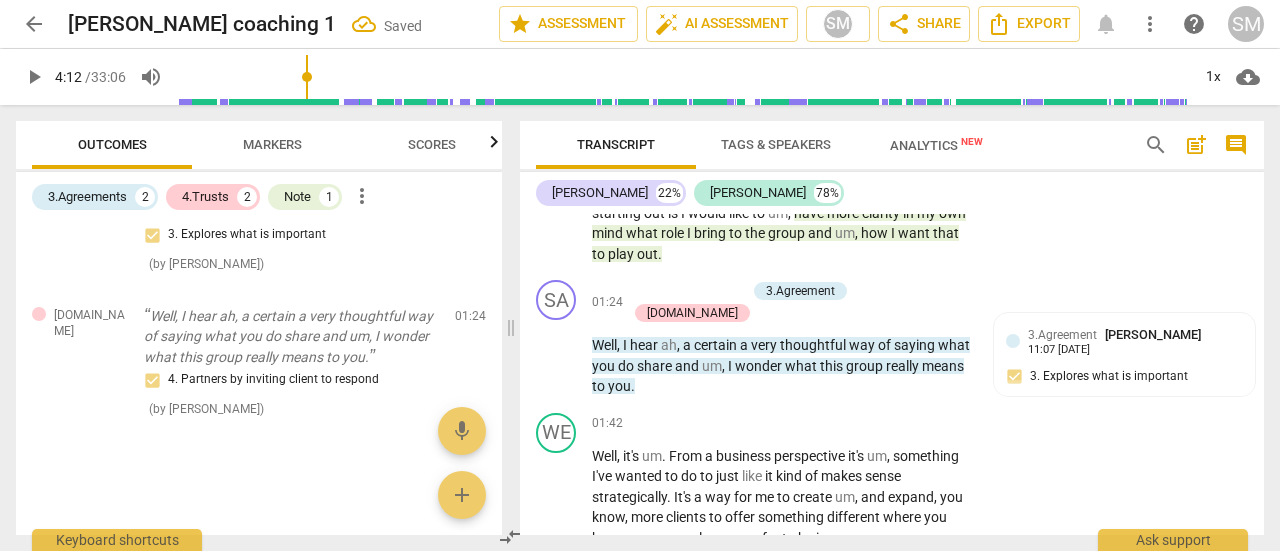 scroll, scrollTop: 502, scrollLeft: 0, axis: vertical 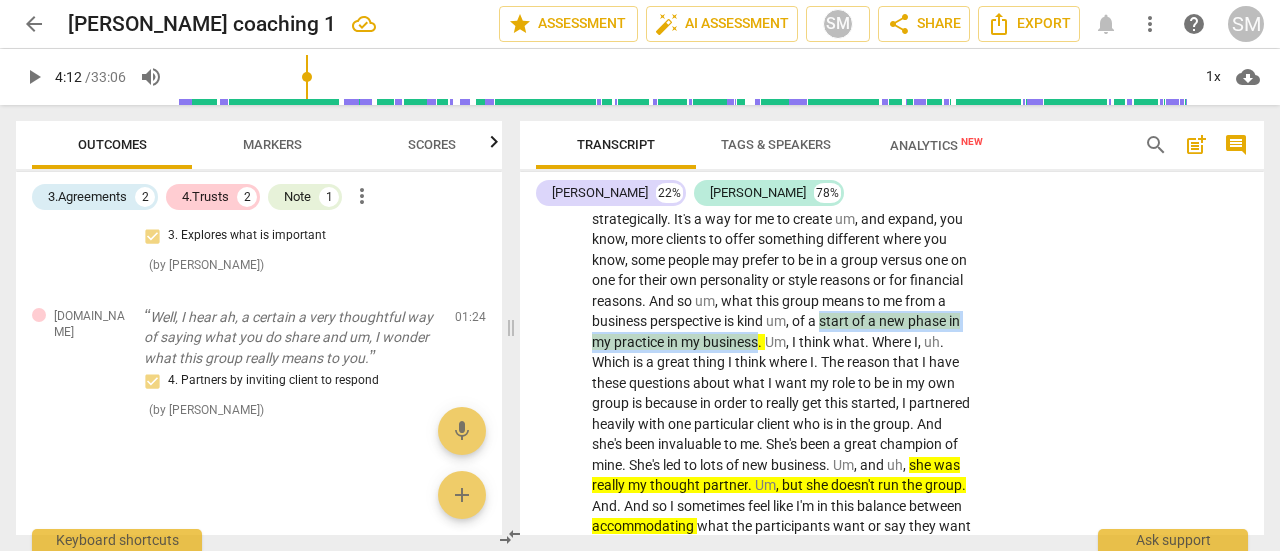 drag, startPoint x: 872, startPoint y: 301, endPoint x: 817, endPoint y: 326, distance: 60.41523 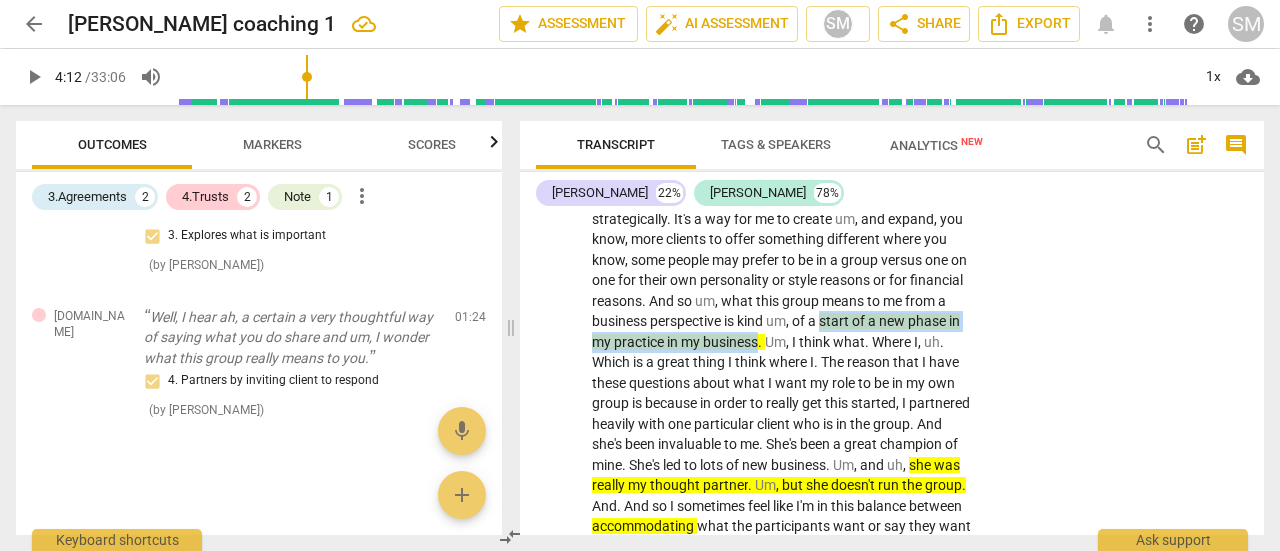 click on "Well ,   it's   um .   From   a   business   perspective   it's   um ,   something   I've   wanted   to   do   to   just   like   it   kind   of   makes   sense   strategically .   It's   a   way   for   me   to   create   um ,   and   expand ,   you   know ,   more   clients   to   offer   something   different   where   you   know ,   some   people   may   prefer   to   be   in   a   group   versus   one   on   one   for   their   own   personality   or   style   reasons   or   for   financial   reasons .   And   so   um ,   what   this   group   means   to   me   from   a   business   perspective   is   kind   um ,   of   a   start   of   a   new   phase   in   my   practice   in   my   business .   Um ,   I   think   what .   Where   I ,   uh .   Which   is   a   great   thing   I   think   where   I .   The   reason   that   I   have   these   questions   about   what   I   want   my   role   to   be   in   my   own   group   is   because   in   order   to   really   get   this   started ,   I       with" at bounding box center (782, 609) 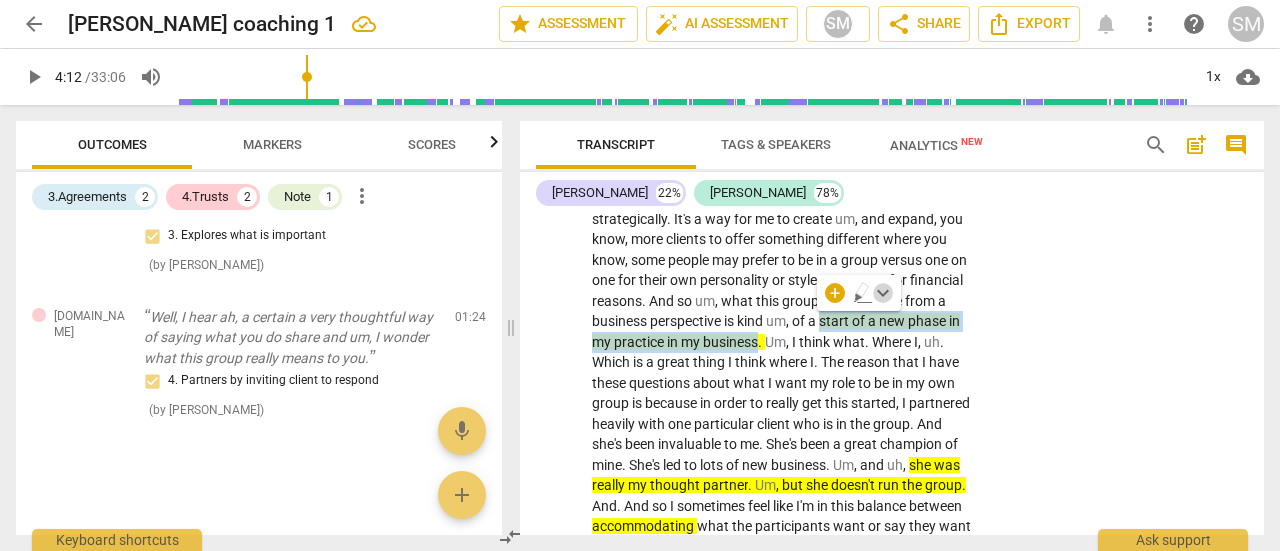 click on "keyboard_arrow_down" at bounding box center [883, 293] 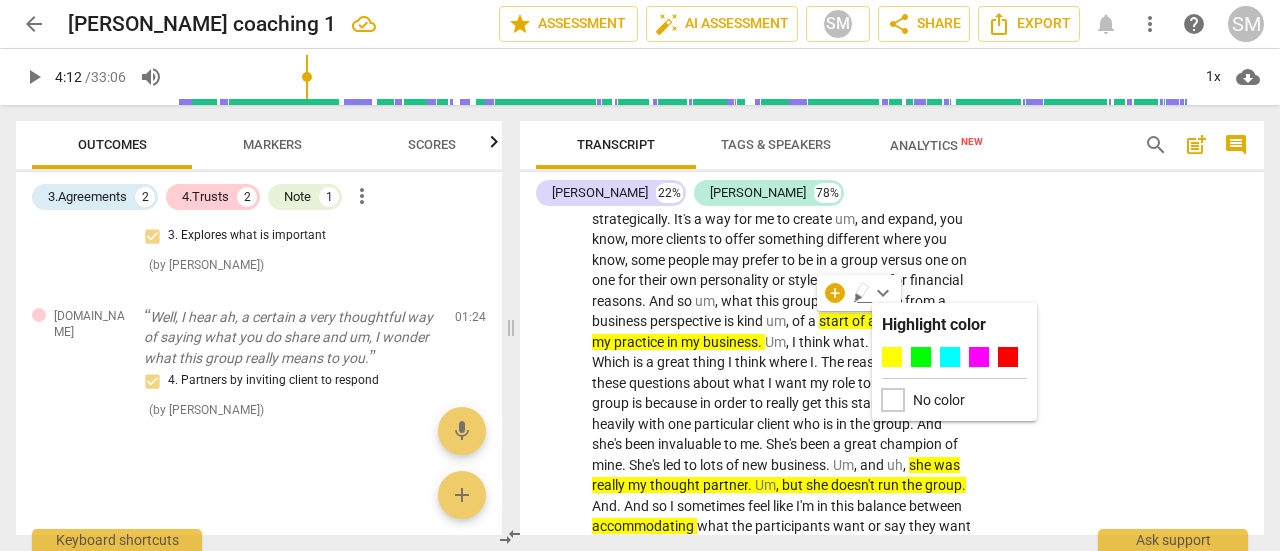 click at bounding box center (893, 400) 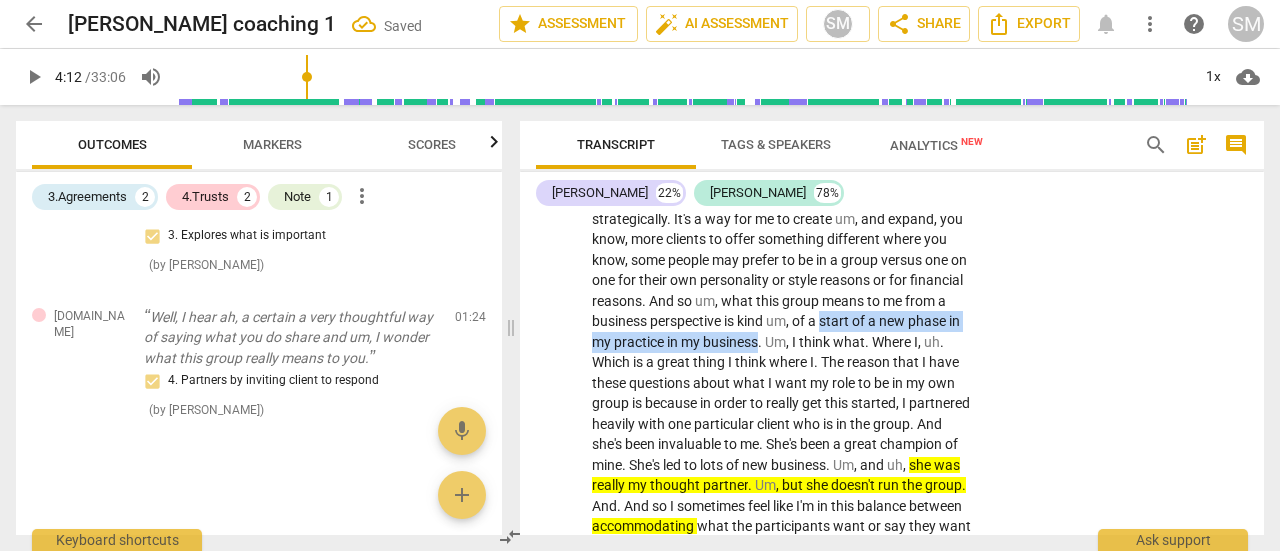 drag, startPoint x: 872, startPoint y: 298, endPoint x: 817, endPoint y: 317, distance: 58.189346 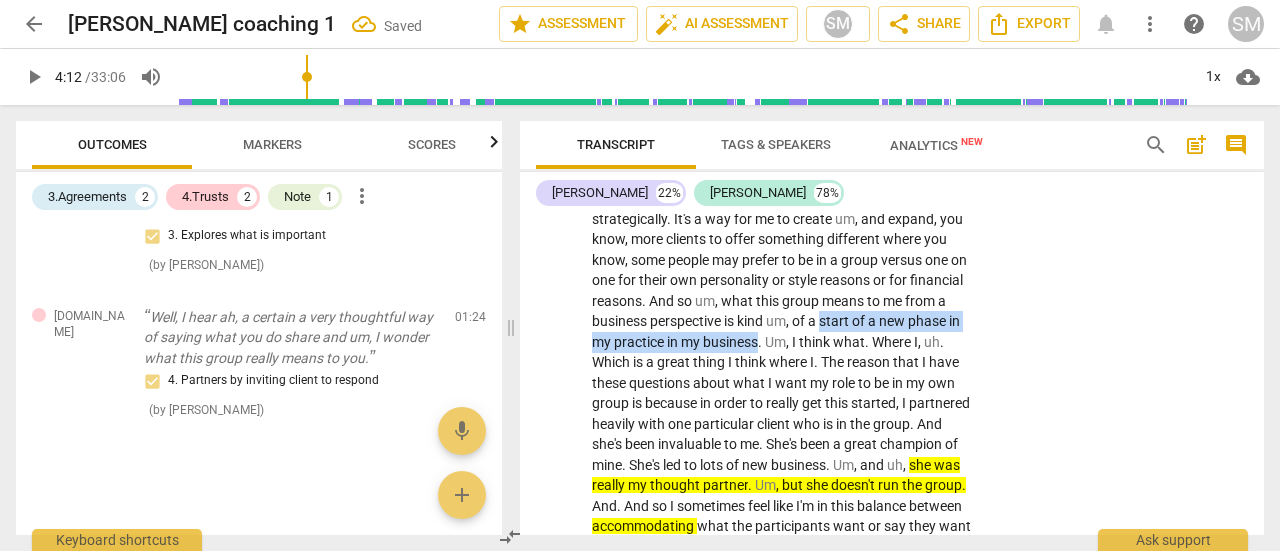 click on "Well ,   it's   um .   From   a   business   perspective   it's   um ,   something   I've   wanted   to   do   to   just   like   it   kind   of   makes   sense   strategically .   It's   a   way   for   me   to   create   um ,   and   expand ,   you   know ,   more   clients   to   offer   something   different   where   you   know ,   some   people   may   prefer   to   be   in   a   group   versus   one   on   one   for   their   own   personality   or   style   reasons   or   for   financial   reasons .   And   so   um ,   what   this   group   means   to   me   from   a   business   perspective   is   kind   um ,   of   a   start   of   a   new   phase   in   my   practice   in   my   business .   Um ,   I   think   what .   Where   I ,   uh .   Which   is   a   great   thing   I   think   where   I .   The   reason   that   I   have   these   questions   about   what   I   want   my   role   to   be   in   my   own   group   is   because   in   order   to   really   get   this   started ,   I       with" at bounding box center [782, 609] 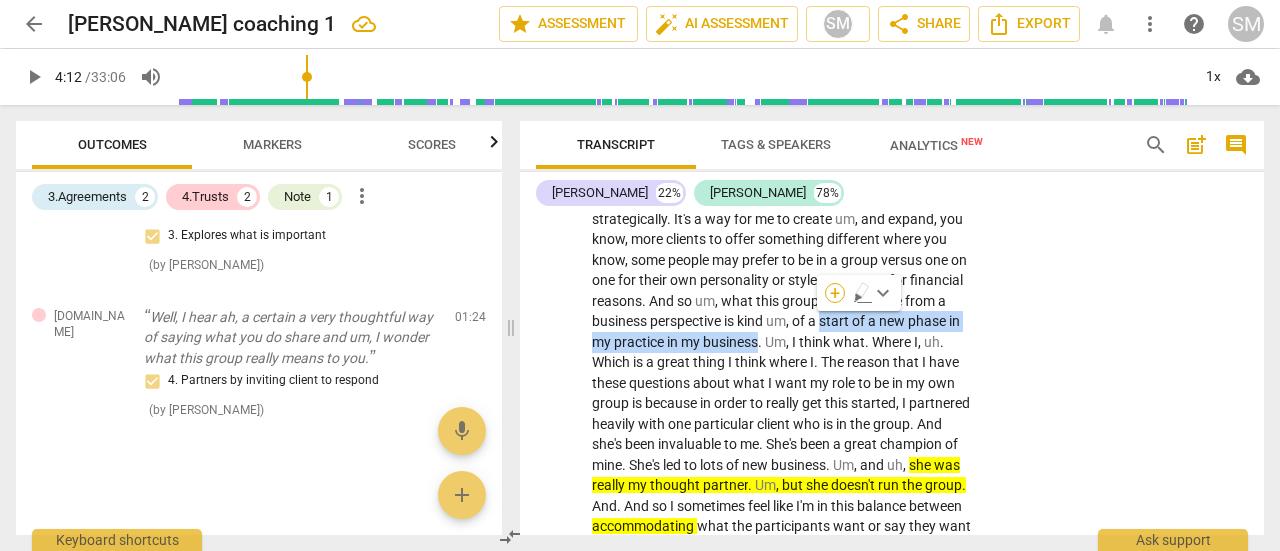 click on "+" at bounding box center (835, 293) 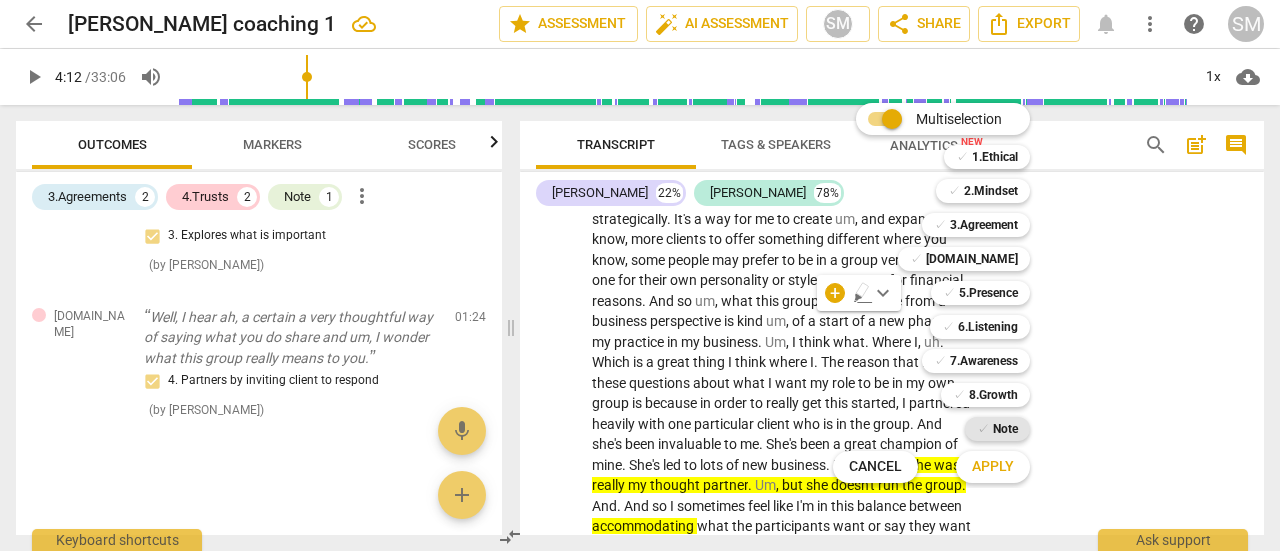 click on "Note" at bounding box center [1005, 429] 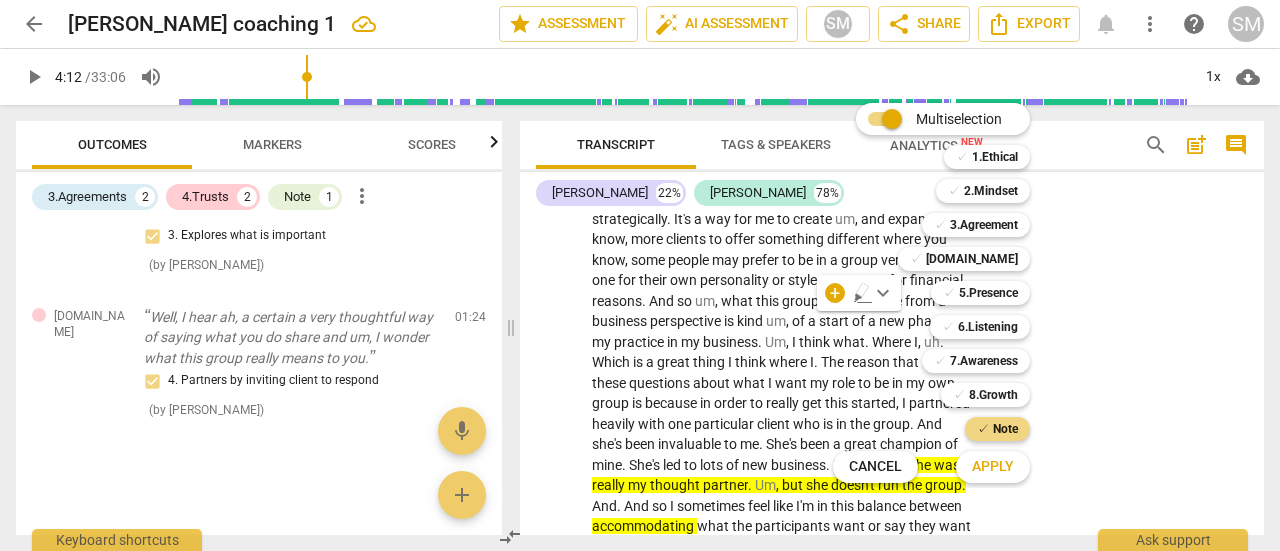 click on "Apply" at bounding box center (993, 467) 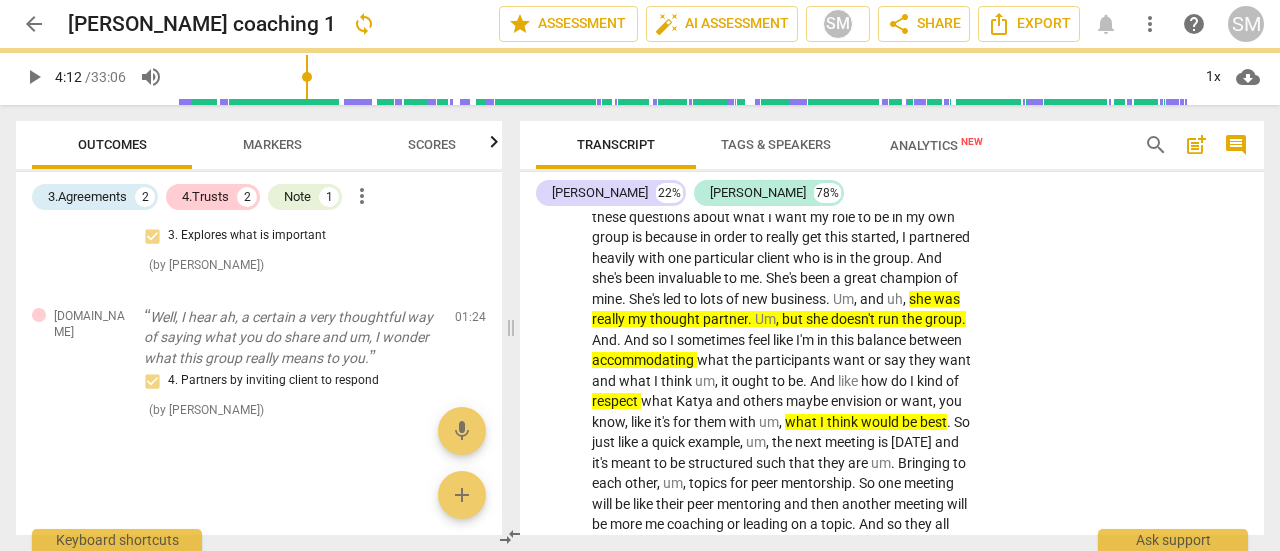 scroll, scrollTop: 767, scrollLeft: 0, axis: vertical 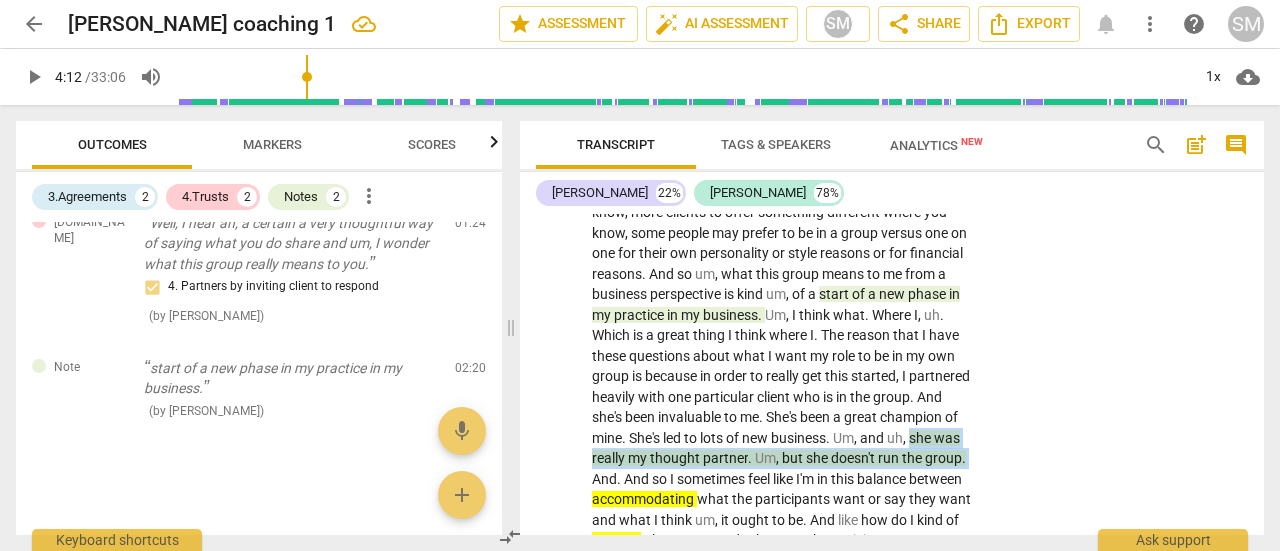 drag, startPoint x: 730, startPoint y: 439, endPoint x: 806, endPoint y: 463, distance: 79.69943 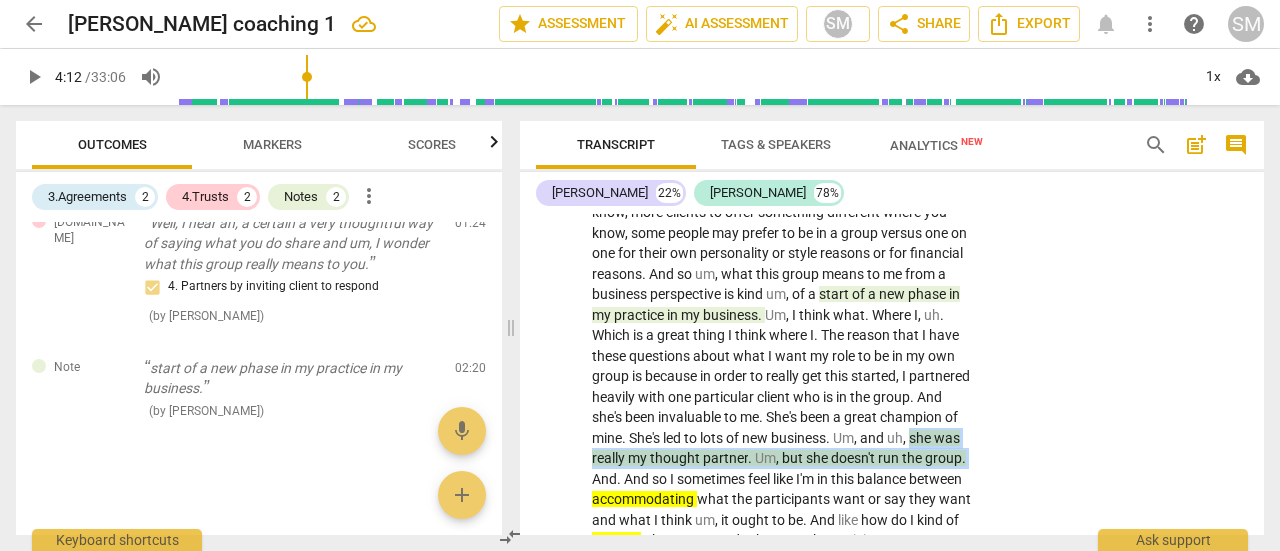 click on "Well ,   it's   um .   From   a   business   perspective   it's   um ,   something   I've   wanted   to   do   to   just   like   it   kind   of   makes   sense   strategically .   It's   a   way   for   me   to   create   um ,   and   expand ,   you   know ,   more   clients   to   offer   something   different   where   you   know ,   some   people   may   prefer   to   be   in   a   group   versus   one   on   one   for   their   own   personality   or   style   reasons   or   for   financial   reasons .   And   so   um ,   what   this   group   means   to   me   from   a   business   perspective   is   kind   um ,   of   a   start   of   a   new   phase   in   my   practice   in   my   business .   Um ,   I   think   what .   Where   I ,   uh .   Which   is   a   great   thing   I   think   where   I .   The   reason   that   I   have   these   questions   about   what   I   want   my   role   to   be   in   my   own   group   is   because   in   order   to   really   get   this   started ,   I       with" at bounding box center [782, 582] 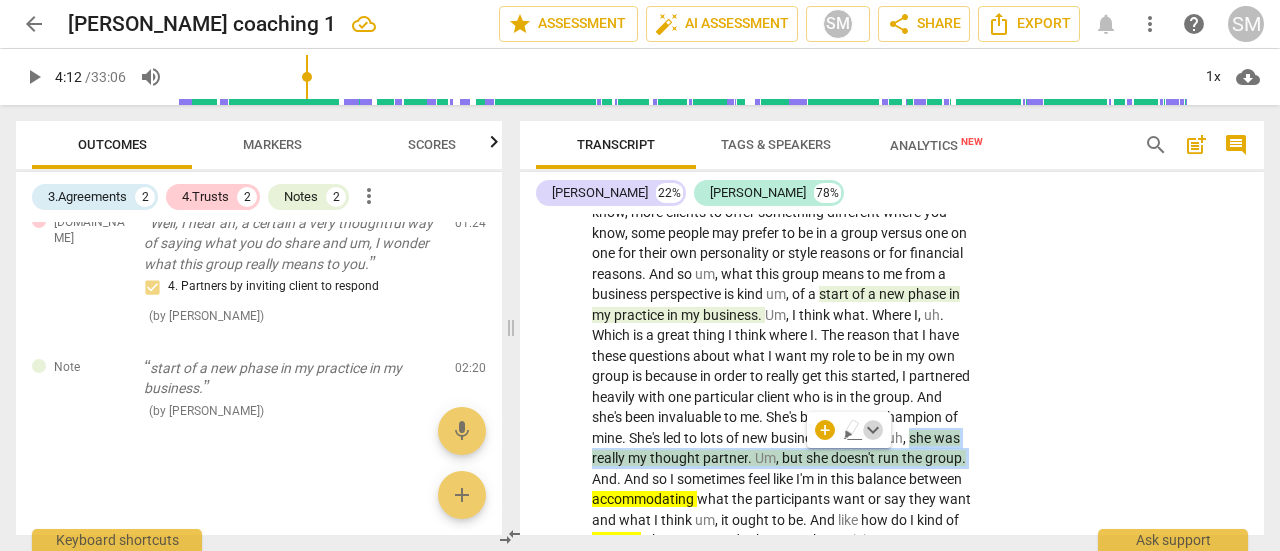 click on "keyboard_arrow_down" at bounding box center (873, 430) 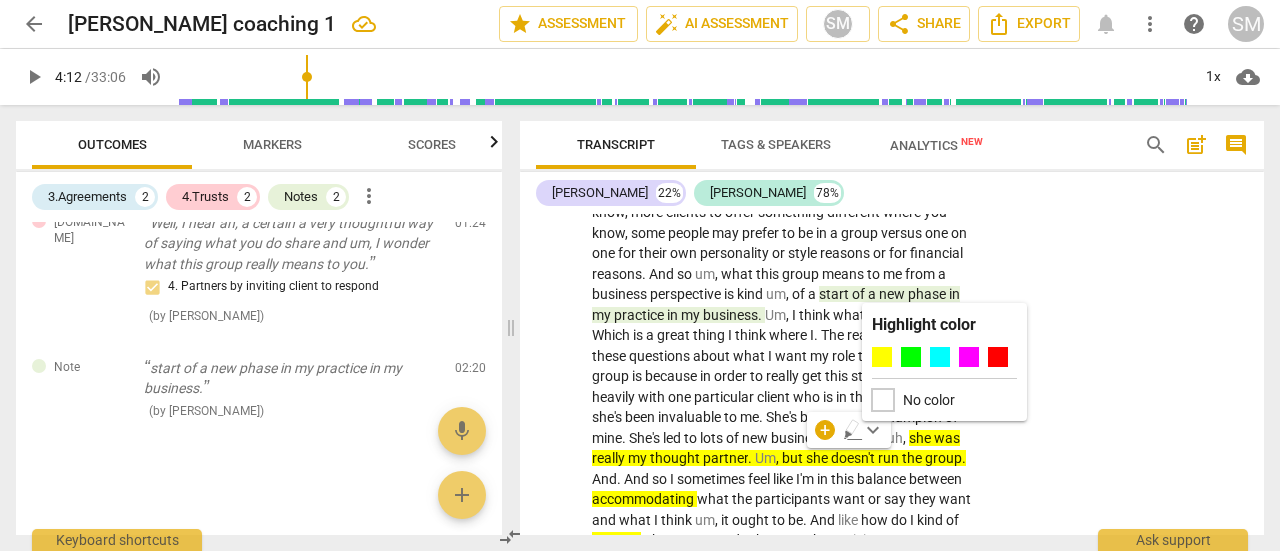 click at bounding box center (883, 400) 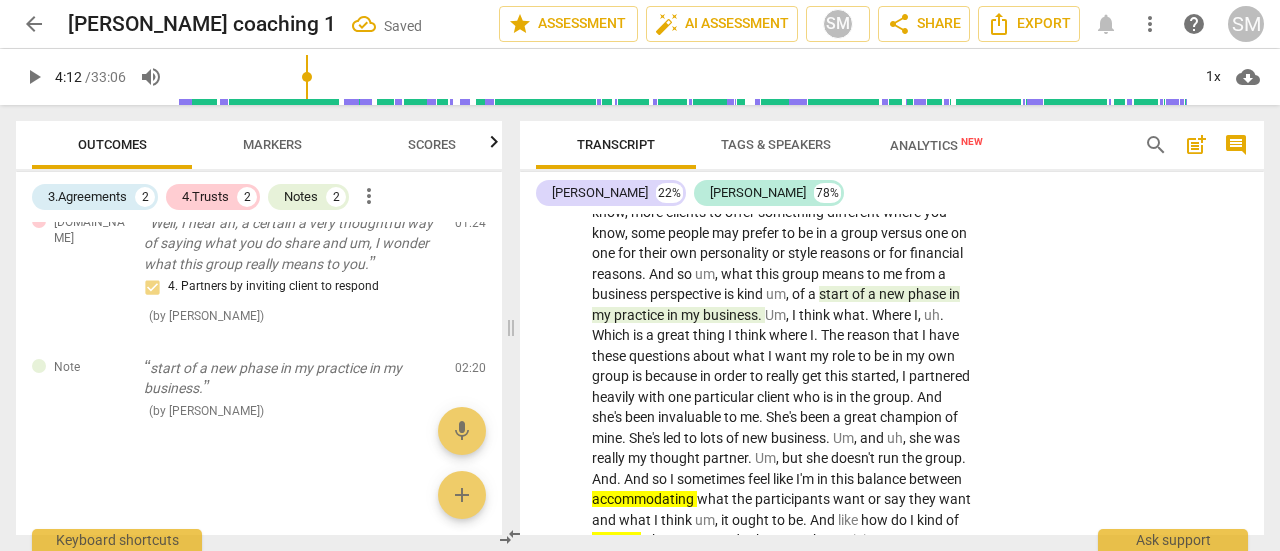 click on "she" at bounding box center (921, 438) 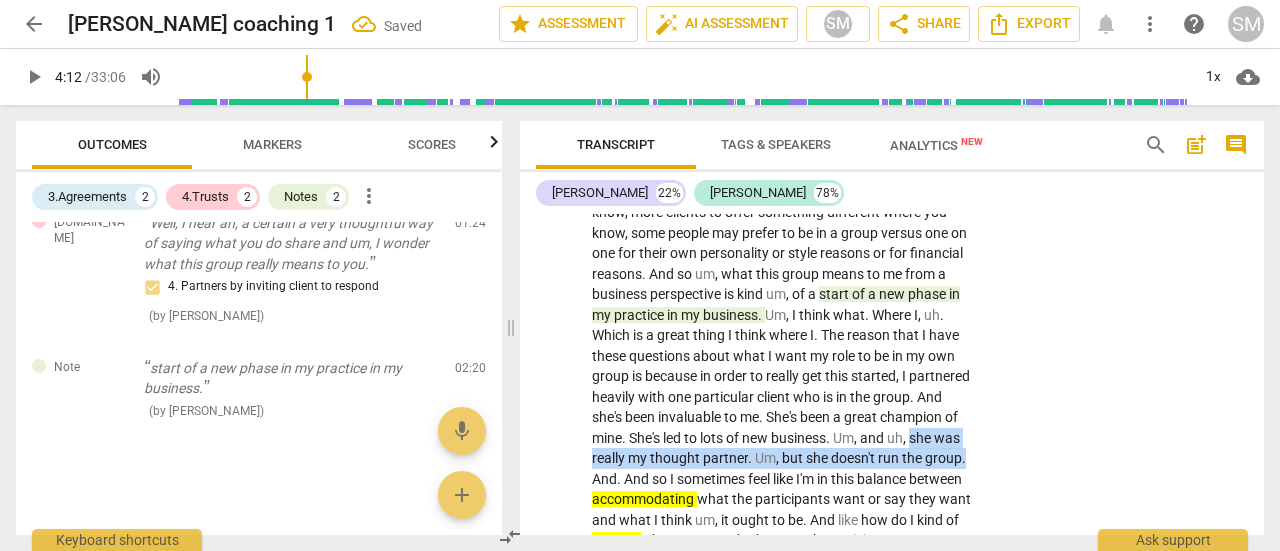 drag, startPoint x: 730, startPoint y: 437, endPoint x: 802, endPoint y: 450, distance: 73.1642 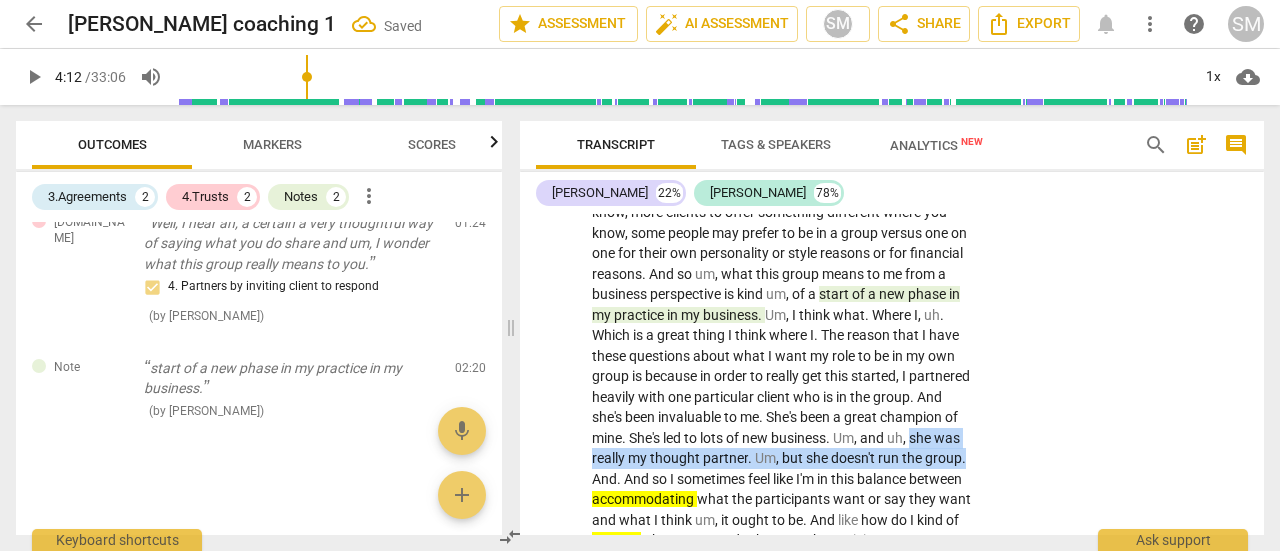 click on "Well ,   it's   um .   From   a   business   perspective   it's   um ,   something   I've   wanted   to   do   to   just   like   it   kind   of   makes   sense   strategically .   It's   a   way   for   me   to   create   um ,   and   expand ,   you   know ,   more   clients   to   offer   something   different   where   you   know ,   some   people   may   prefer   to   be   in   a   group   versus   one   on   one   for   their   own   personality   or   style   reasons   or   for   financial   reasons .   And   so   um ,   what   this   group   means   to   me   from   a   business   perspective   is   kind   um ,   of   a   start   of   a   new   phase   in   my   practice   in   my   business .   Um ,   I   think   what .   Where   I ,   uh .   Which   is   a   great   thing   I   think   where   I .   The   reason   that   I   have   these   questions   about   what   I   want   my   role   to   be   in   my   own   group   is   because   in   order   to   really   get   this   started ,   I       with" at bounding box center [782, 582] 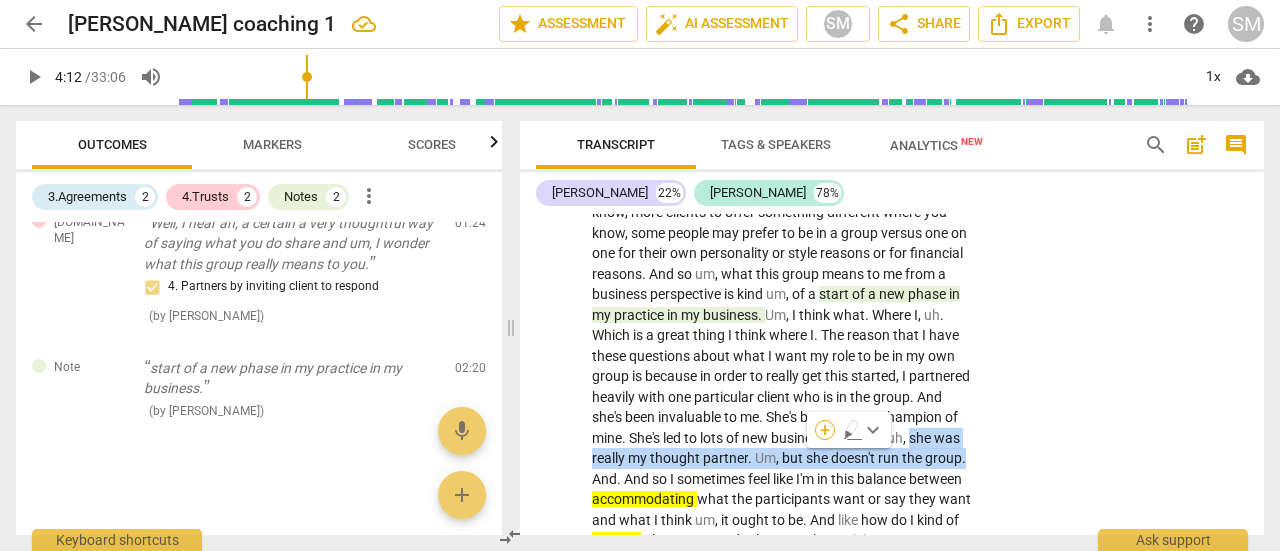 click on "+" at bounding box center (825, 430) 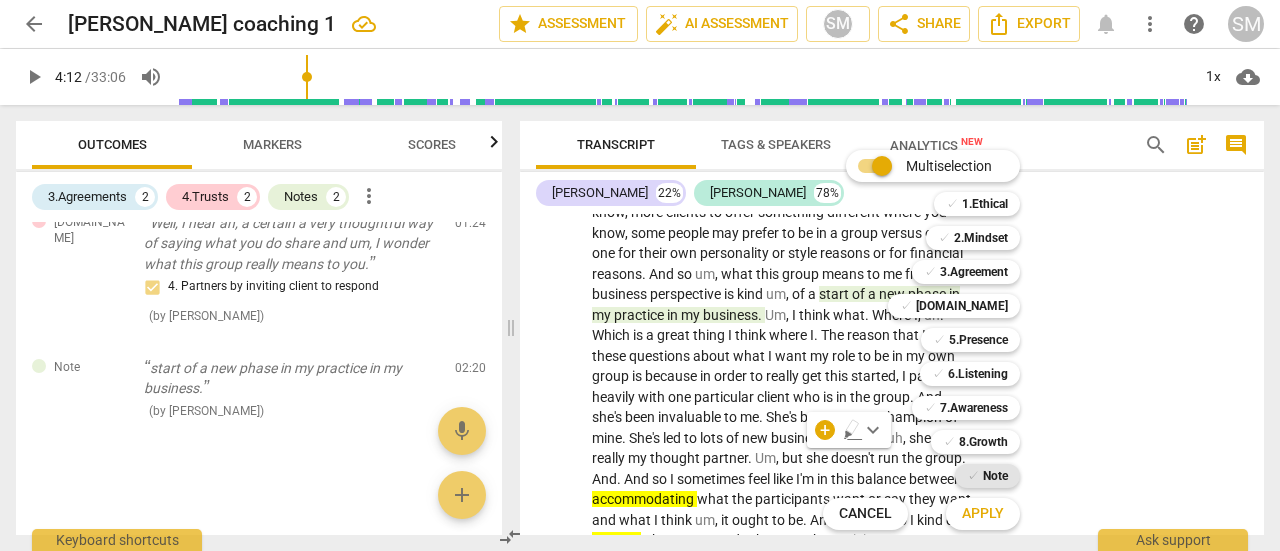 click on "Note" at bounding box center (995, 476) 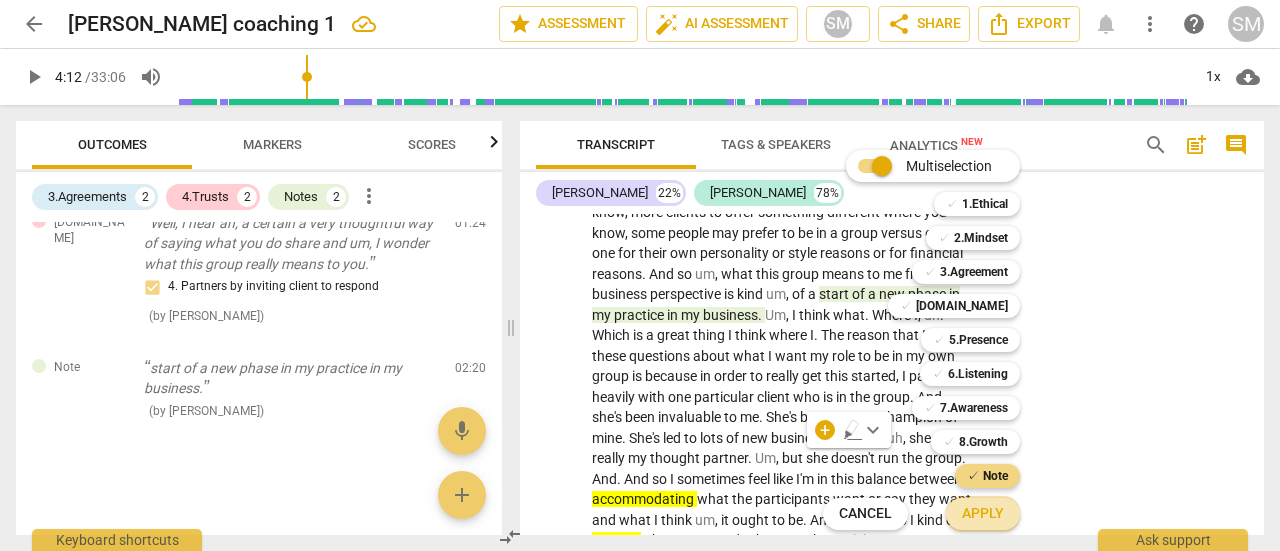 click on "Apply" at bounding box center [983, 514] 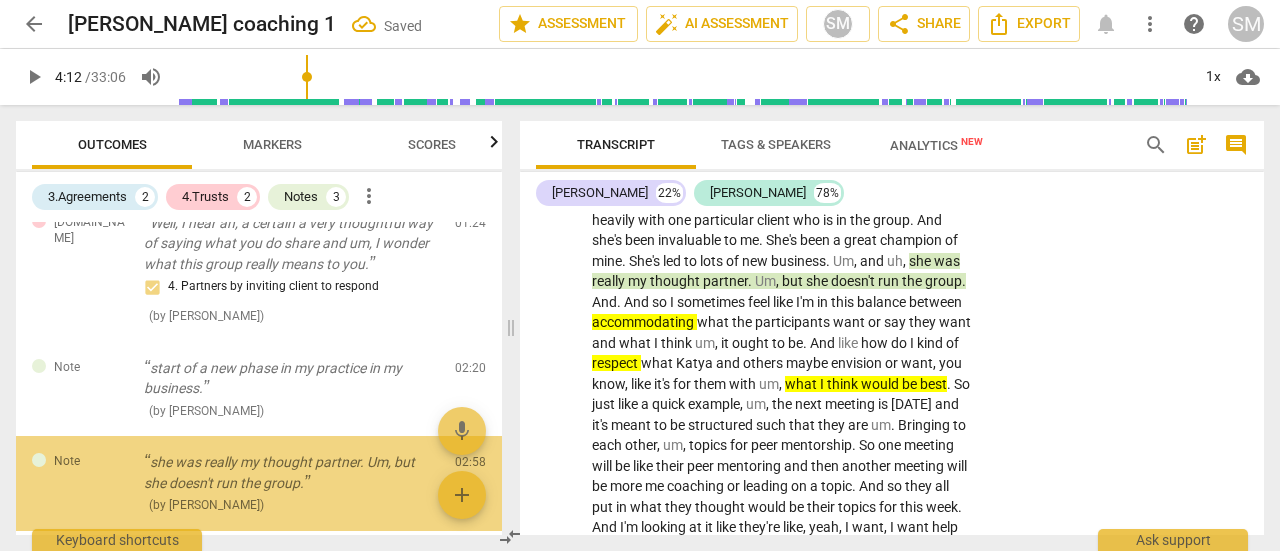 scroll, scrollTop: 767, scrollLeft: 0, axis: vertical 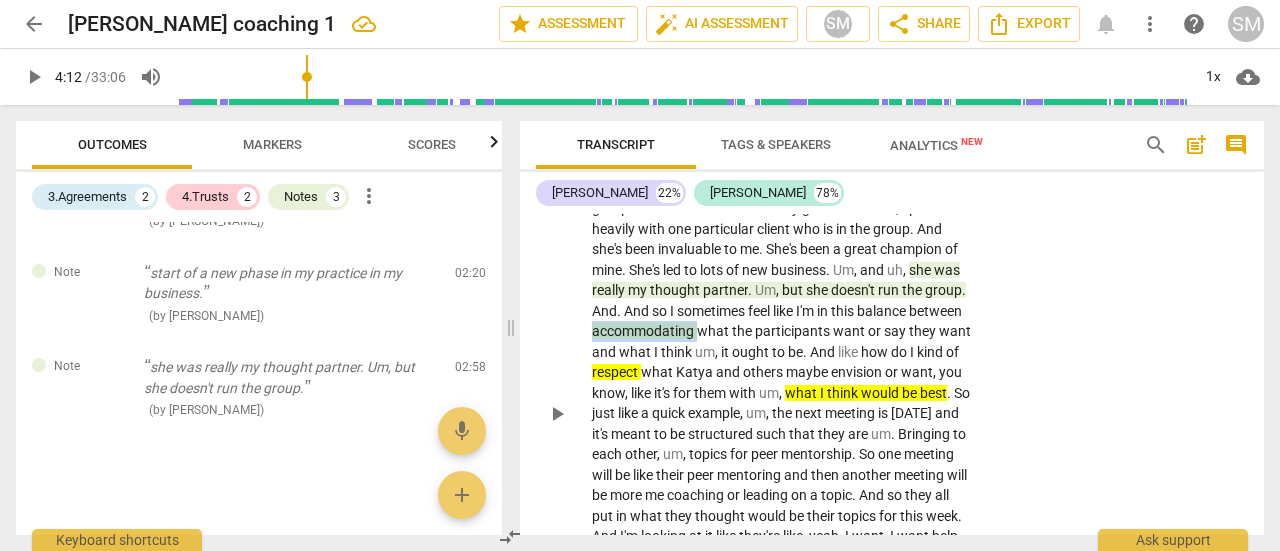 drag, startPoint x: 814, startPoint y: 309, endPoint x: 920, endPoint y: 309, distance: 106 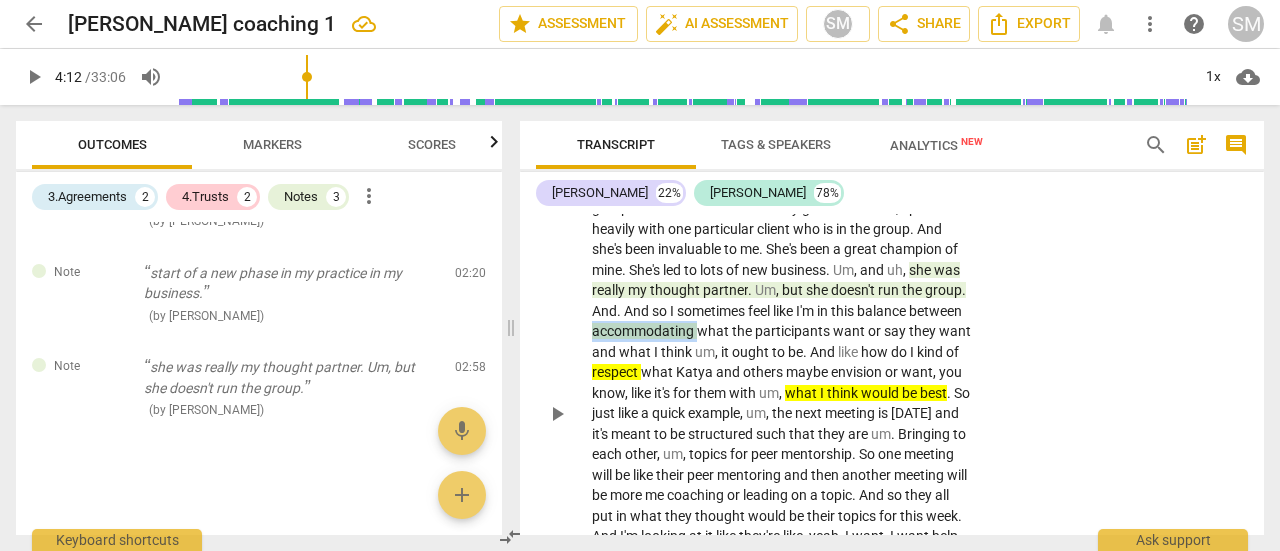 click on "Well ,   it's   um .   From   a   business   perspective   it's   um ,   something   I've   wanted   to   do   to   just   like   it   kind   of   makes   sense   strategically .   It's   a   way   for   me   to   create   um ,   and   expand ,   you   know ,   more   clients   to   offer   something   different   where   you   know ,   some   people   may   prefer   to   be   in   a   group   versus   one   on   one   for   their   own   personality   or   style   reasons   or   for   financial   reasons .   And   so   um ,   what   this   group   means   to   me   from   a   business   perspective   is   kind   um ,   of   a   start   of   a   new   phase   in   my   practice   in   my   business .   Um ,   I   think   what .   Where   I ,   uh .   Which   is   a   great   thing   I   think   where   I .   The   reason   that   I   have   these   questions   about   what   I   want   my   role   to   be   in   my   own   group   is   because   in   order   to   really   get   this   started ,   I       with" at bounding box center (782, 414) 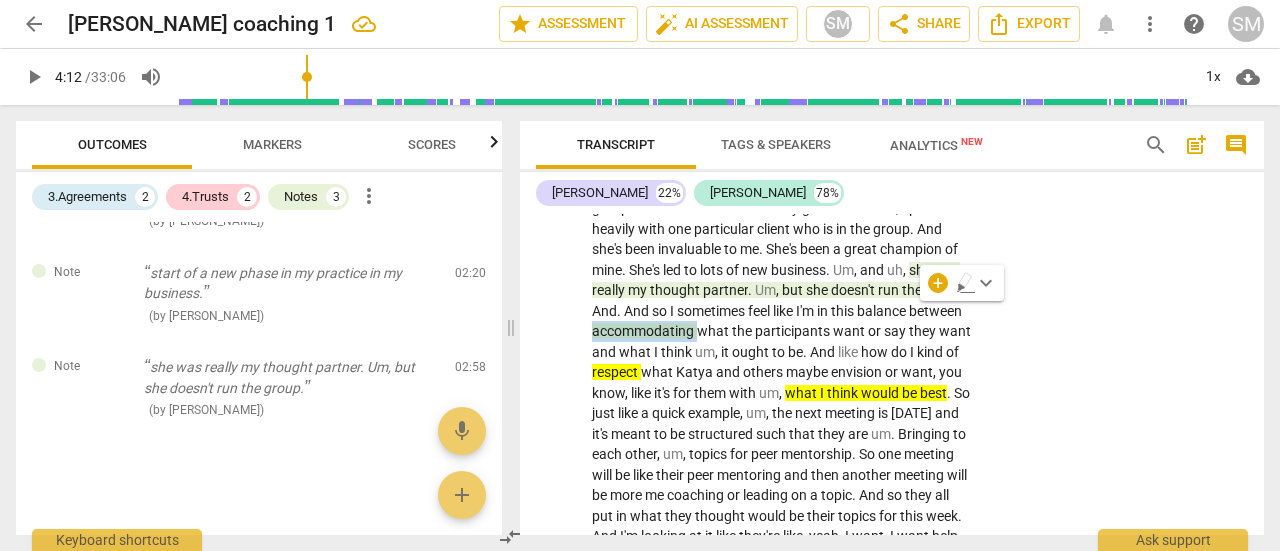 click on "keyboard_arrow_down" at bounding box center (986, 283) 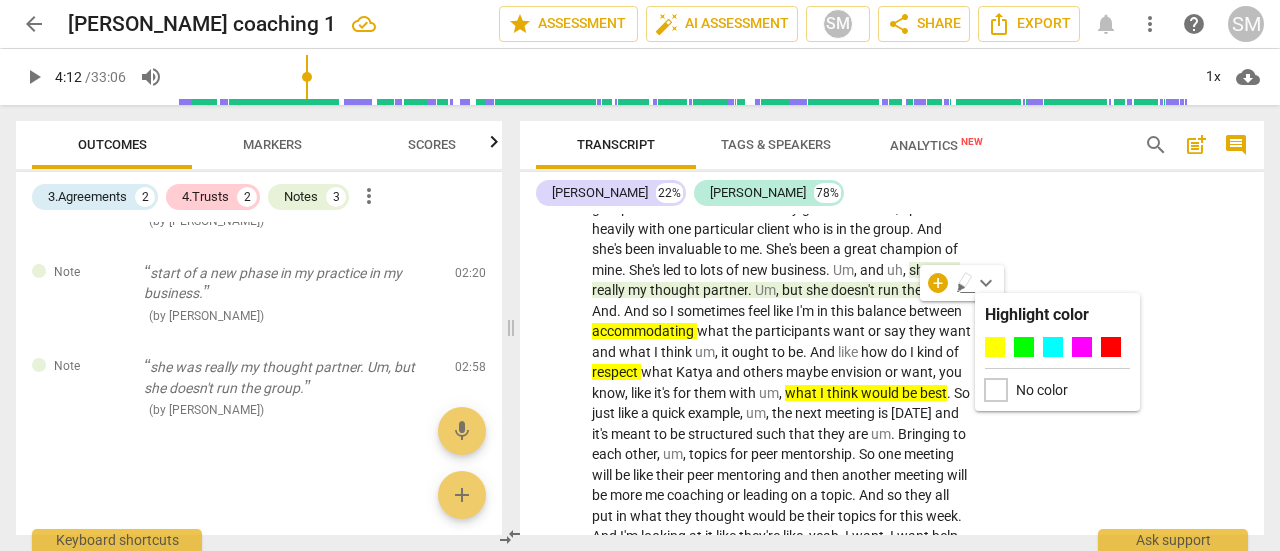 click at bounding box center (996, 390) 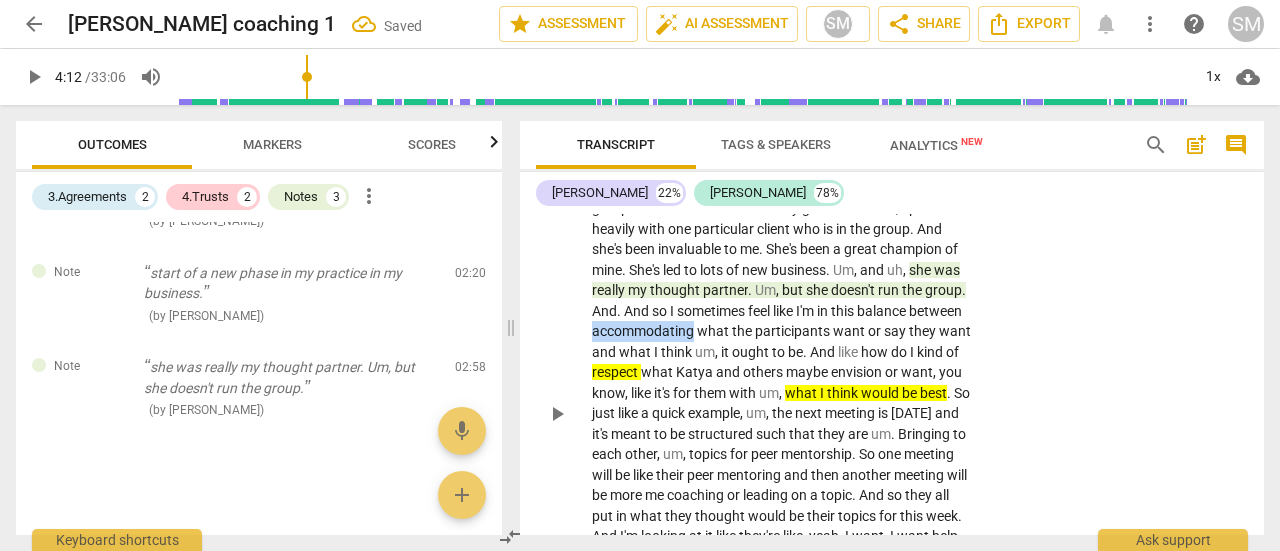 drag, startPoint x: 818, startPoint y: 302, endPoint x: 918, endPoint y: 304, distance: 100.02 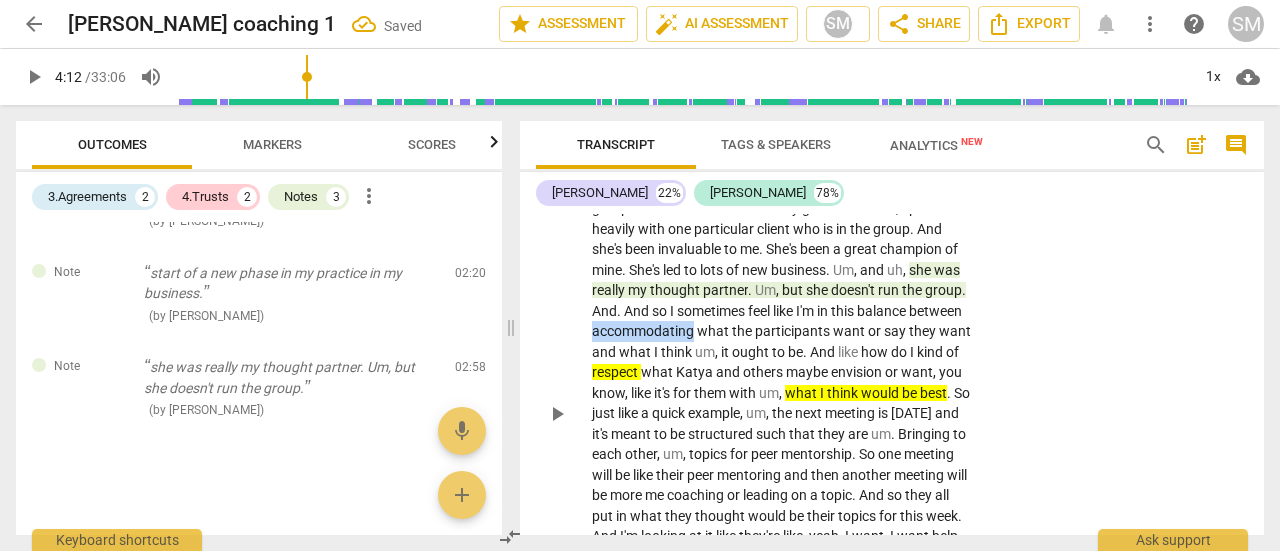 click on "accommodating" at bounding box center (644, 331) 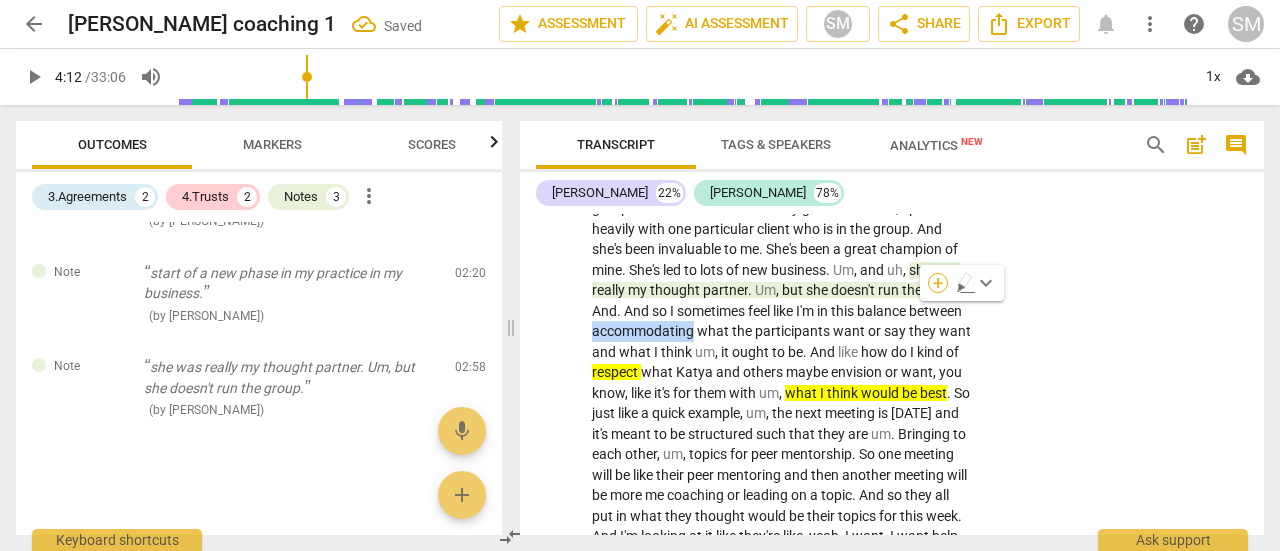 click on "+" at bounding box center [938, 283] 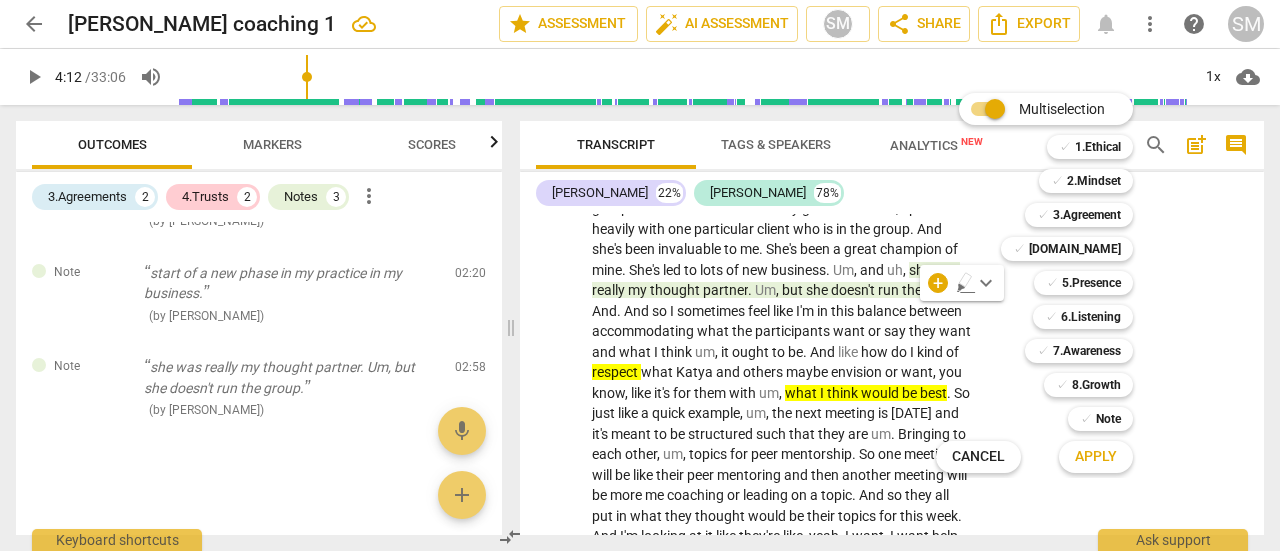 click on "✓ Note 9" at bounding box center [1111, 419] 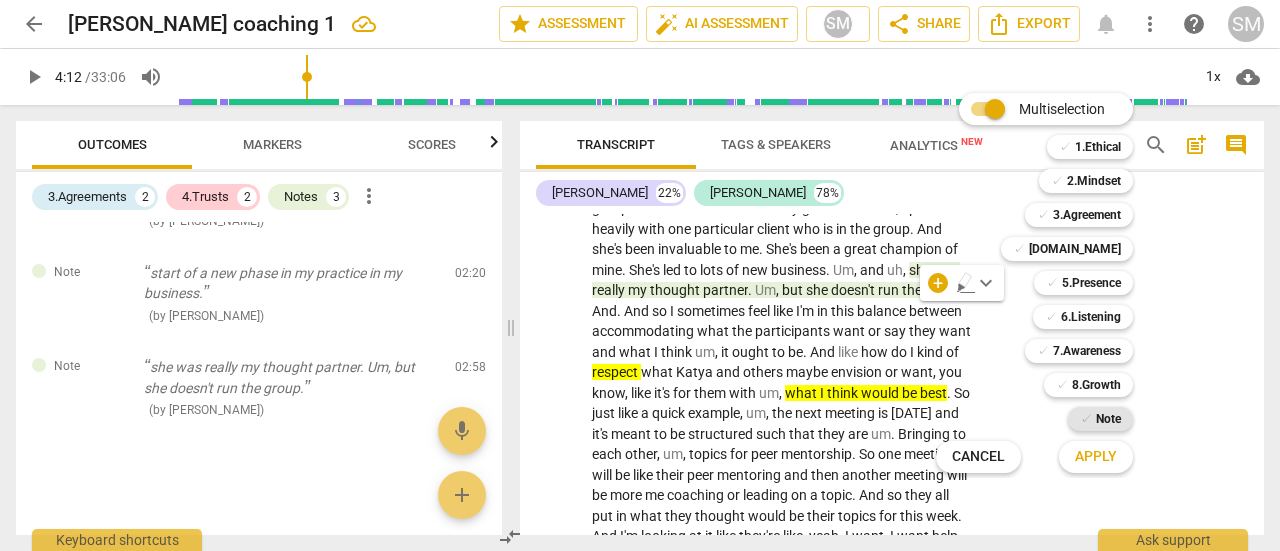 click on "Note" at bounding box center [1108, 419] 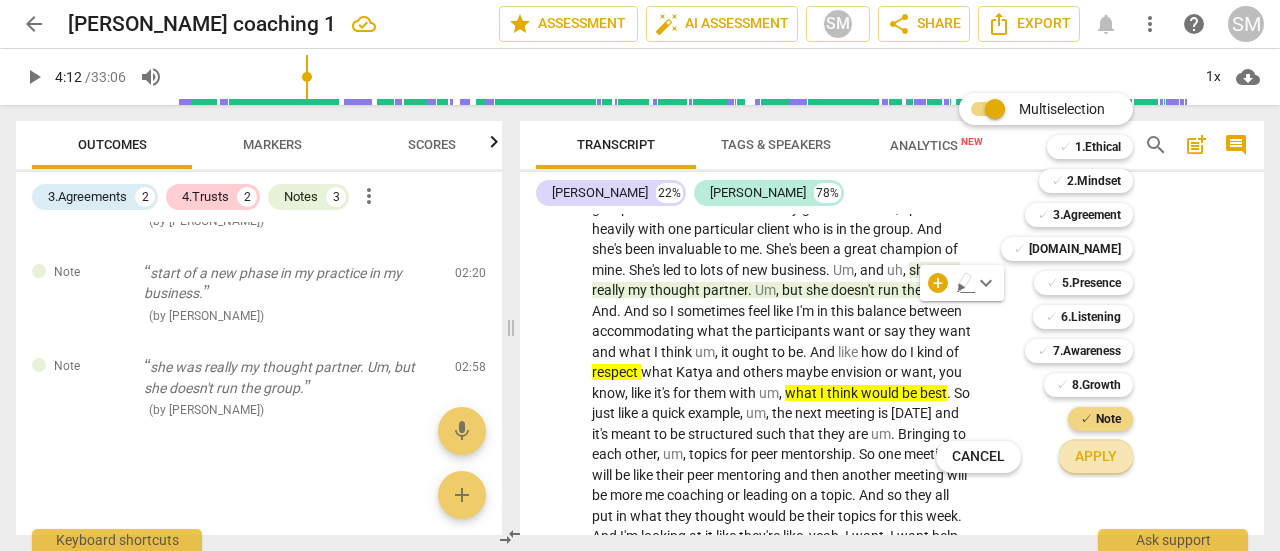 click on "Apply" at bounding box center [1096, 457] 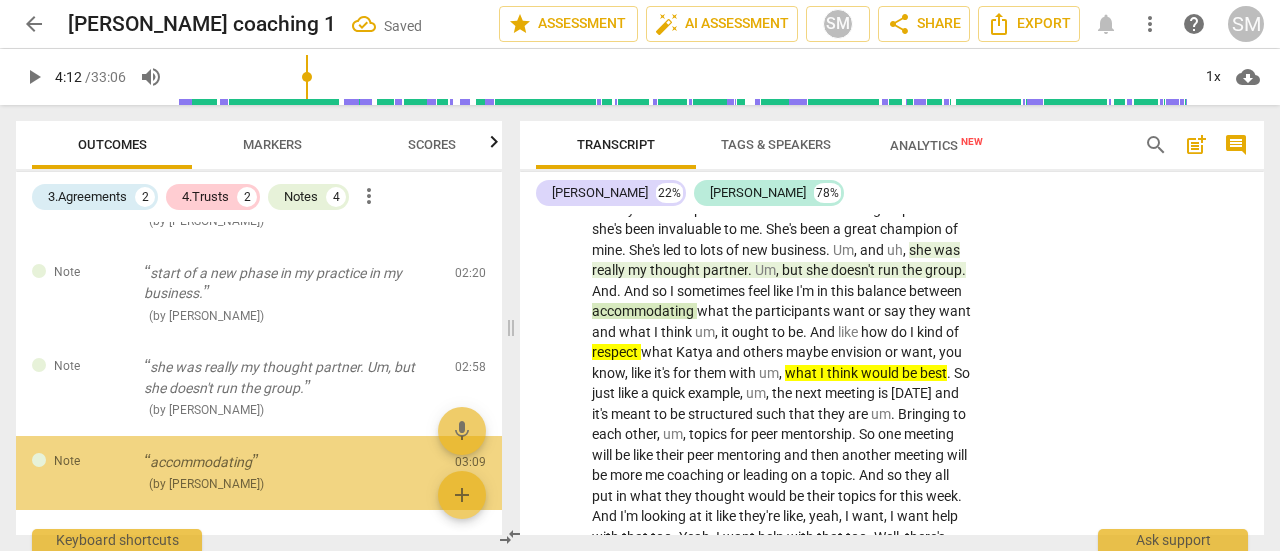 scroll, scrollTop: 767, scrollLeft: 0, axis: vertical 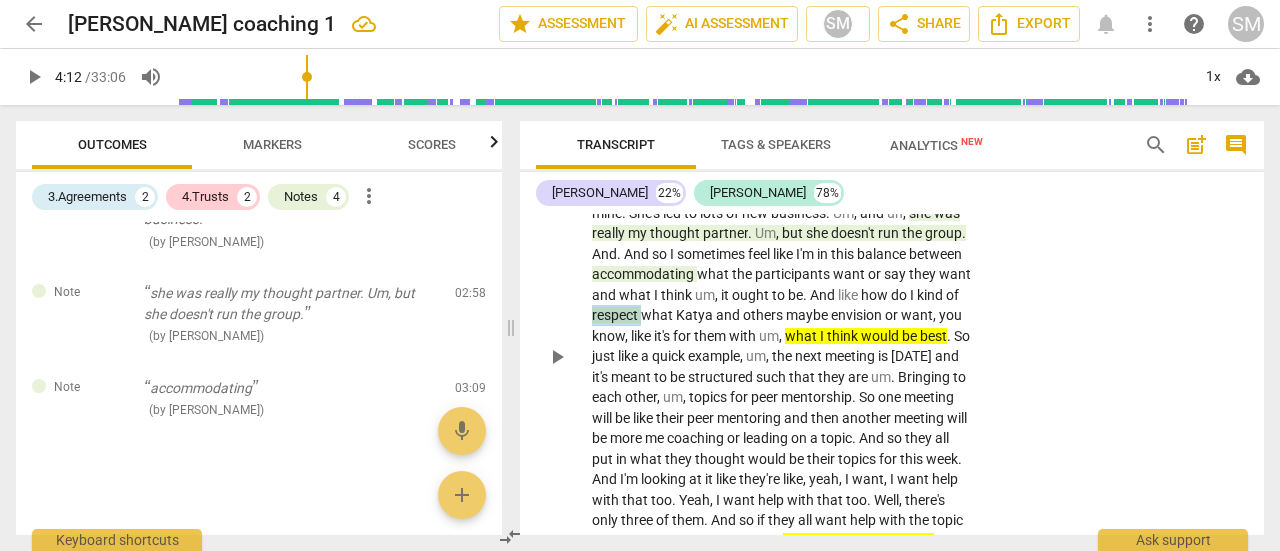 drag, startPoint x: 824, startPoint y: 297, endPoint x: 878, endPoint y: 296, distance: 54.00926 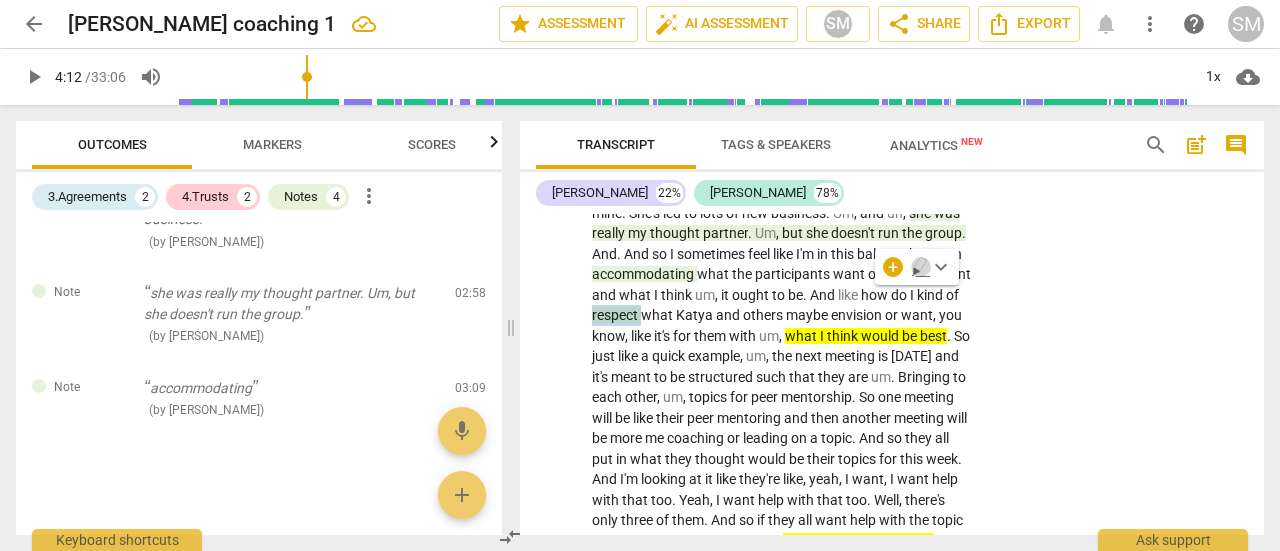 click 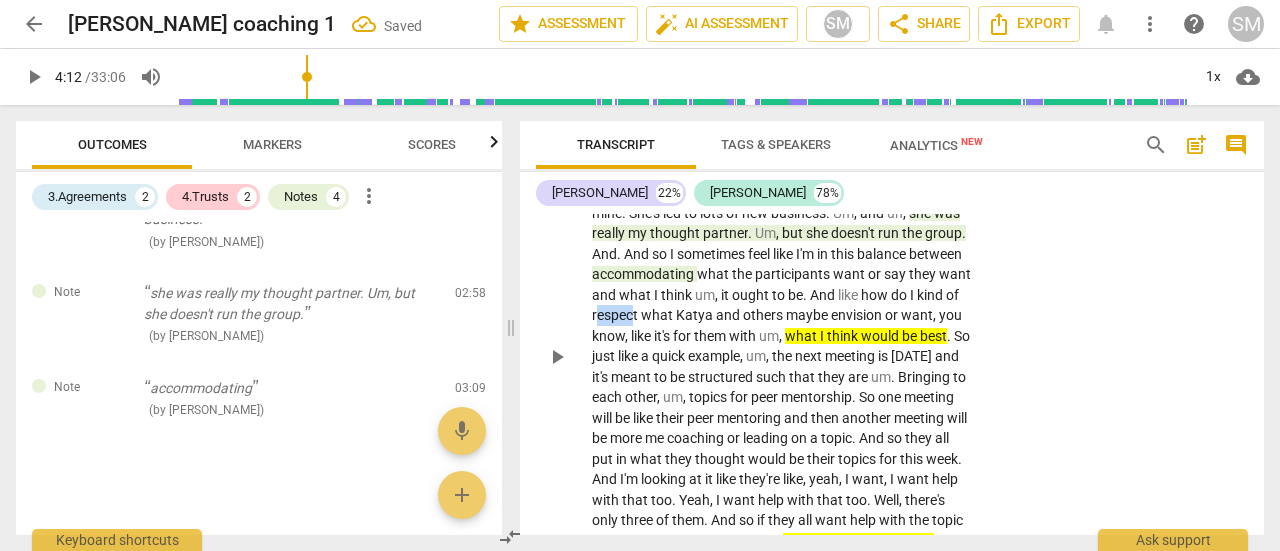 drag, startPoint x: 828, startPoint y: 287, endPoint x: 864, endPoint y: 291, distance: 36.221542 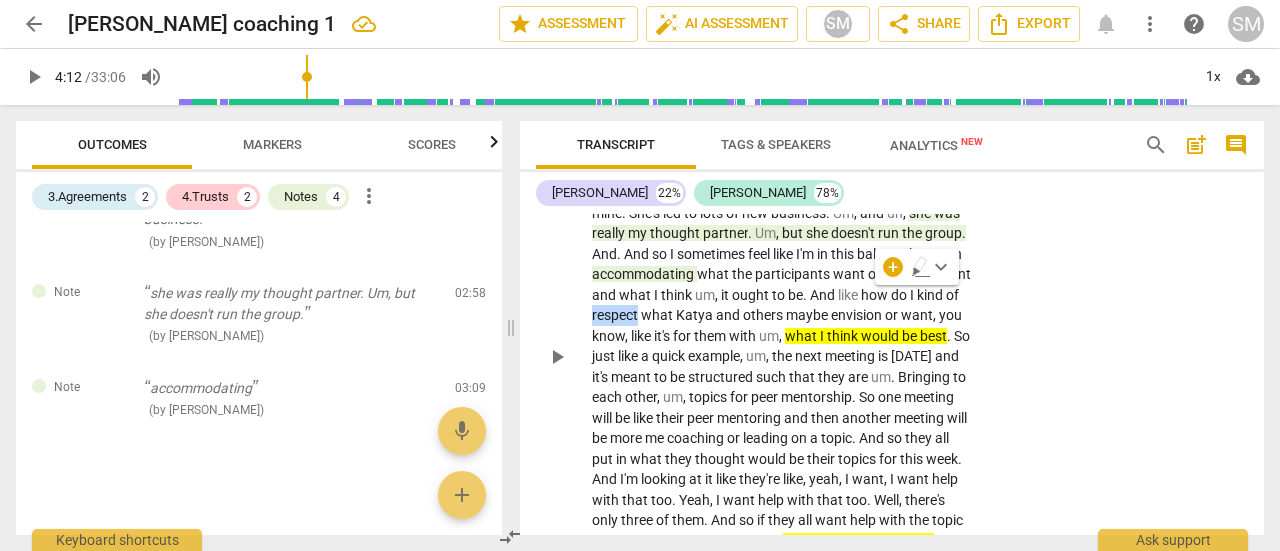 drag, startPoint x: 824, startPoint y: 293, endPoint x: 872, endPoint y: 292, distance: 48.010414 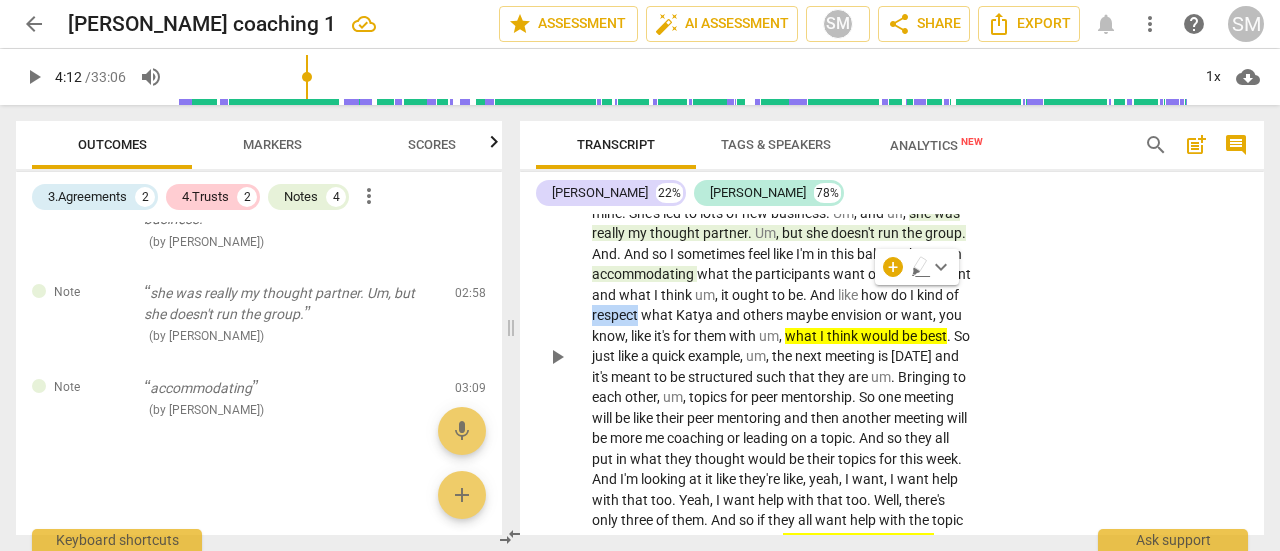 click on "respect" at bounding box center (616, 315) 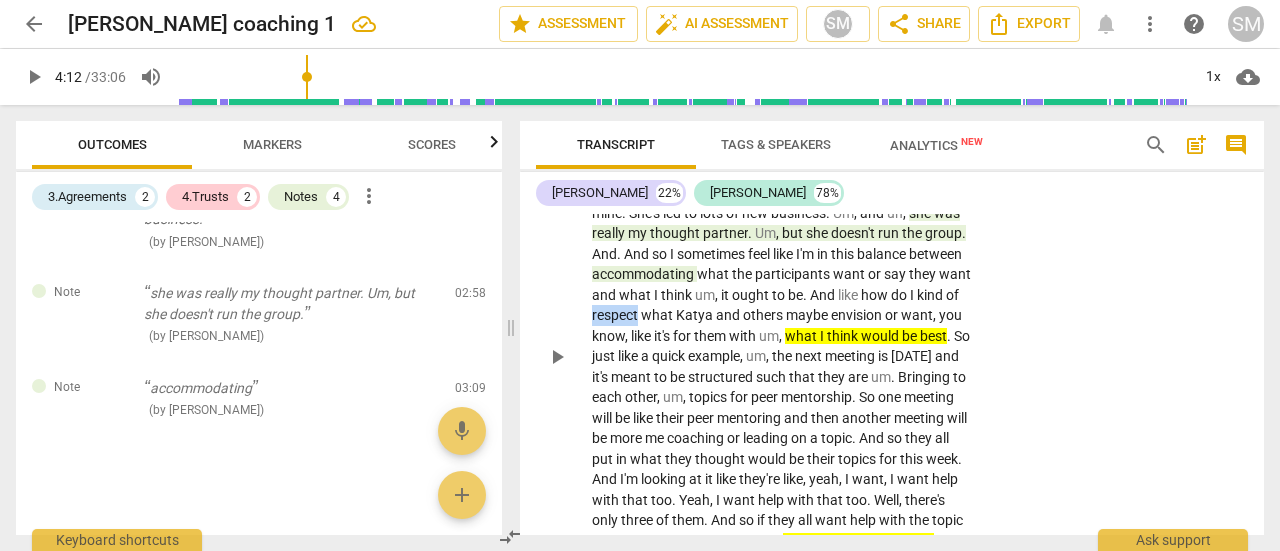 click on "respect" at bounding box center [616, 315] 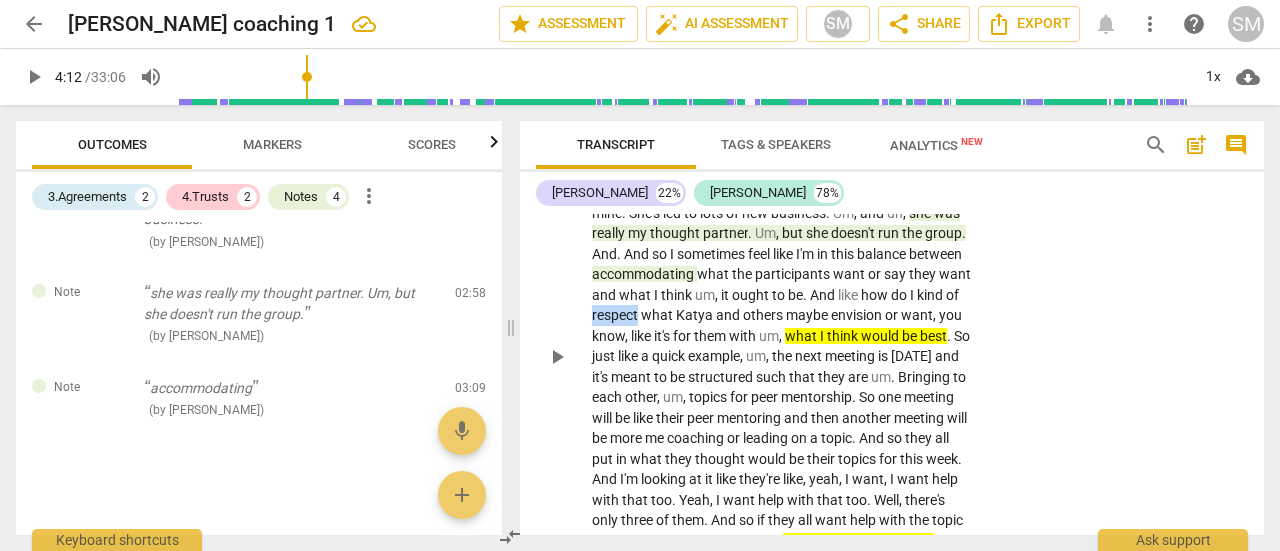 click on "respect" at bounding box center (616, 315) 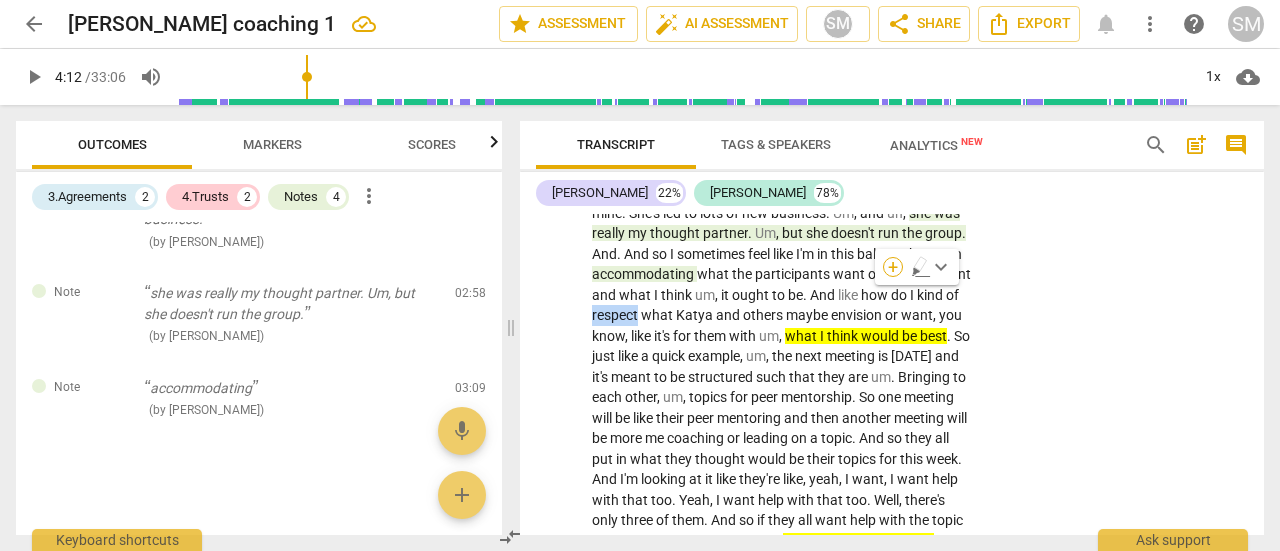 click on "+" at bounding box center [893, 267] 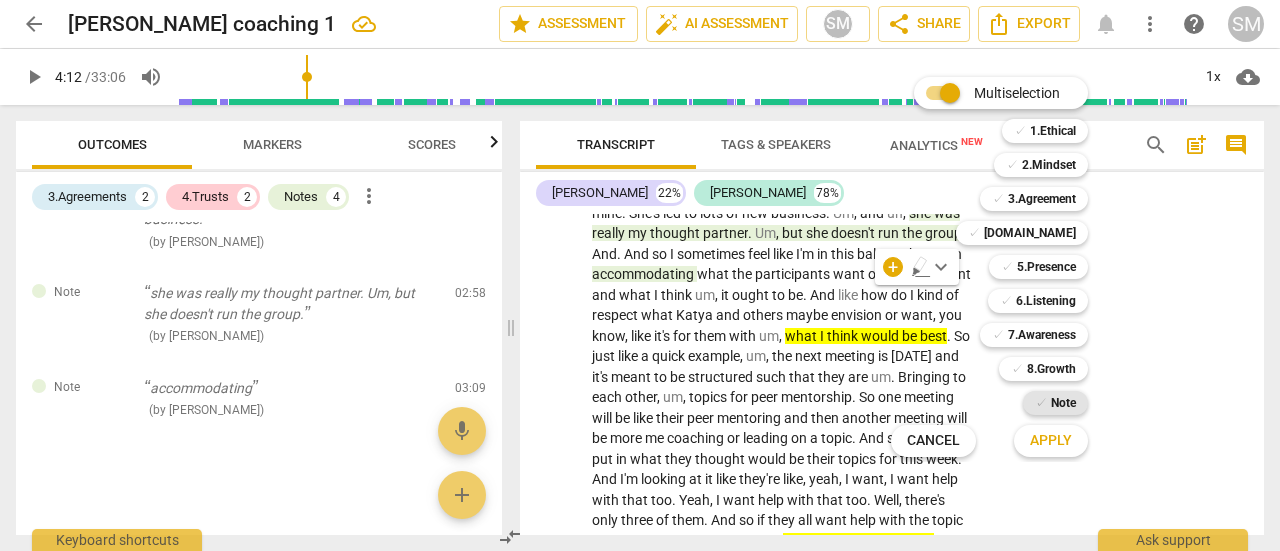 click on "✓ Note" at bounding box center (1055, 403) 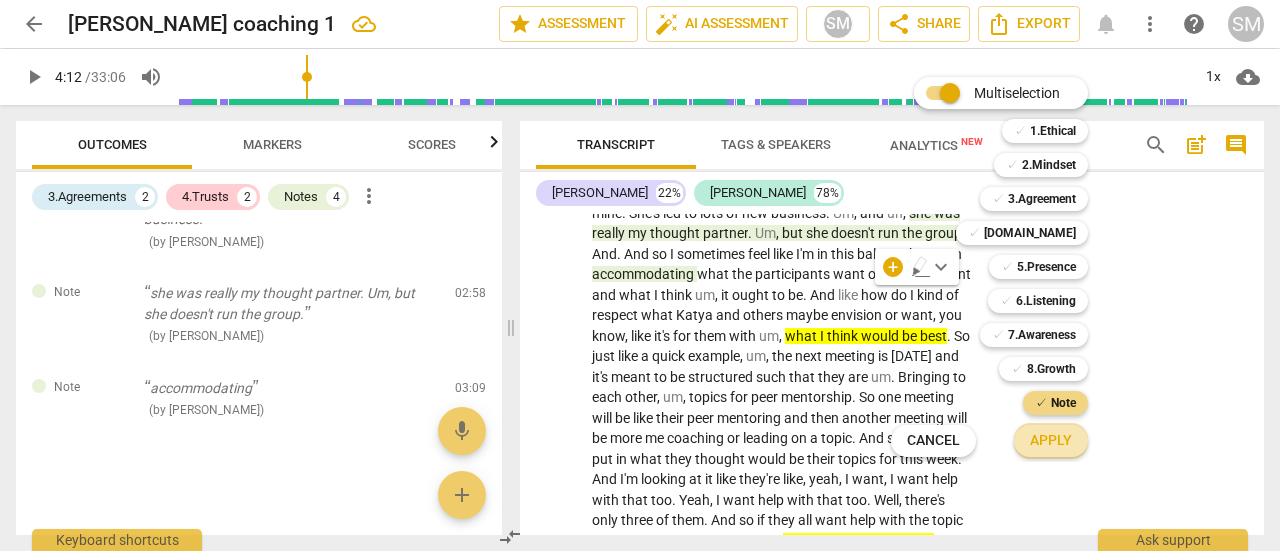 click on "Apply" at bounding box center [1051, 441] 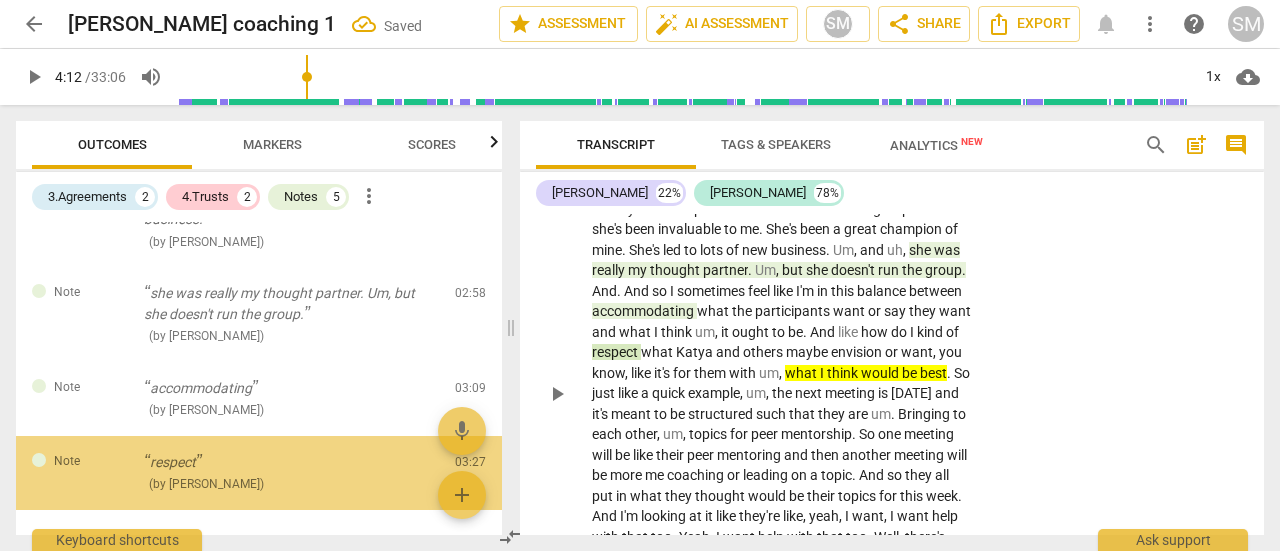 scroll, scrollTop: 767, scrollLeft: 0, axis: vertical 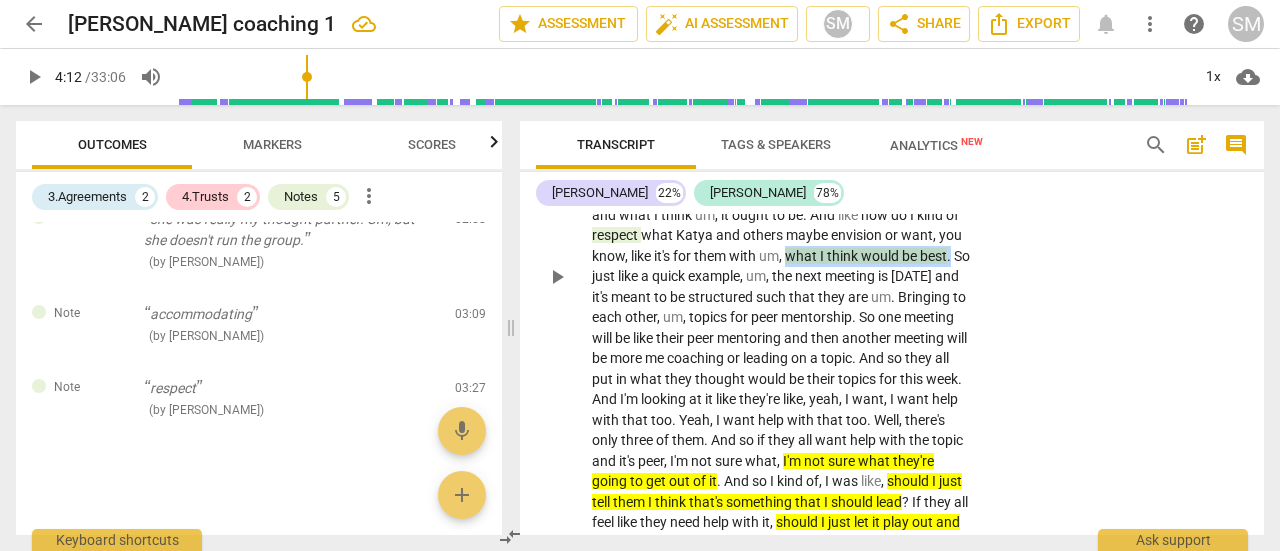drag, startPoint x: 684, startPoint y: 255, endPoint x: 848, endPoint y: 251, distance: 164.04877 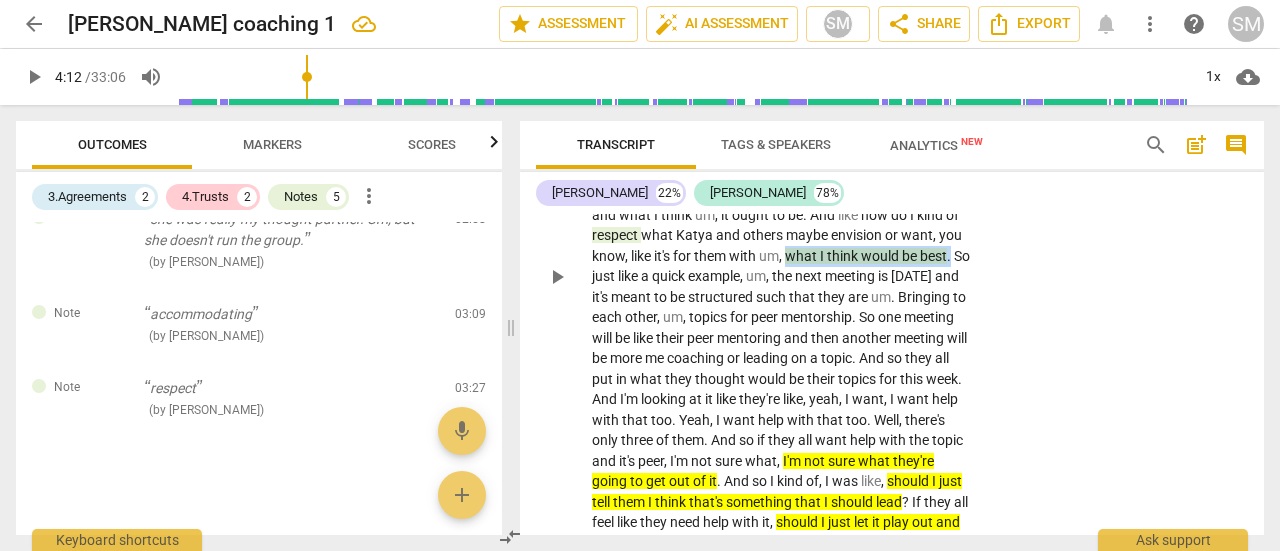 click on "Well ,   it's   um .   From   a   business   perspective   it's   um ,   something   I've   wanted   to   do   to   just   like   it   kind   of   makes   sense   strategically .   It's   a   way   for   me   to   create   um ,   and   expand ,   you   know ,   more   clients   to   offer   something   different   where   you   know ,   some   people   may   prefer   to   be   in   a   group   versus   one   on   one   for   their   own   personality   or   style   reasons   or   for   financial   reasons .   And   so   um ,   what   this   group   means   to   me   from   a   business   perspective   is   kind   um ,   of   a   start   of   a   new   phase   in   my   practice   in   my   business .   Um ,   I   think   what .   Where   I ,   uh .   Which   is   a   great   thing   I   think   where   I .   The   reason   that   I   have   these   questions   about   what   I   want   my   role   to   be   in   my   own   group   is   because   in   order   to   really   get   this   started ,   I       with" at bounding box center [782, 277] 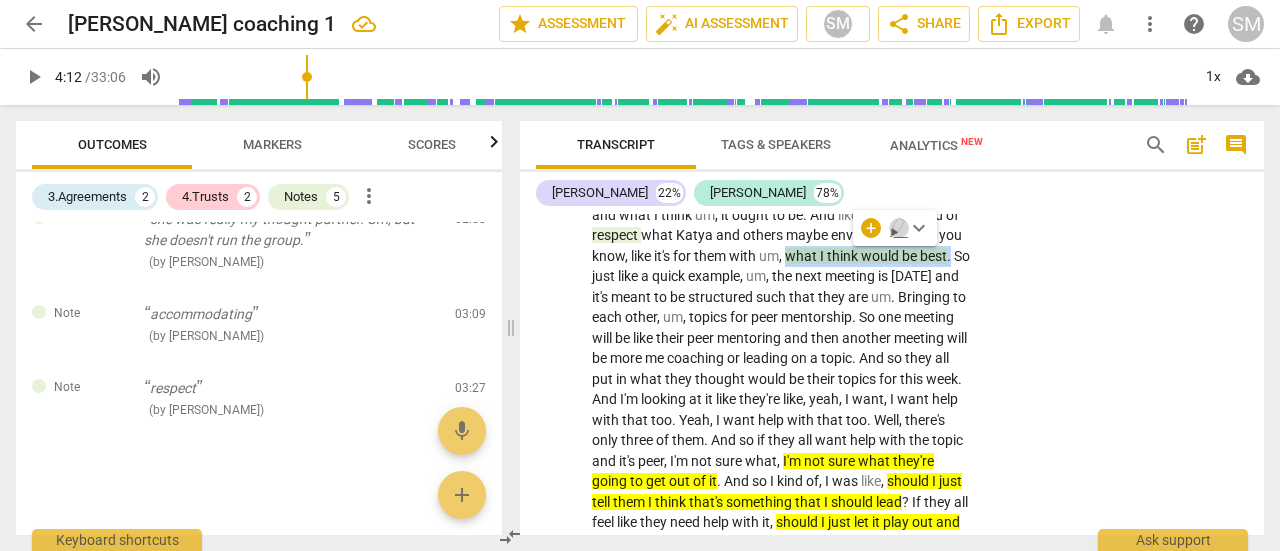 click 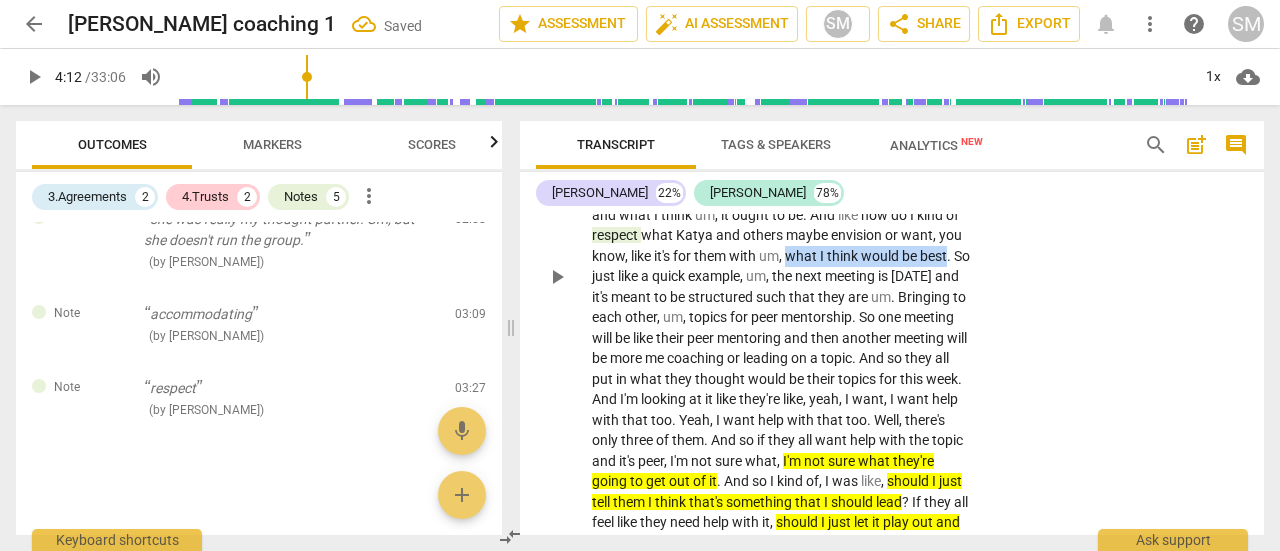 drag, startPoint x: 686, startPoint y: 256, endPoint x: 845, endPoint y: 254, distance: 159.01257 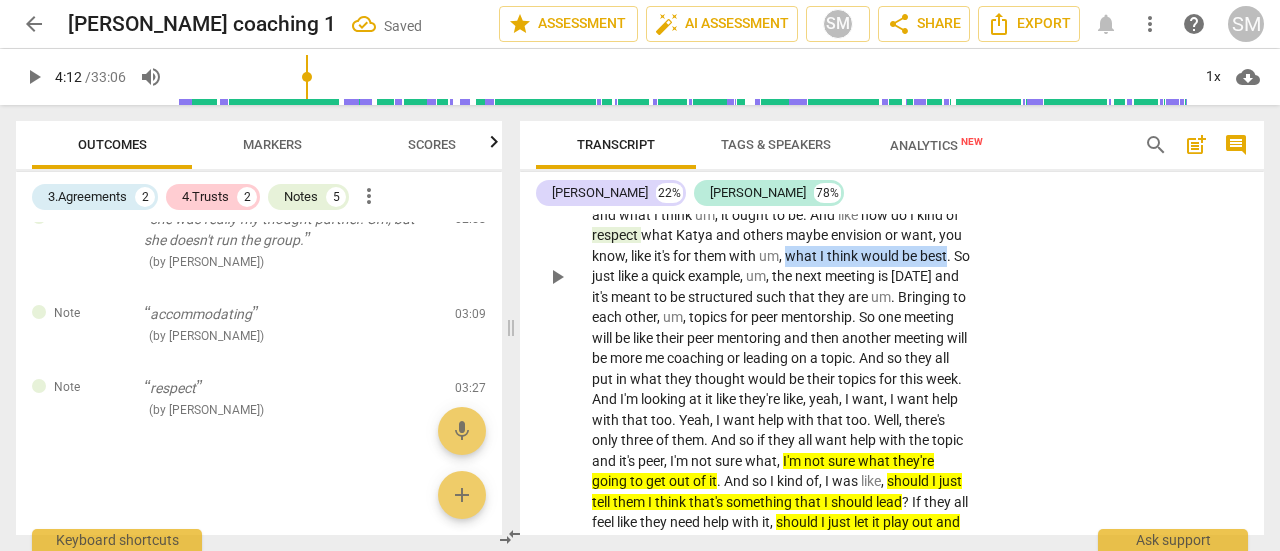 click on "Well ,   it's   um .   From   a   business   perspective   it's   um ,   something   I've   wanted   to   do   to   just   like   it   kind   of   makes   sense   strategically .   It's   a   way   for   me   to   create   um ,   and   expand ,   you   know ,   more   clients   to   offer   something   different   where   you   know ,   some   people   may   prefer   to   be   in   a   group   versus   one   on   one   for   their   own   personality   or   style   reasons   or   for   financial   reasons .   And   so   um ,   what   this   group   means   to   me   from   a   business   perspective   is   kind   um ,   of   a   start   of   a   new   phase   in   my   practice   in   my   business .   Um ,   I   think   what .   Where   I ,   uh .   Which   is   a   great   thing   I   think   where   I .   The   reason   that   I   have   these   questions   about   what   I   want   my   role   to   be   in   my   own   group   is   because   in   order   to   really   get   this   started ,   I       with" at bounding box center [782, 277] 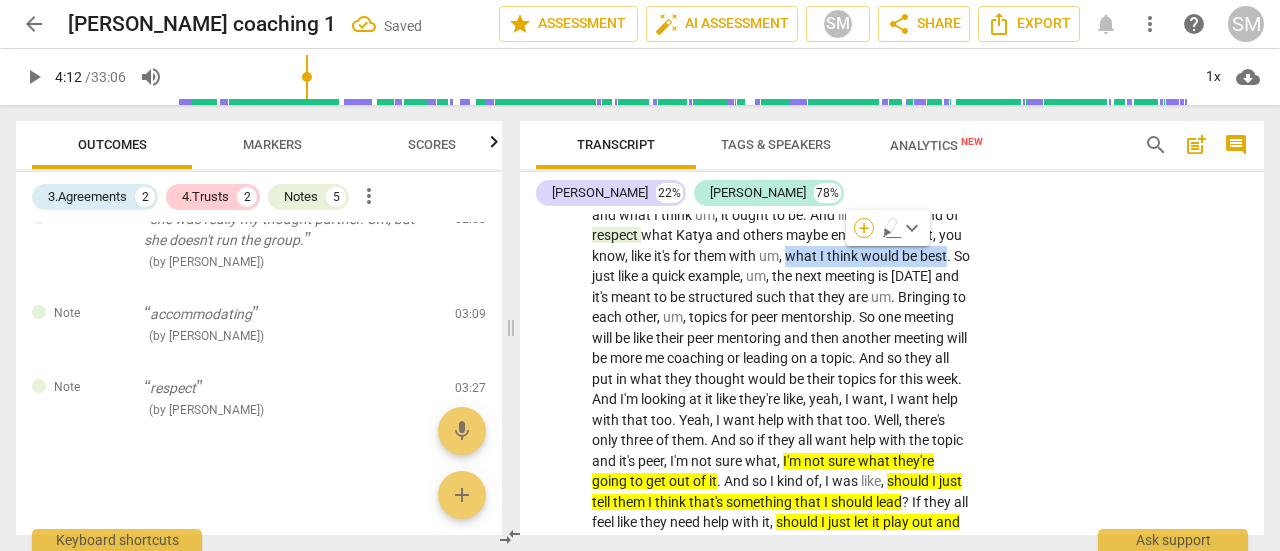 click on "+" at bounding box center [864, 228] 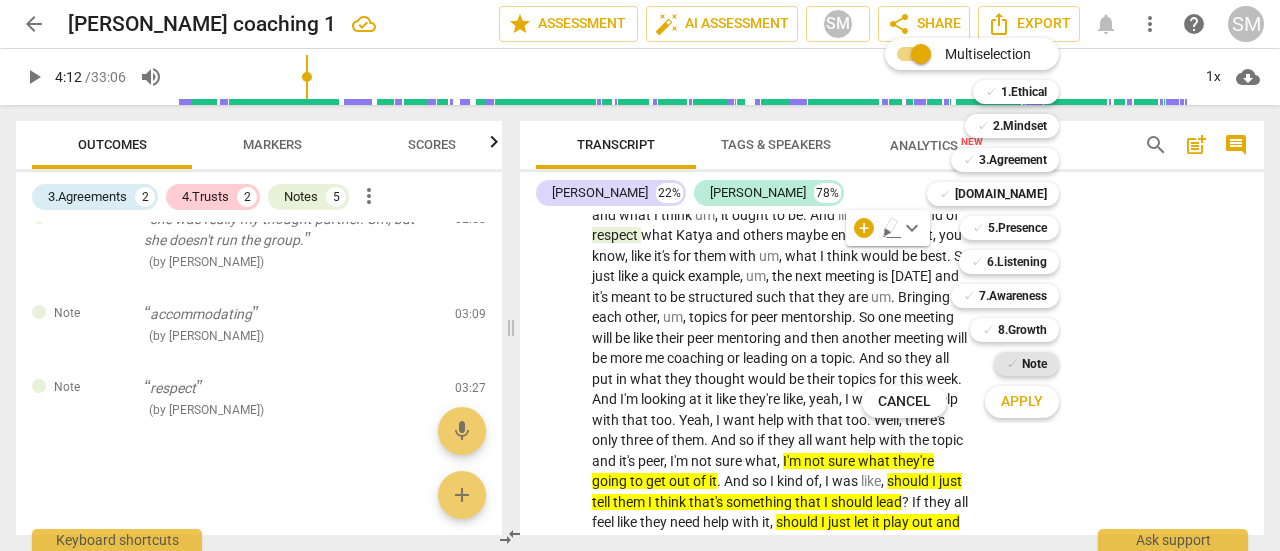 click on "Note" at bounding box center [1034, 364] 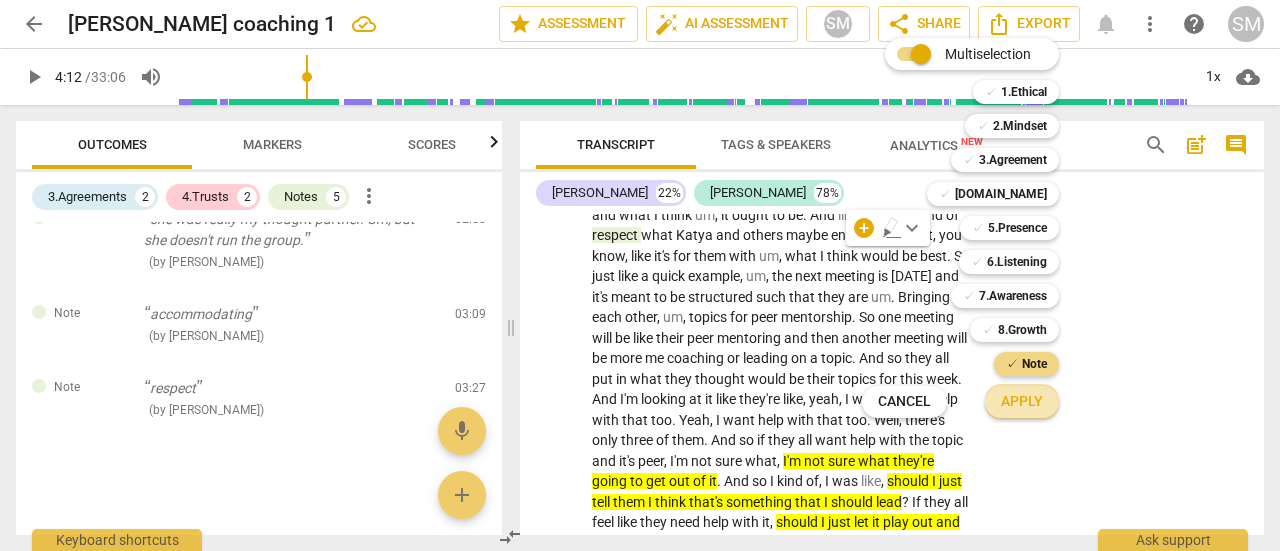 click on "Apply" at bounding box center (1022, 402) 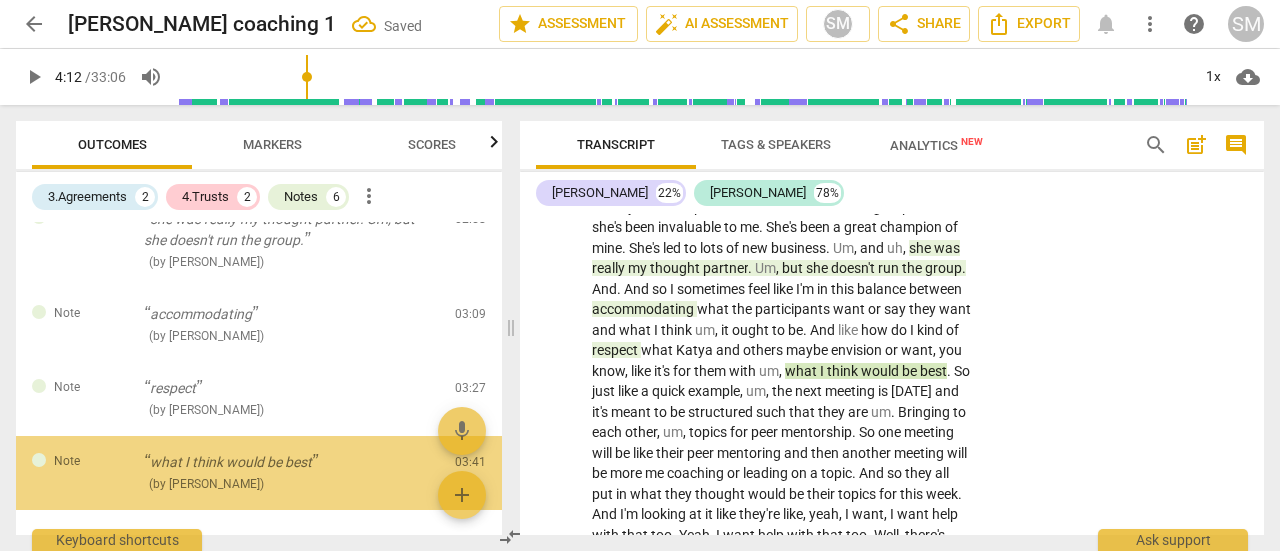 scroll, scrollTop: 765, scrollLeft: 0, axis: vertical 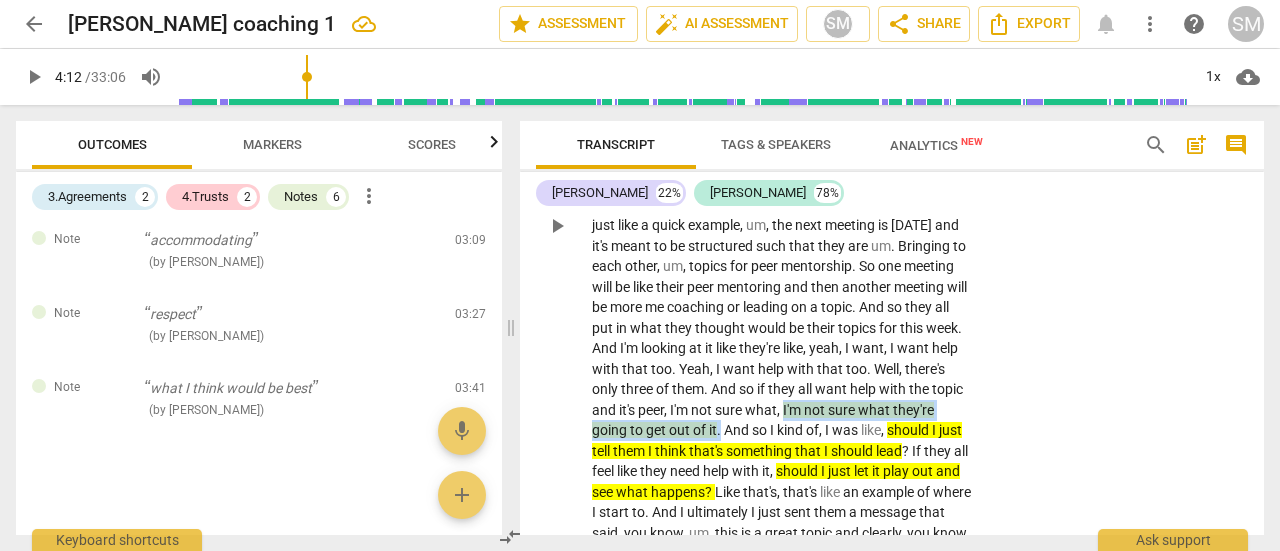 drag, startPoint x: 842, startPoint y: 405, endPoint x: 766, endPoint y: 428, distance: 79.40403 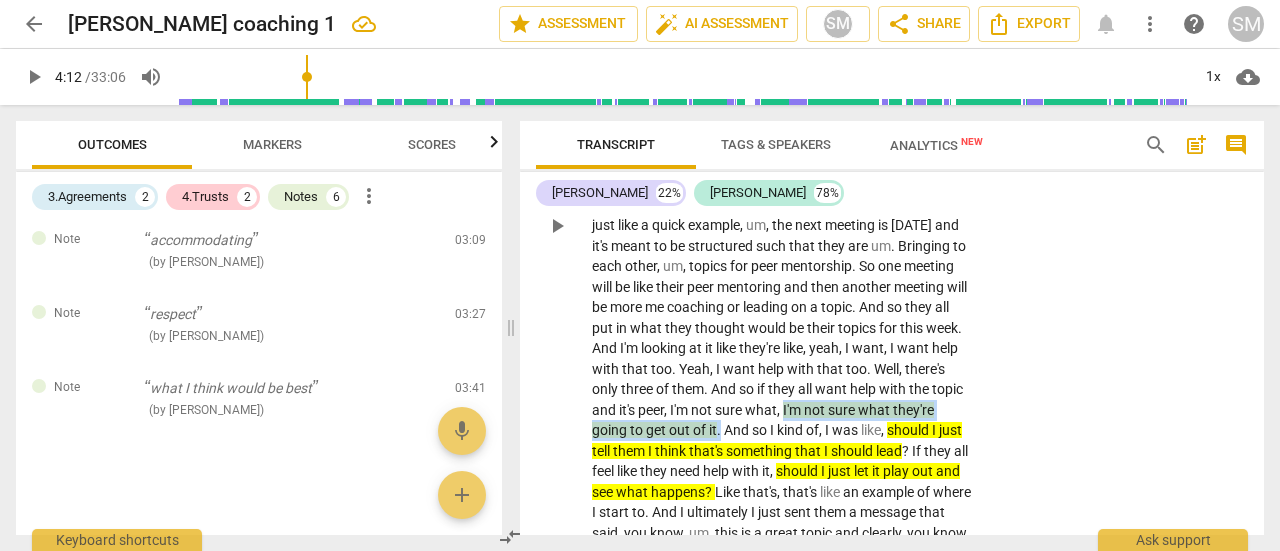 click on "Well ,   it's   um .   From   a   business   perspective   it's   um ,   something   I've   wanted   to   do   to   just   like   it   kind   of   makes   sense   strategically .   It's   a   way   for   me   to   create   um ,   and   expand ,   you   know ,   more   clients   to   offer   something   different   where   you   know ,   some   people   may   prefer   to   be   in   a   group   versus   one   on   one   for   their   own   personality   or   style   reasons   or   for   financial   reasons .   And   so   um ,   what   this   group   means   to   me   from   a   business   perspective   is   kind   um ,   of   a   start   of   a   new   phase   in   my   practice   in   my   business .   Um ,   I   think   what .   Where   I ,   uh .   Which   is   a   great   thing   I   think   where   I .   The   reason   that   I   have   these   questions   about   what   I   want   my   role   to   be   in   my   own   group   is   because   in   order   to   really   get   this   started ,   I       with" at bounding box center [782, 226] 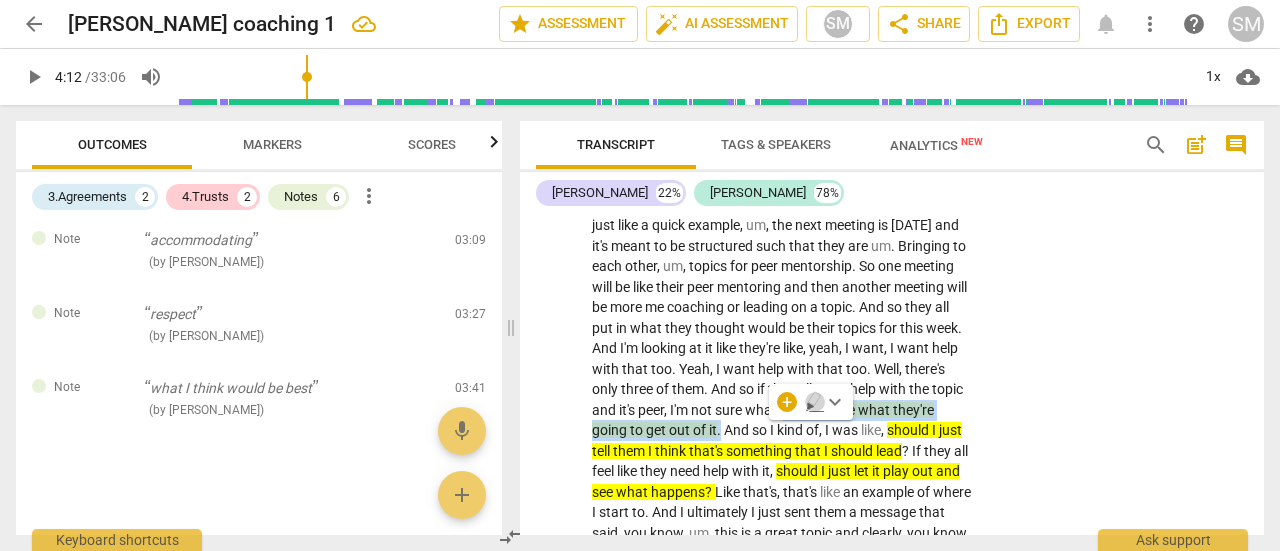 click 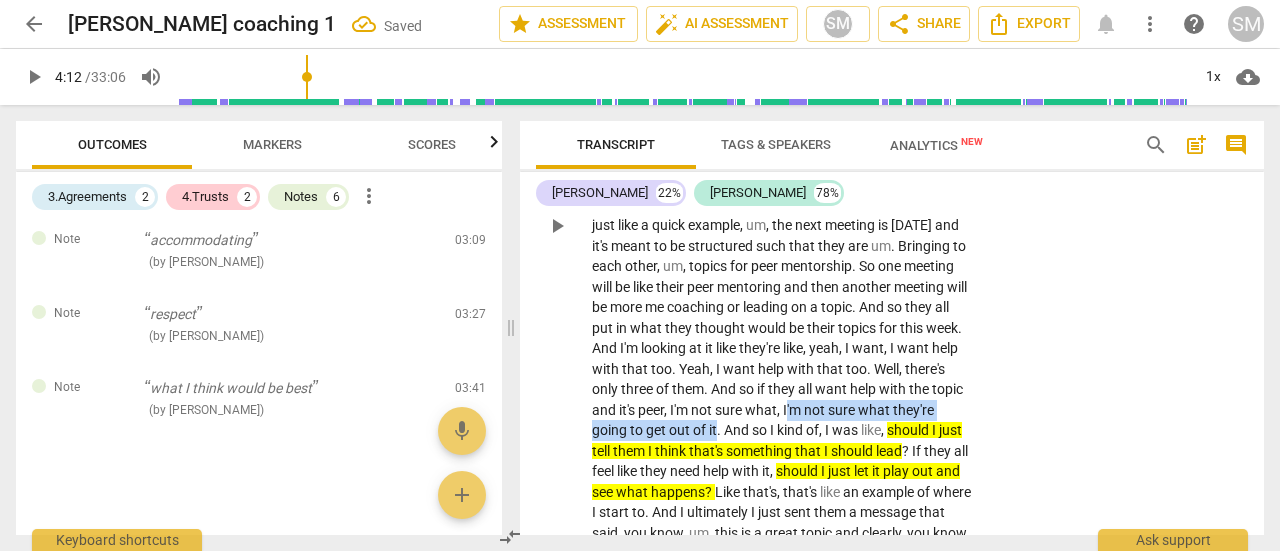 drag, startPoint x: 845, startPoint y: 408, endPoint x: 762, endPoint y: 425, distance: 84.723076 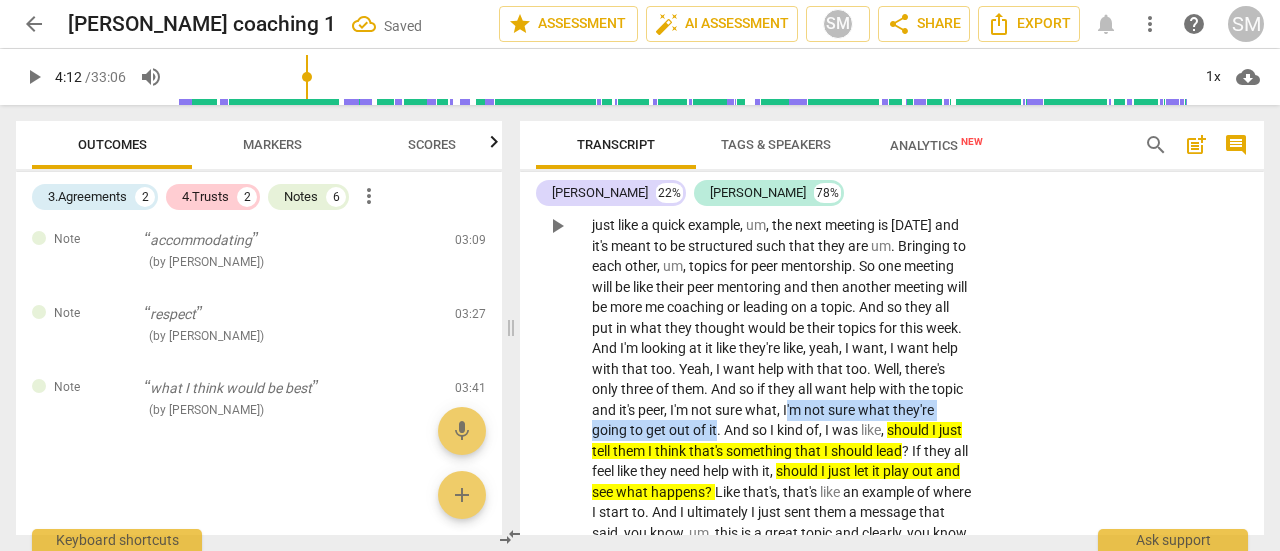 click on "Well ,   it's   um .   From   a   business   perspective   it's   um ,   something   I've   wanted   to   do   to   just   like   it   kind   of   makes   sense   strategically .   It's   a   way   for   me   to   create   um ,   and   expand ,   you   know ,   more   clients   to   offer   something   different   where   you   know ,   some   people   may   prefer   to   be   in   a   group   versus   one   on   one   for   their   own   personality   or   style   reasons   or   for   financial   reasons .   And   so   um ,   what   this   group   means   to   me   from   a   business   perspective   is   kind   um ,   of   a   start   of   a   new   phase   in   my   practice   in   my   business .   Um ,   I   think   what .   Where   I ,   uh .   Which   is   a   great   thing   I   think   where   I .   The   reason   that   I   have   these   questions   about   what   I   want   my   role   to   be   in   my   own   group   is   because   in   order   to   really   get   this   started ,   I       with" at bounding box center (782, 226) 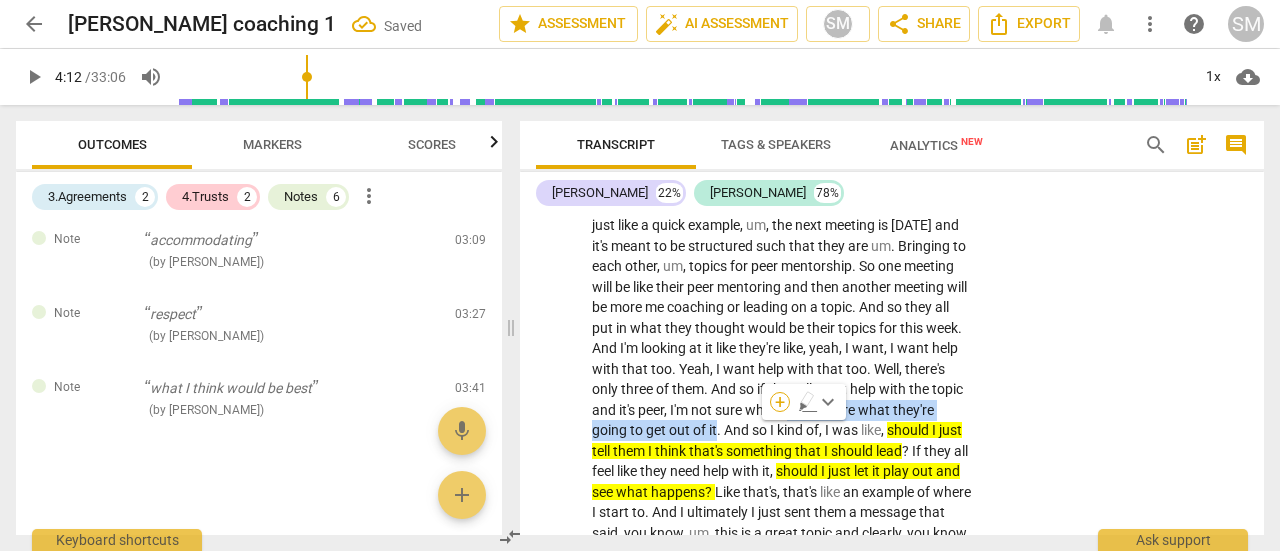 click on "+" at bounding box center [780, 402] 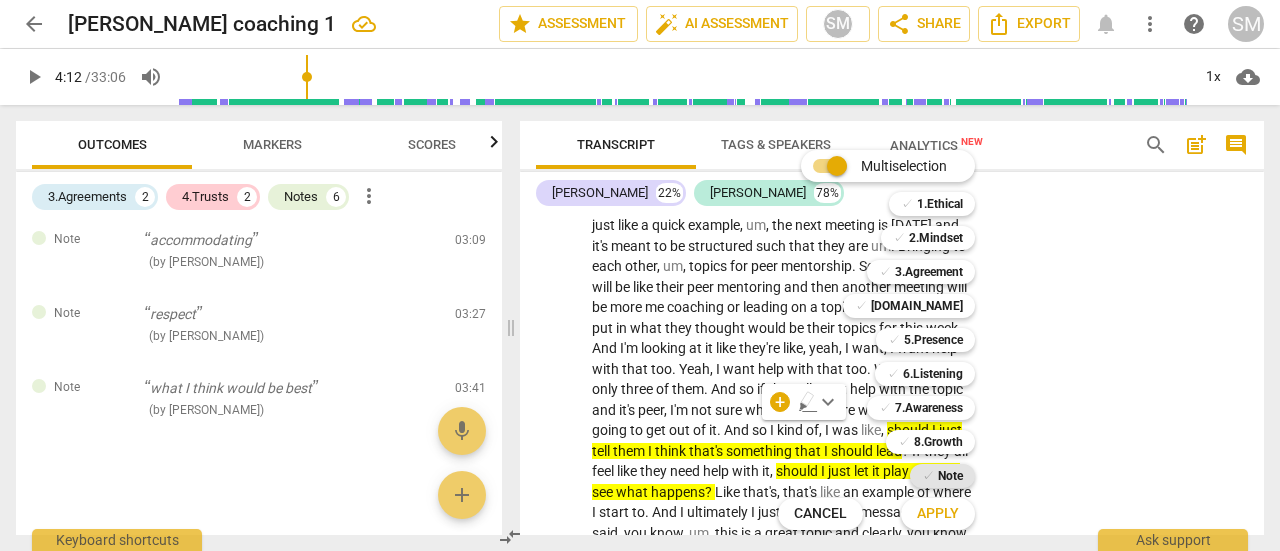 click on "Note" at bounding box center [950, 476] 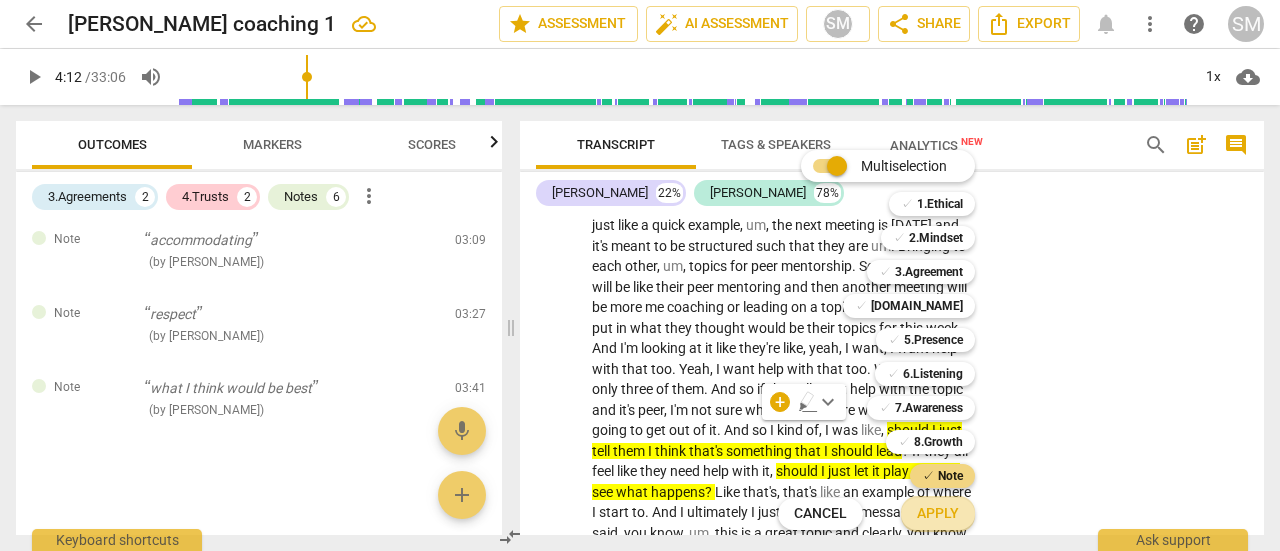 click on "Apply" at bounding box center (938, 514) 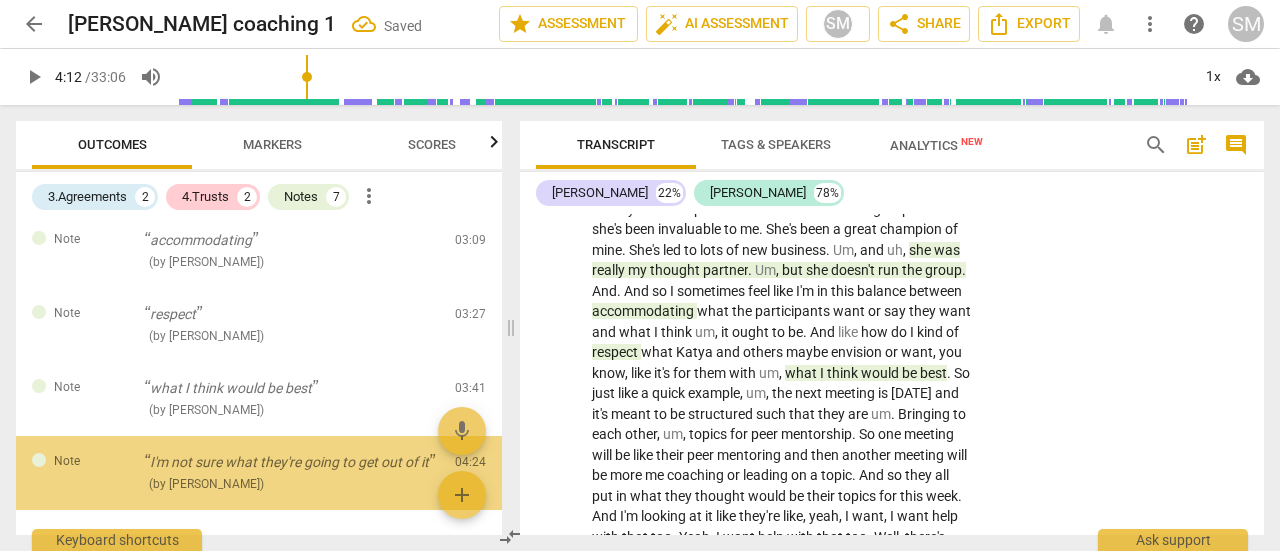 scroll, scrollTop: 767, scrollLeft: 0, axis: vertical 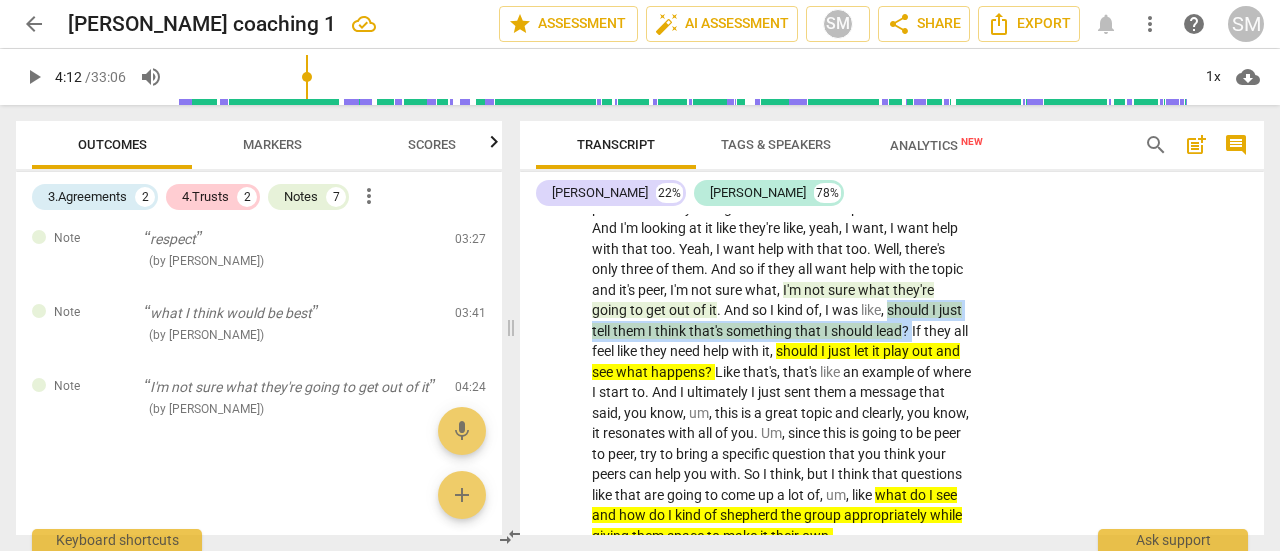 drag, startPoint x: 592, startPoint y: 328, endPoint x: 628, endPoint y: 349, distance: 41.677334 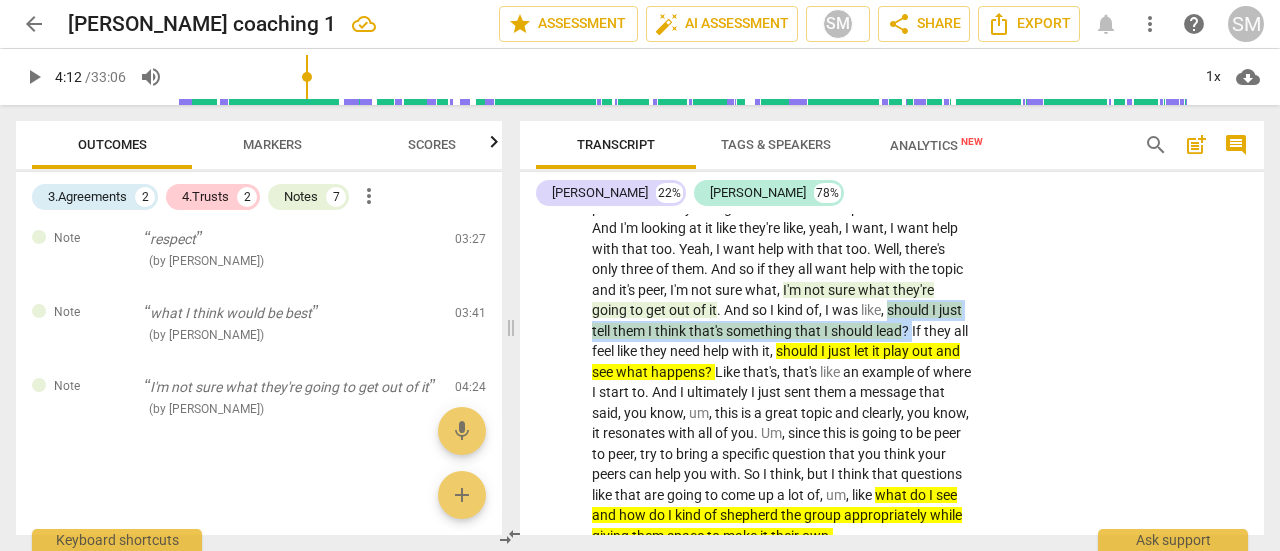 click on "Well ,   it's   um .   From   a   business   perspective   it's   um ,   something   I've   wanted   to   do   to   just   like   it   kind   of   makes   sense   strategically .   It's   a   way   for   me   to   create   um ,   and   expand ,   you   know ,   more   clients   to   offer   something   different   where   you   know ,   some   people   may   prefer   to   be   in   a   group   versus   one   on   one   for   their   own   personality   or   style   reasons   or   for   financial   reasons .   And   so   um ,   what   this   group   means   to   me   from   a   business   perspective   is   kind   um ,   of   a   start   of   a   new   phase   in   my   practice   in   my   business .   Um ,   I   think   what .   Where   I ,   uh .   Which   is   a   great   thing   I   think   where   I .   The   reason   that   I   have   these   questions   about   what   I   want   my   role   to   be   in   my   own   group   is   because   in   order   to   really   get   this   started ,   I       with" at bounding box center [782, 106] 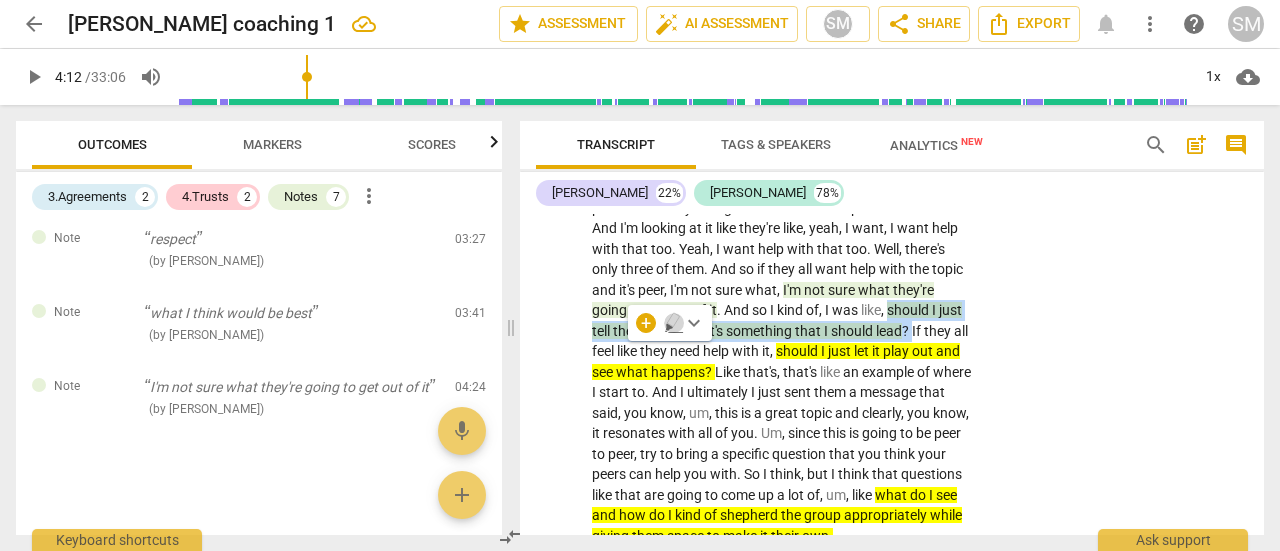 click 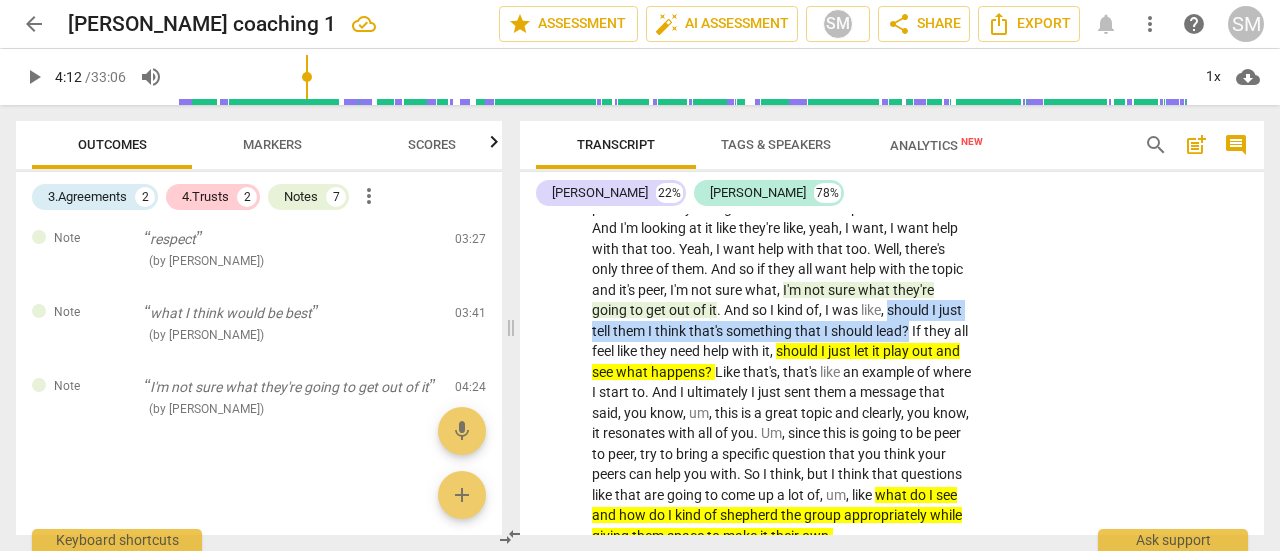 drag, startPoint x: 593, startPoint y: 329, endPoint x: 626, endPoint y: 348, distance: 38.078865 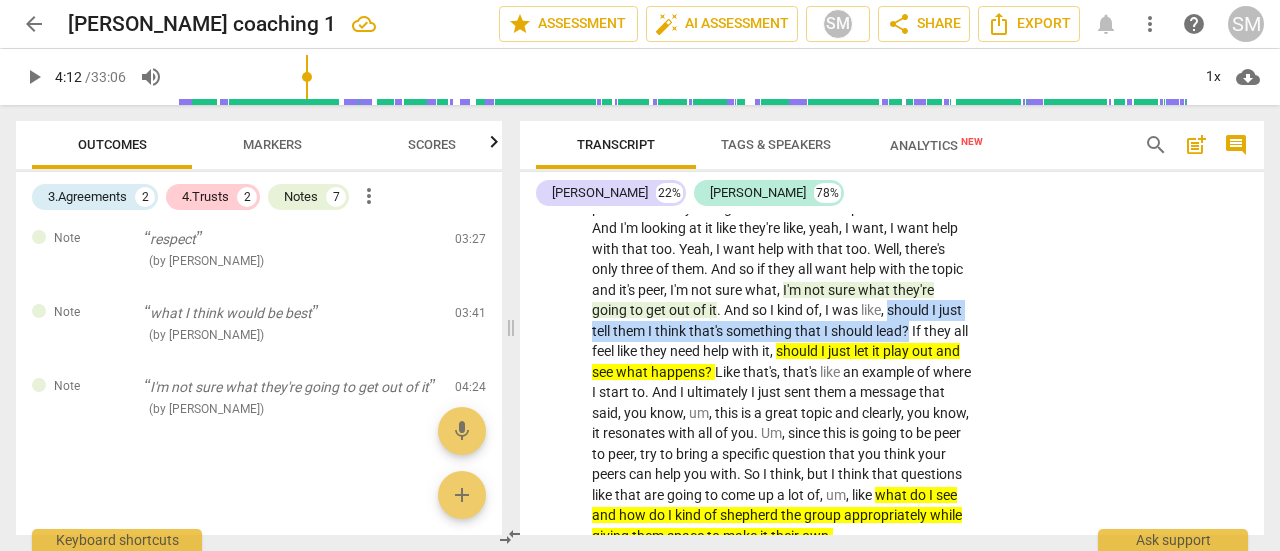 click on "Well ,   it's   um .   From   a   business   perspective   it's   um ,   something   I've   wanted   to   do   to   just   like   it   kind   of   makes   sense   strategically .   It's   a   way   for   me   to   create   um ,   and   expand ,   you   know ,   more   clients   to   offer   something   different   where   you   know ,   some   people   may   prefer   to   be   in   a   group   versus   one   on   one   for   their   own   personality   or   style   reasons   or   for   financial   reasons .   And   so   um ,   what   this   group   means   to   me   from   a   business   perspective   is   kind   um ,   of   a   start   of   a   new   phase   in   my   practice   in   my   business .   Um ,   I   think   what .   Where   I ,   uh .   Which   is   a   great   thing   I   think   where   I .   The   reason   that   I   have   these   questions   about   what   I   want   my   role   to   be   in   my   own   group   is   because   in   order   to   really   get   this   started ,   I       with" at bounding box center (782, 106) 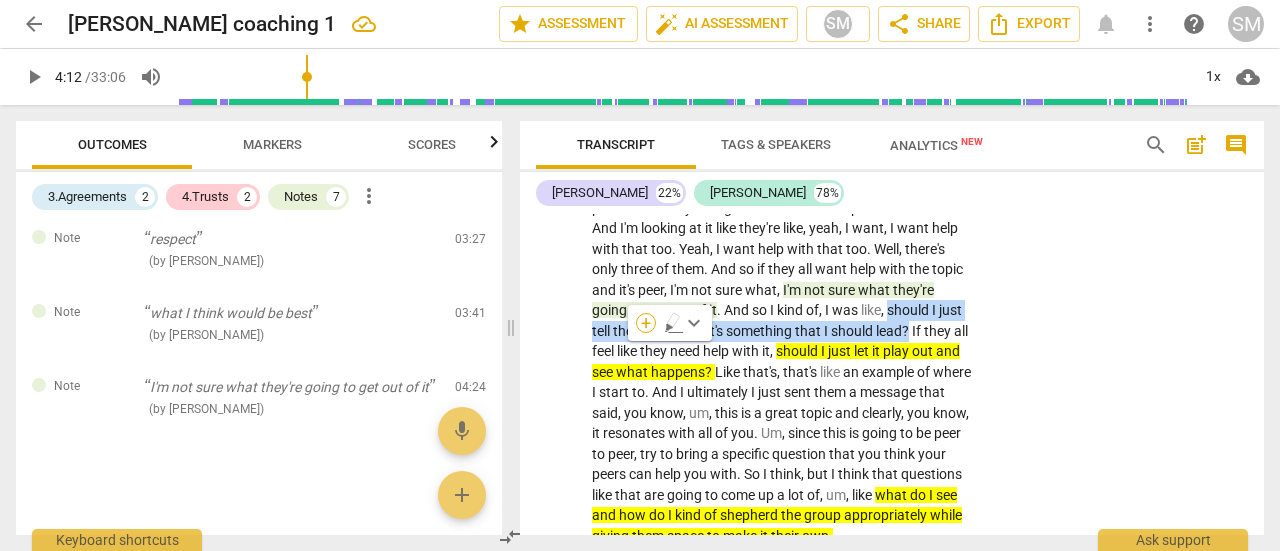click on "+" at bounding box center (646, 323) 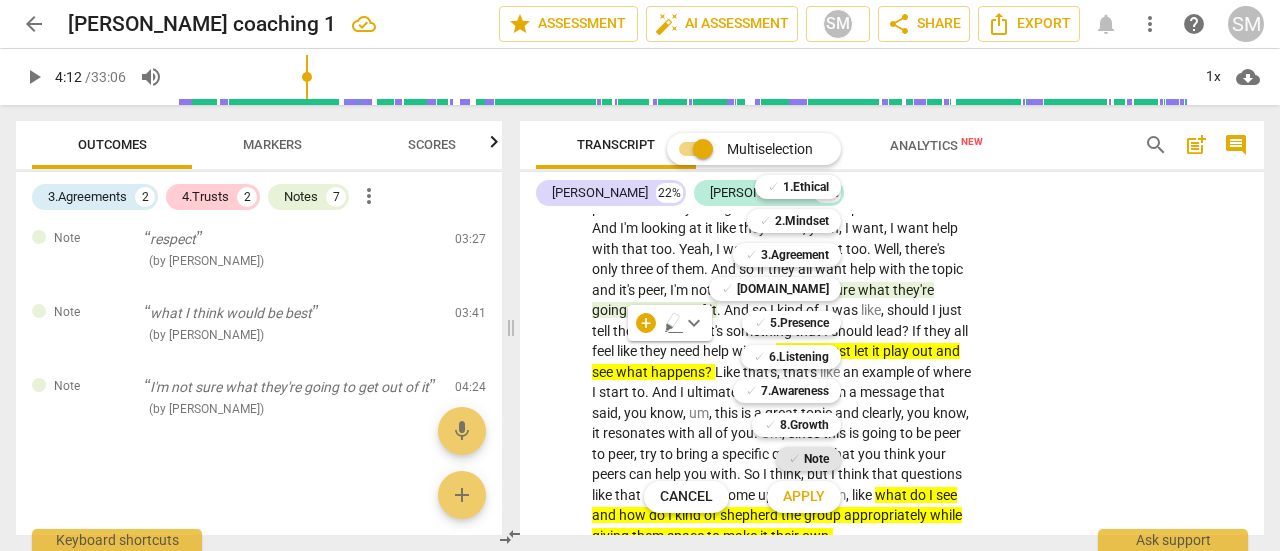 click on "Note" at bounding box center (816, 459) 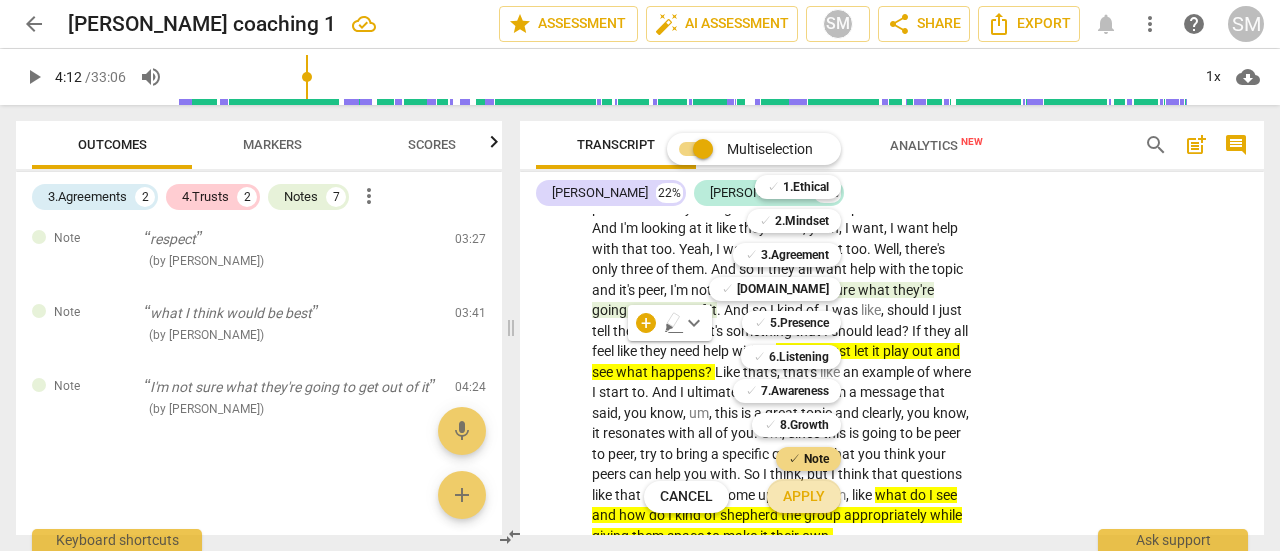 click on "Apply" at bounding box center [804, 497] 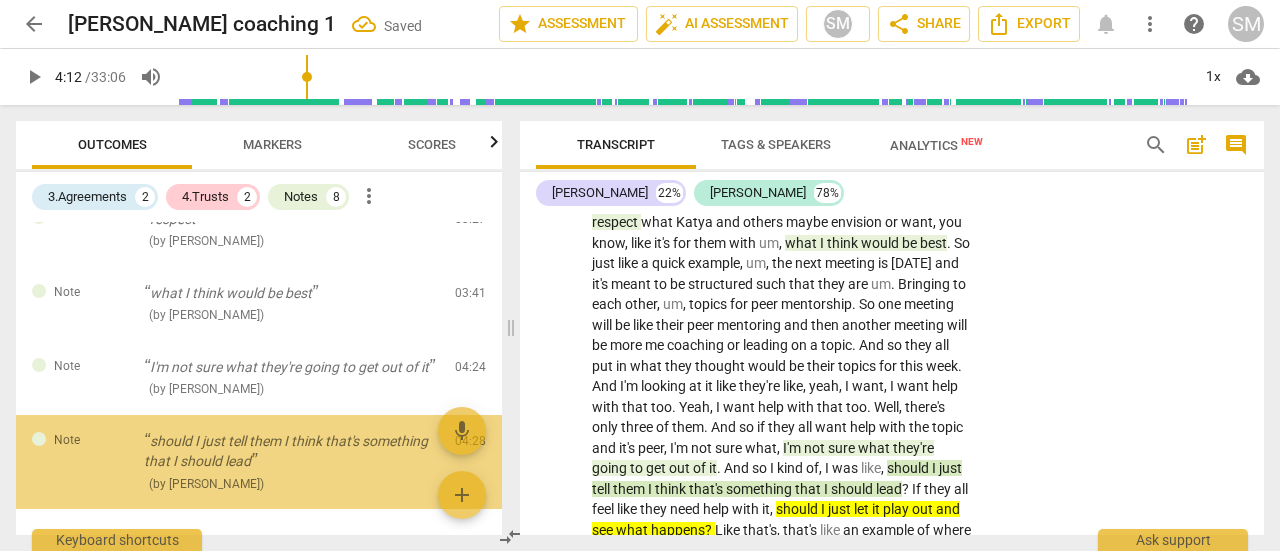 scroll, scrollTop: 755, scrollLeft: 0, axis: vertical 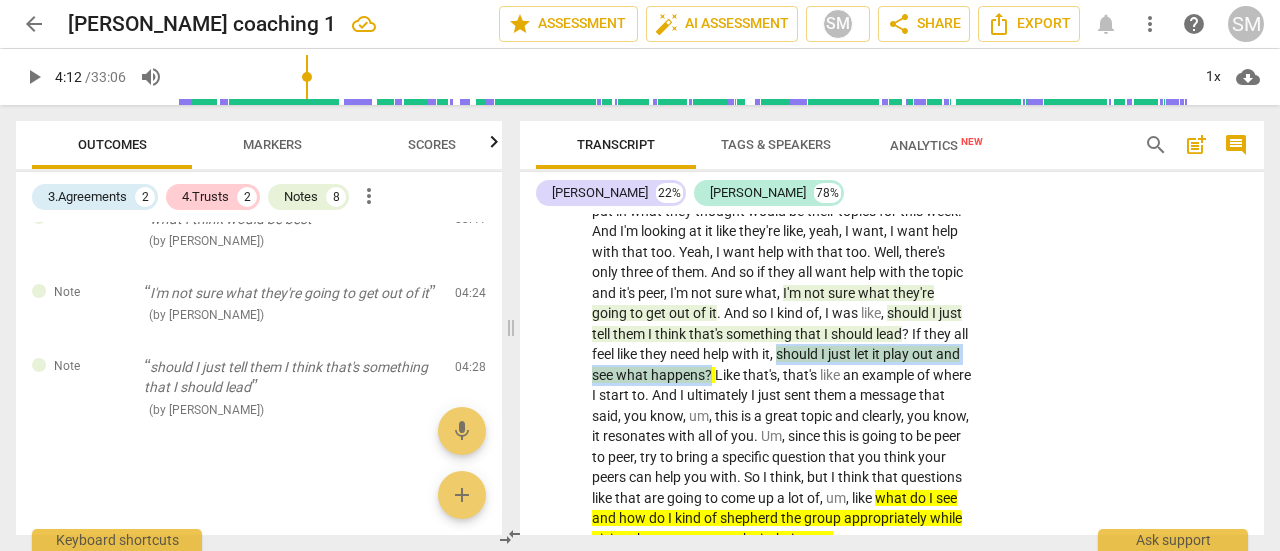 drag, startPoint x: 876, startPoint y: 351, endPoint x: 821, endPoint y: 375, distance: 60.00833 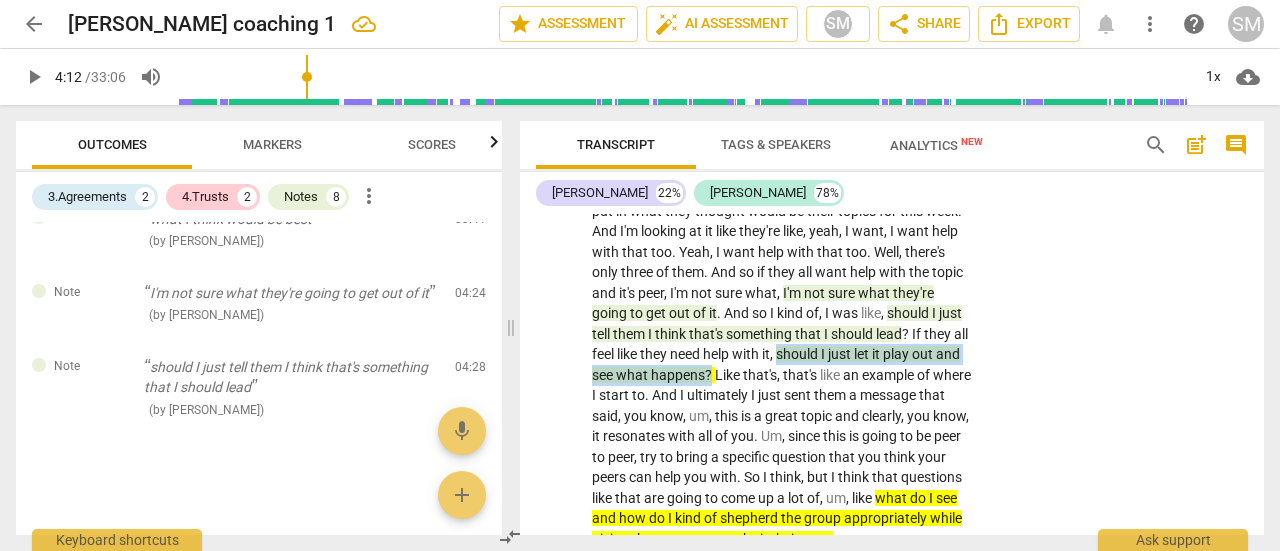 click on "Well ,   it's   um .   From   a   business   perspective   it's   um ,   something   I've   wanted   to   do   to   just   like   it   kind   of   makes   sense   strategically .   It's   a   way   for   me   to   create   um ,   and   expand ,   you   know ,   more   clients   to   offer   something   different   where   you   know ,   some   people   may   prefer   to   be   in   a   group   versus   one   on   one   for   their   own   personality   or   style   reasons   or   for   financial   reasons .   And   so   um ,   what   this   group   means   to   me   from   a   business   perspective   is   kind   um ,   of   a   start   of   a   new   phase   in   my   practice   in   my   business .   Um ,   I   think   what .   Where   I ,   uh .   Which   is   a   great   thing   I   think   where   I .   The   reason   that   I   have   these   questions   about   what   I   want   my   role   to   be   in   my   own   group   is   because   in   order   to   really   get   this   started ,   I       with" at bounding box center (782, 109) 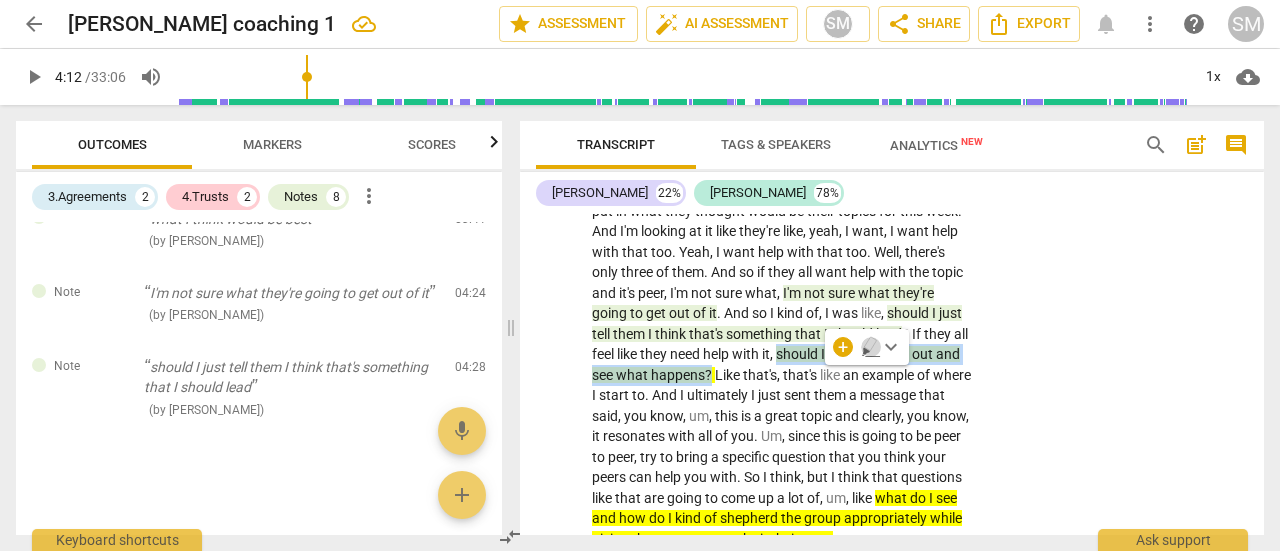 click 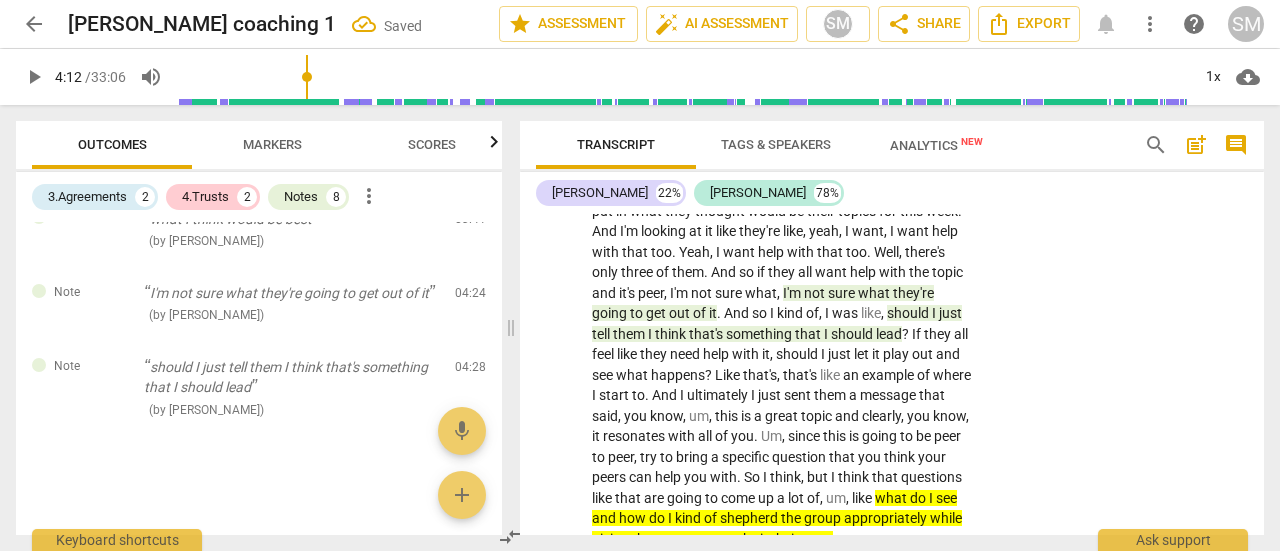 click on "," at bounding box center (773, 354) 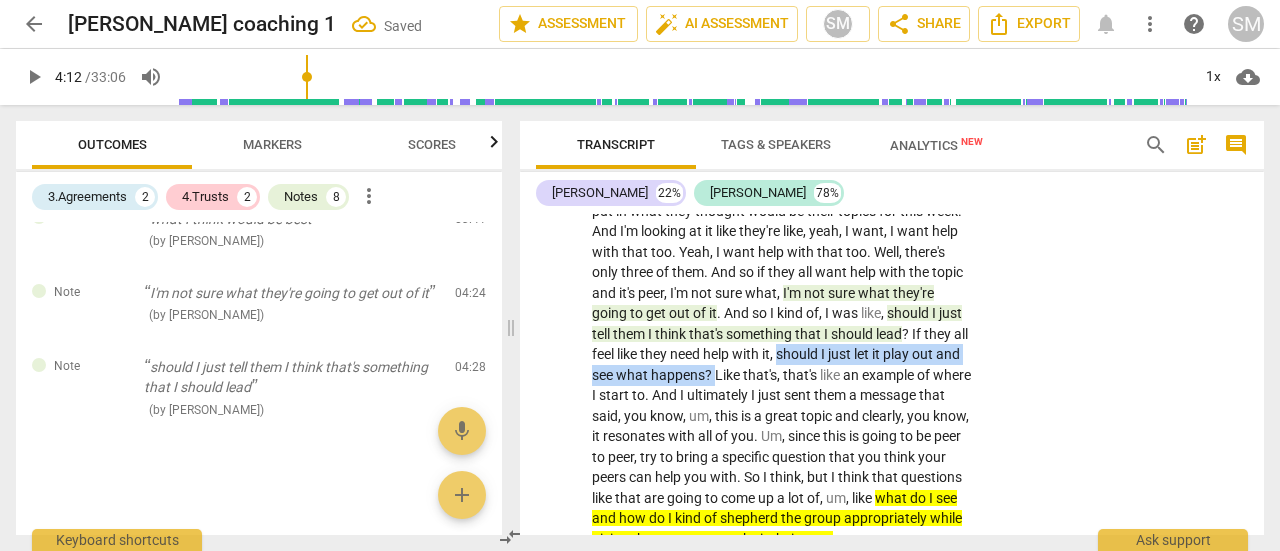 drag, startPoint x: 876, startPoint y: 349, endPoint x: 823, endPoint y: 374, distance: 58.60034 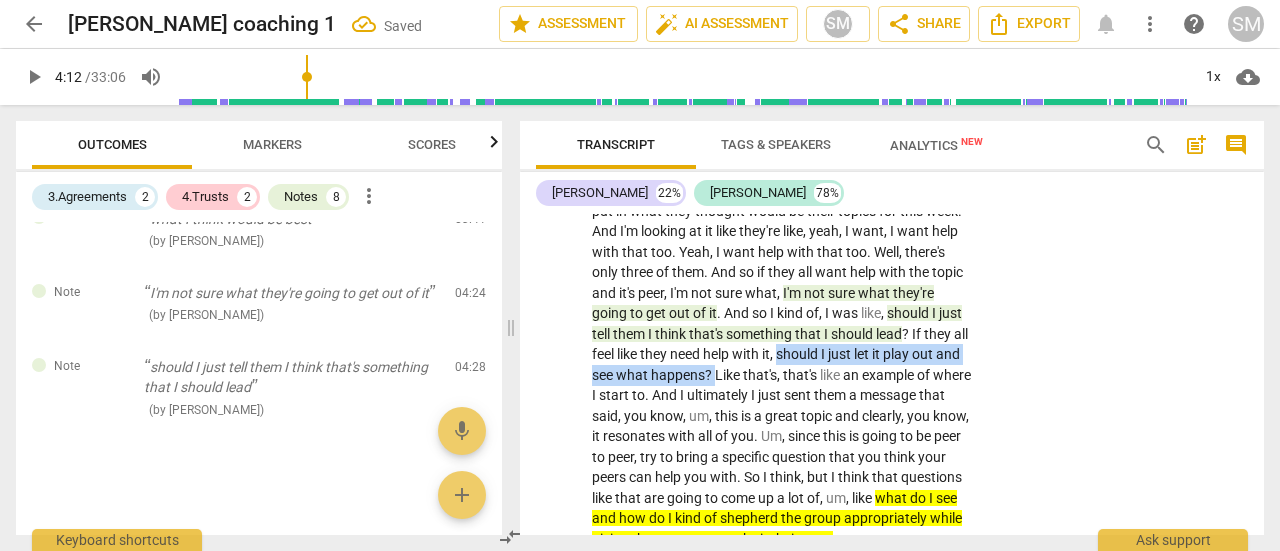 click on "Well ,   it's   um .   From   a   business   perspective   it's   um ,   something   I've   wanted   to   do   to   just   like   it   kind   of   makes   sense   strategically .   It's   a   way   for   me   to   create   um ,   and   expand ,   you   know ,   more   clients   to   offer   something   different   where   you   know ,   some   people   may   prefer   to   be   in   a   group   versus   one   on   one   for   their   own   personality   or   style   reasons   or   for   financial   reasons .   And   so   um ,   what   this   group   means   to   me   from   a   business   perspective   is   kind   um ,   of   a   start   of   a   new   phase   in   my   practice   in   my   business .   Um ,   I   think   what .   Where   I ,   uh .   Which   is   a   great   thing   I   think   where   I .   The   reason   that   I   have   these   questions   about   what   I   want   my   role   to   be   in   my   own   group   is   because   in   order   to   really   get   this   started ,   I       with" at bounding box center [782, 109] 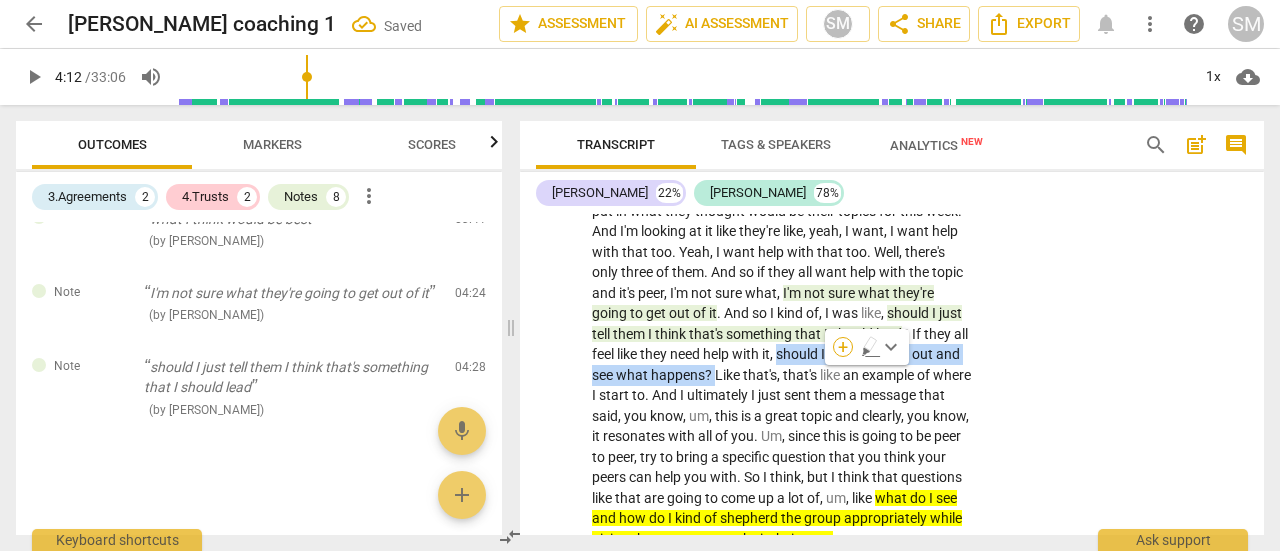 click on "+" at bounding box center [843, 347] 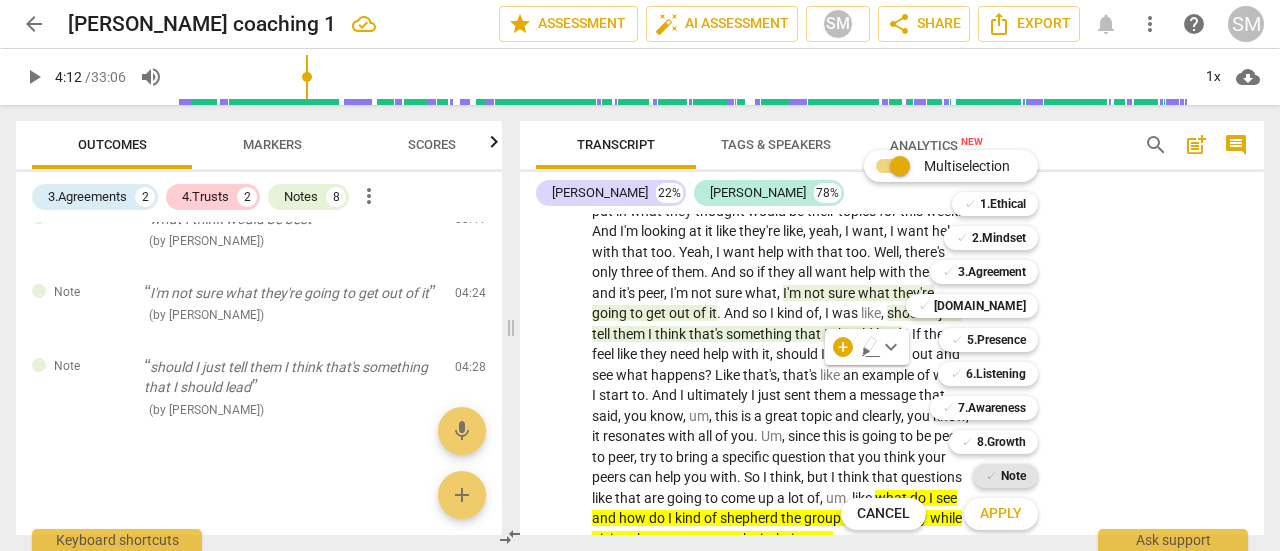 click on "Note" at bounding box center (1013, 476) 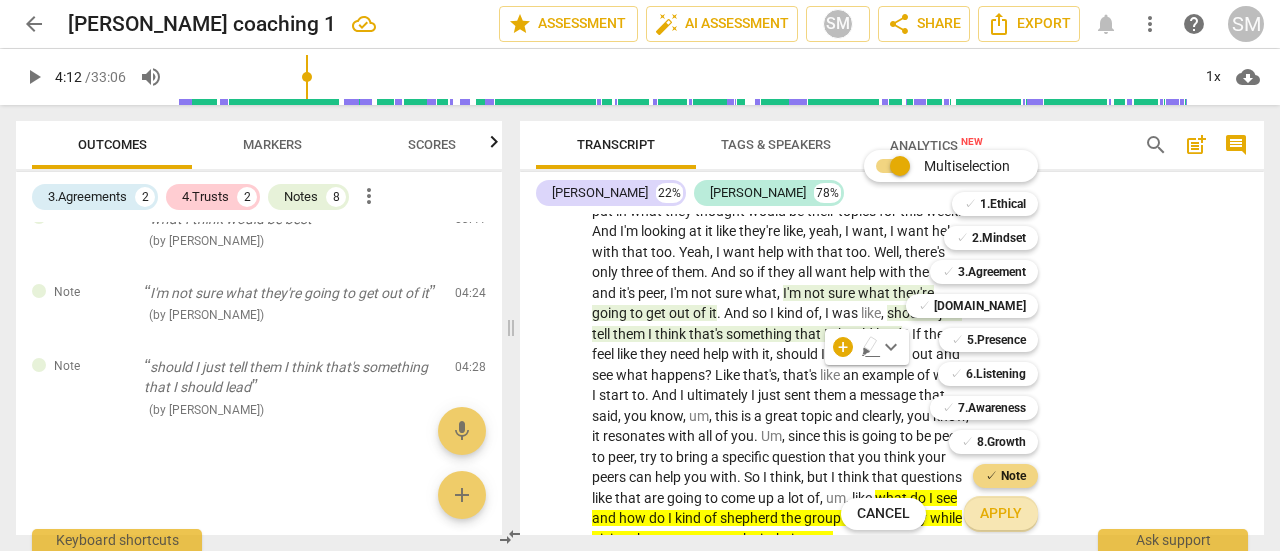 click on "Apply" at bounding box center (1001, 514) 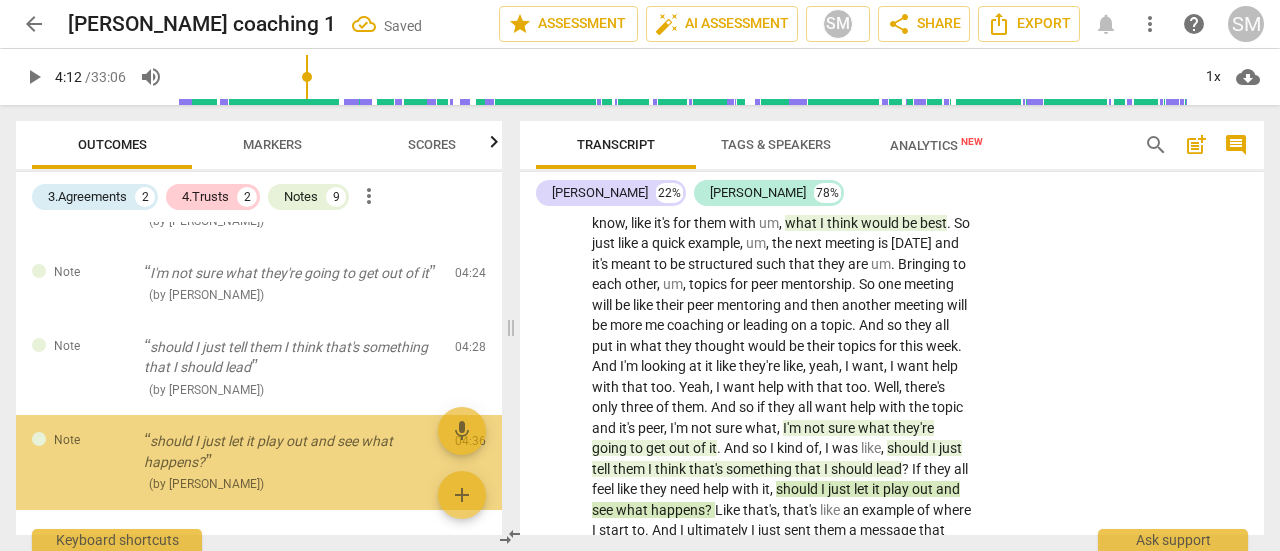scroll, scrollTop: 744, scrollLeft: 0, axis: vertical 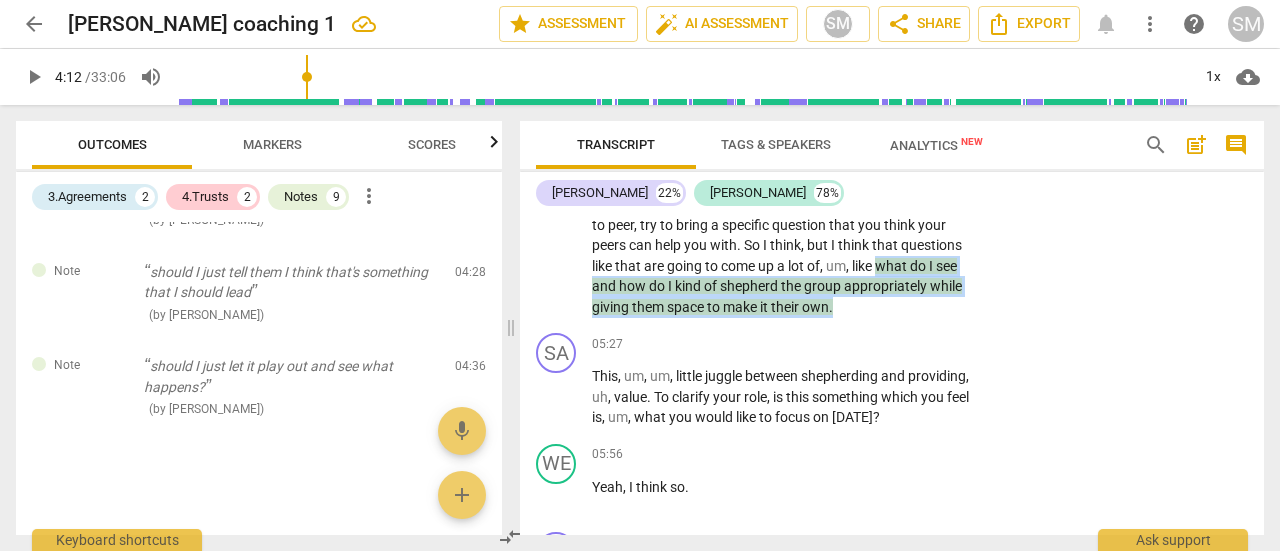 drag, startPoint x: 714, startPoint y: 283, endPoint x: 705, endPoint y: 325, distance: 42.953465 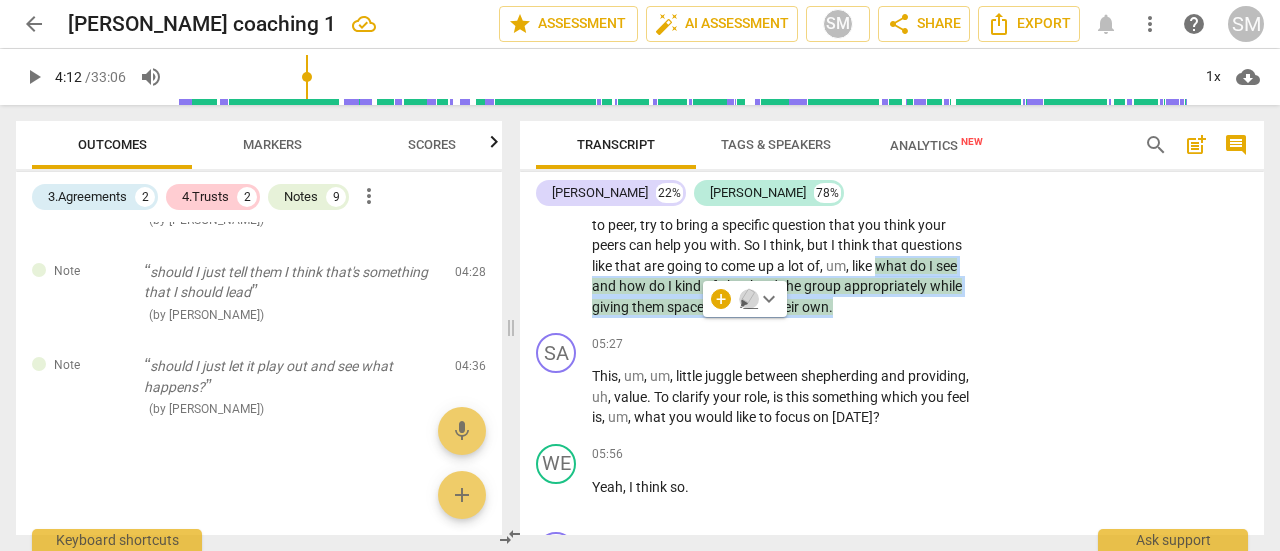 click 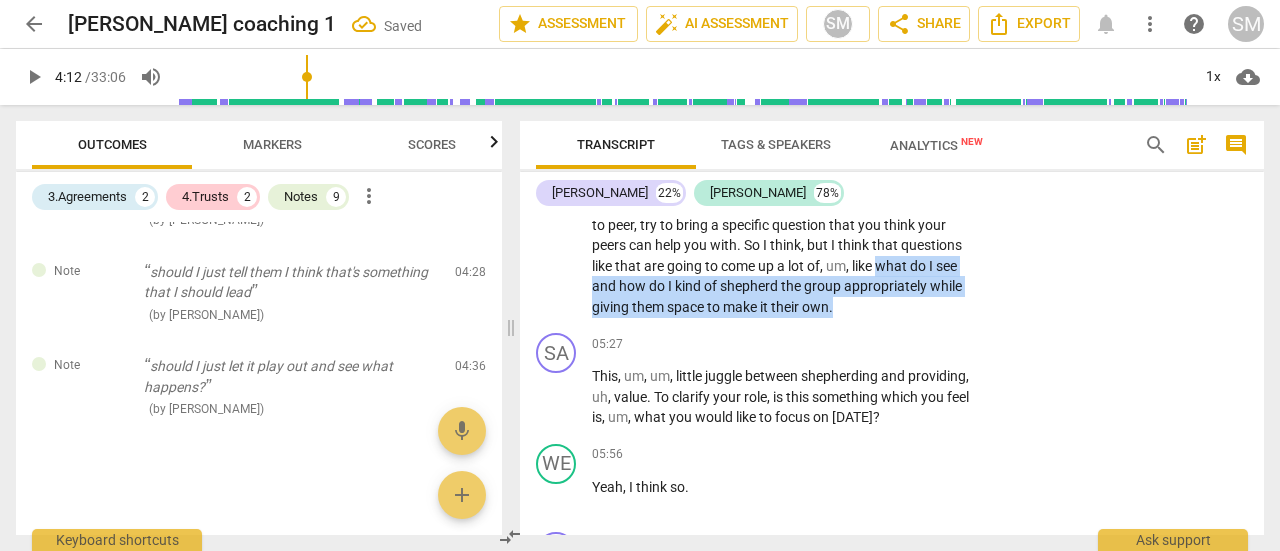 drag, startPoint x: 716, startPoint y: 292, endPoint x: 712, endPoint y: 319, distance: 27.294687 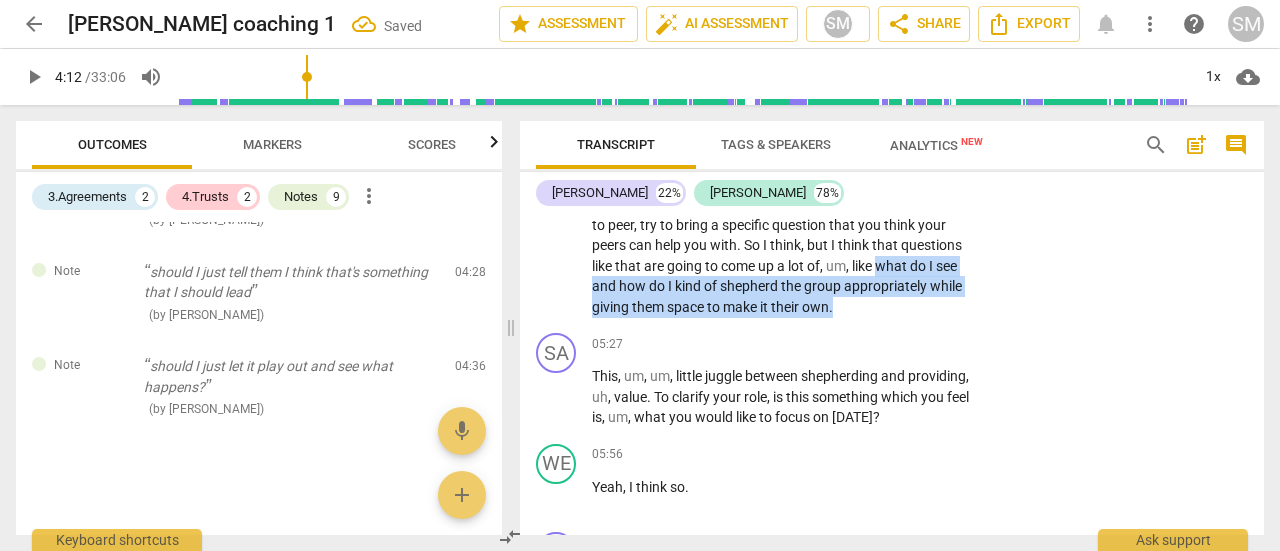 click on "Well ,   it's   um .   From   a   business   perspective   it's   um ,   something   I've   wanted   to   do   to   just   like   it   kind   of   makes   sense   strategically .   It's   a   way   for   me   to   create   um ,   and   expand ,   you   know ,   more   clients   to   offer   something   different   where   you   know ,   some   people   may   prefer   to   be   in   a   group   versus   one   on   one   for   their   own   personality   or   style   reasons   or   for   financial   reasons .   And   so   um ,   what   this   group   means   to   me   from   a   business   perspective   is   kind   um ,   of   a   start   of   a   new   phase   in   my   practice   in   my   business .   Um ,   I   think   what .   Where   I ,   uh .   Which   is   a   great   thing   I   think   where   I .   The   reason   that   I   have   these   questions   about   what   I   want   my   role   to   be   in   my   own   group   is   because   in   order   to   really   get   this   started ,   I       with" at bounding box center [782, -123] 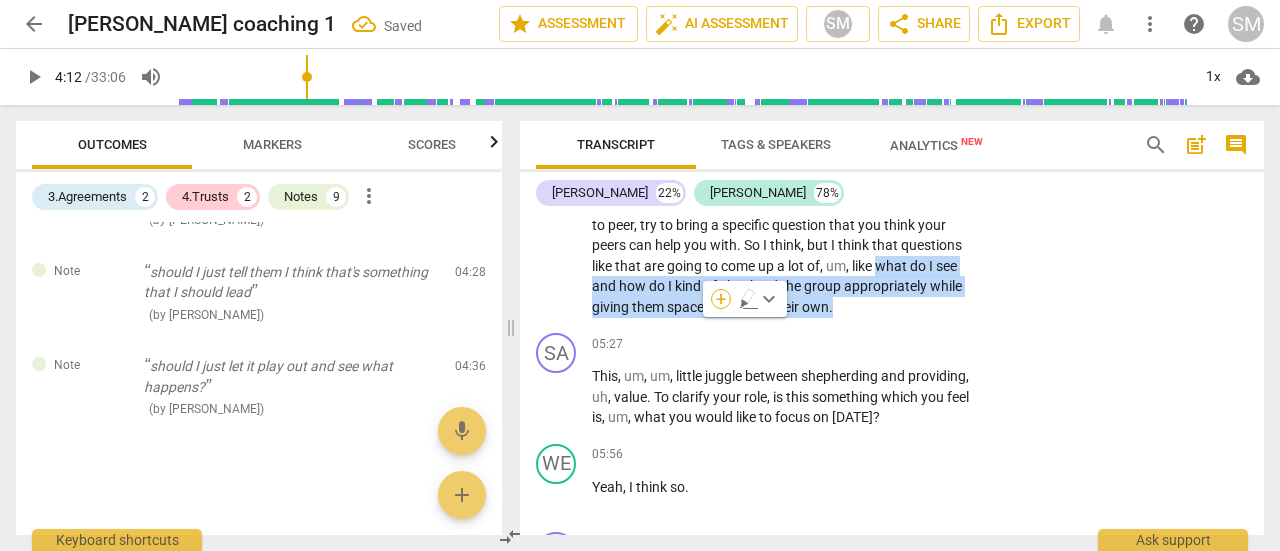 click on "+" at bounding box center (721, 299) 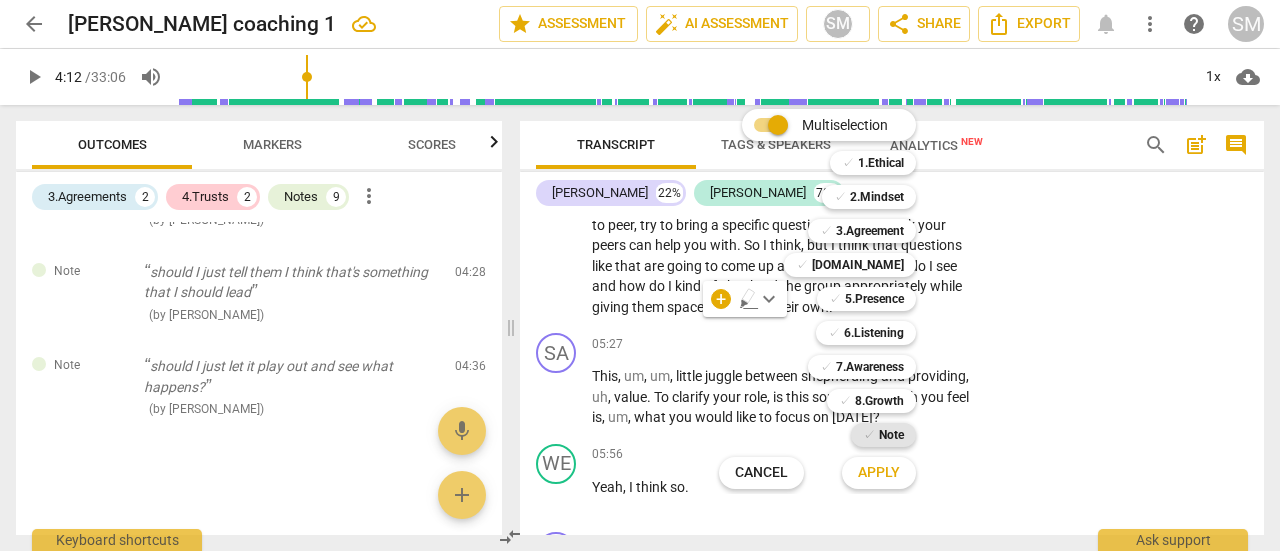 click on "✓" at bounding box center (869, 435) 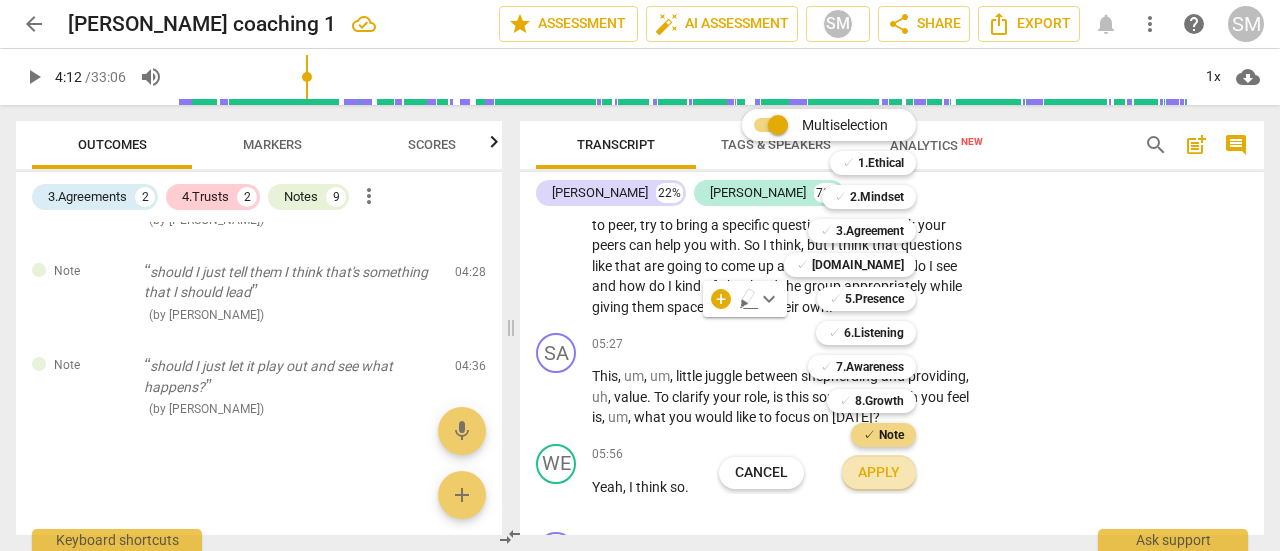 click on "Apply" at bounding box center [879, 473] 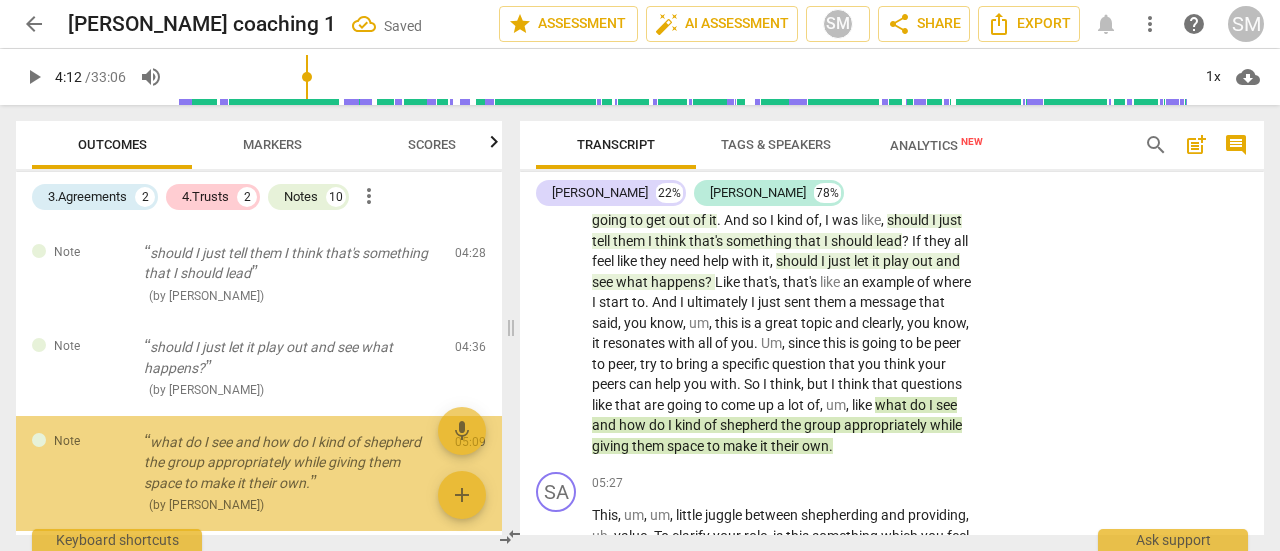 scroll, scrollTop: 735, scrollLeft: 0, axis: vertical 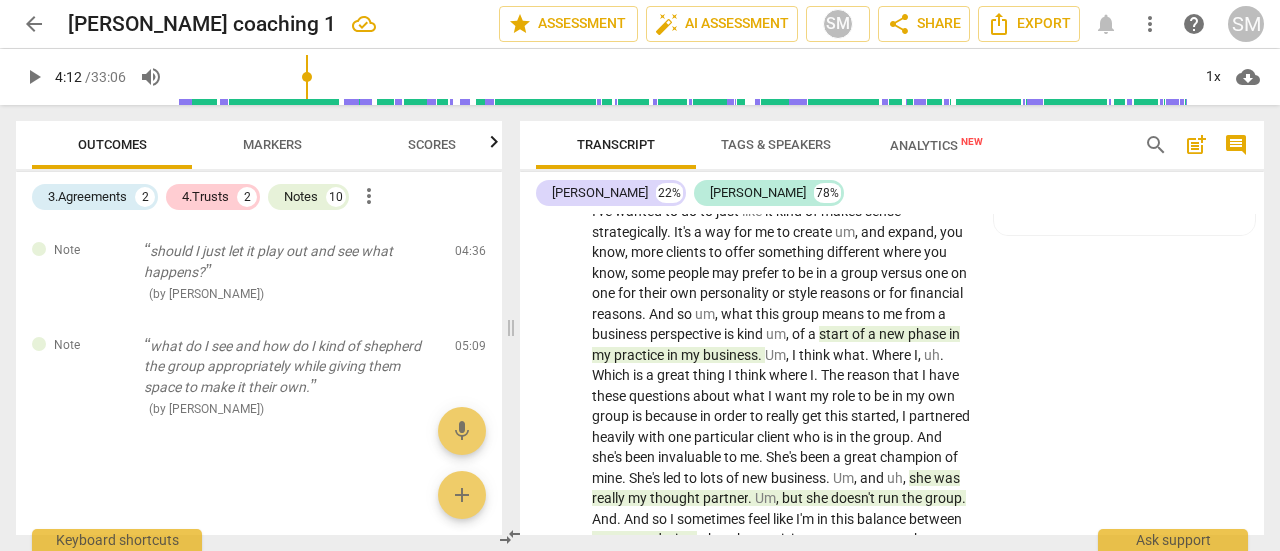 click on "of" at bounding box center (860, 334) 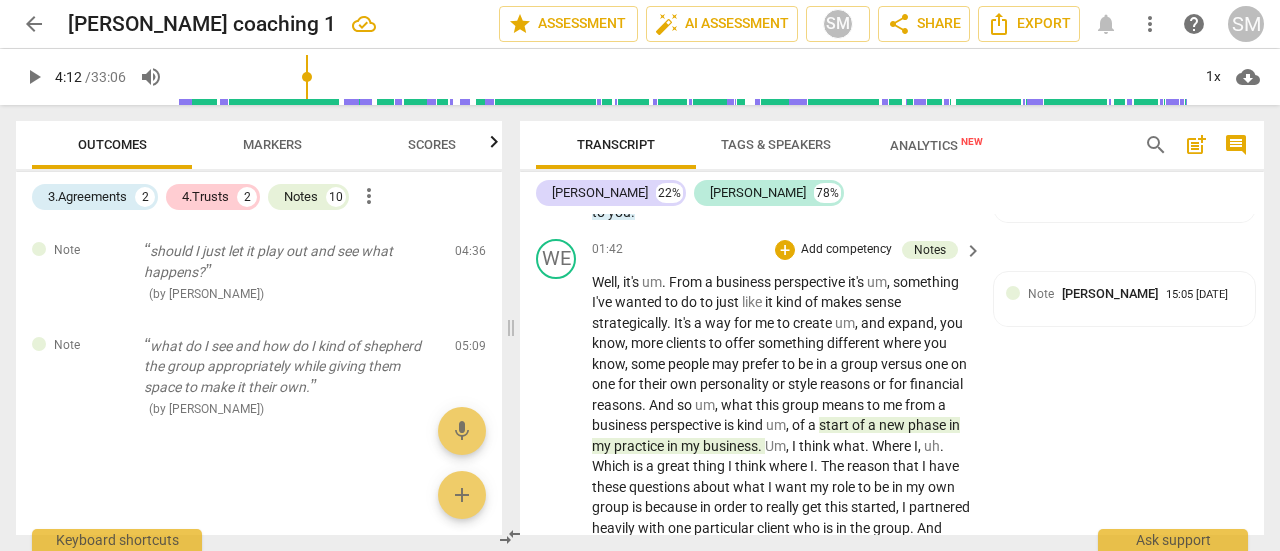 scroll, scrollTop: 811, scrollLeft: 0, axis: vertical 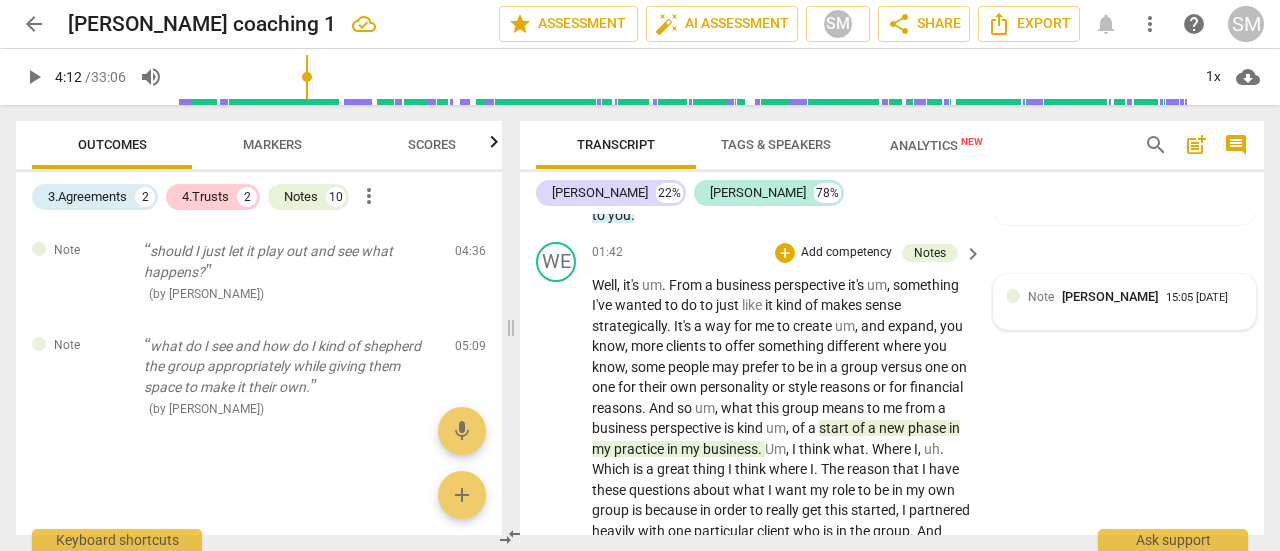 click on "Note [PERSON_NAME] Chawla 15:05 [DATE]" at bounding box center [1135, 296] 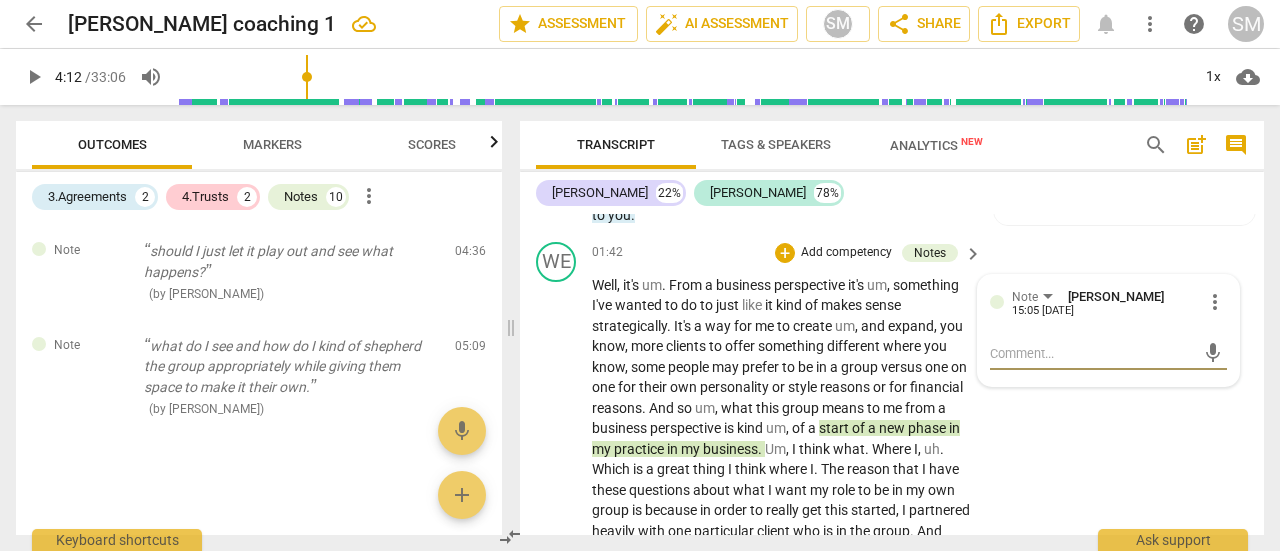 type on "h" 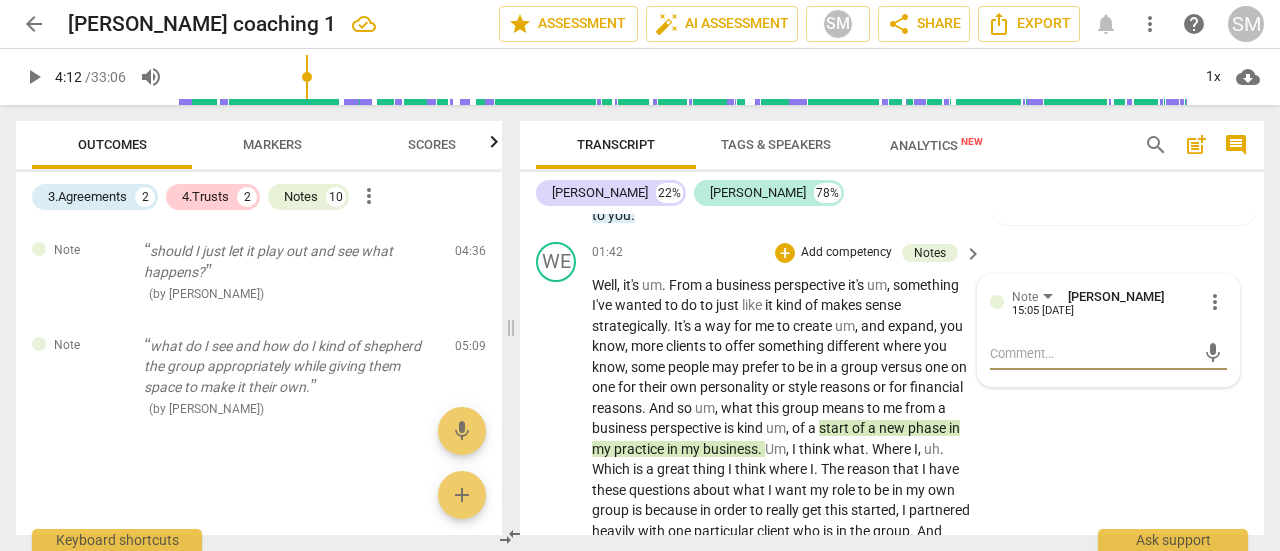 type on "h" 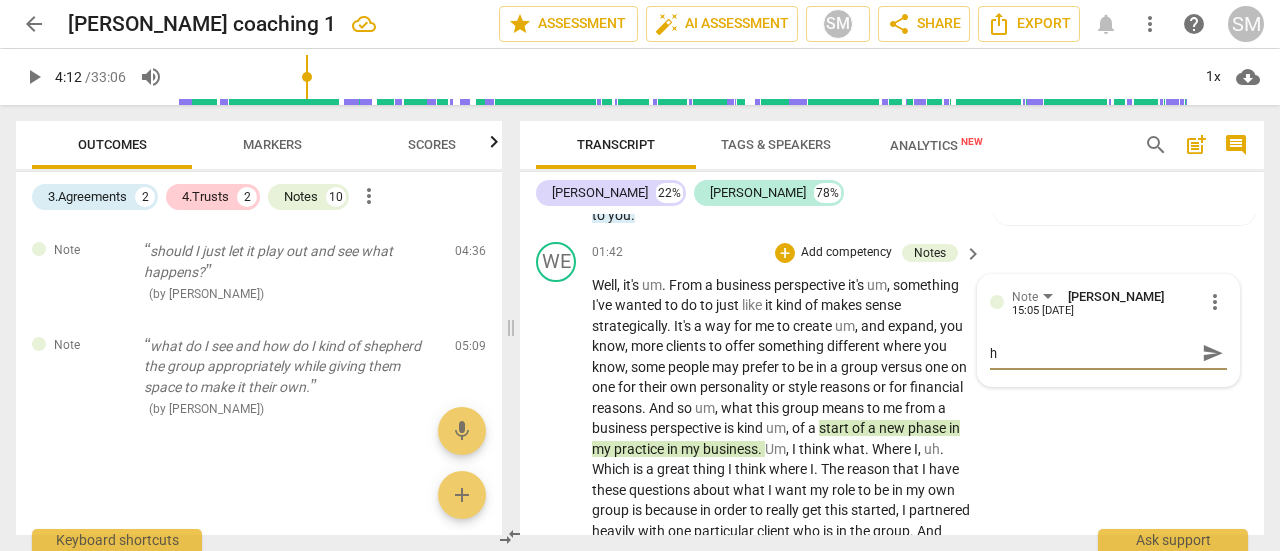 type on "ho" 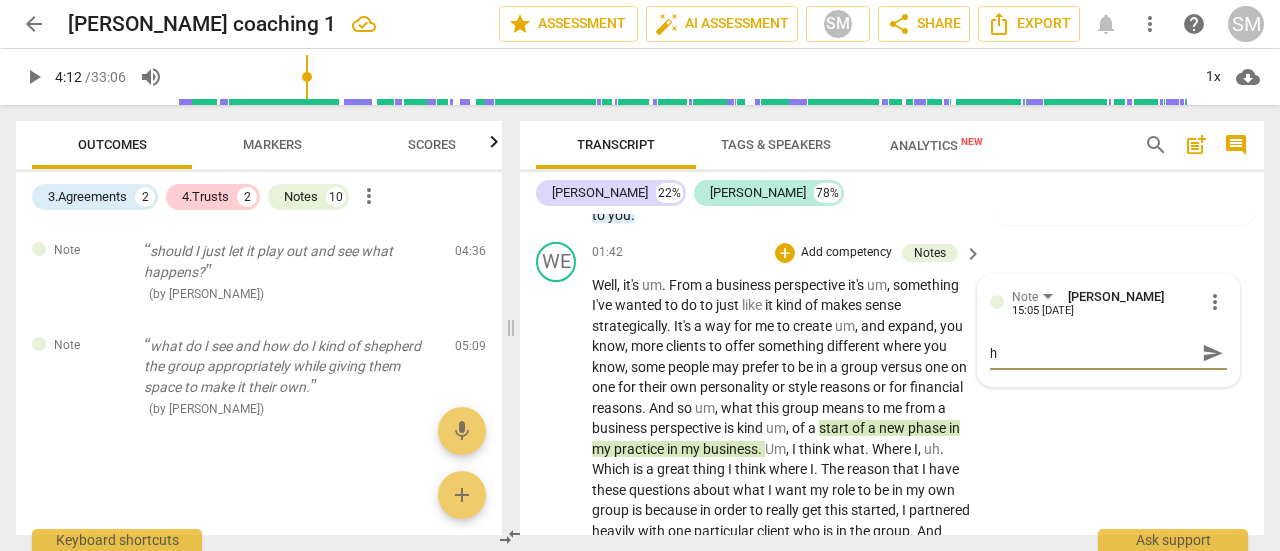 type on "ho" 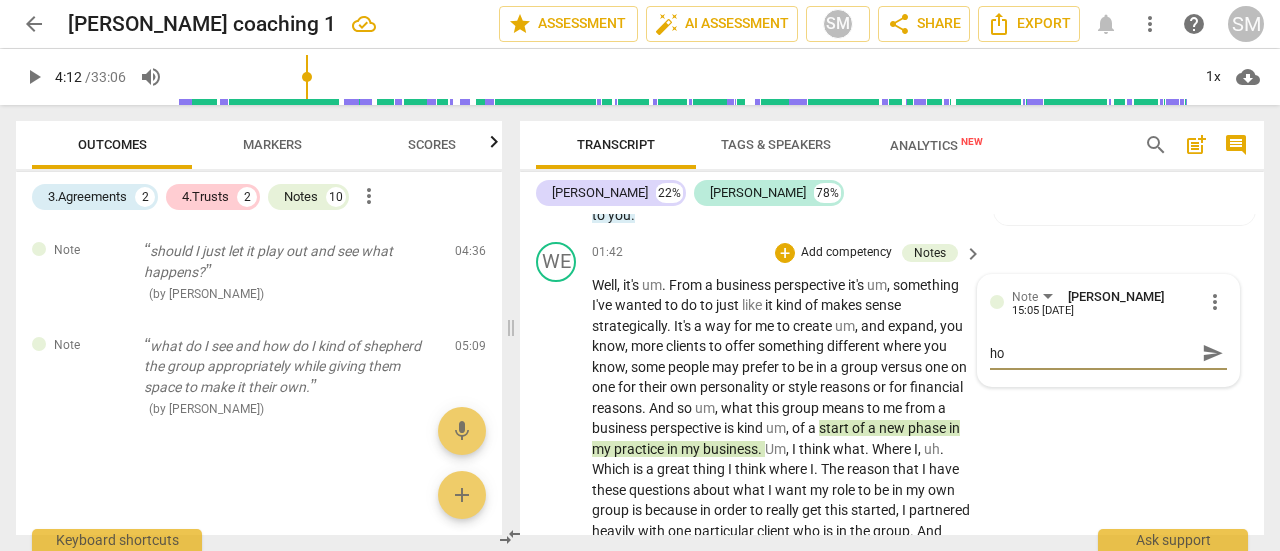 type on "hop" 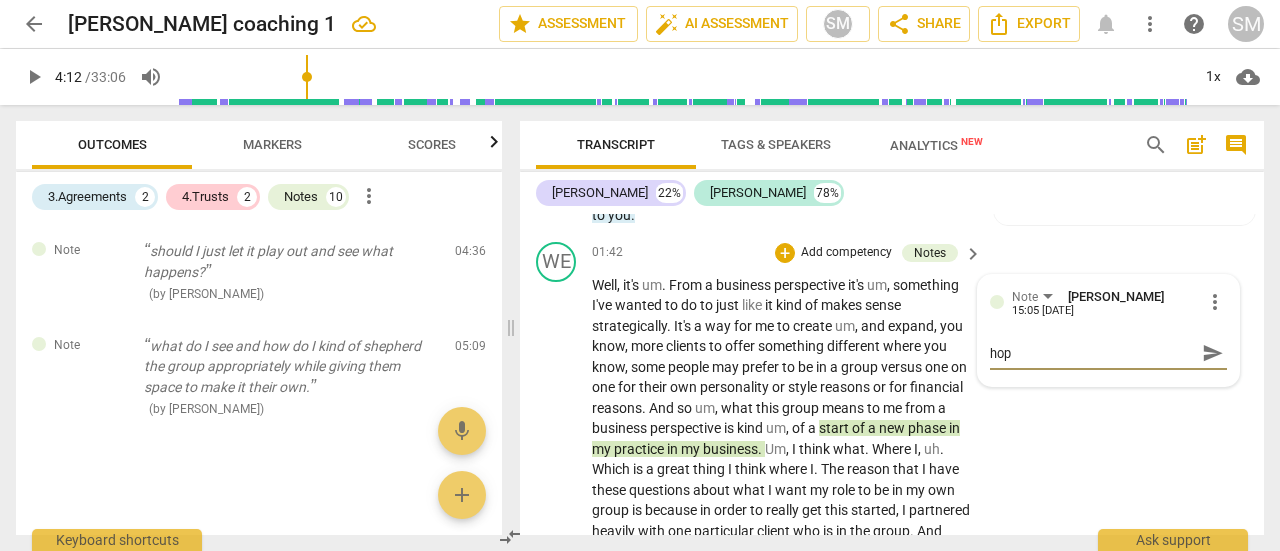 type on "hope" 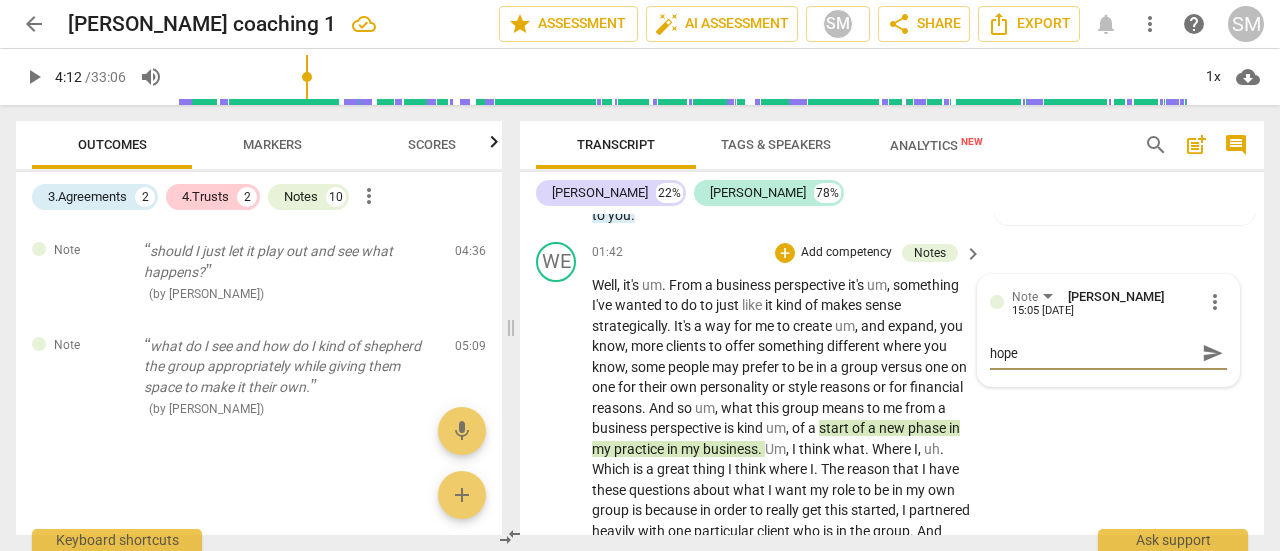 type on "hopef" 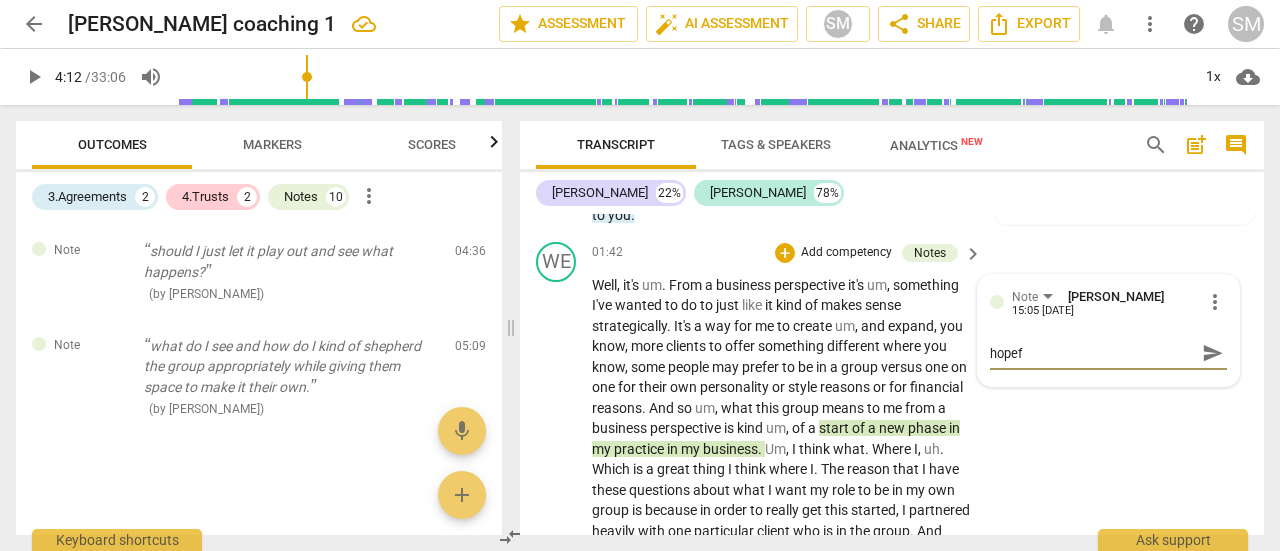 type on "hopefu" 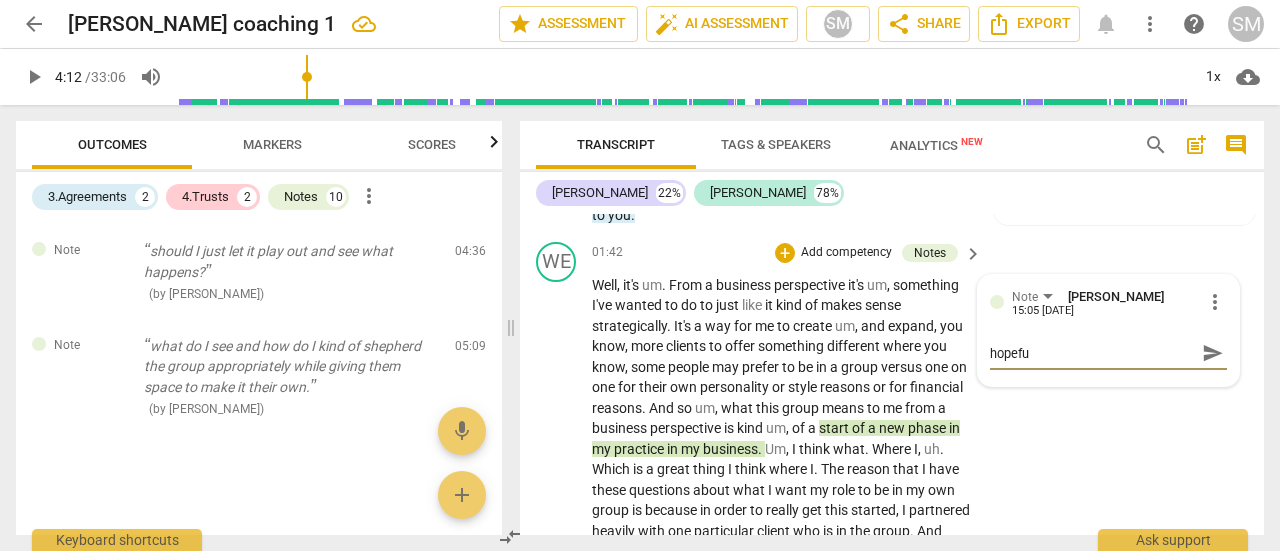 type on "hopeful" 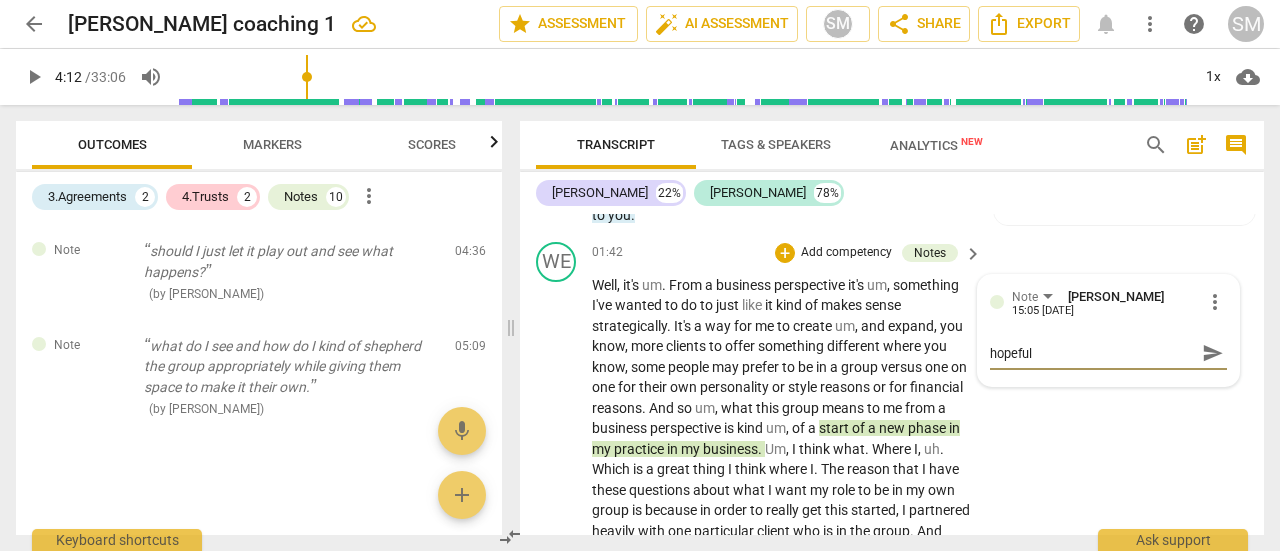 type on "hopeful" 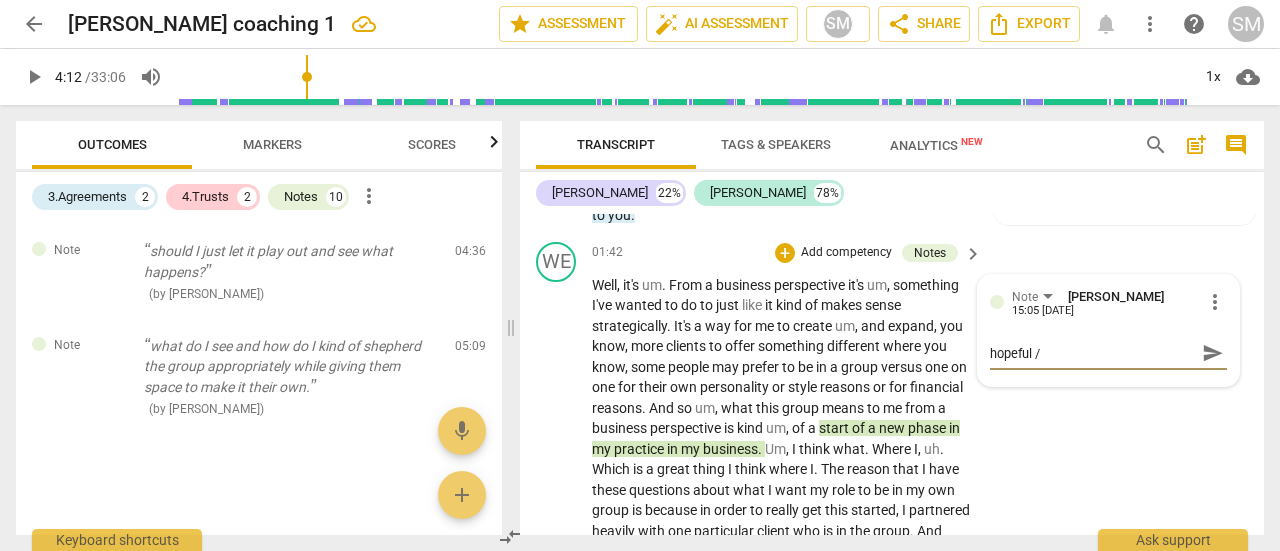 type on "hopeful /" 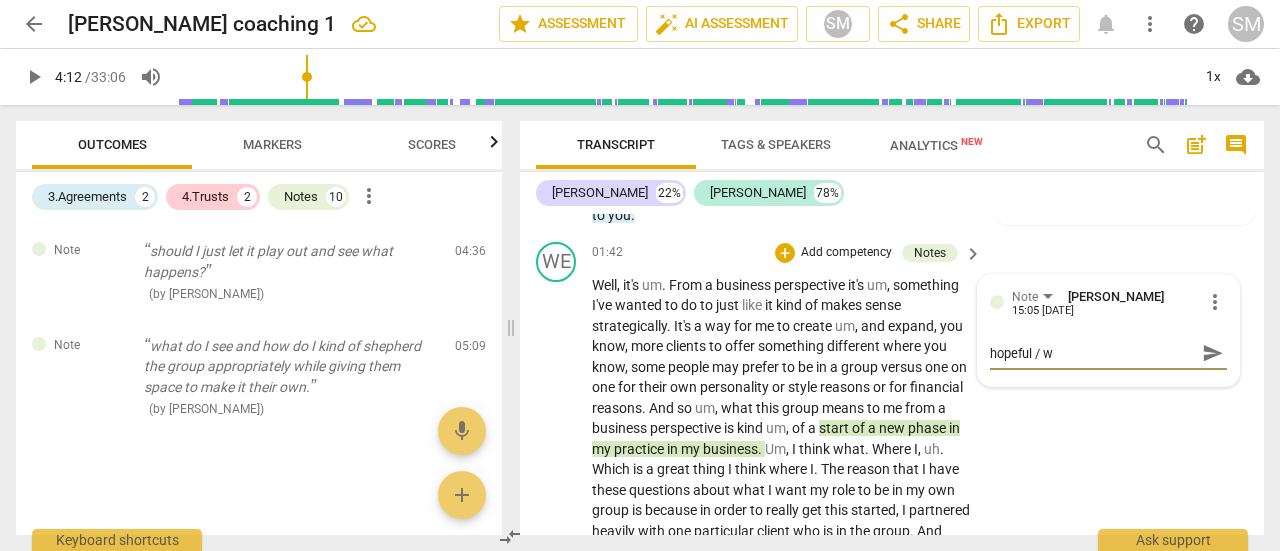 type on "hopeful / wa" 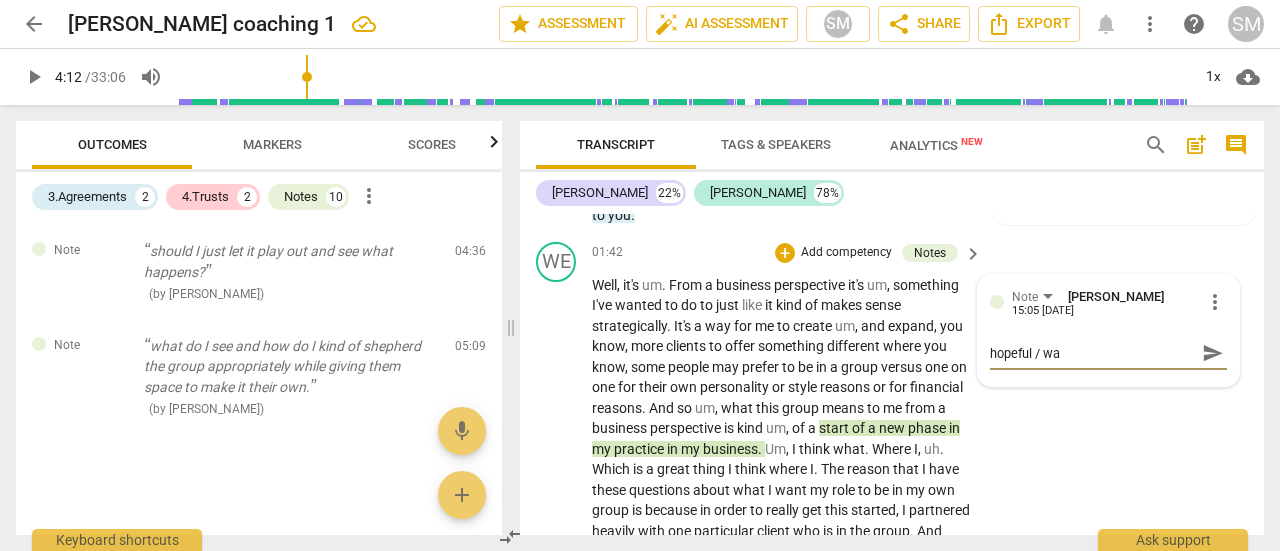 type on "hopeful / wan" 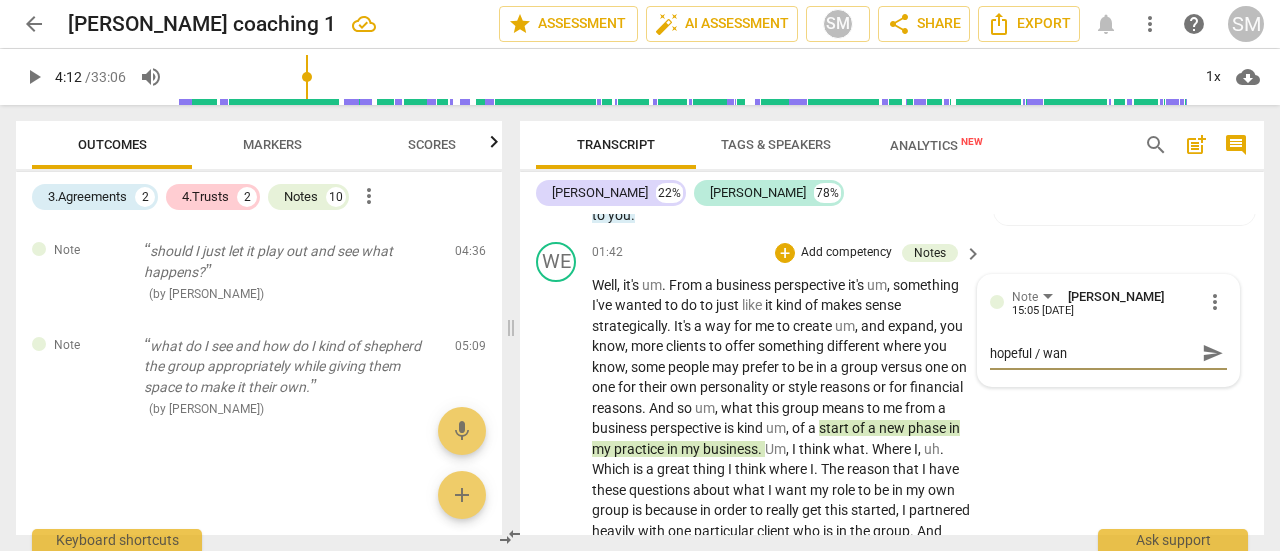 type on "hopeful / want" 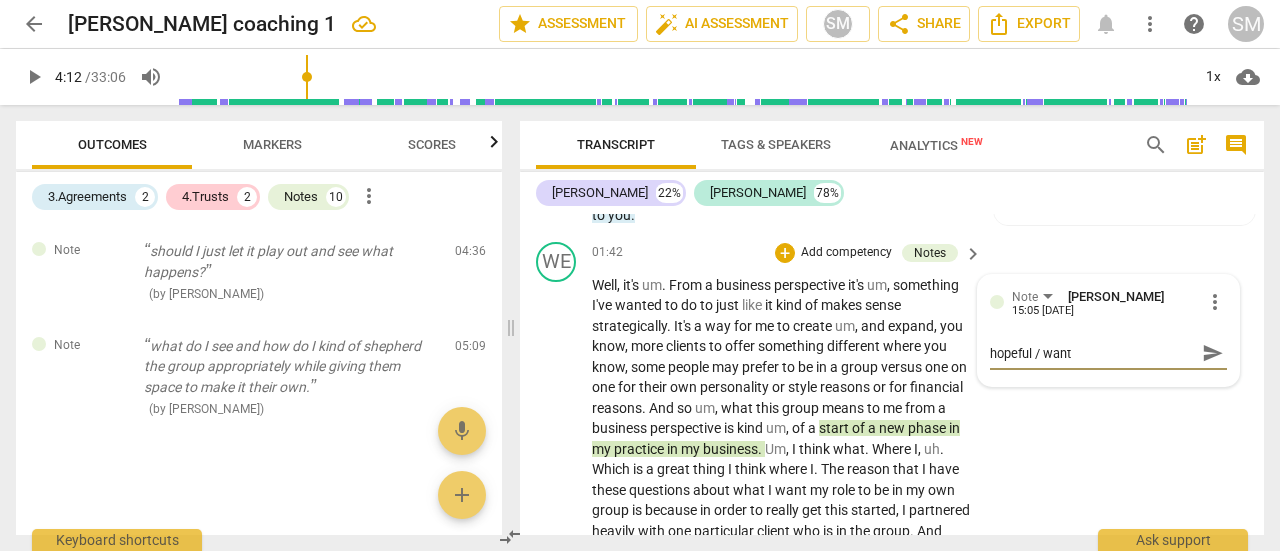 type on "hopeful / wants" 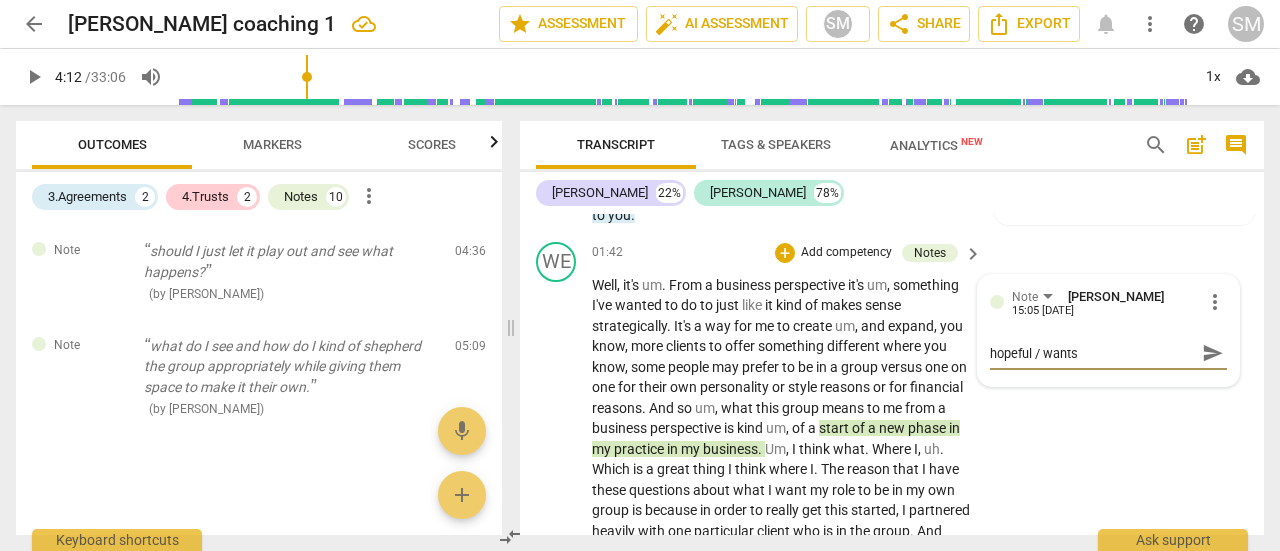 type on "hopeful / wants" 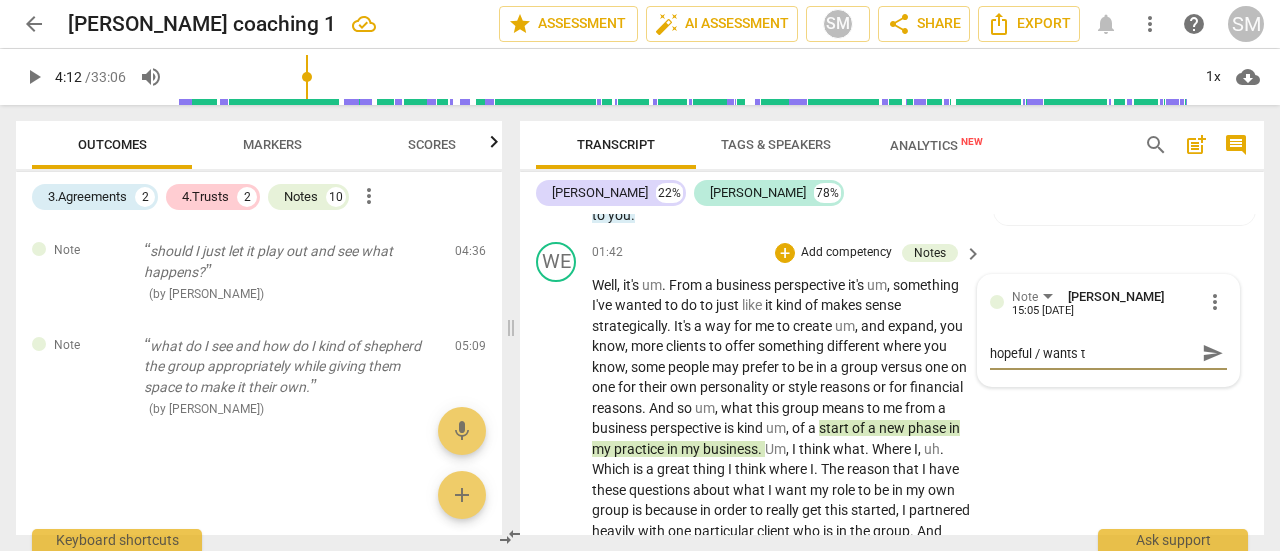 type on "hopeful / wants to" 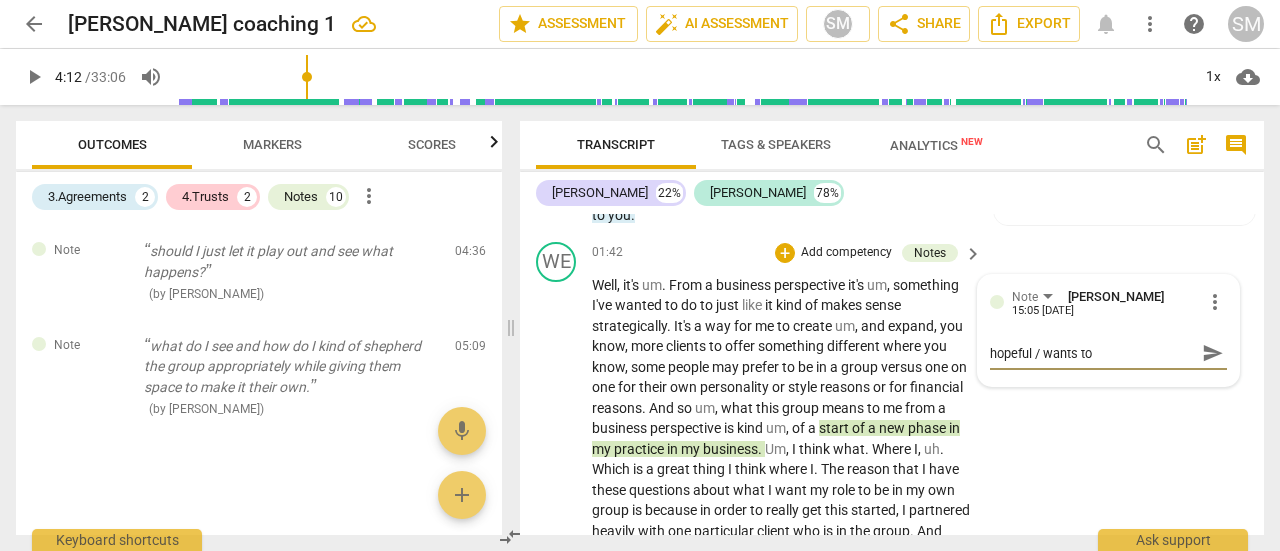 type on "hopeful / wants to" 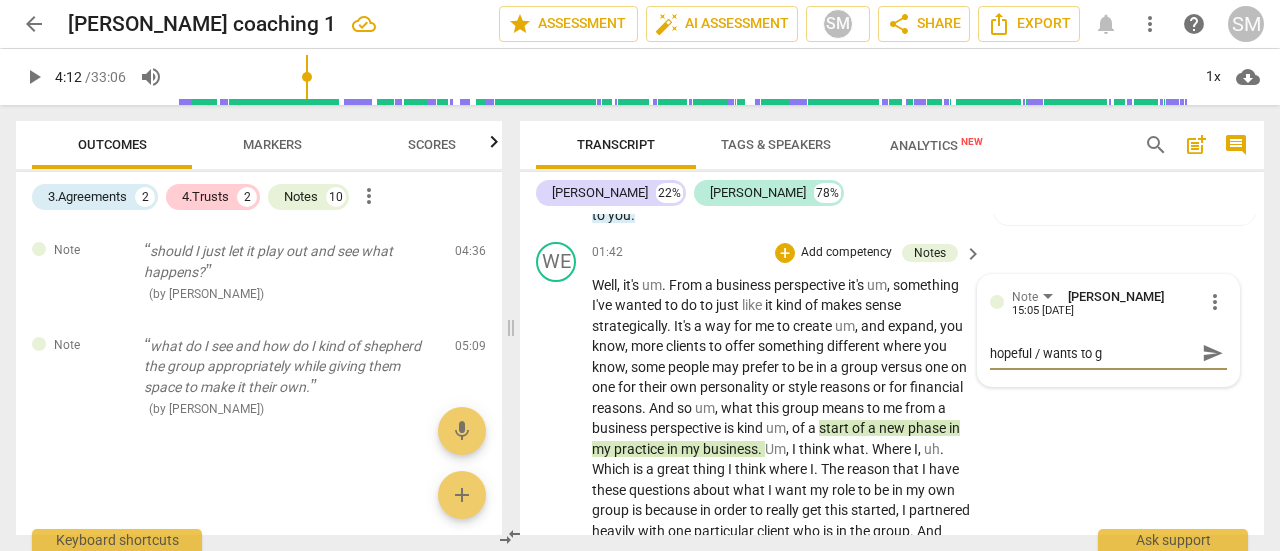 type on "hopeful / wants to ge" 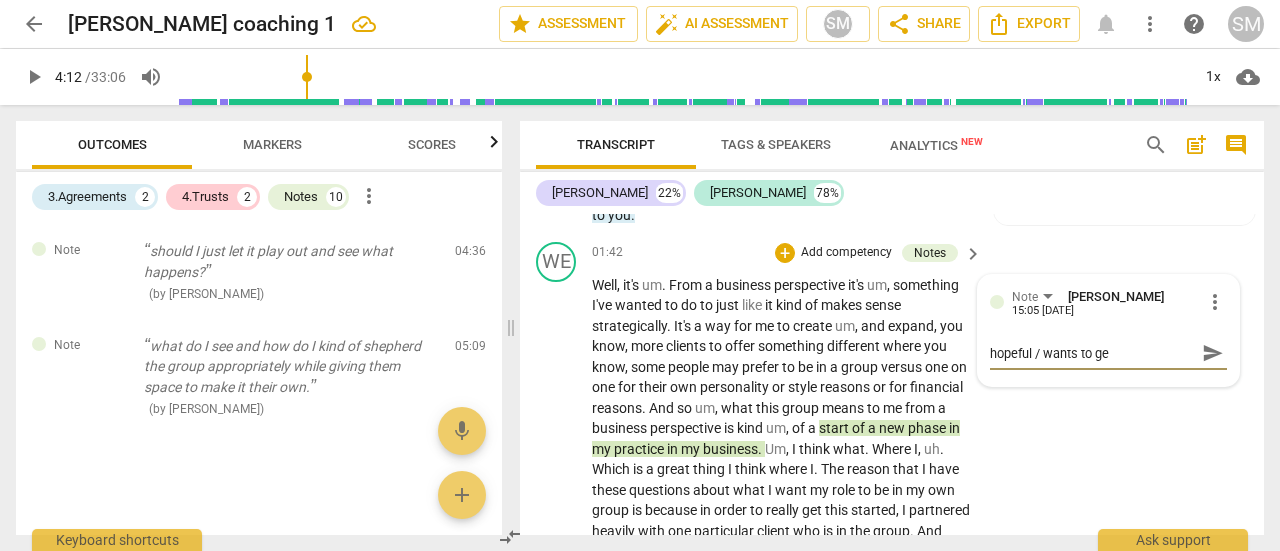 type on "hopeful / wants to get" 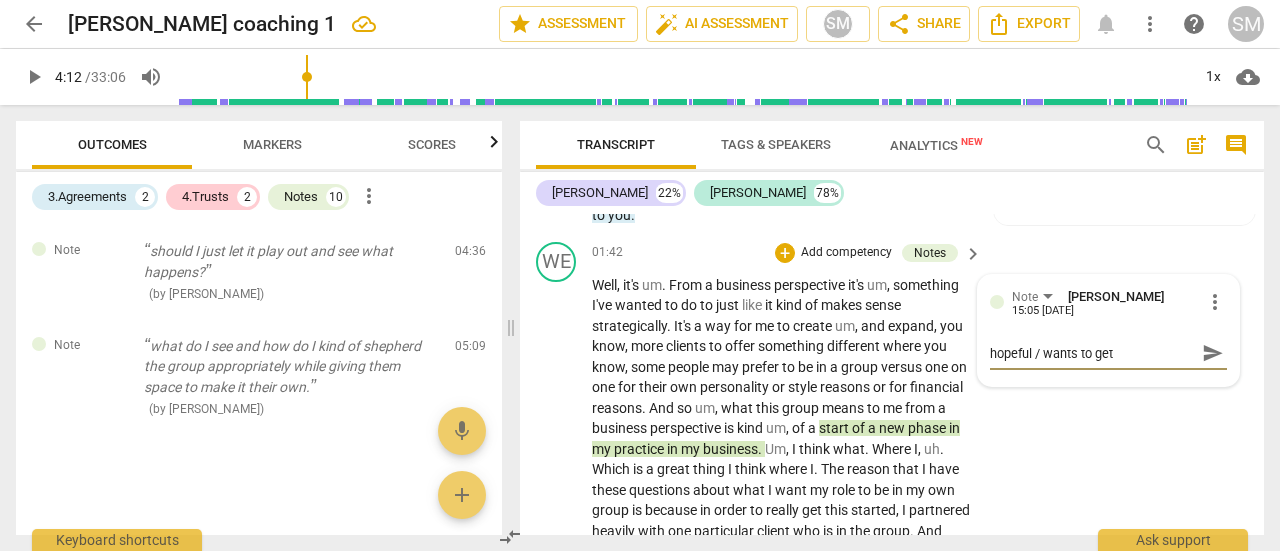 type on "hopeful / wants to get" 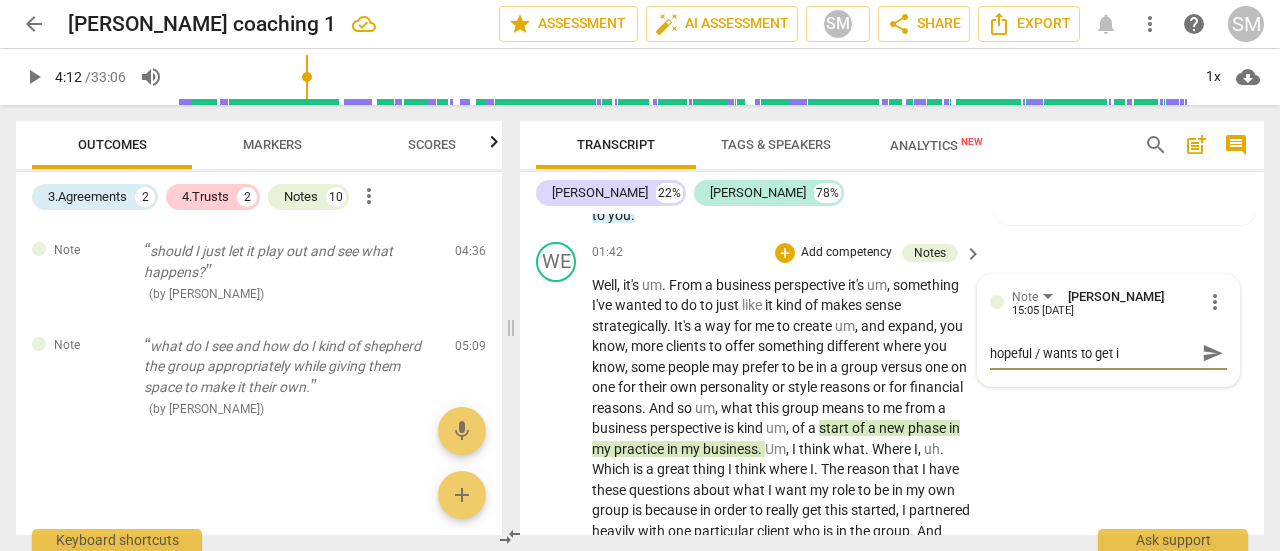type on "hopeful / wants to get it" 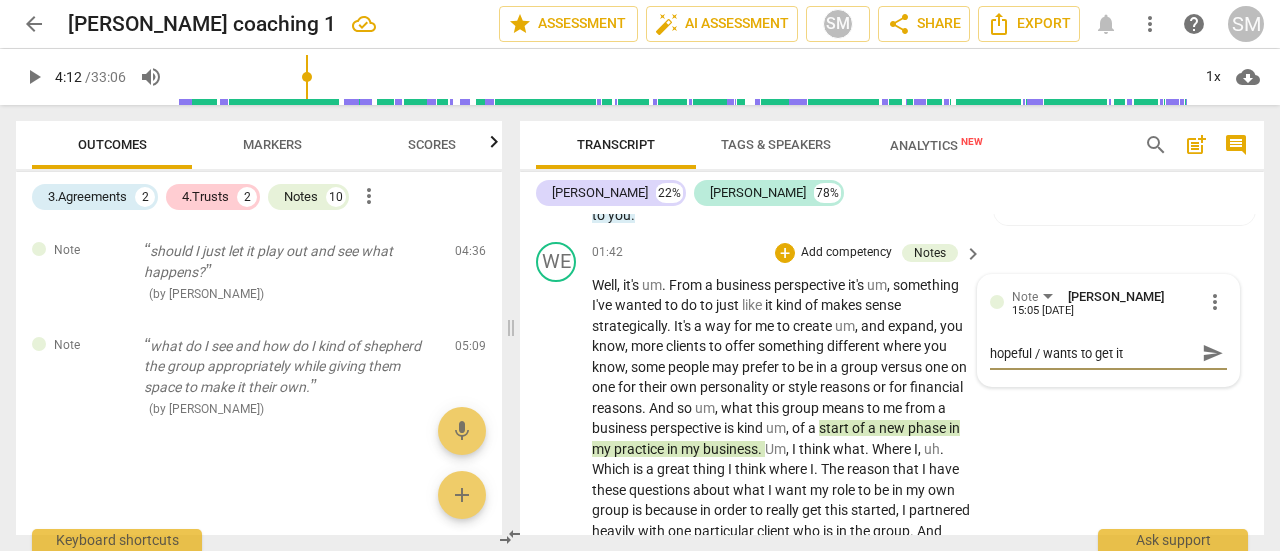 type on "hopeful / wants to get it" 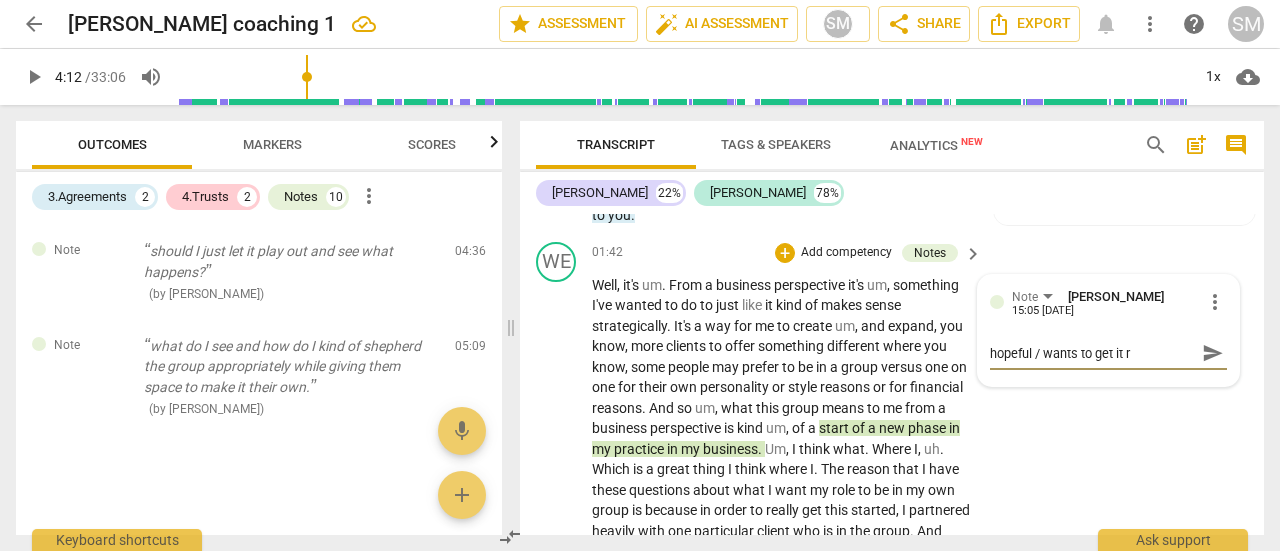 type on "hopeful / wants to get it ri" 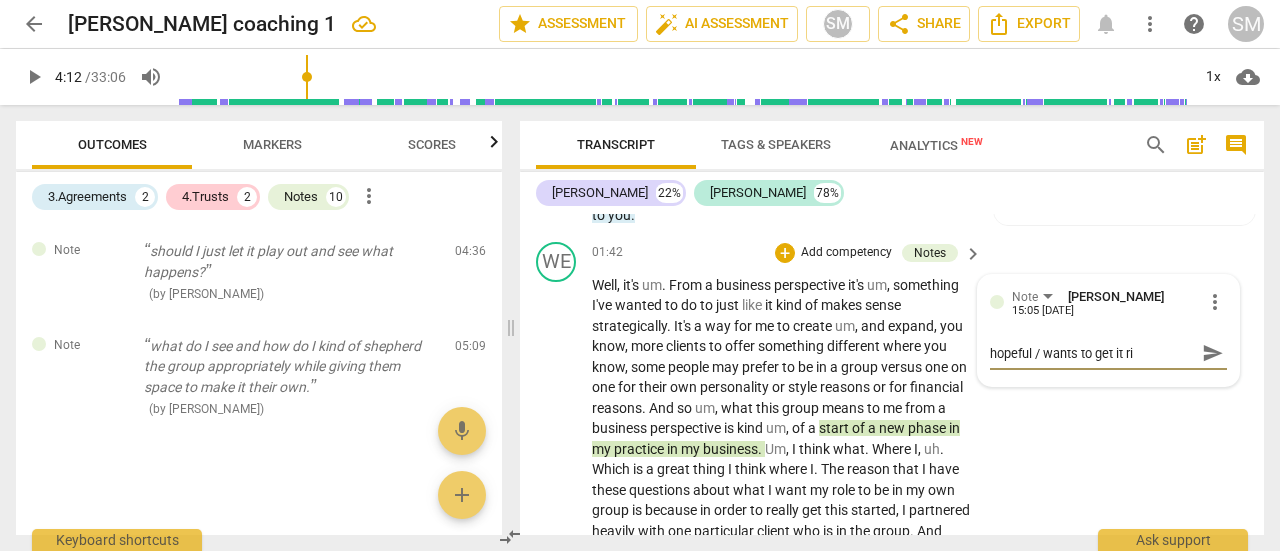 type on "hopeful / wants to get it rig" 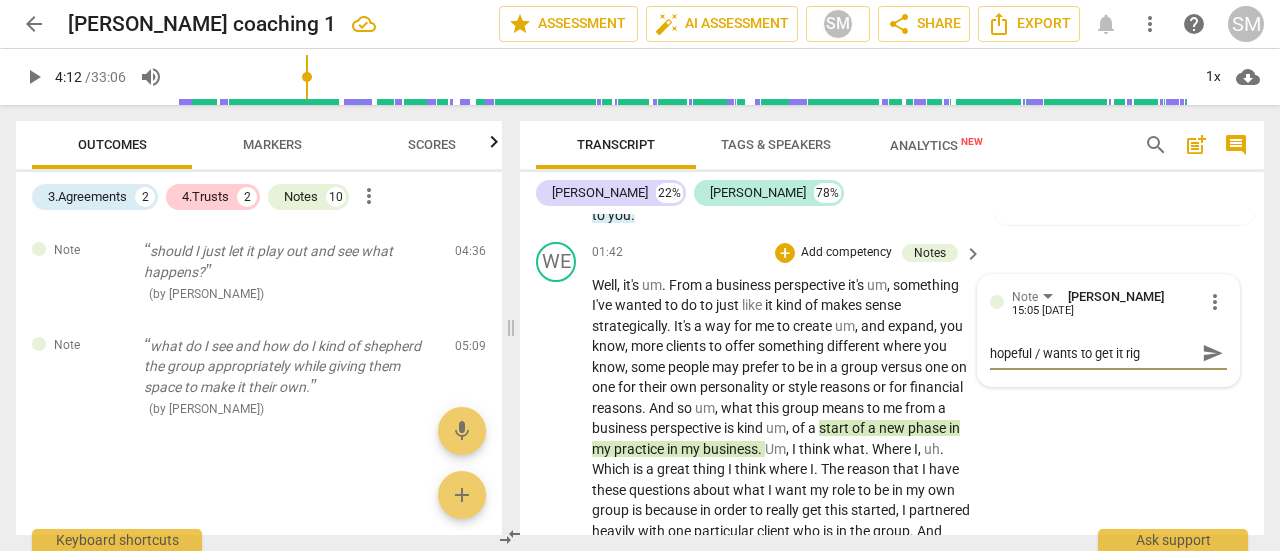 type on "hopeful / wants to get it righ" 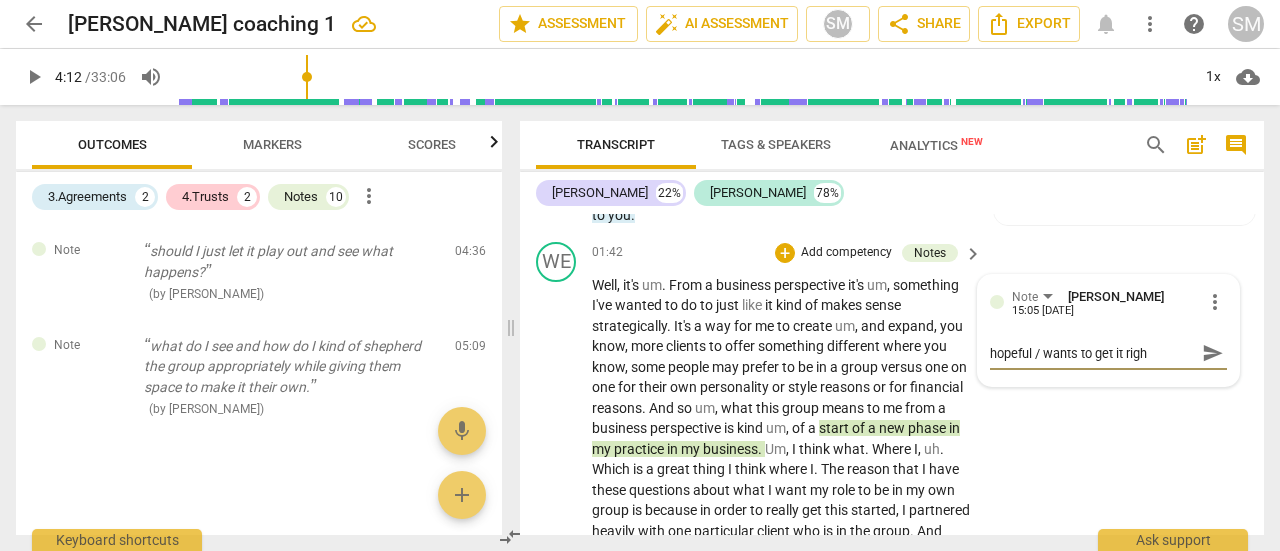 type on "hopeful / wants to get it right" 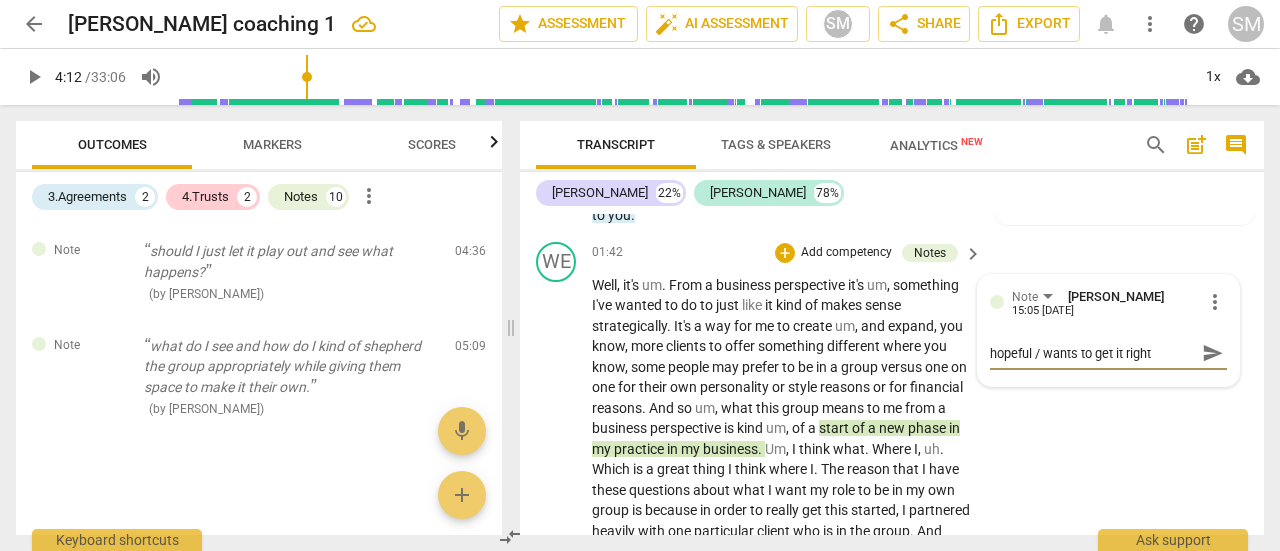 type on "hopeful / wants to get it right" 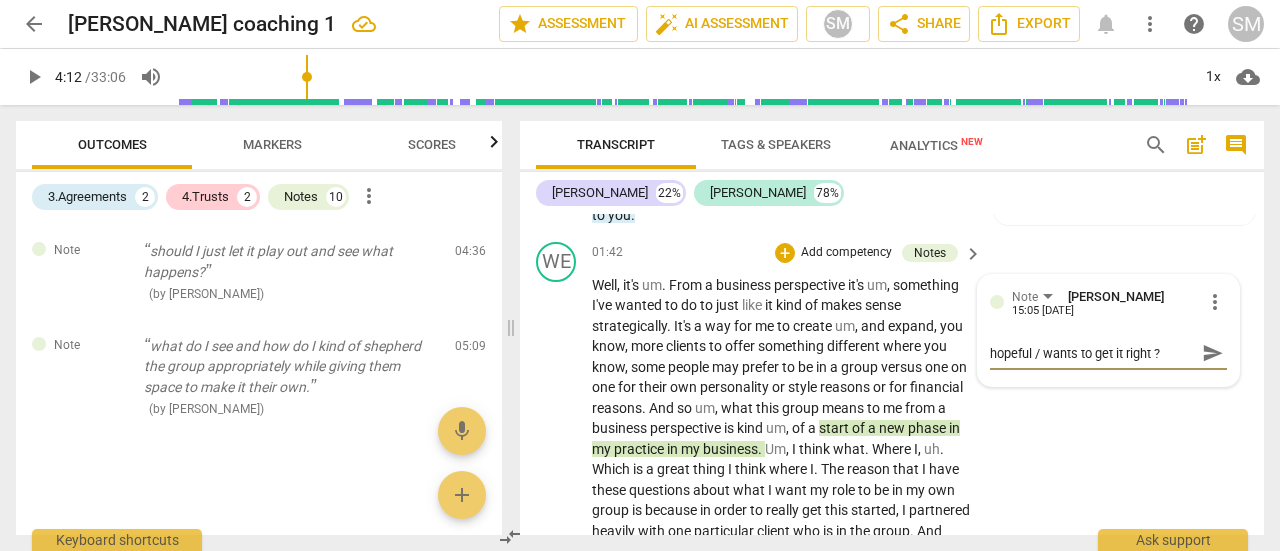 type on "hopeful / wants to get it right ?" 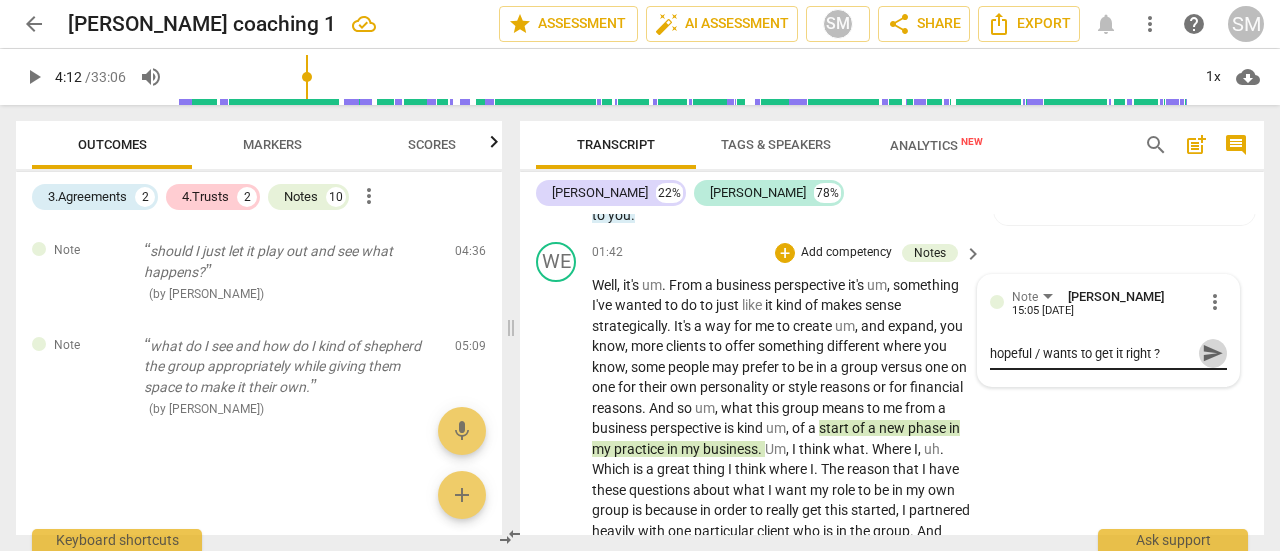 click on "send" at bounding box center (1213, 353) 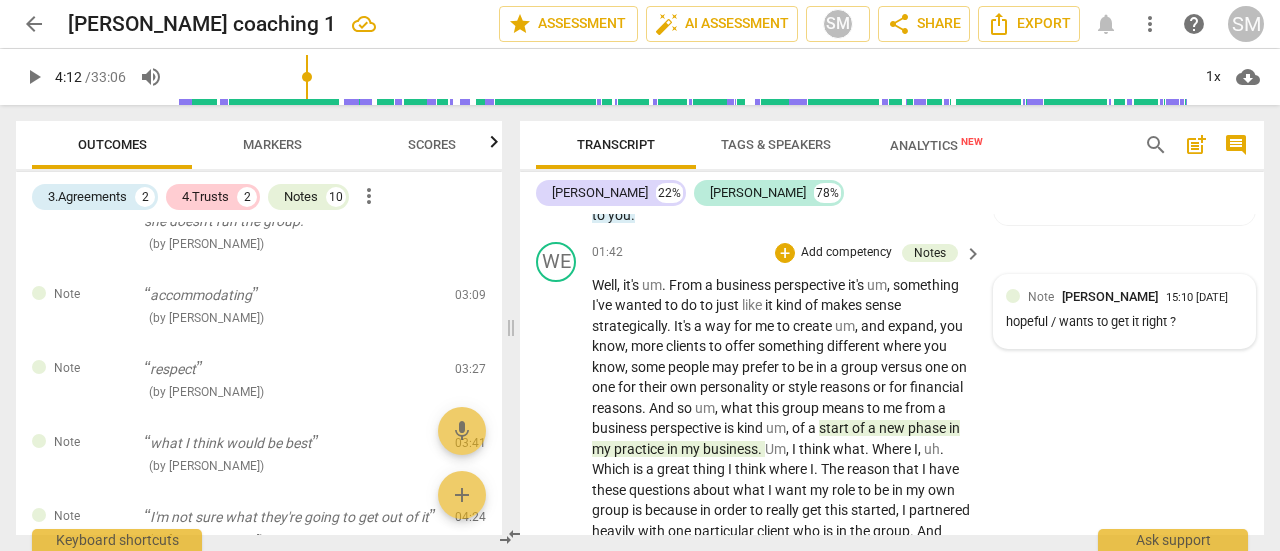 scroll, scrollTop: 879, scrollLeft: 0, axis: vertical 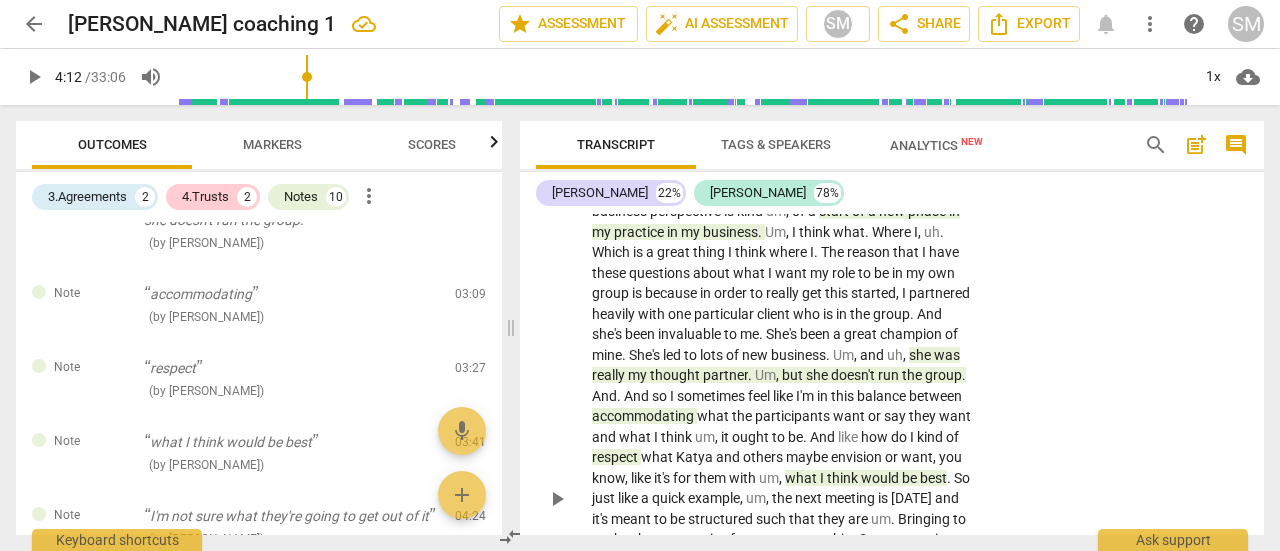 click on "partner" at bounding box center [725, 375] 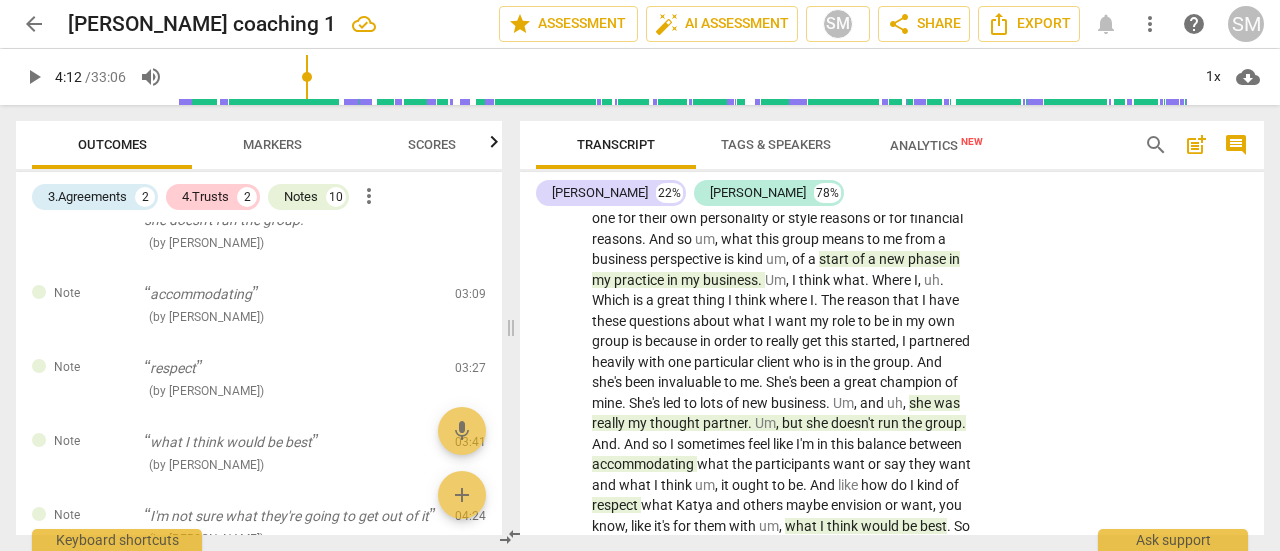 scroll, scrollTop: 990, scrollLeft: 0, axis: vertical 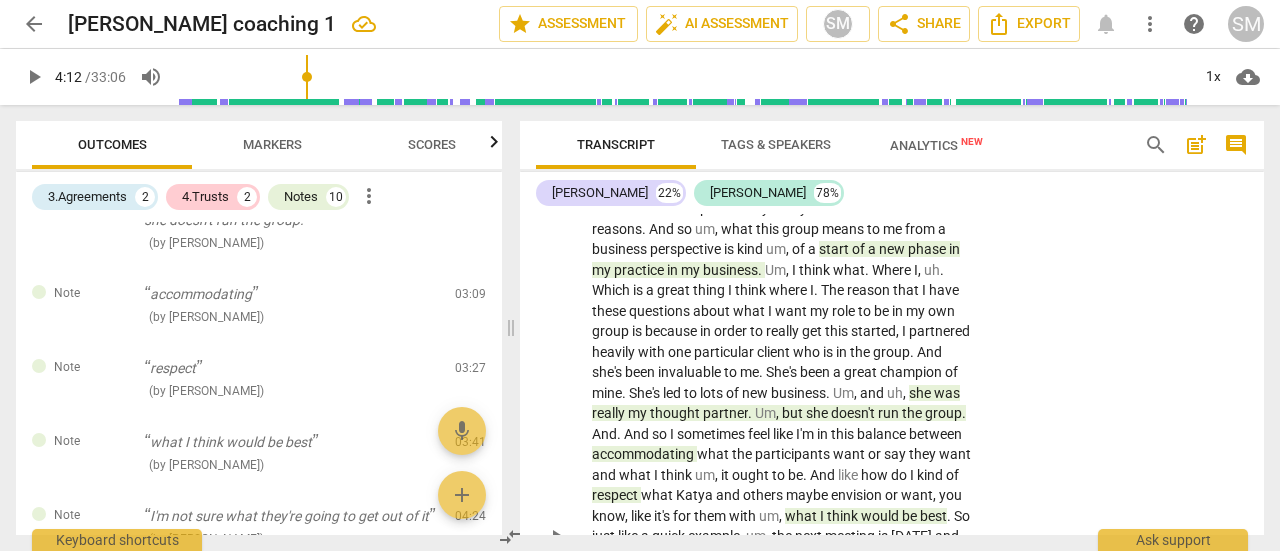 click on "was" at bounding box center (947, 393) 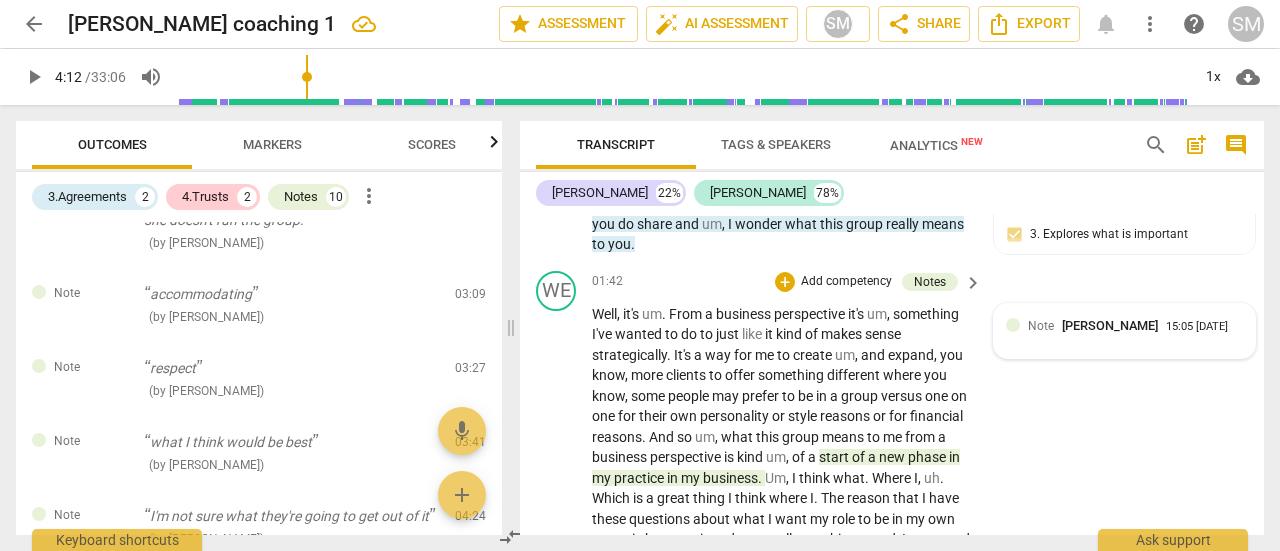 scroll, scrollTop: 776, scrollLeft: 0, axis: vertical 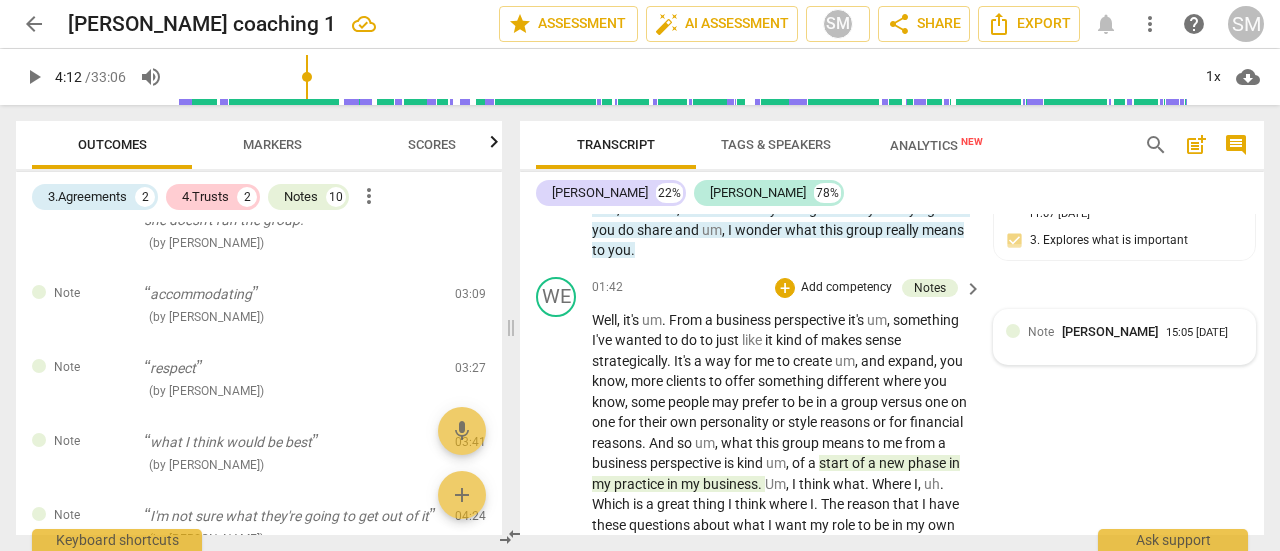 click on "Note [PERSON_NAME] Chawla 15:05 [DATE]" at bounding box center (1124, 337) 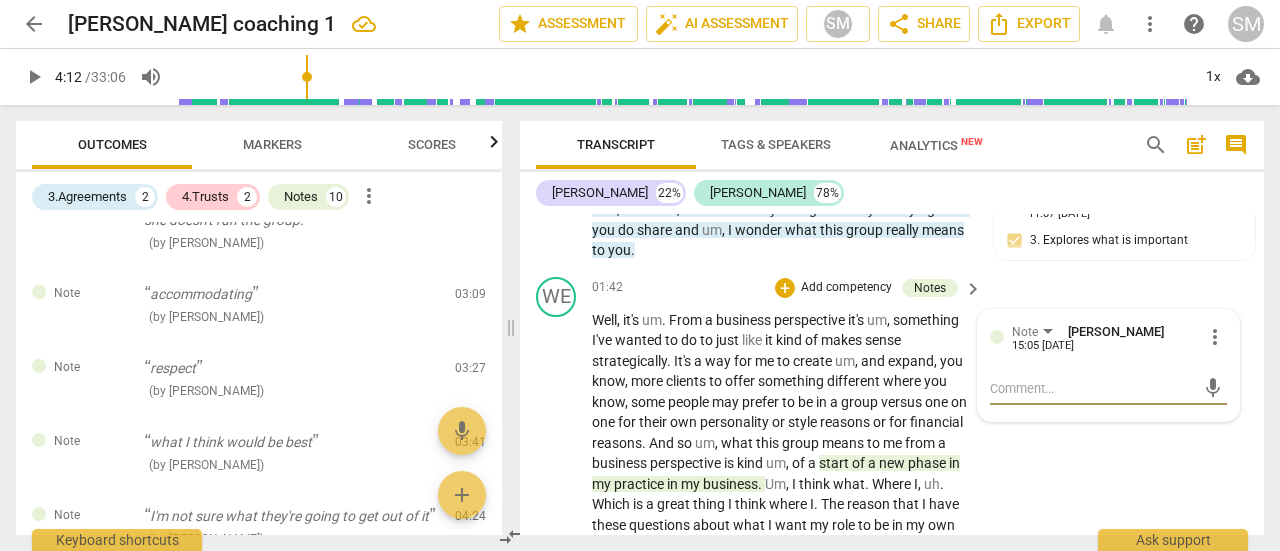 type on "a" 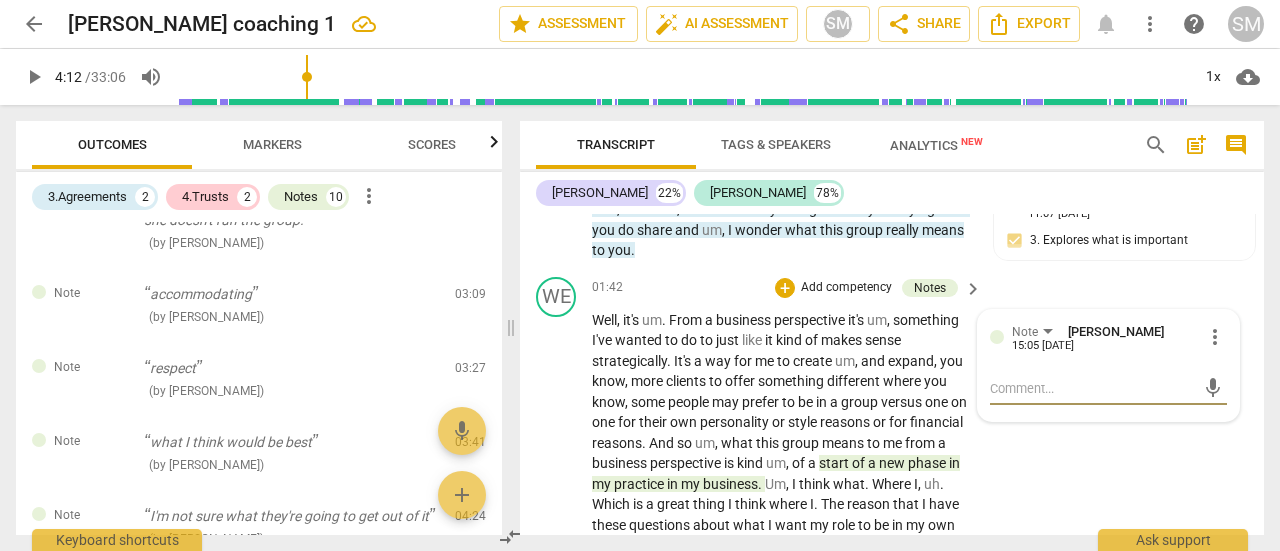 type on "a" 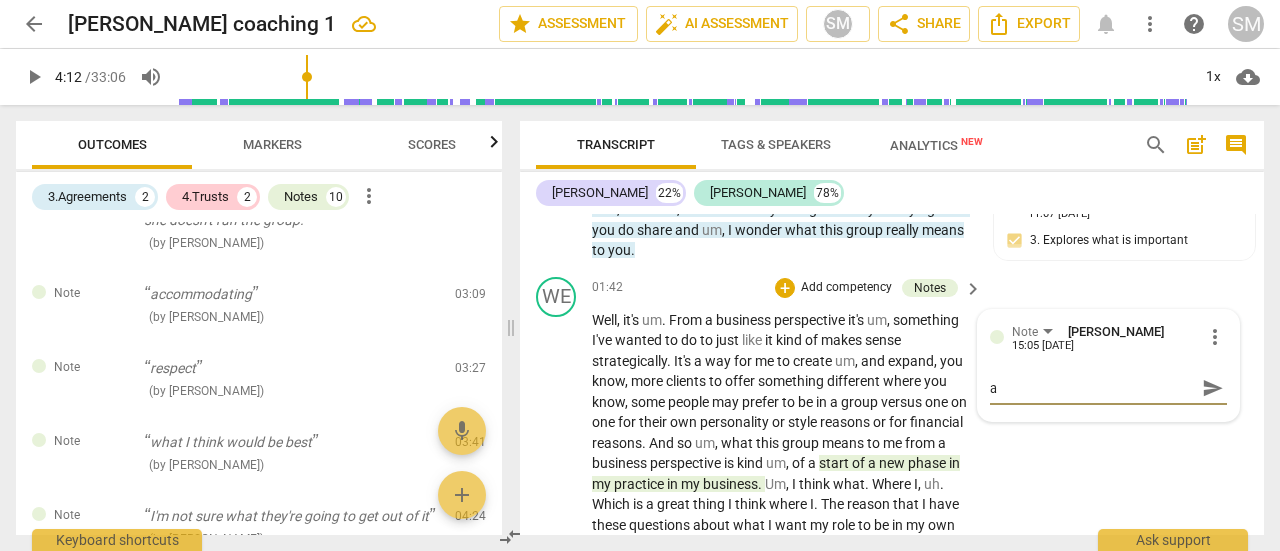 type on "as" 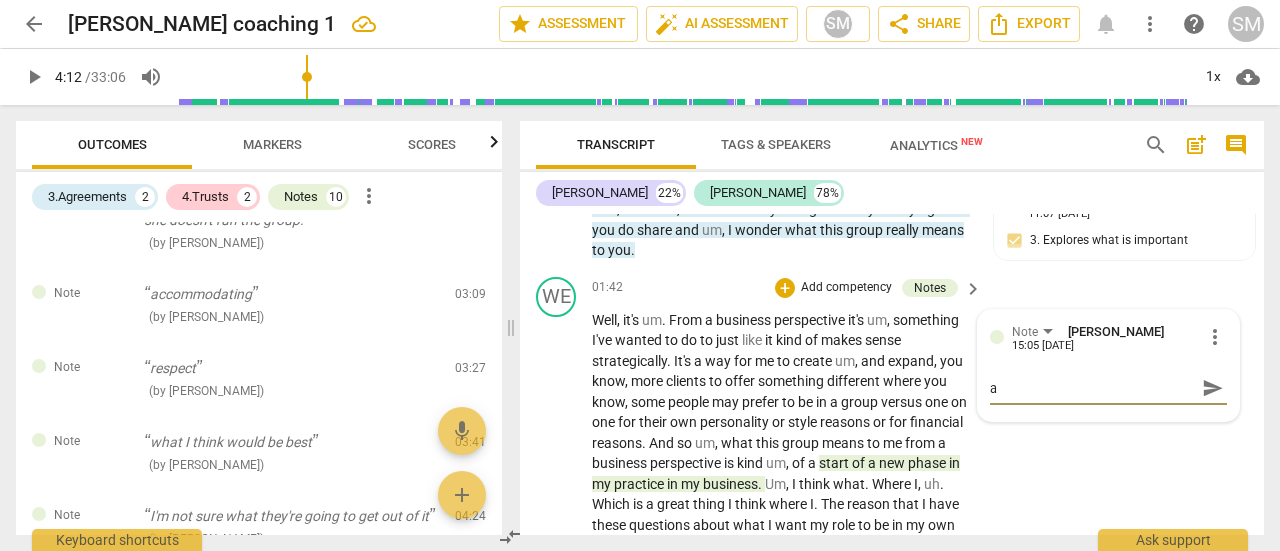 type on "as" 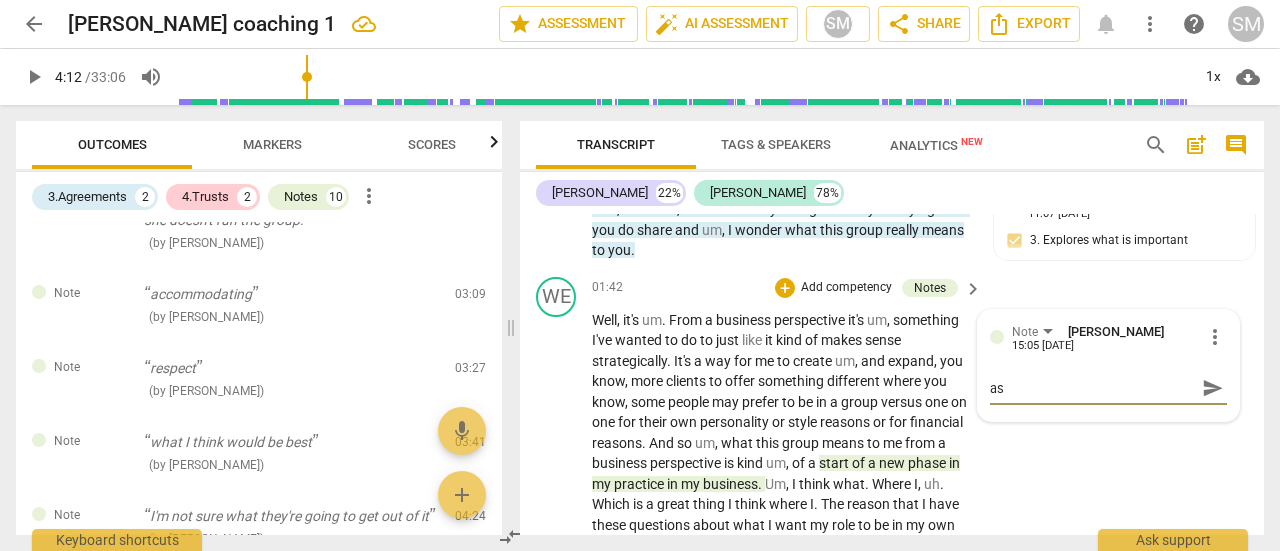 type on "ass" 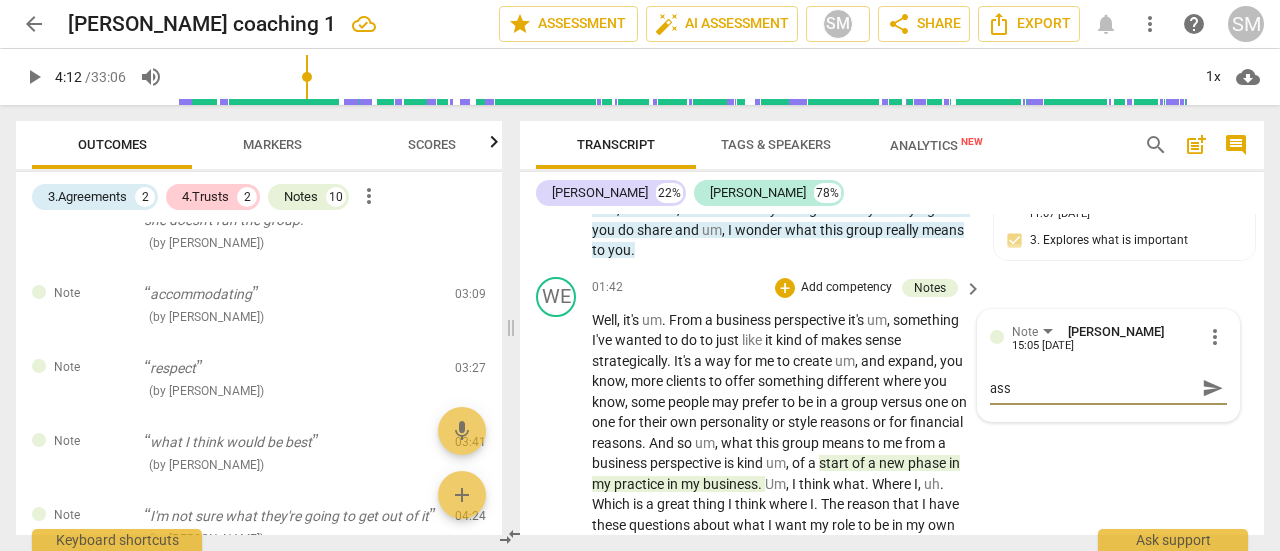 type on "asse" 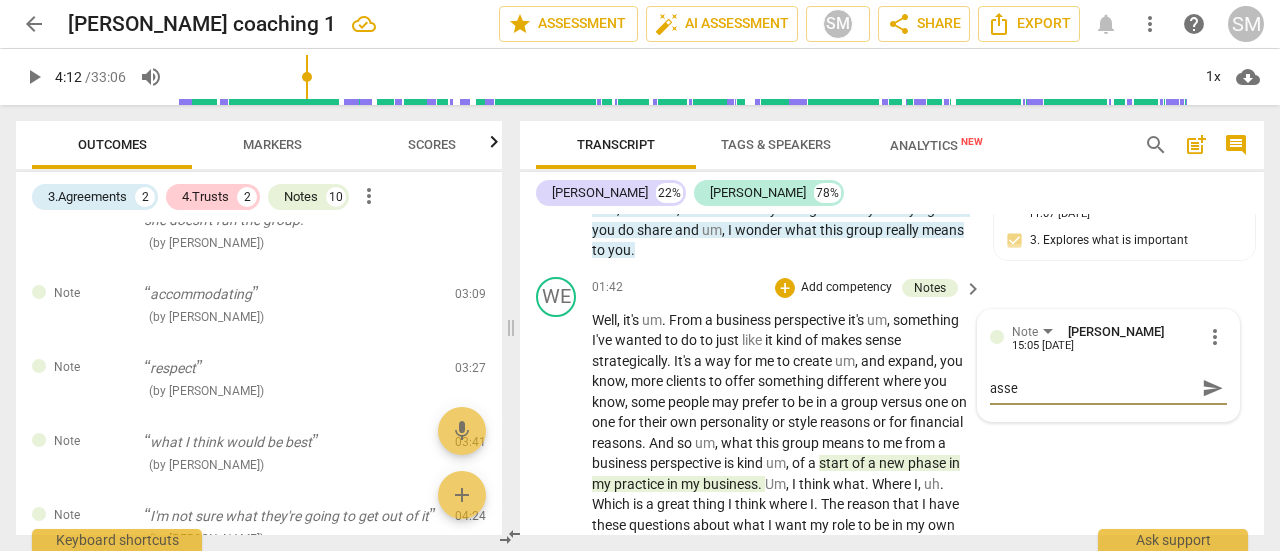 type on "asser" 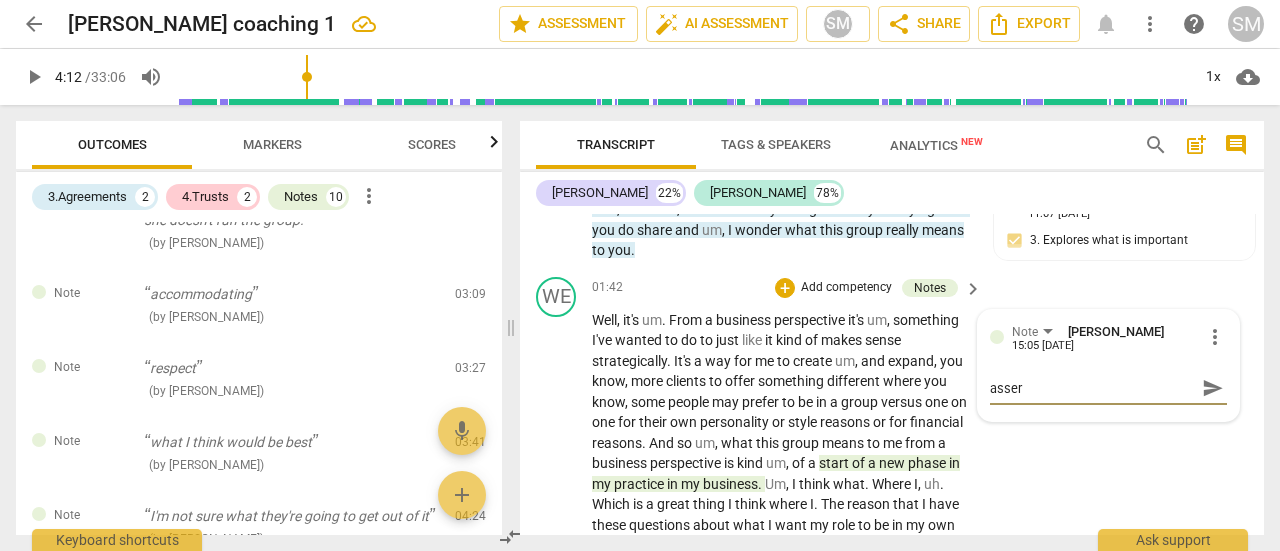 type on "assert" 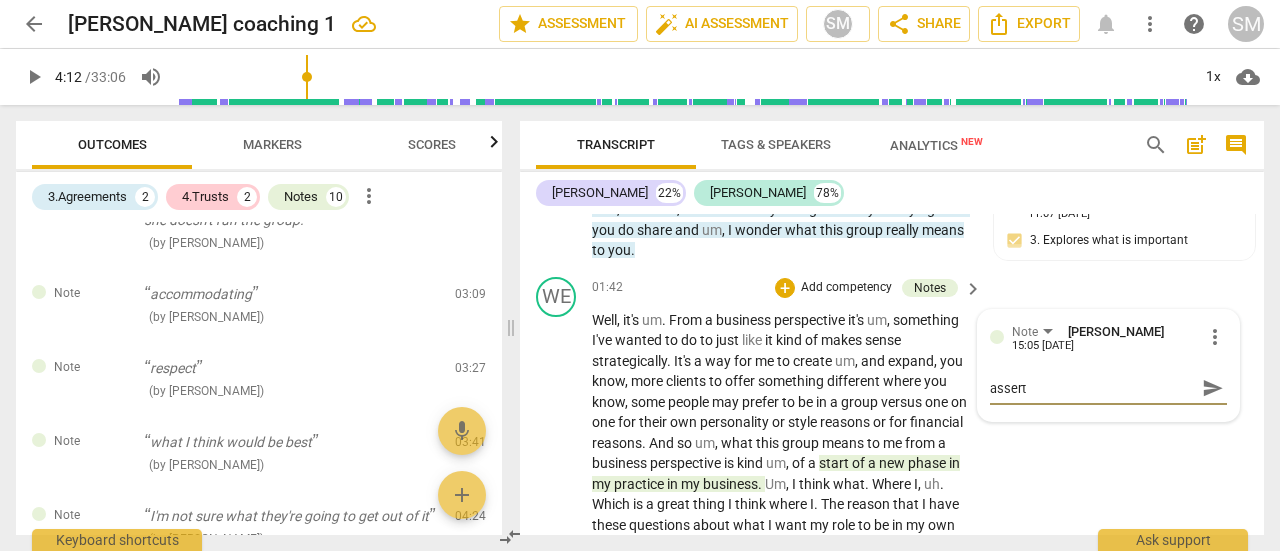 type on "asserti" 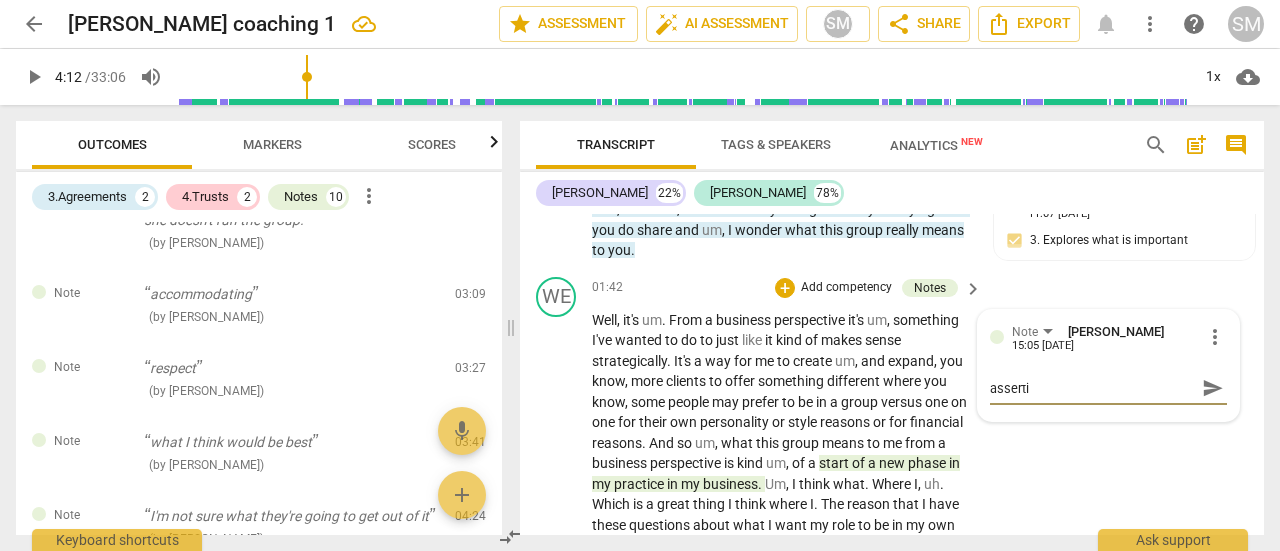 type on "assertin" 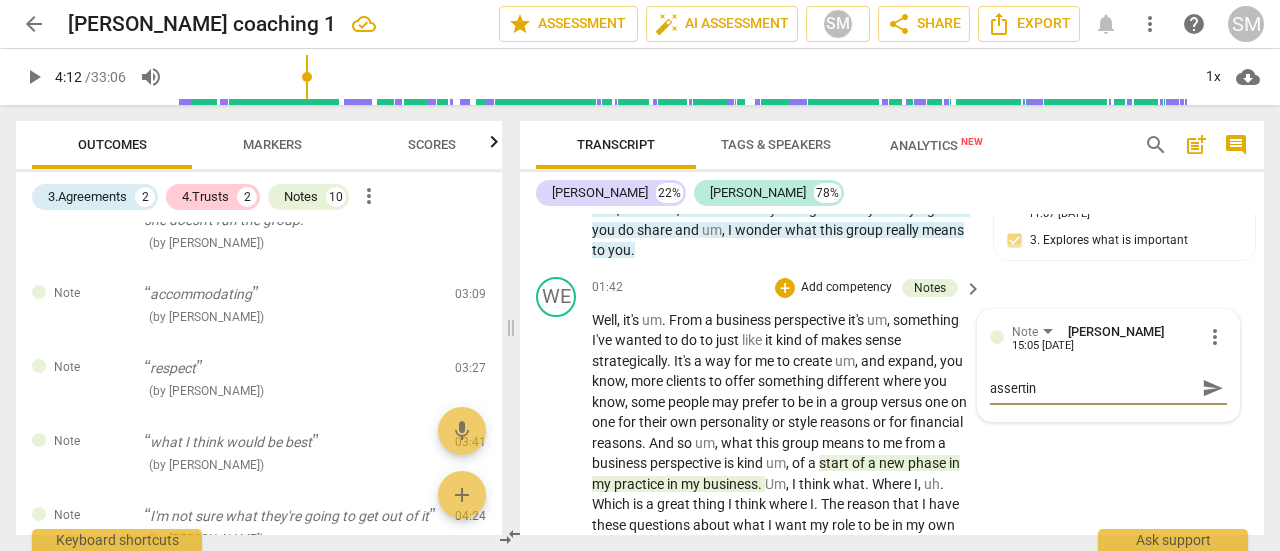 type on "asserting" 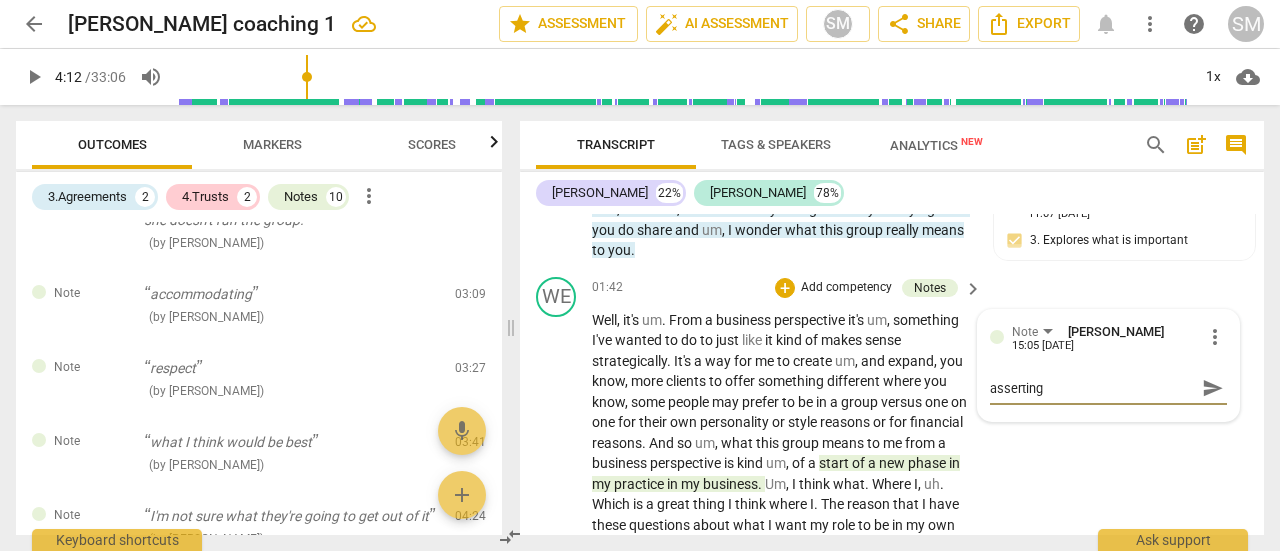 type on "asserting" 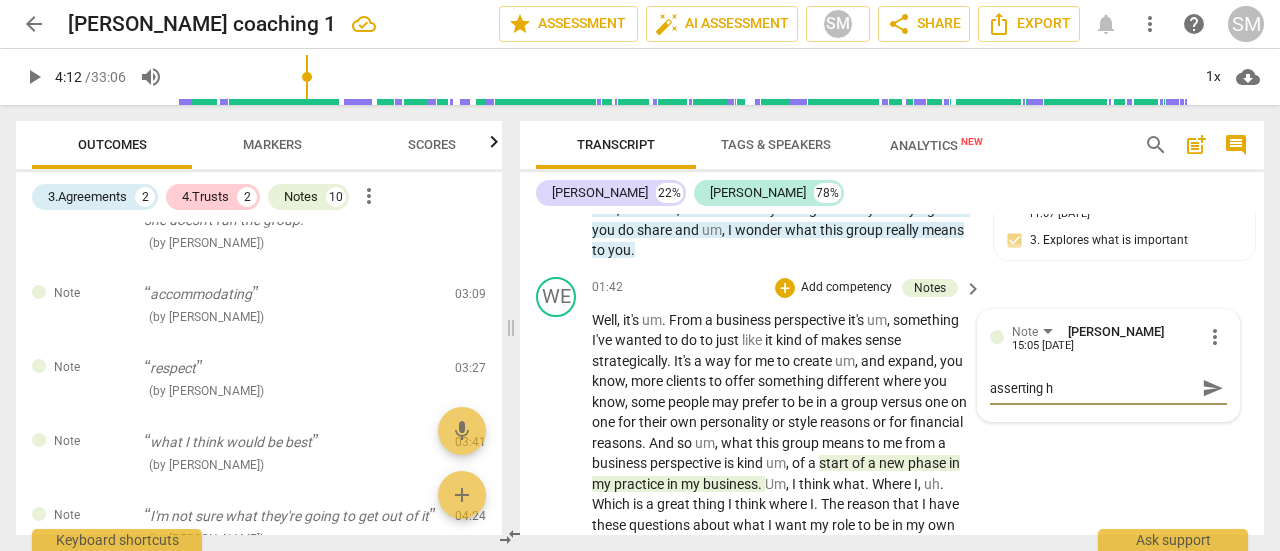 type on "asserting he" 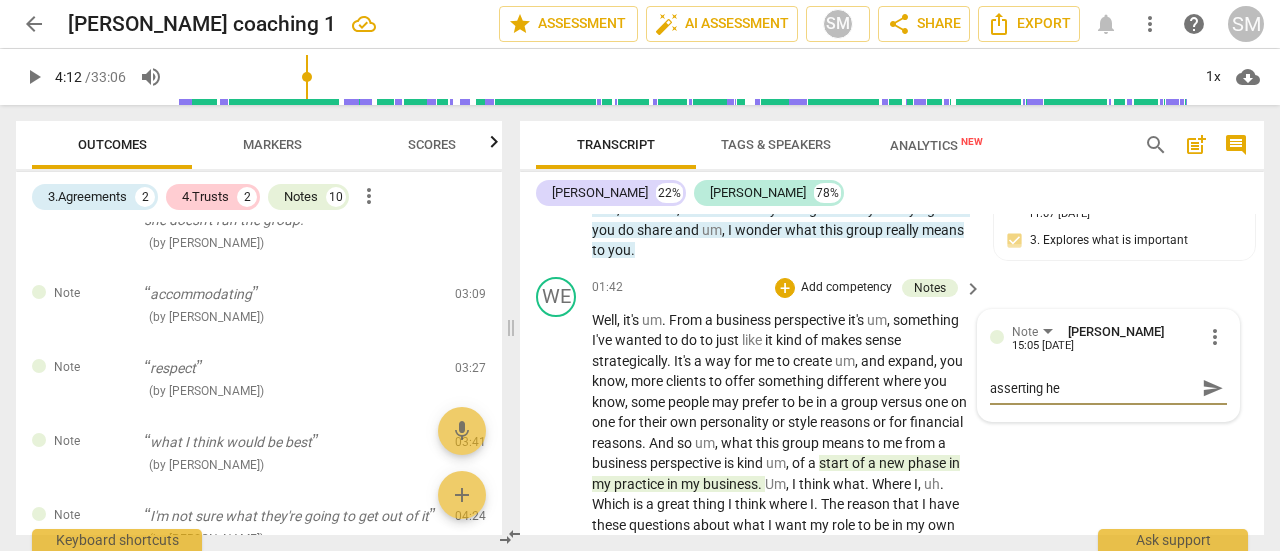 type on "asserting her" 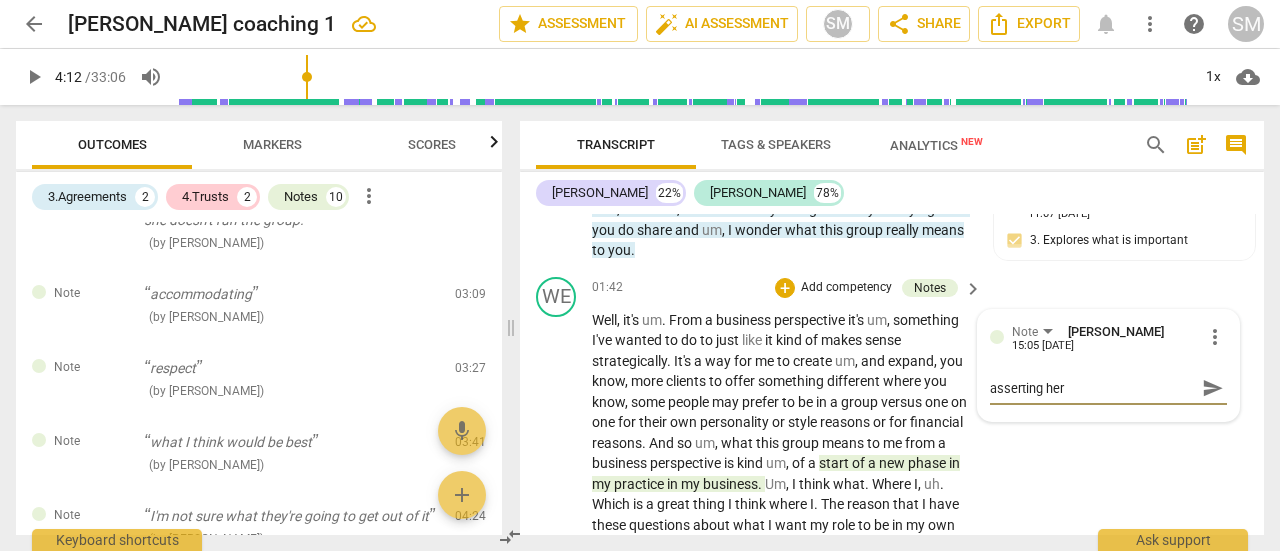 type on "asserting her" 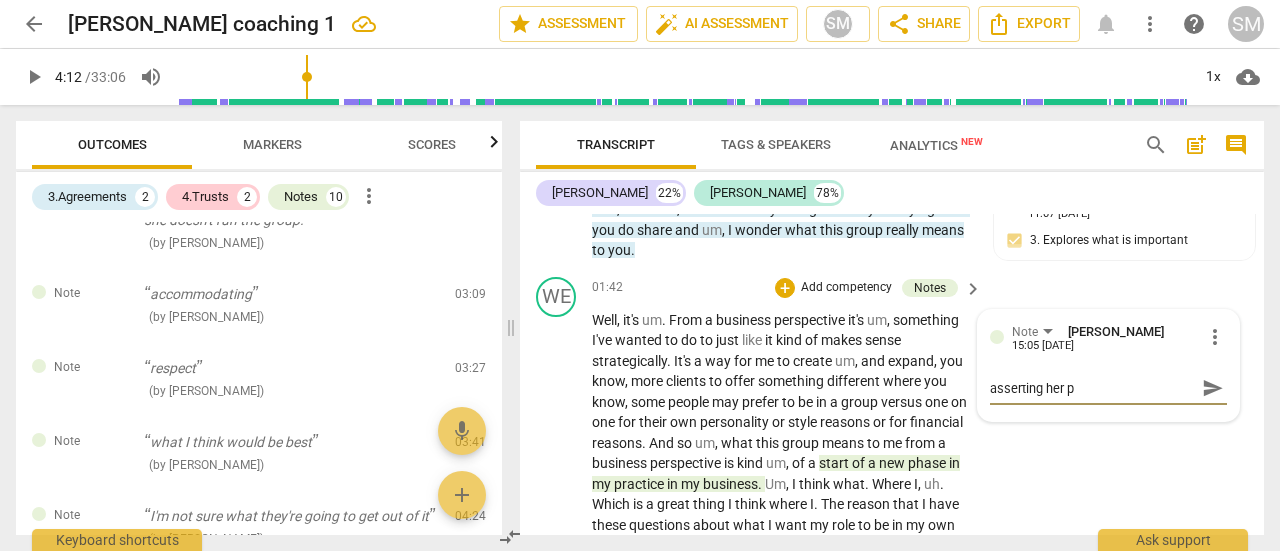 type on "asserting her pl" 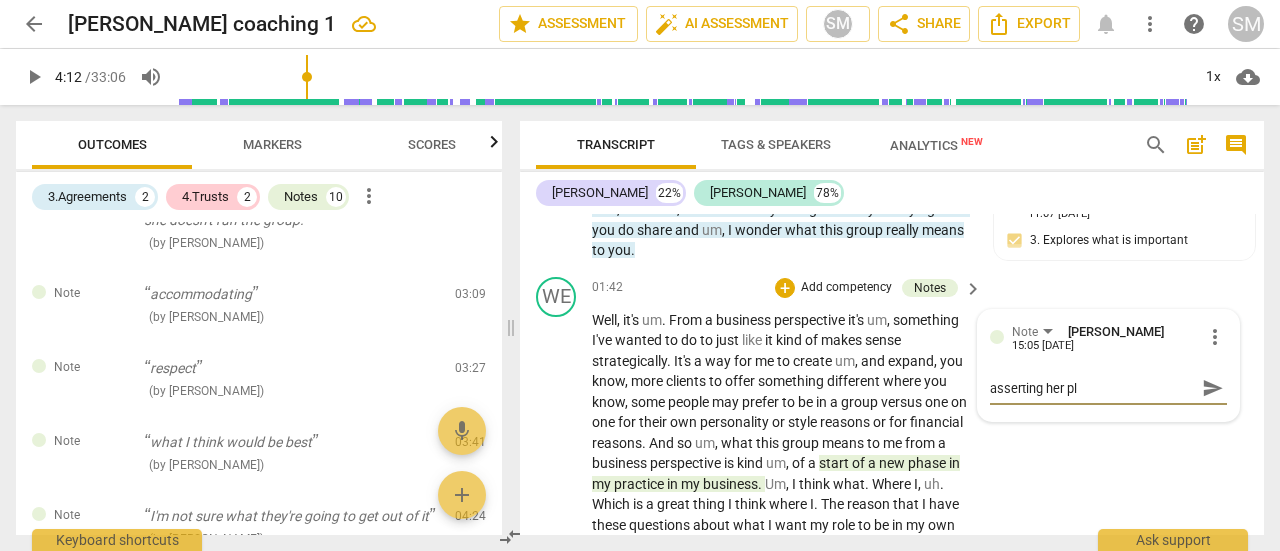 type on "asserting her pla" 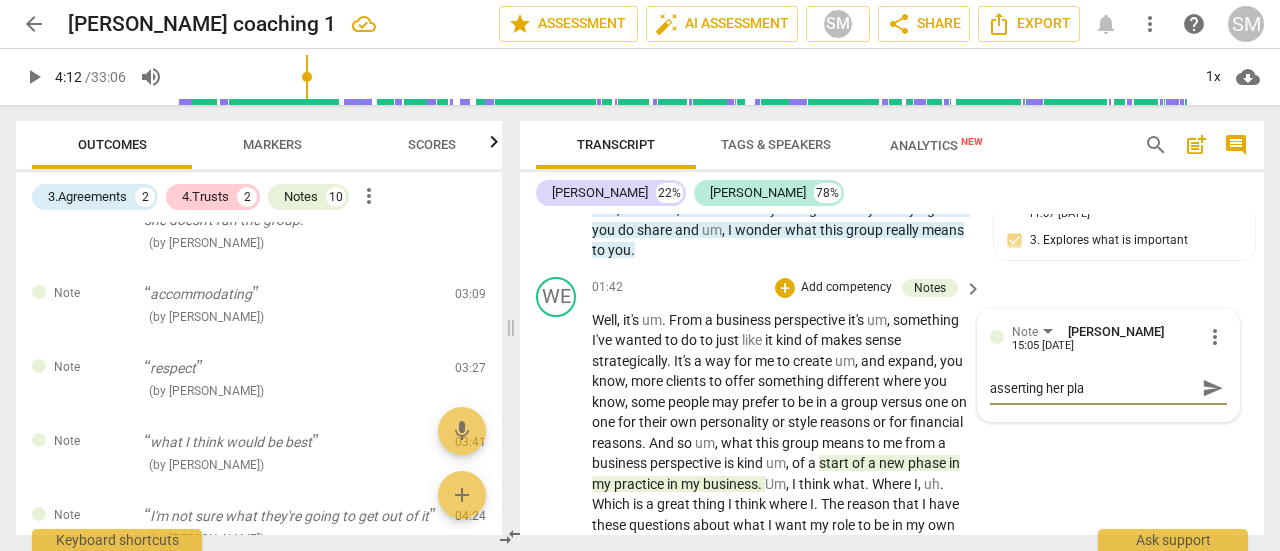 type on "asserting her plac" 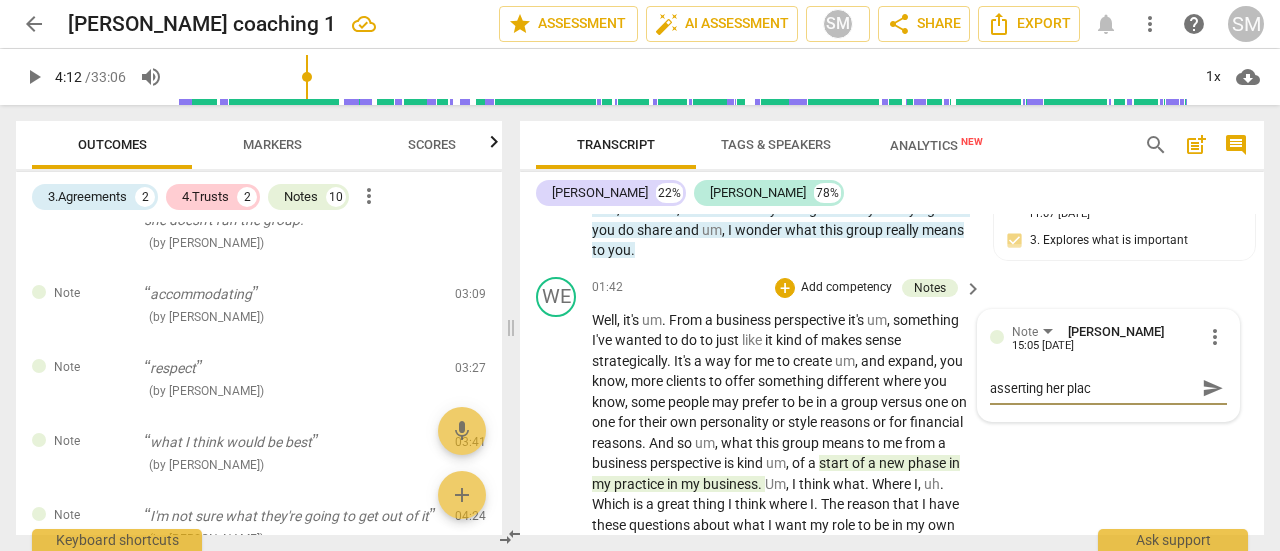 type on "asserting her place" 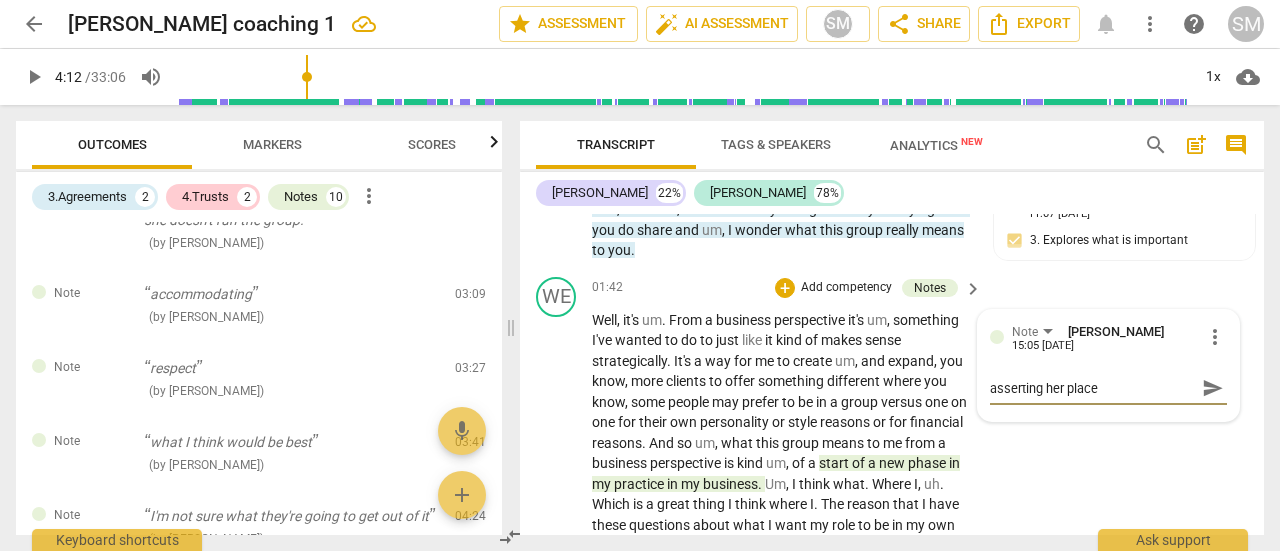 type on "asserting her place" 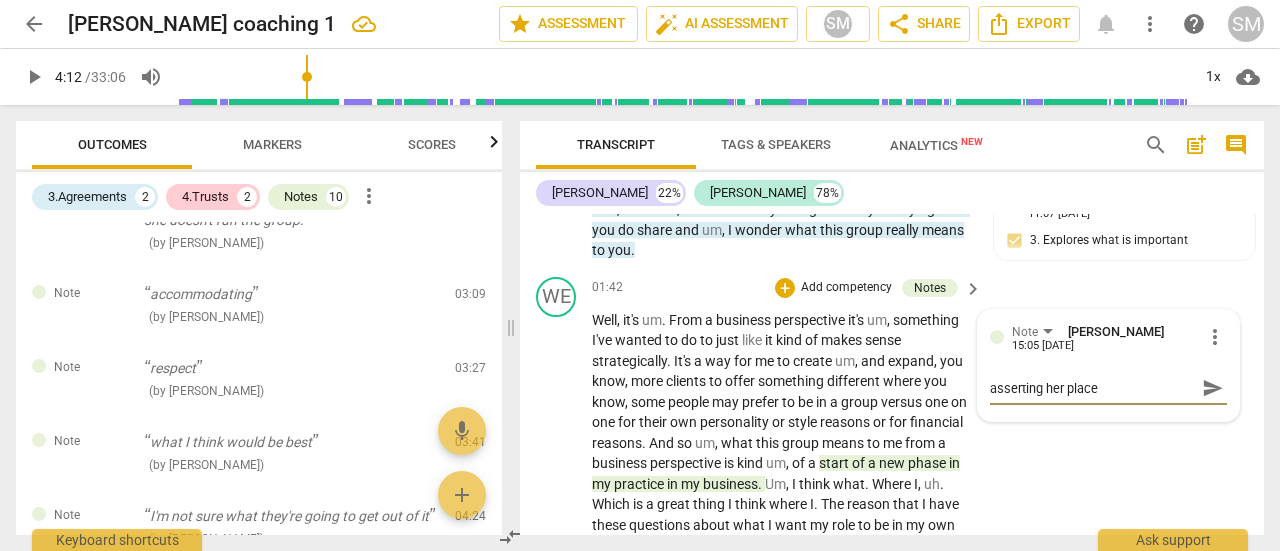type on "asserting her place" 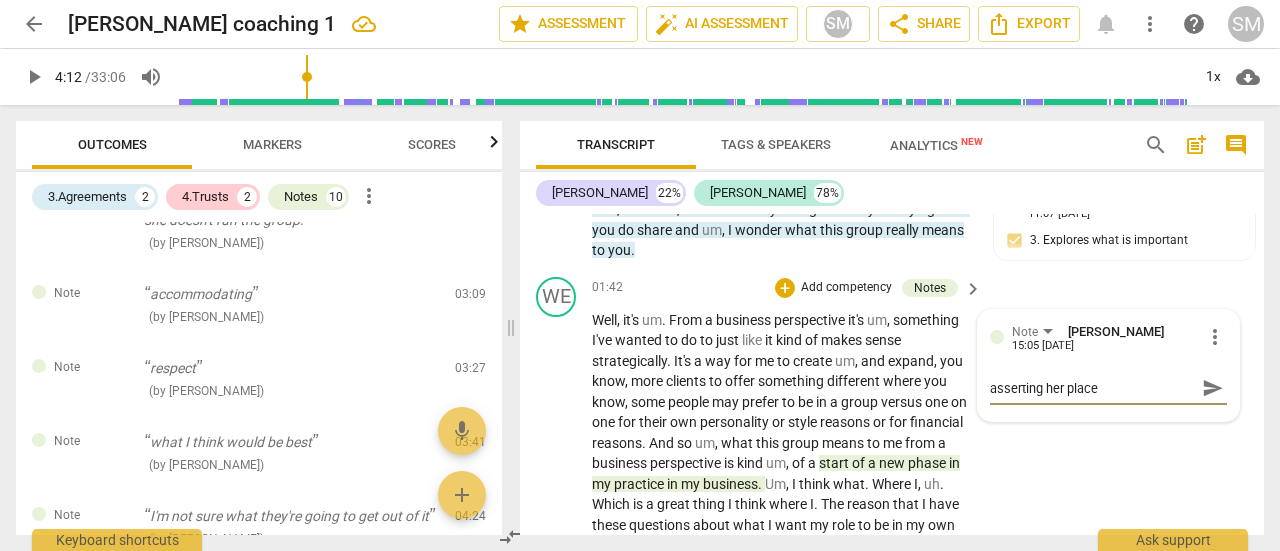 type on "asserting her place i" 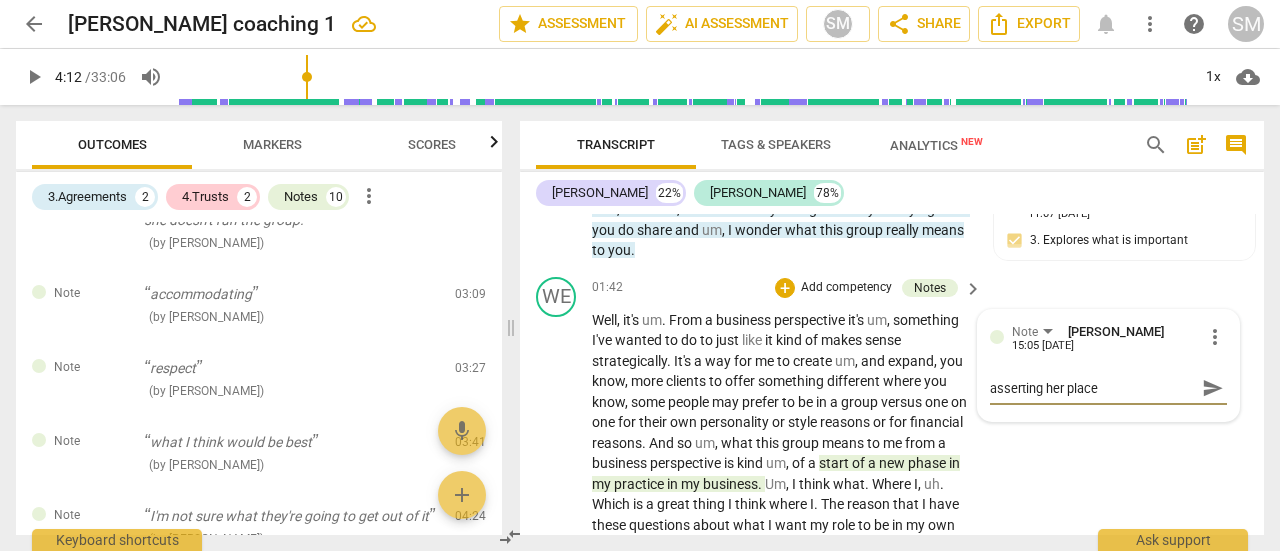 type on "asserting her place i" 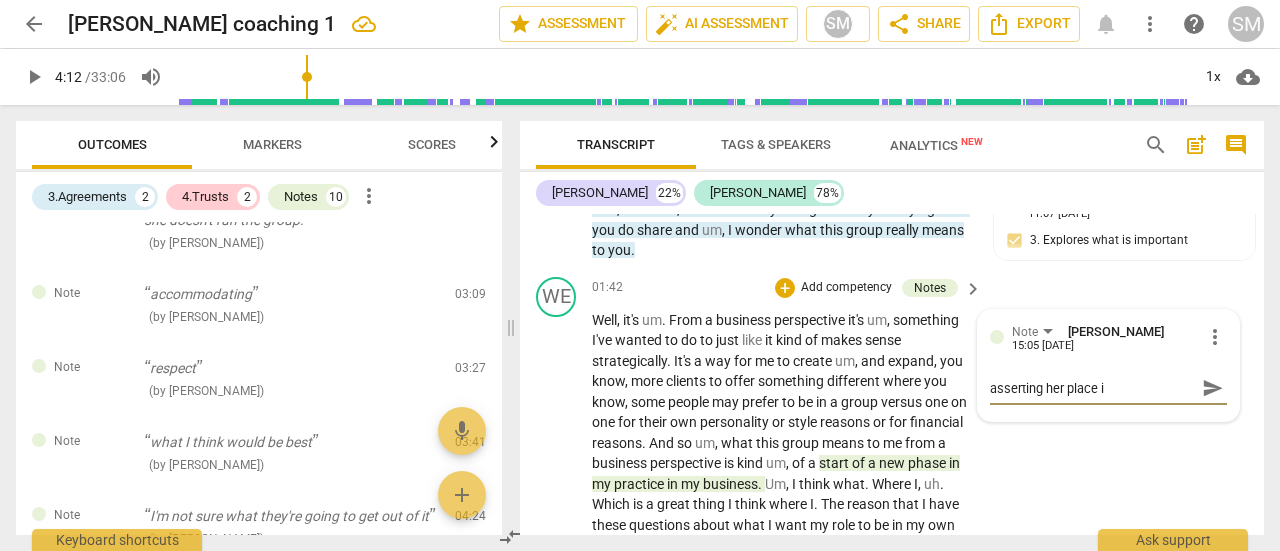 type on "asserting her place in" 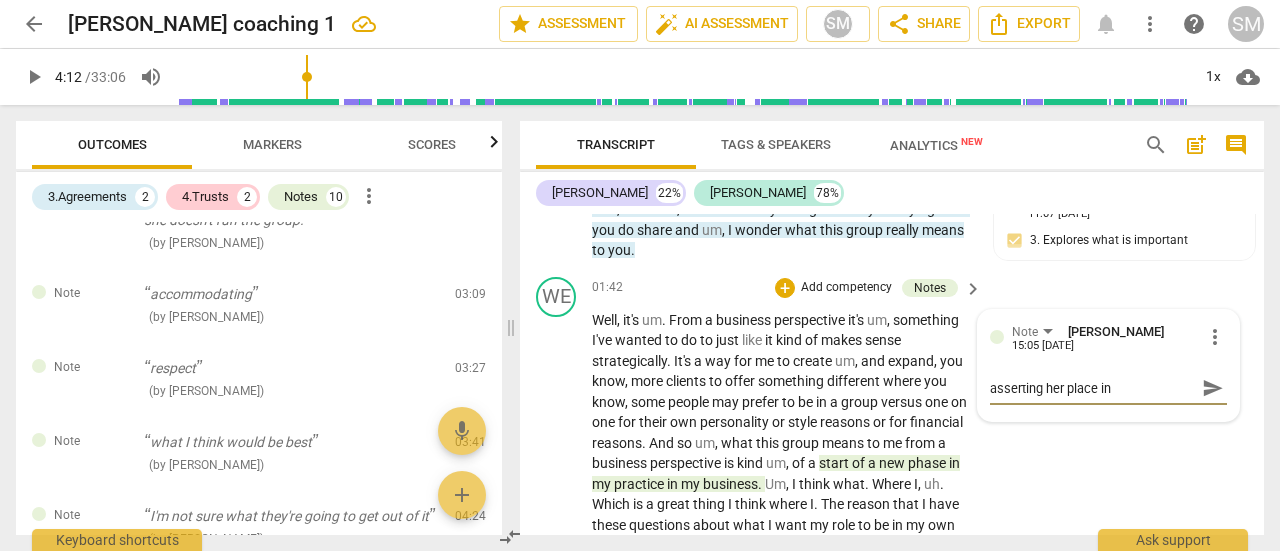 type on "asserting her place int" 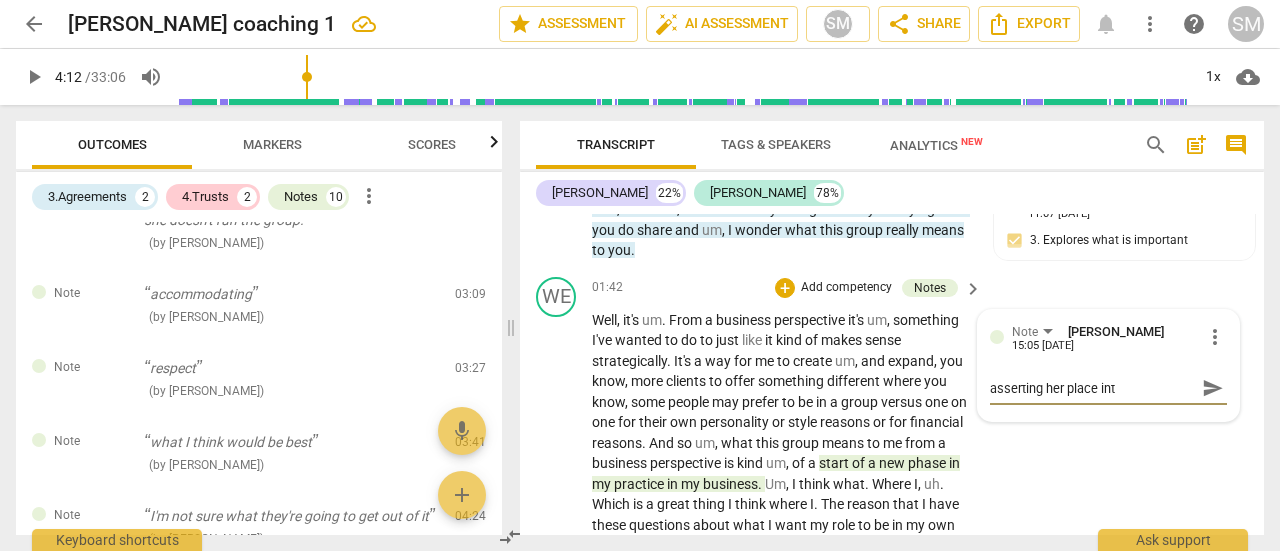type on "asserting her place inte" 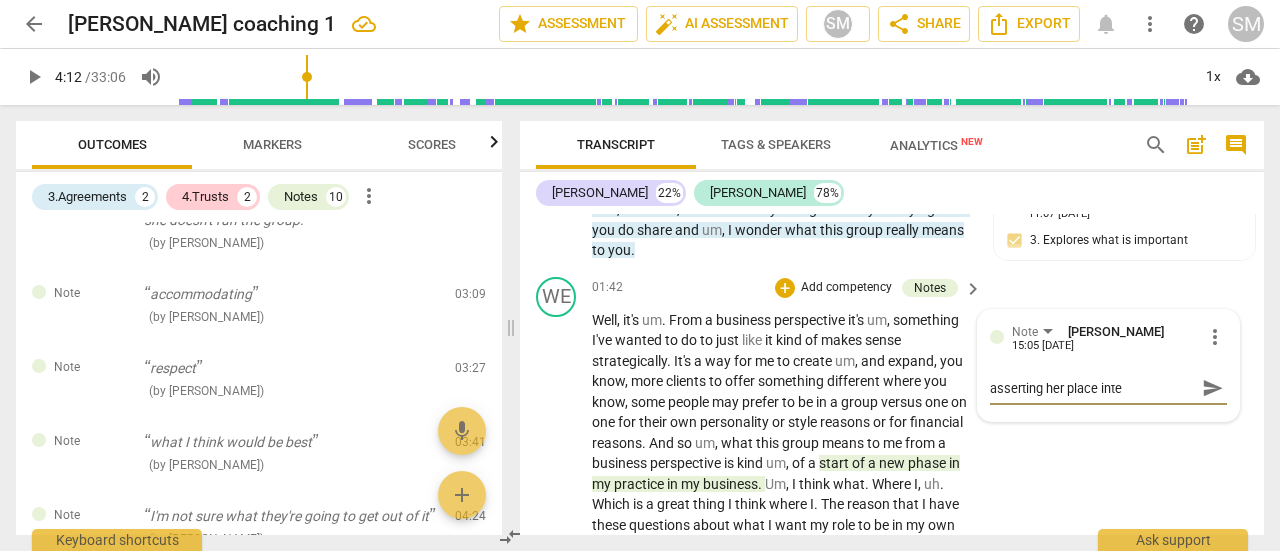 type on "asserting her place inter" 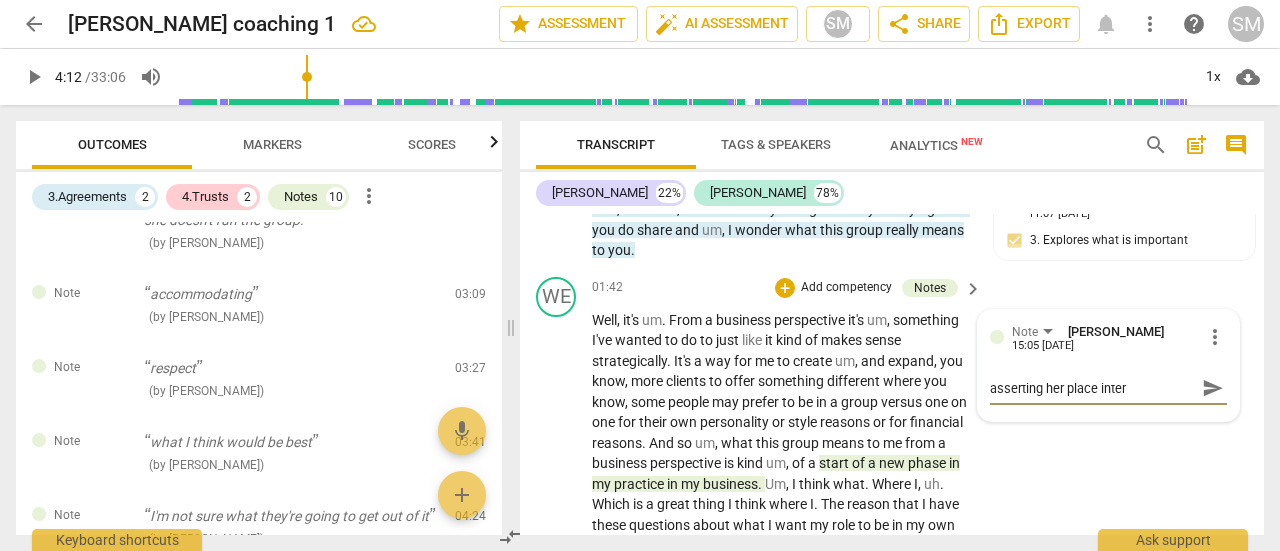 type on "asserting her place intern" 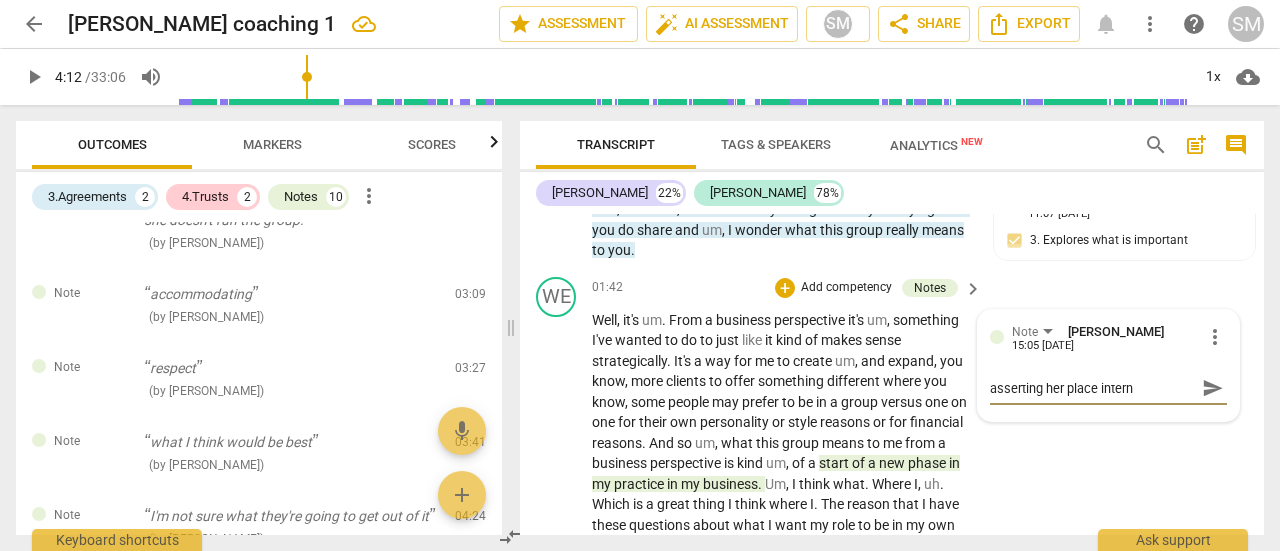 type on "asserting her place interna" 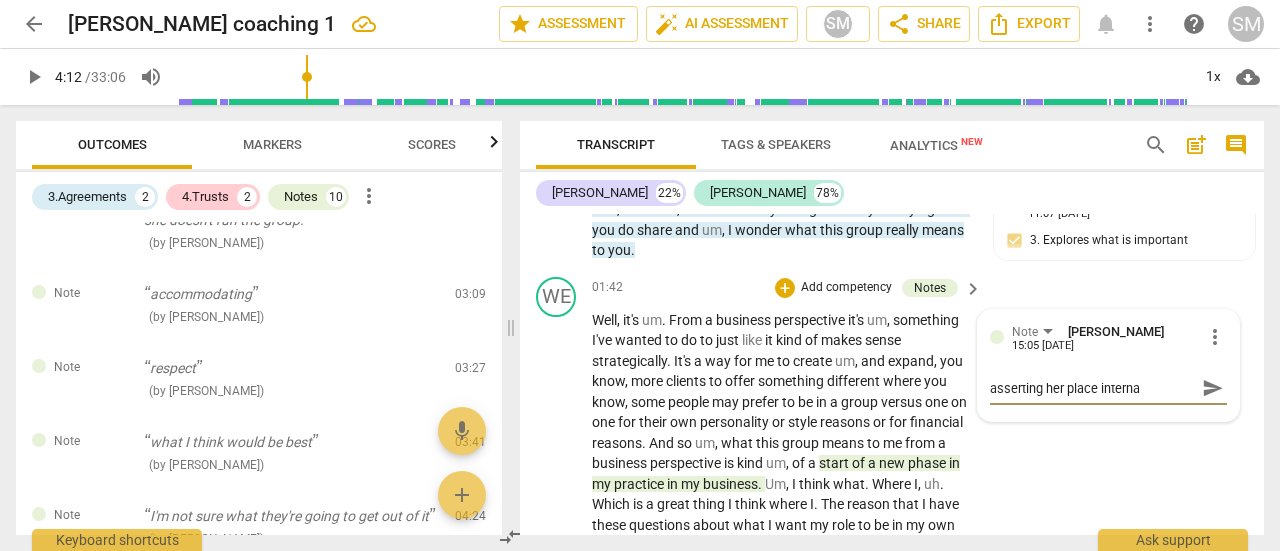 type on "asserting her place internal" 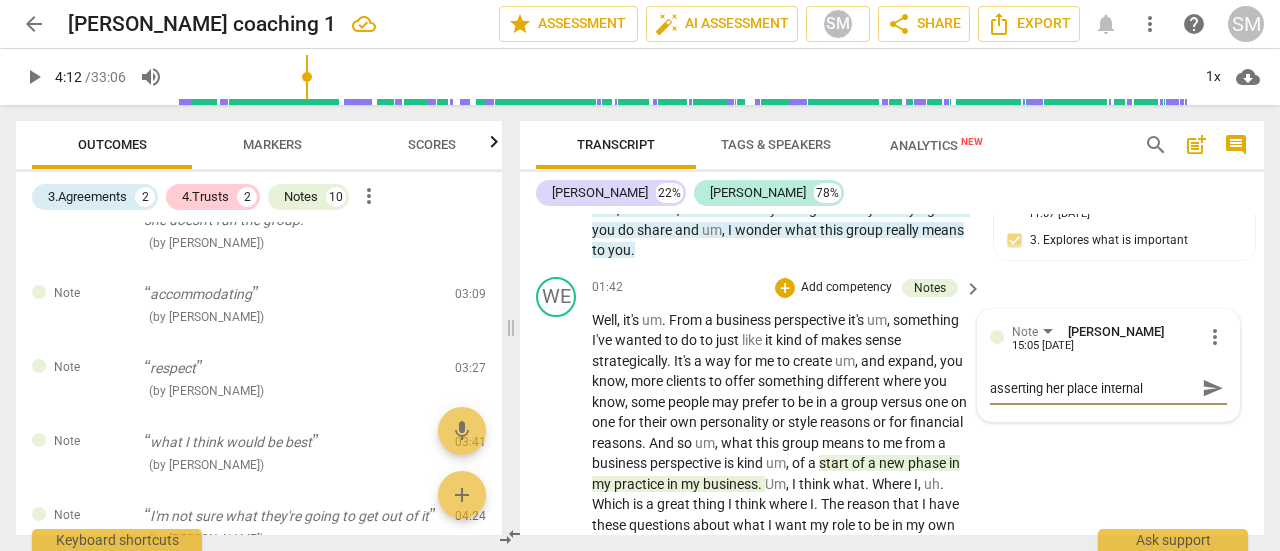 type on "asserting her place internall" 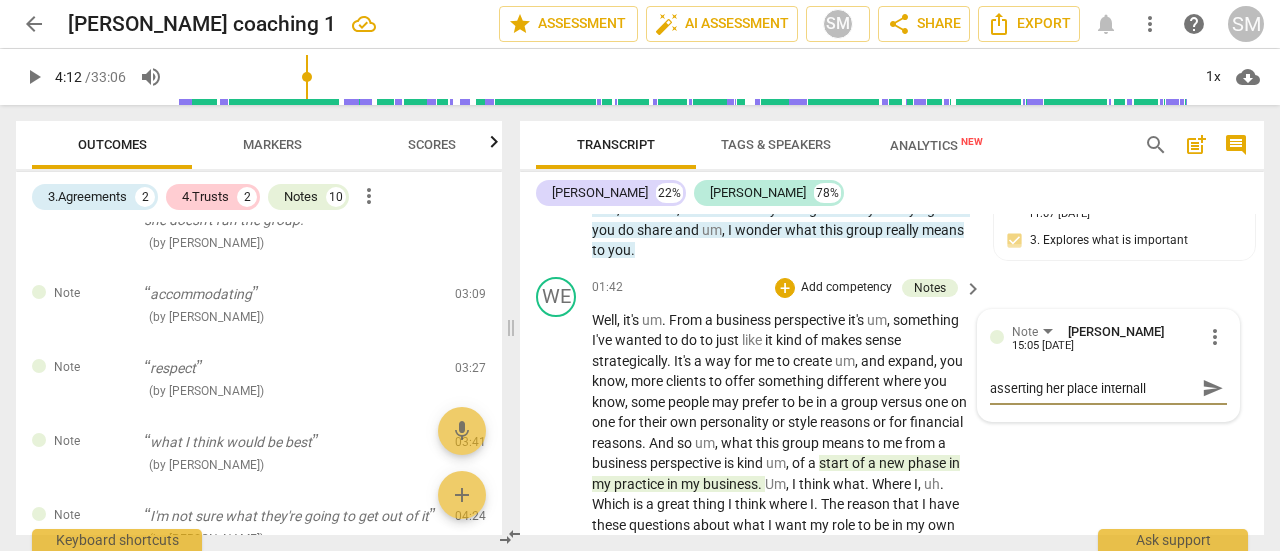type on "asserting her place internally" 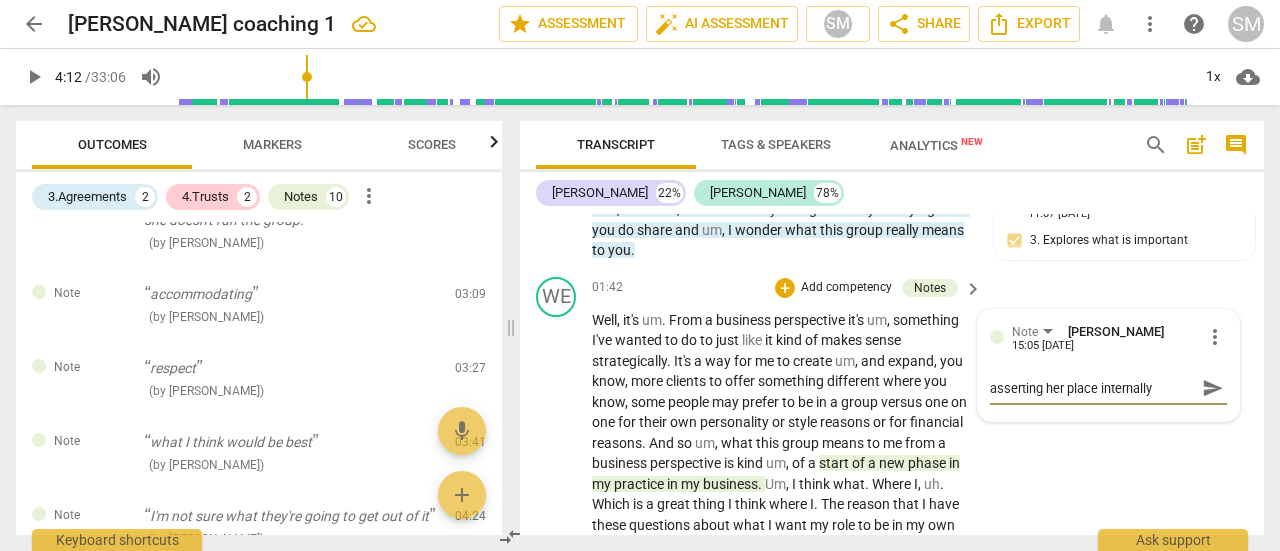 type on "asserting her place internally" 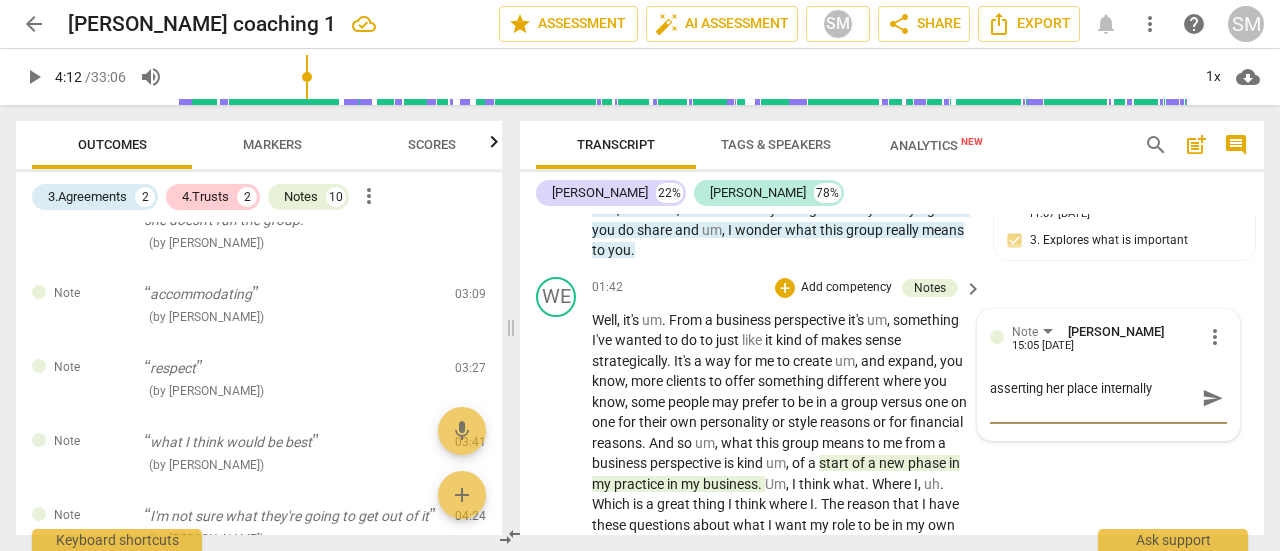 type on "asserting her place internally" 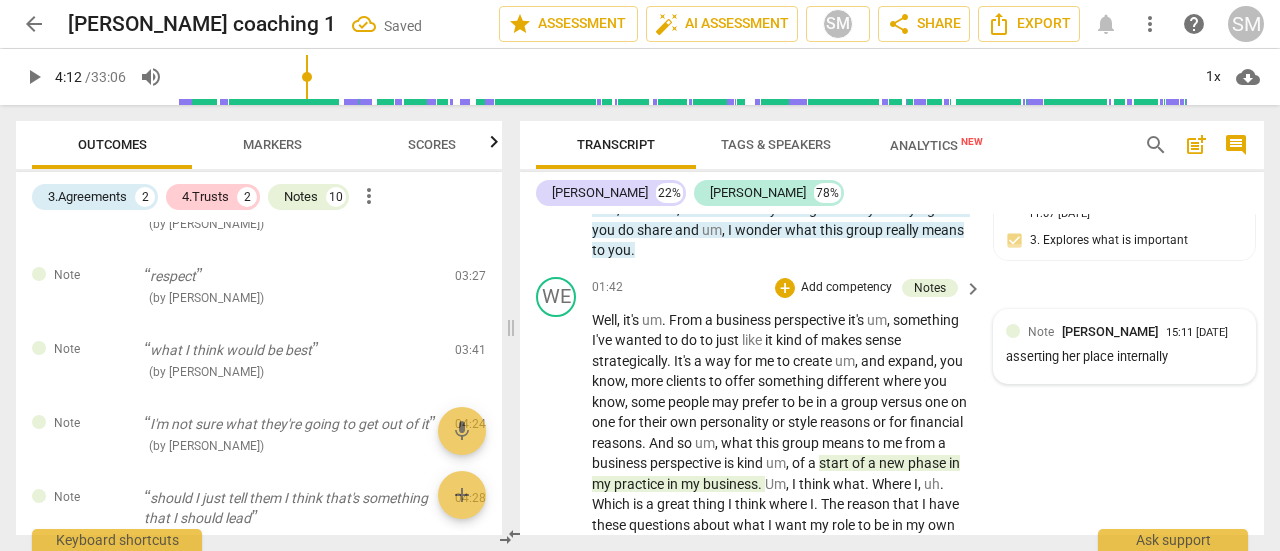 scroll, scrollTop: 992, scrollLeft: 0, axis: vertical 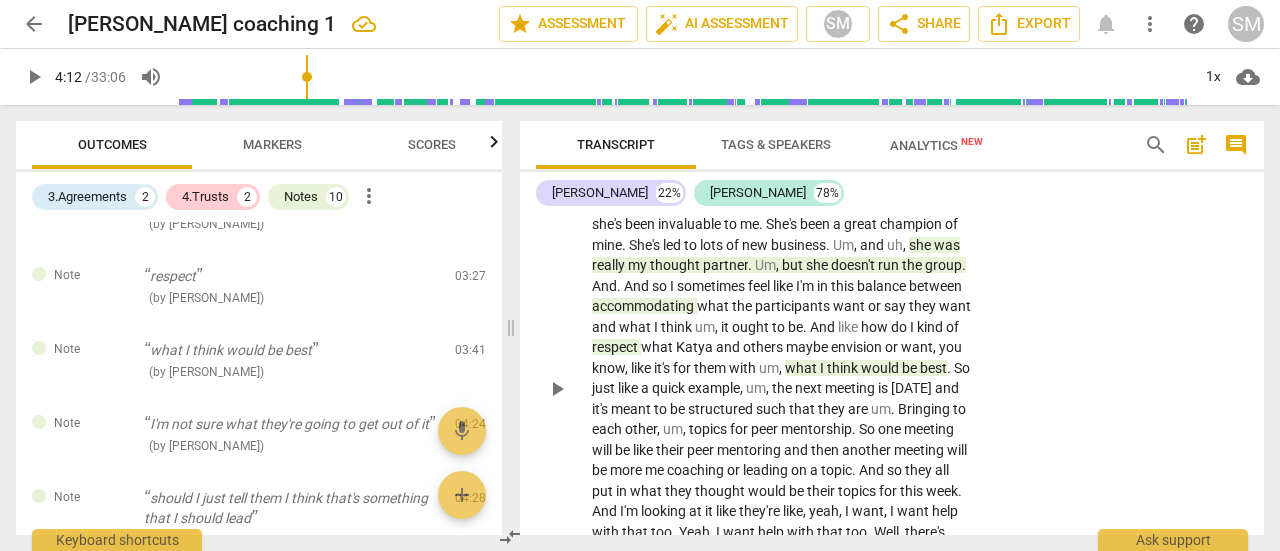 click on "respect" at bounding box center [616, 347] 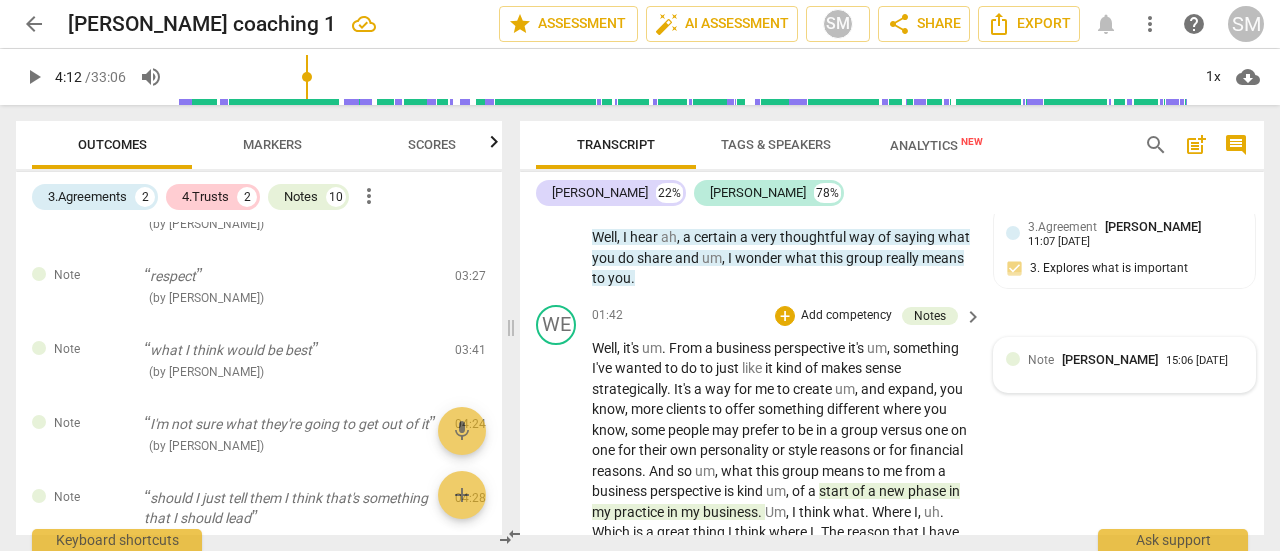 scroll, scrollTop: 746, scrollLeft: 0, axis: vertical 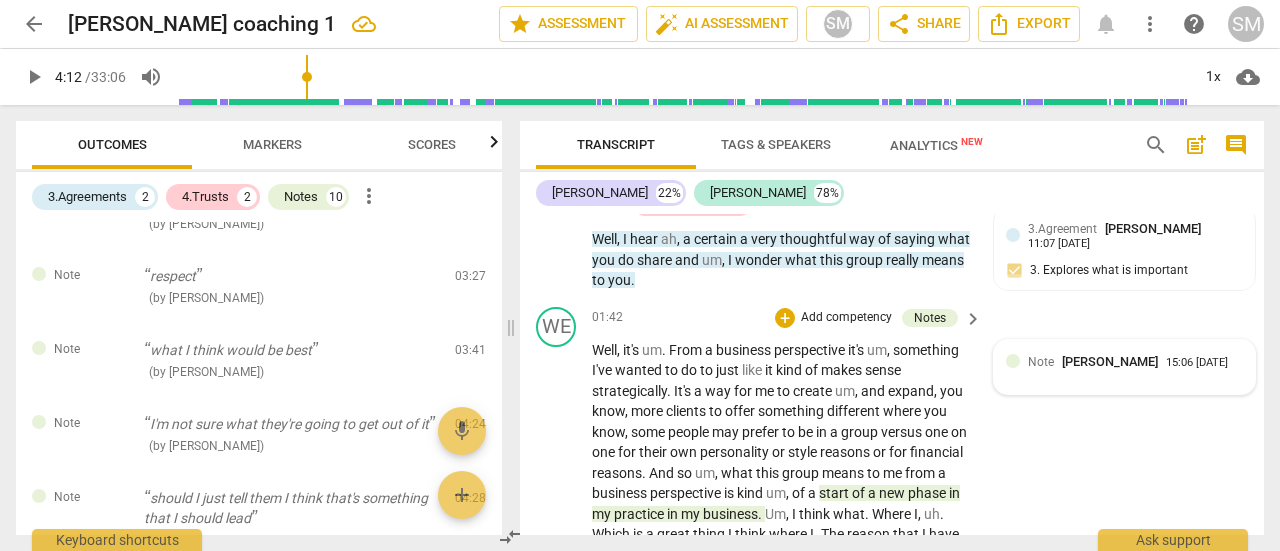 click on "15:06 [DATE]" at bounding box center [1197, 363] 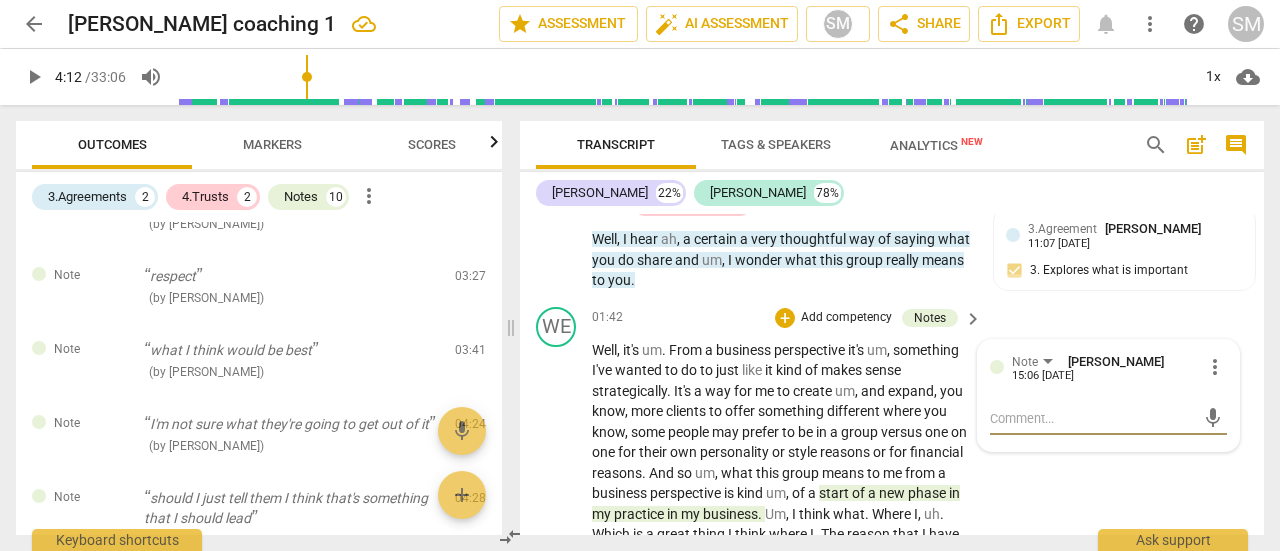 type on "r" 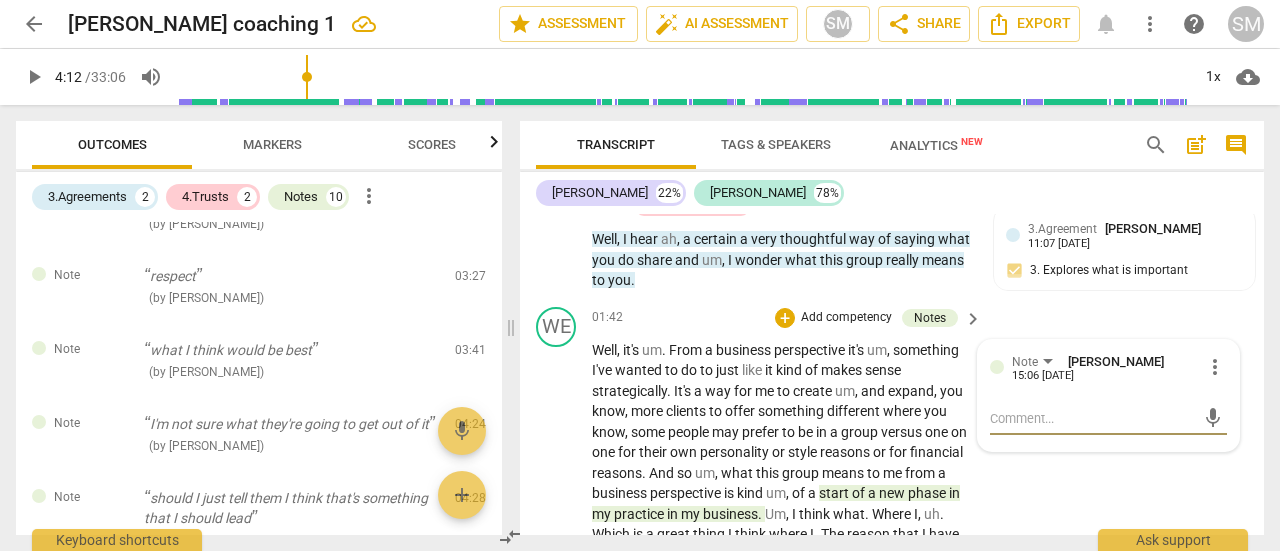 type on "r" 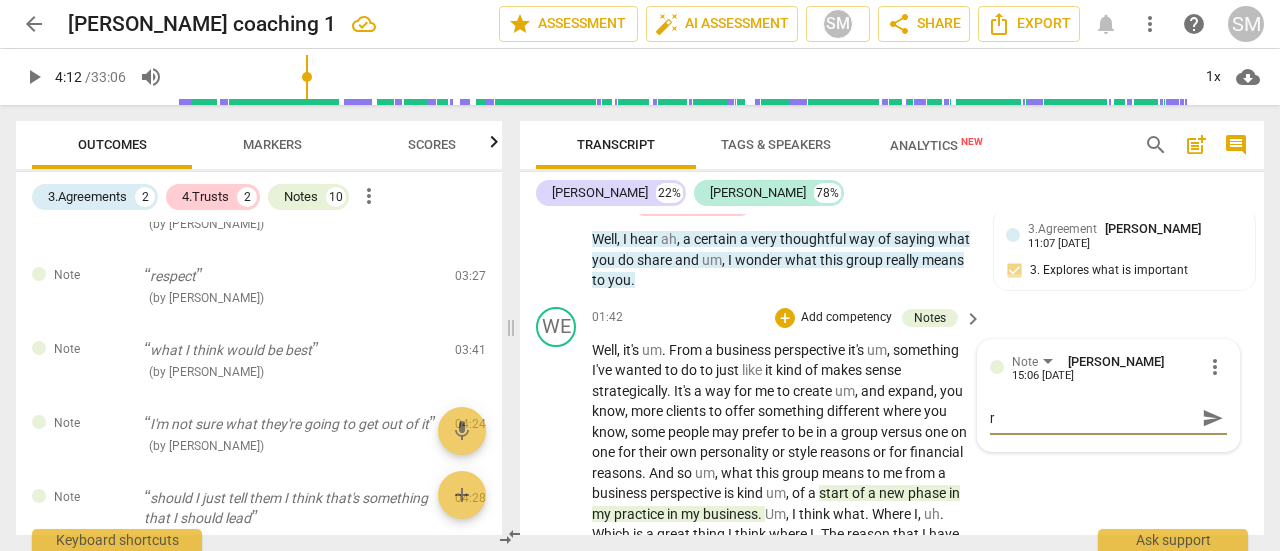 type on "re" 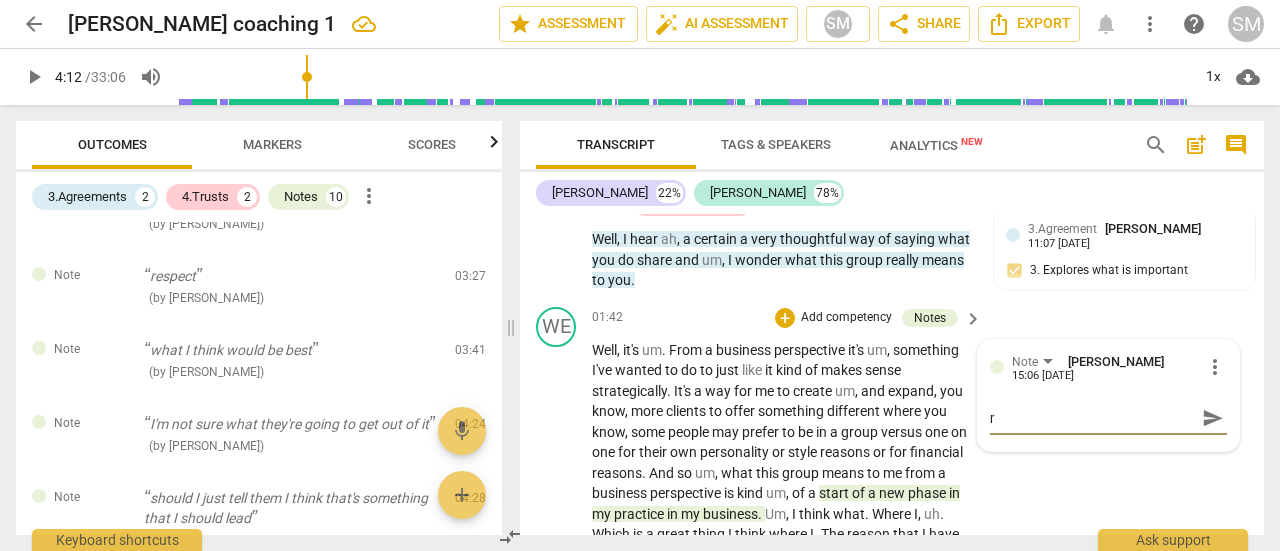 type on "re" 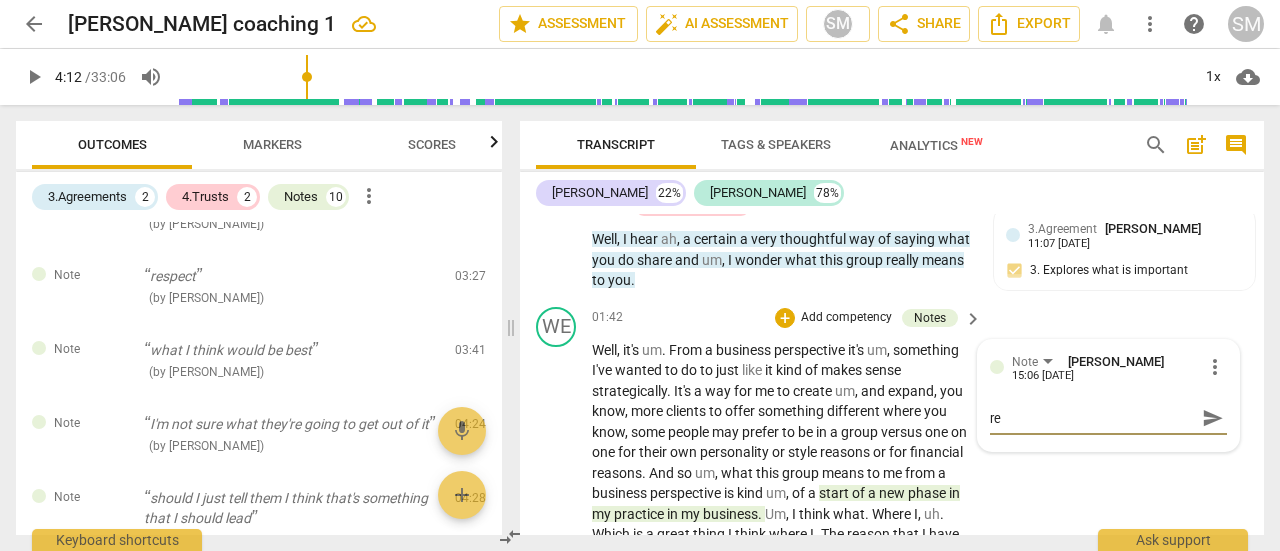 type on "res" 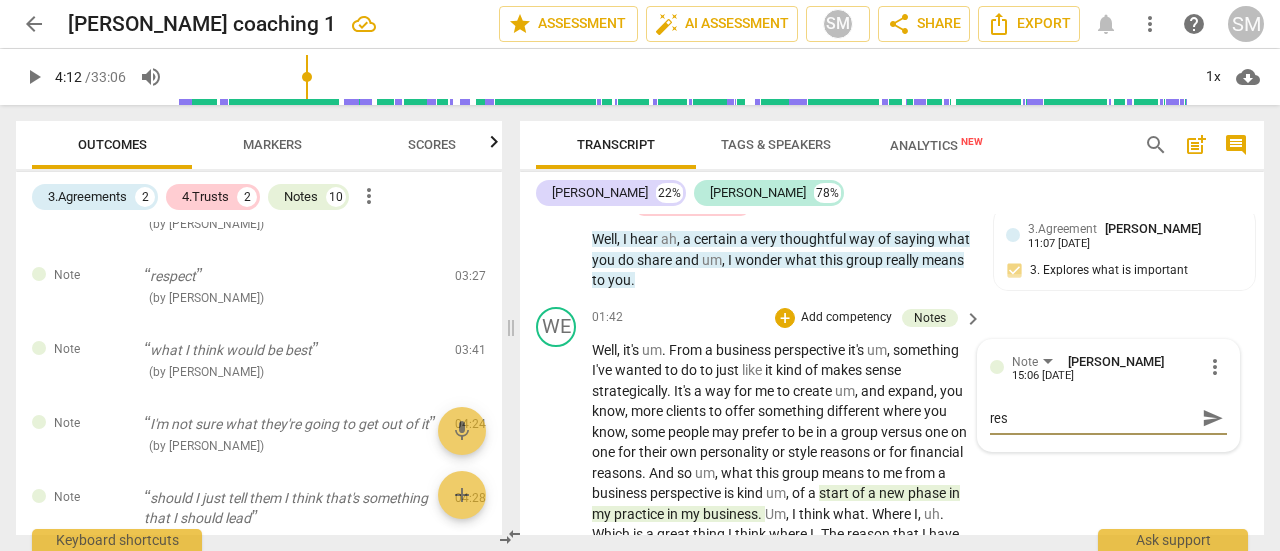 type on "resp" 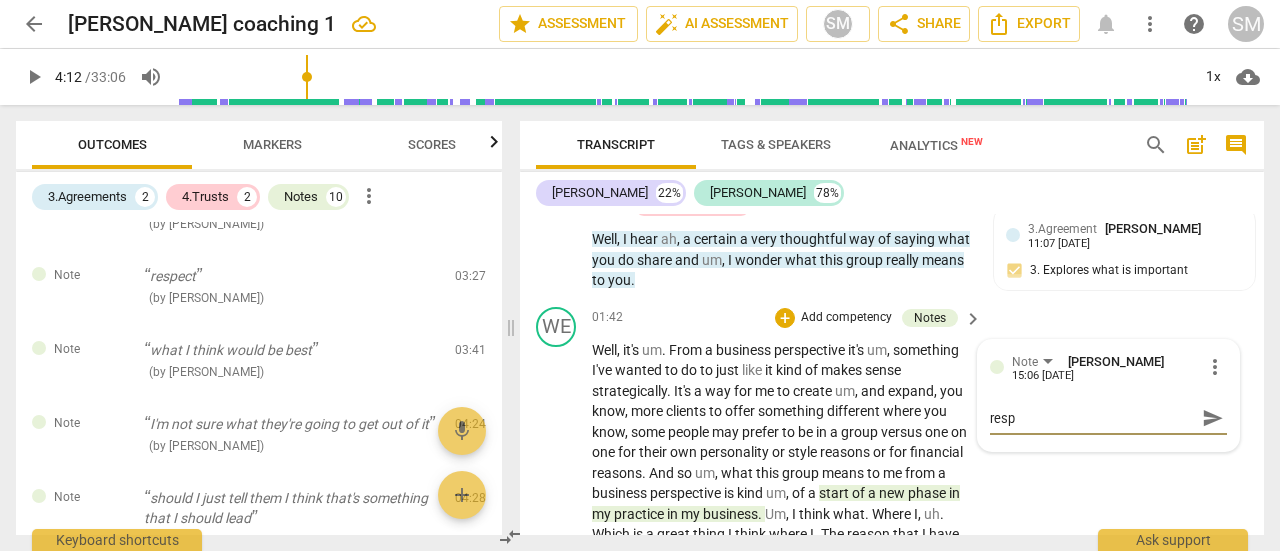 type on "respe" 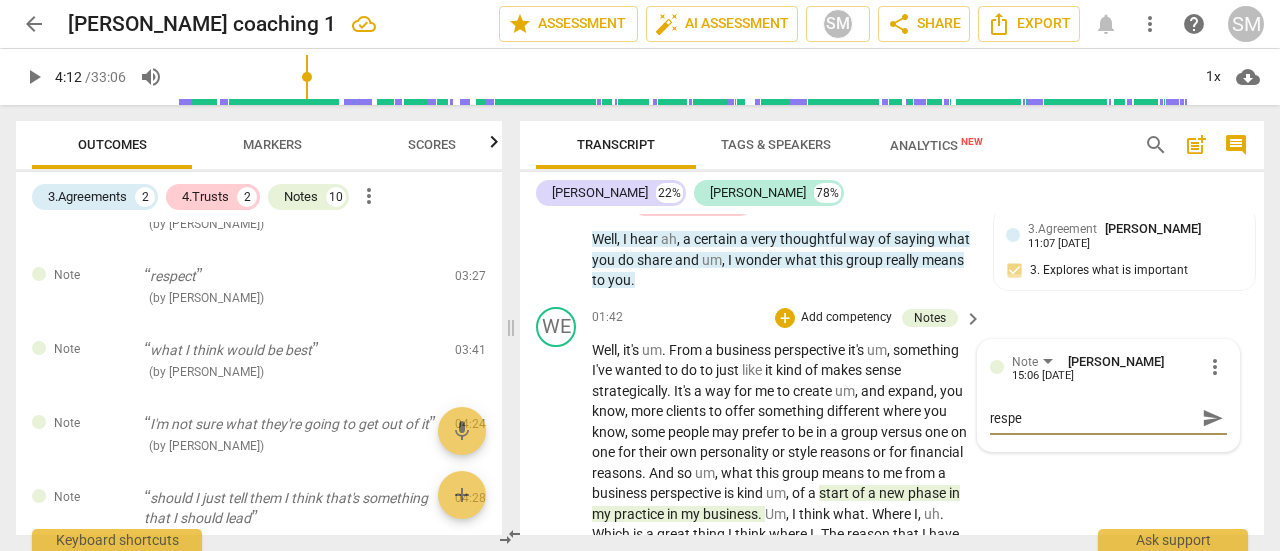 type on "respec" 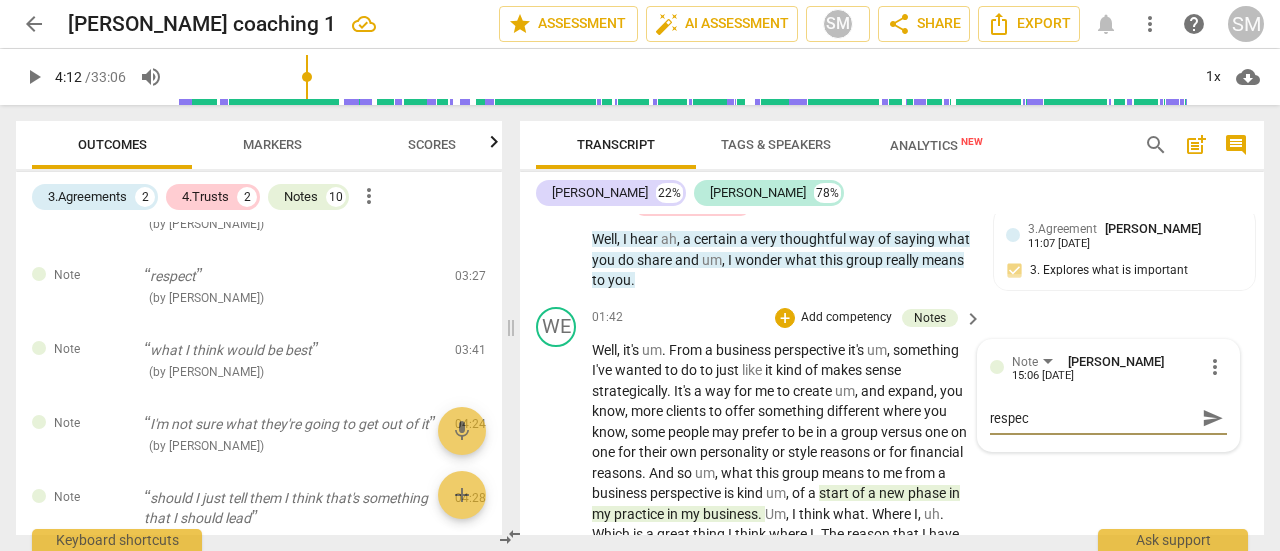 type on "respect" 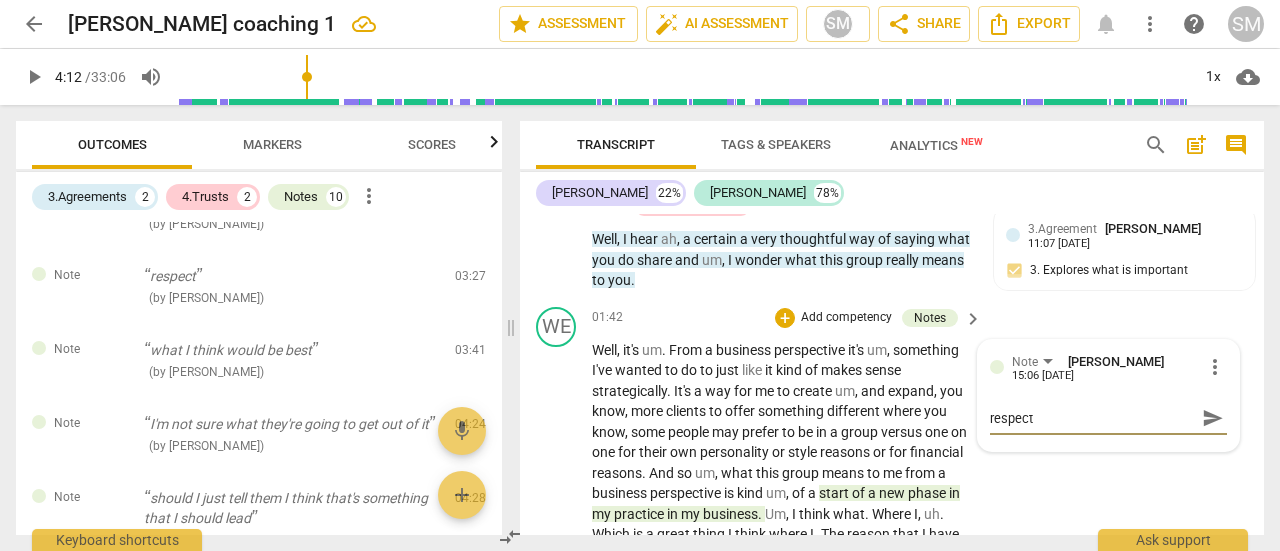 type on "respect" 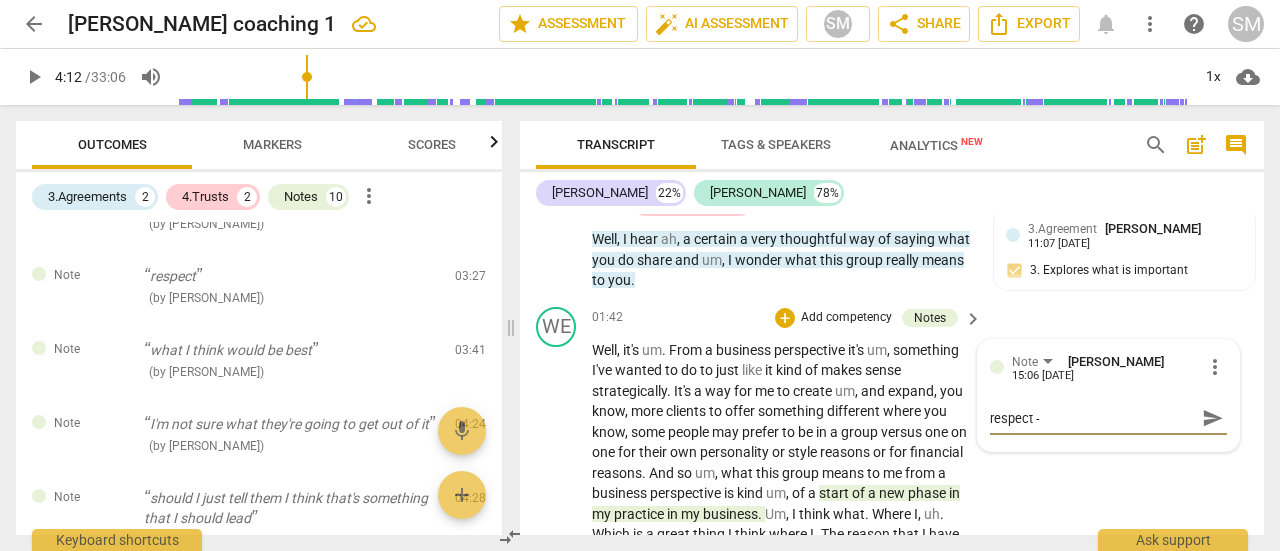 type on "respect -" 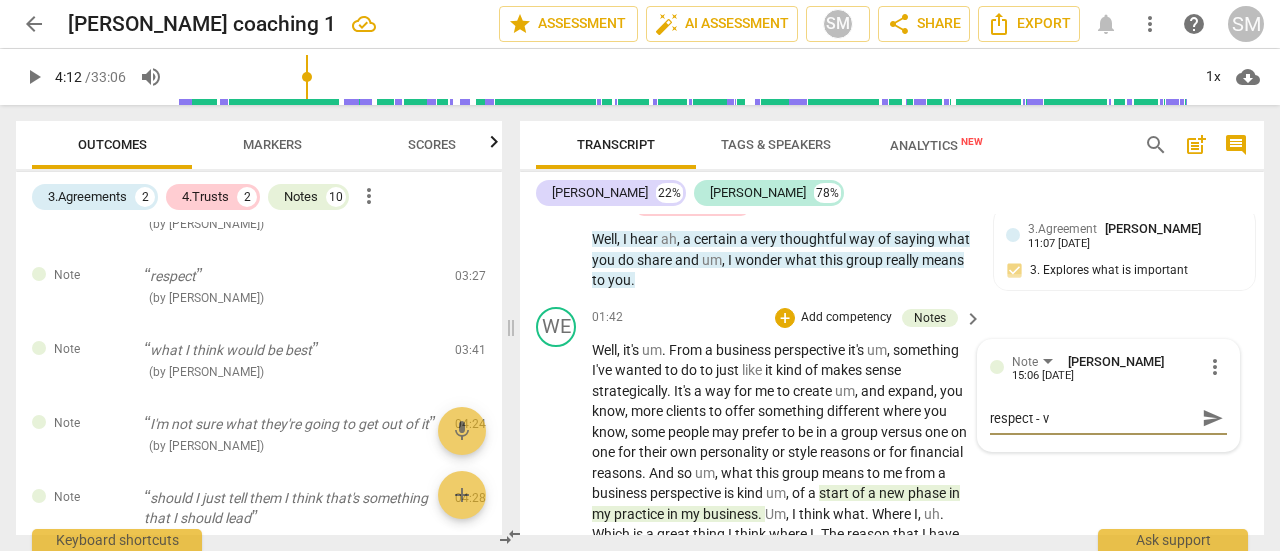 type on "respect - va" 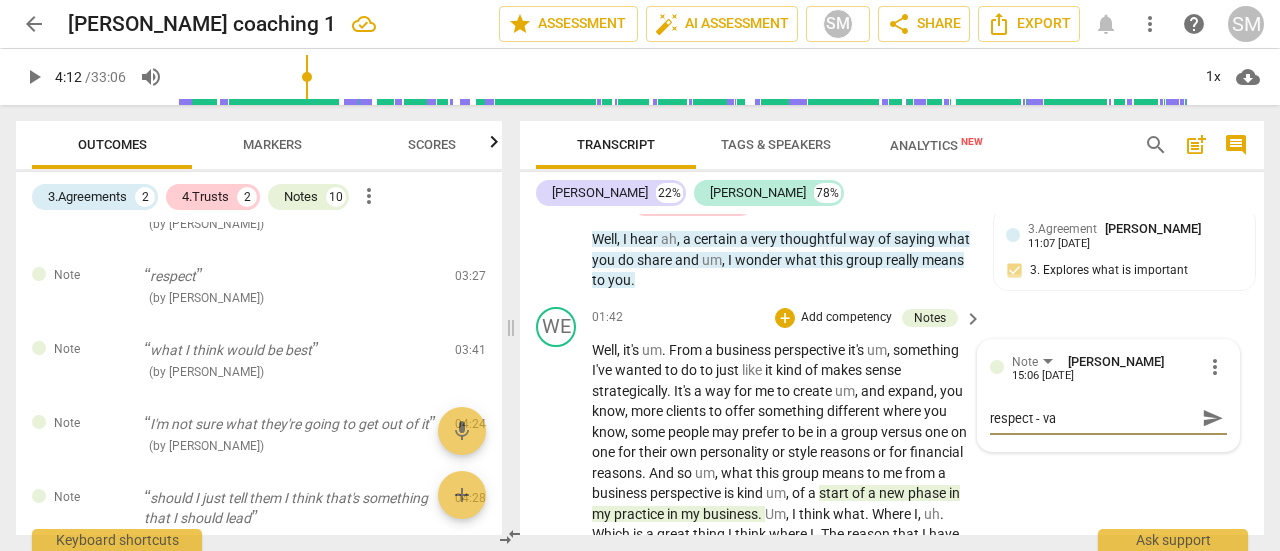 type on "respect - val" 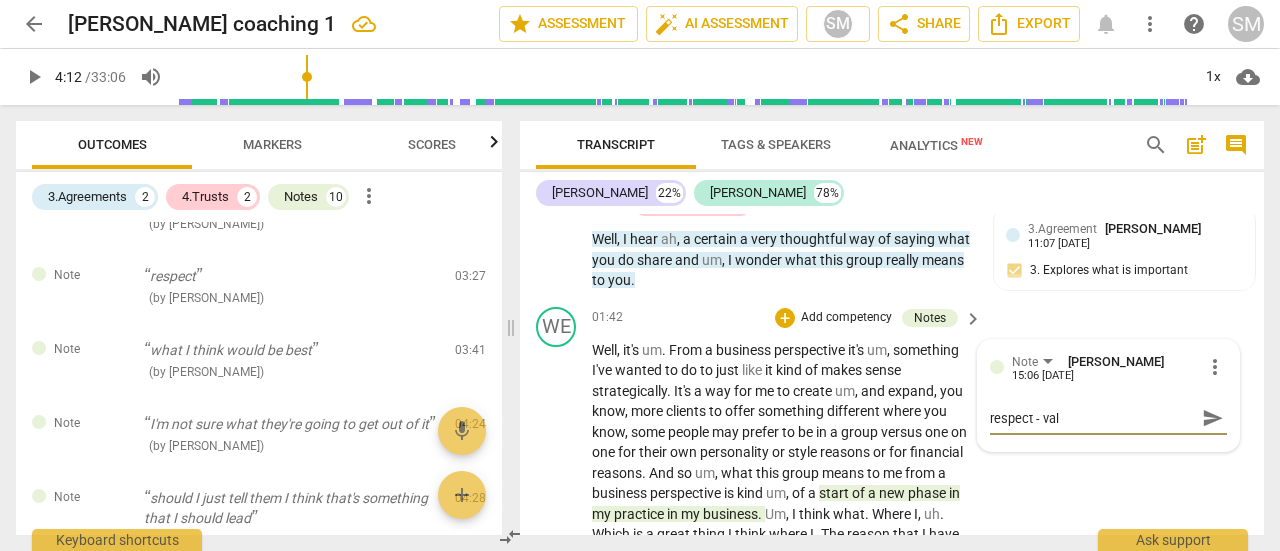 type on "respect - valu" 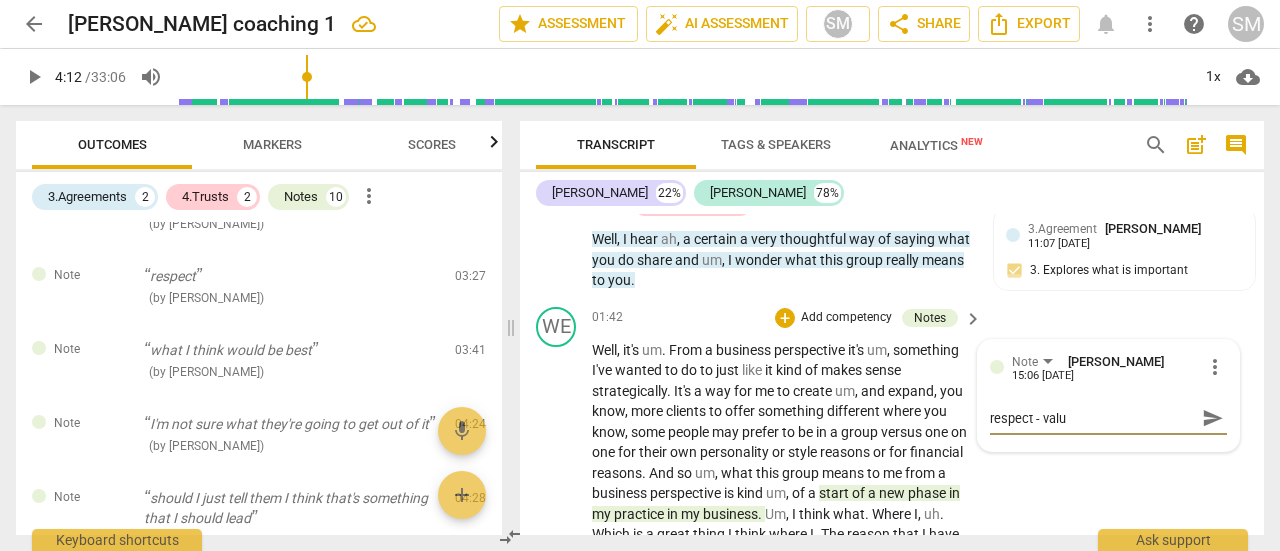 type on "respect - value" 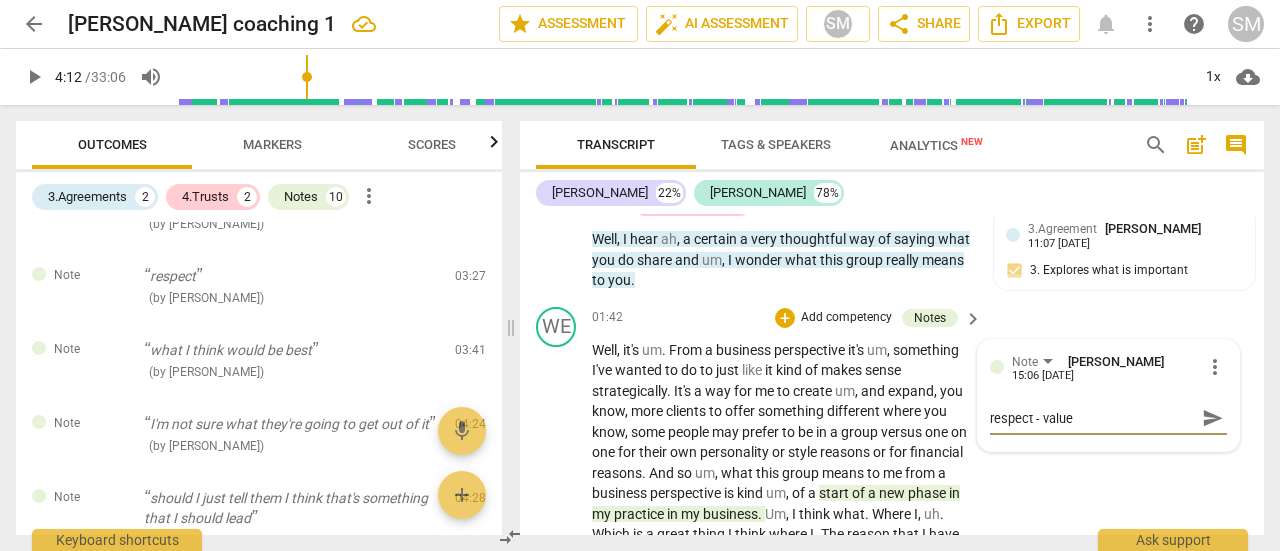 type on "respect - value" 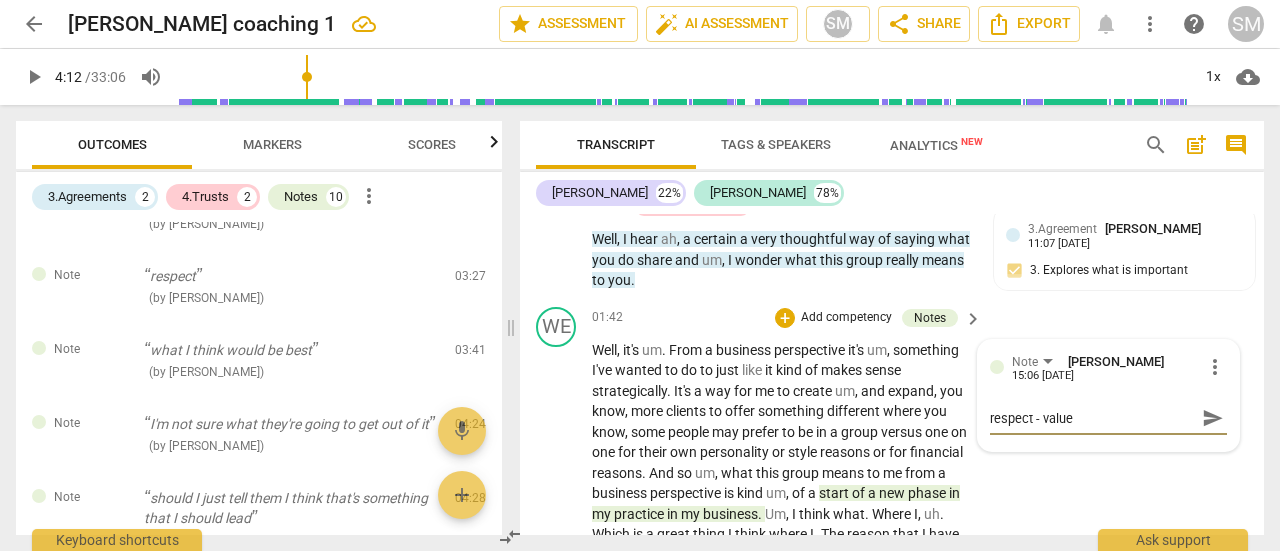 type on "respect - value" 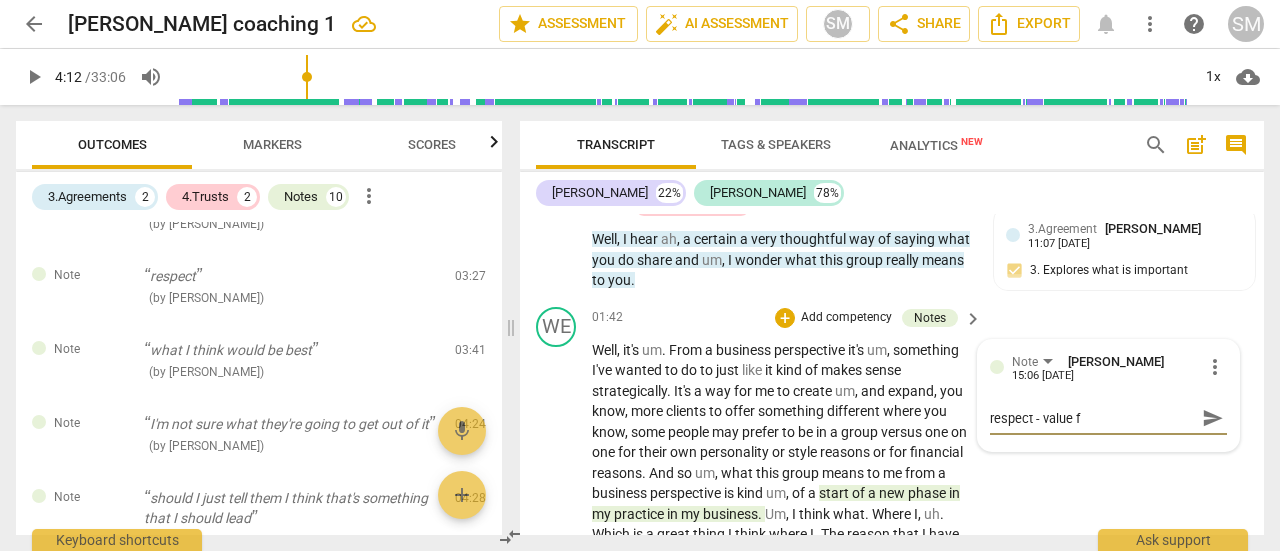 type on "respect - value fo" 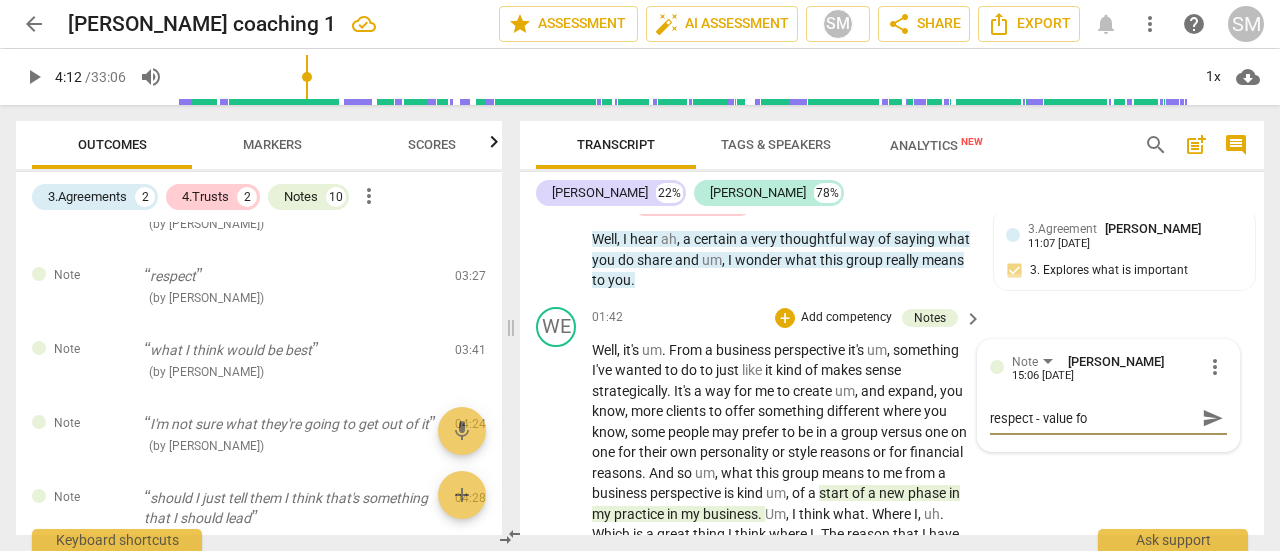 type on "respect - value for" 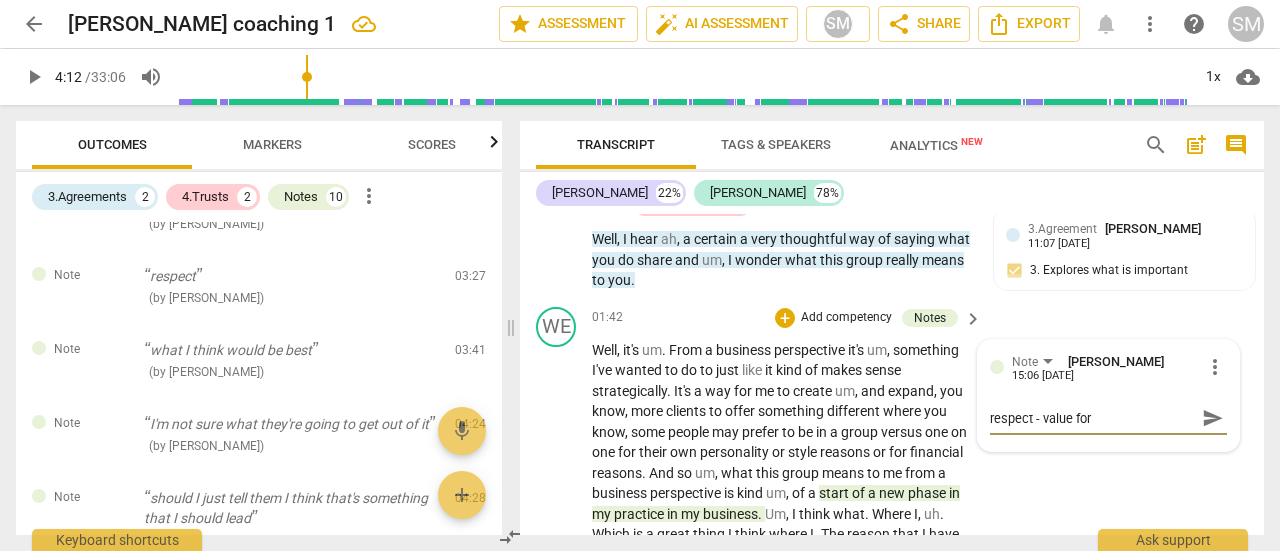 type on "respect - value for" 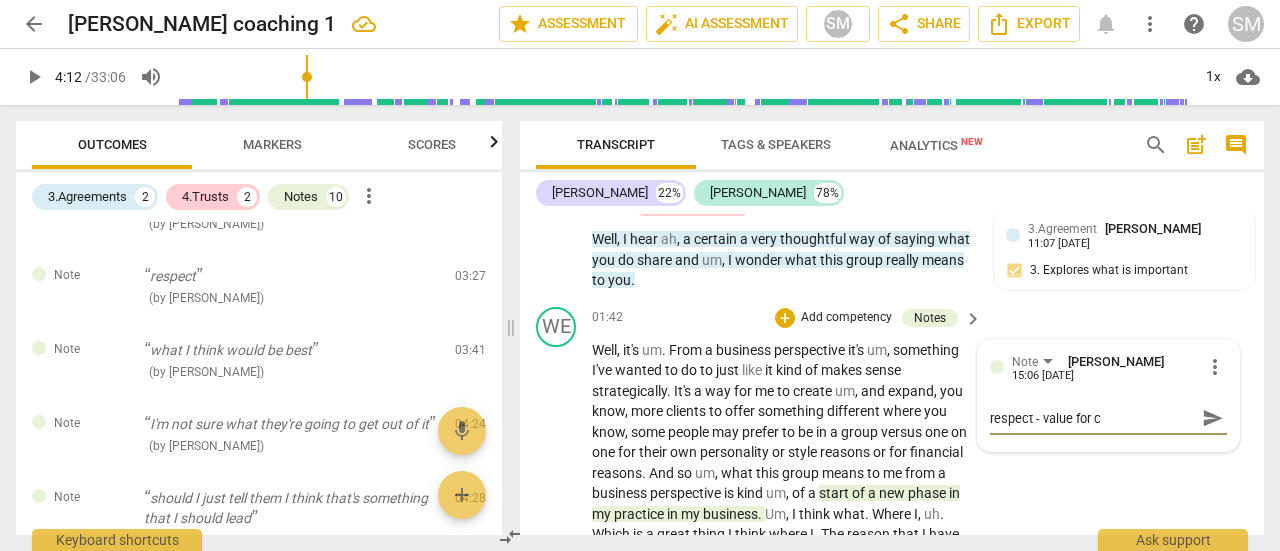 type on "respect - value for cl" 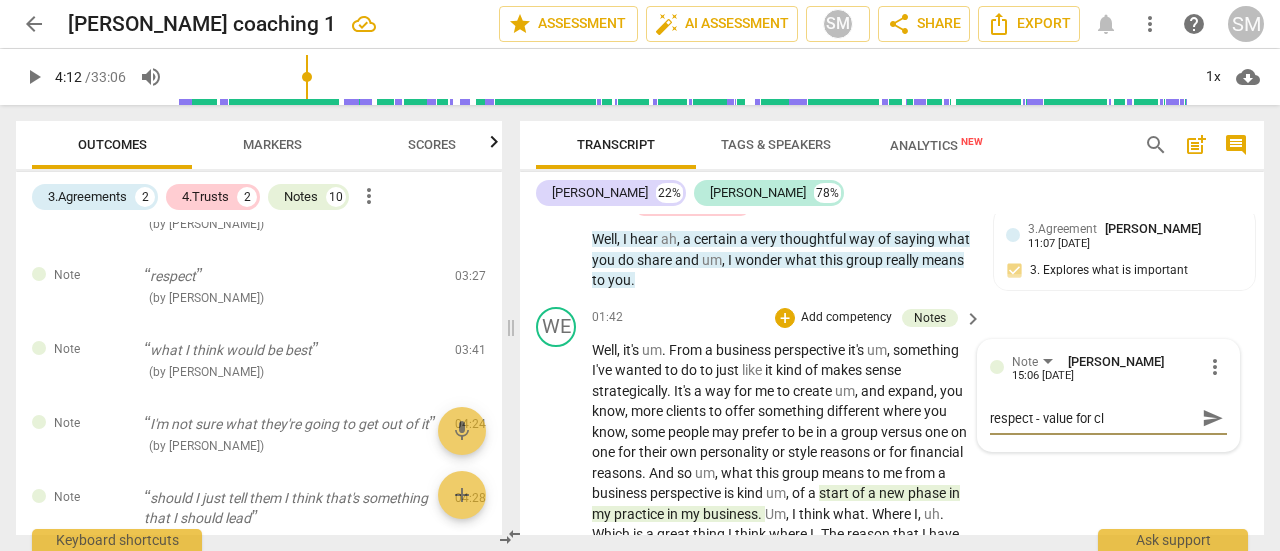 type on "respect - value for cli" 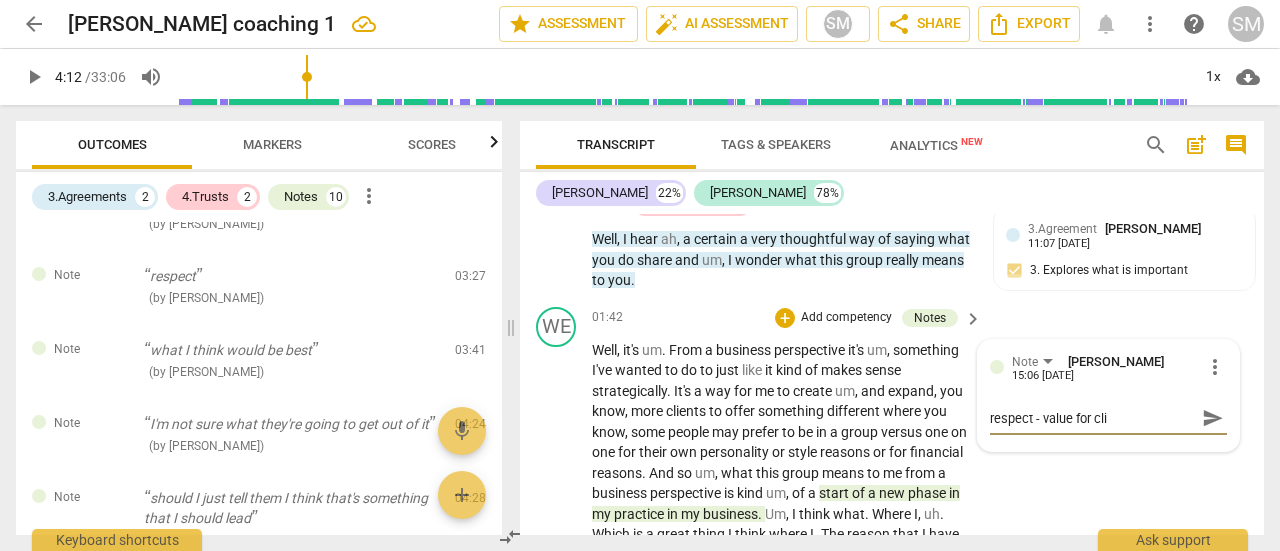 type on "respect - value for cl" 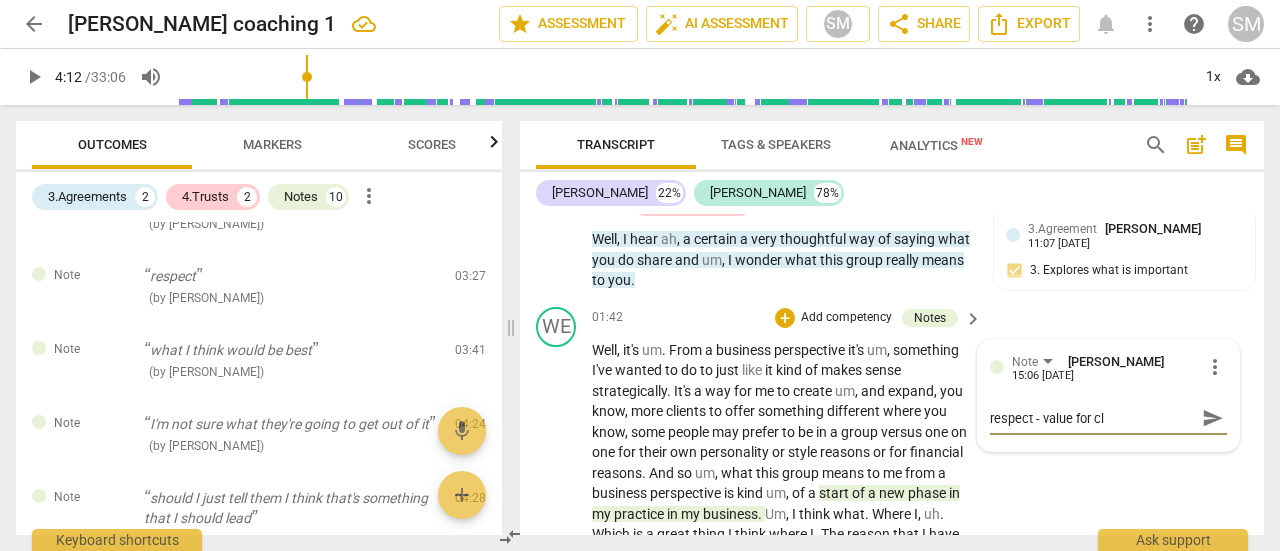 type on "respect - value for c" 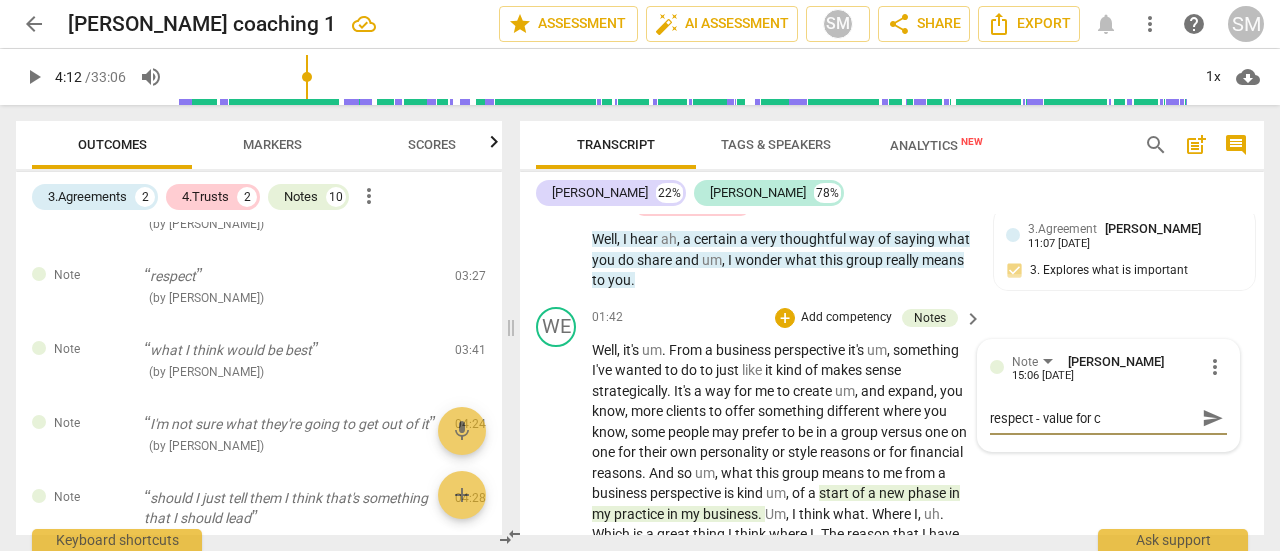 type on "respect - value for" 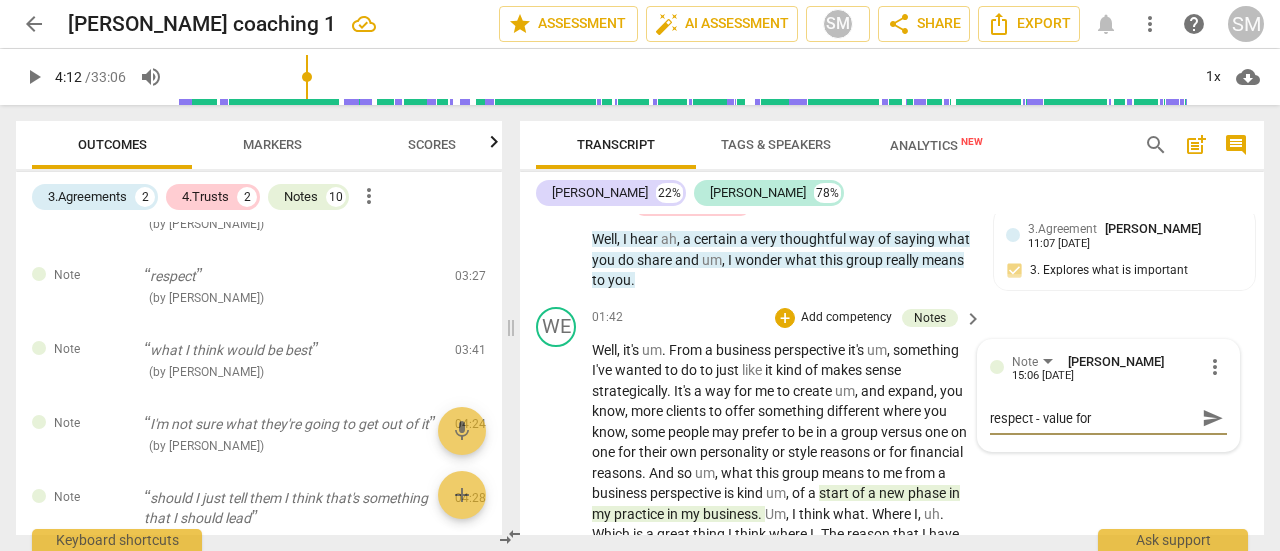 type on "respect - value for w" 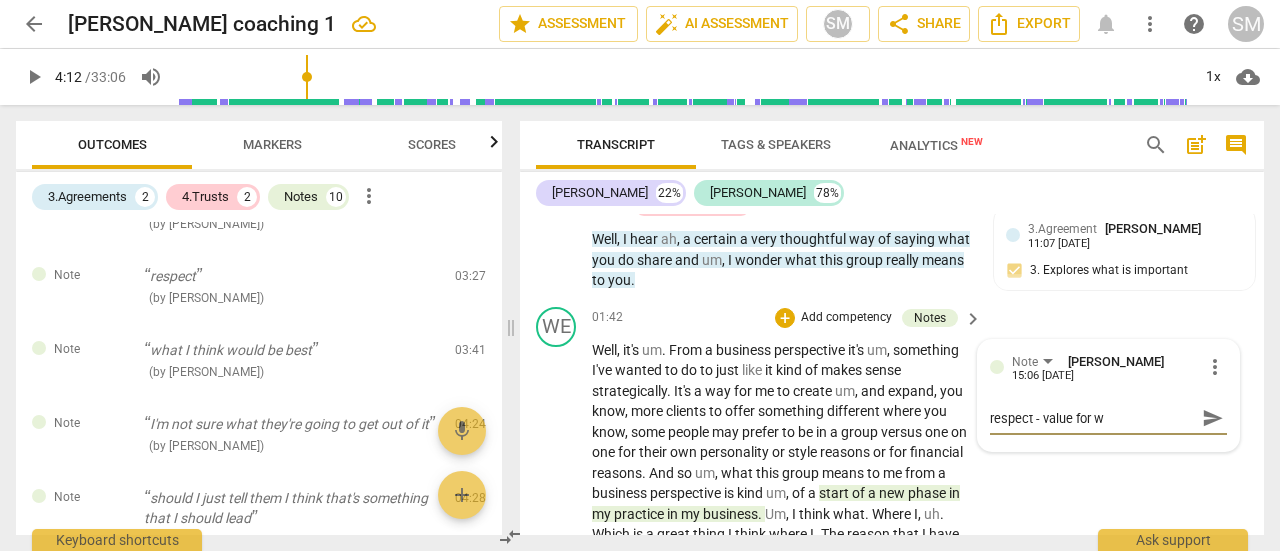 type on "respect - value for we" 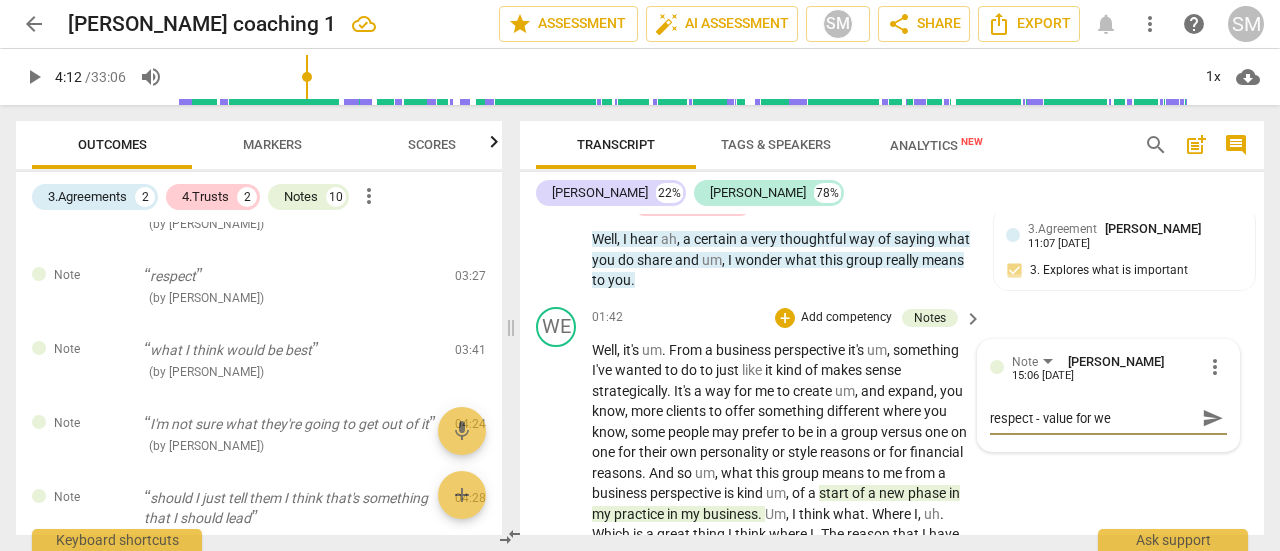 type on "respect - value for web" 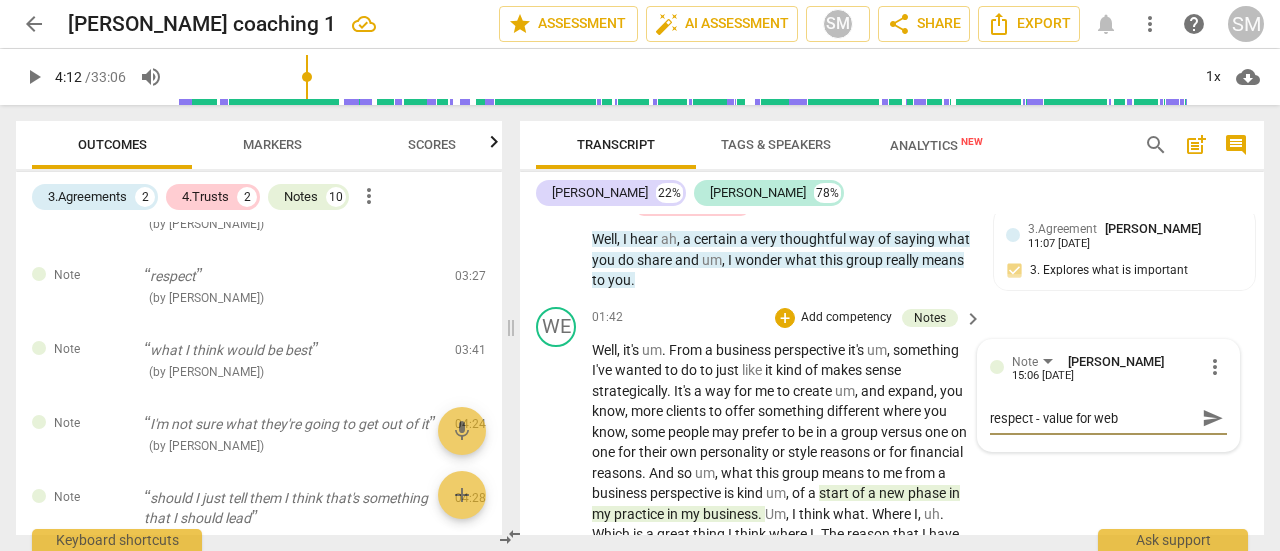 type on "respect - value for we" 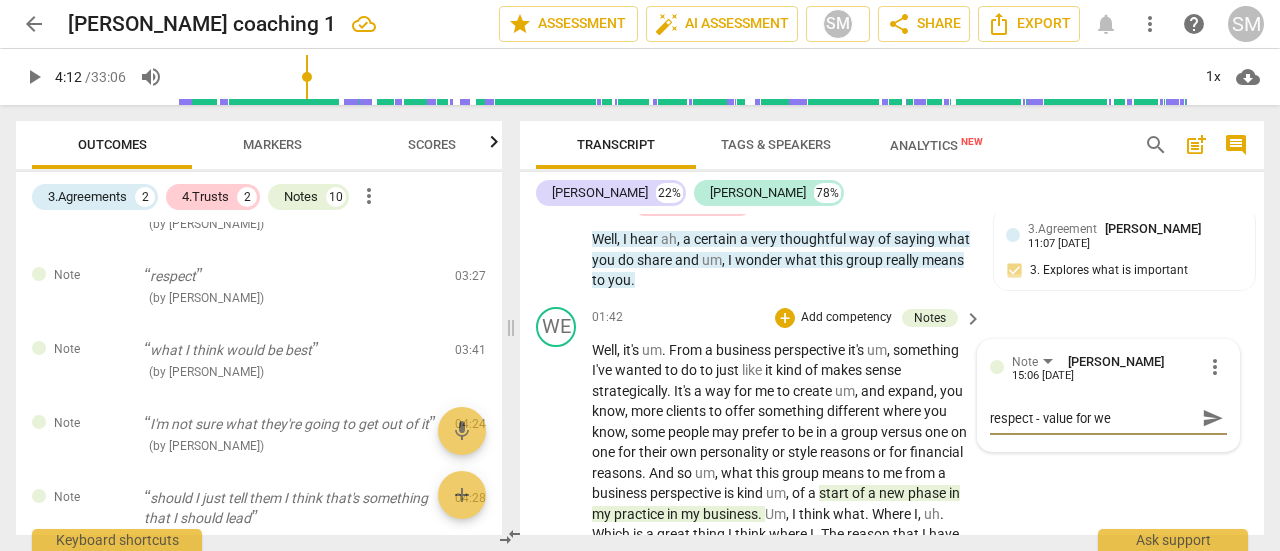type on "respect - value for [PERSON_NAME]" 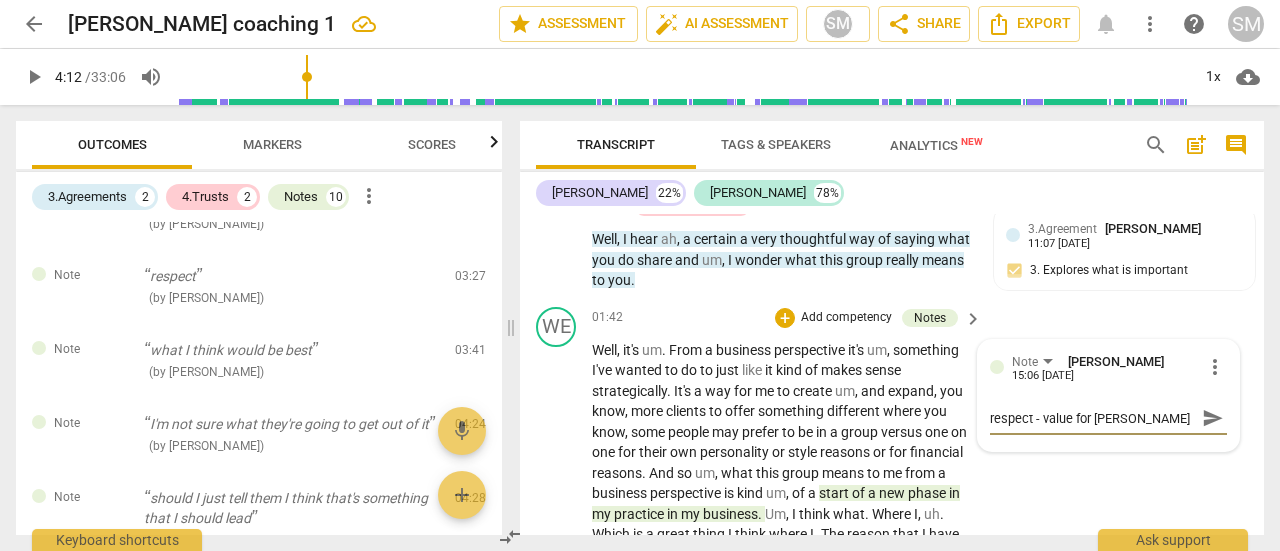 type on "respect - value for wend" 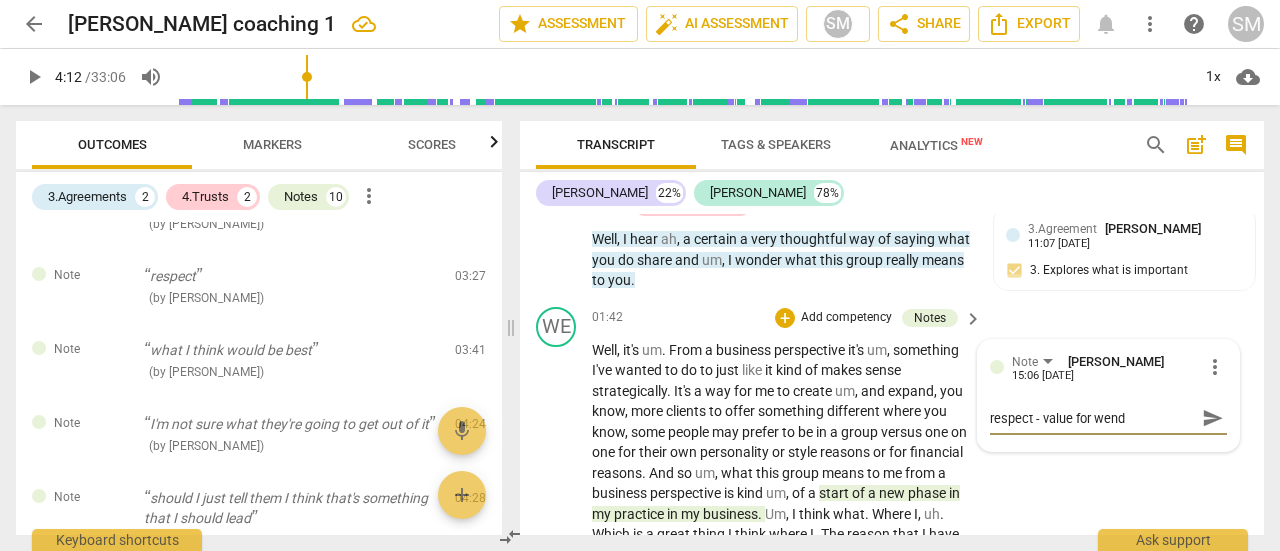 type on "respect - value for [PERSON_NAME]" 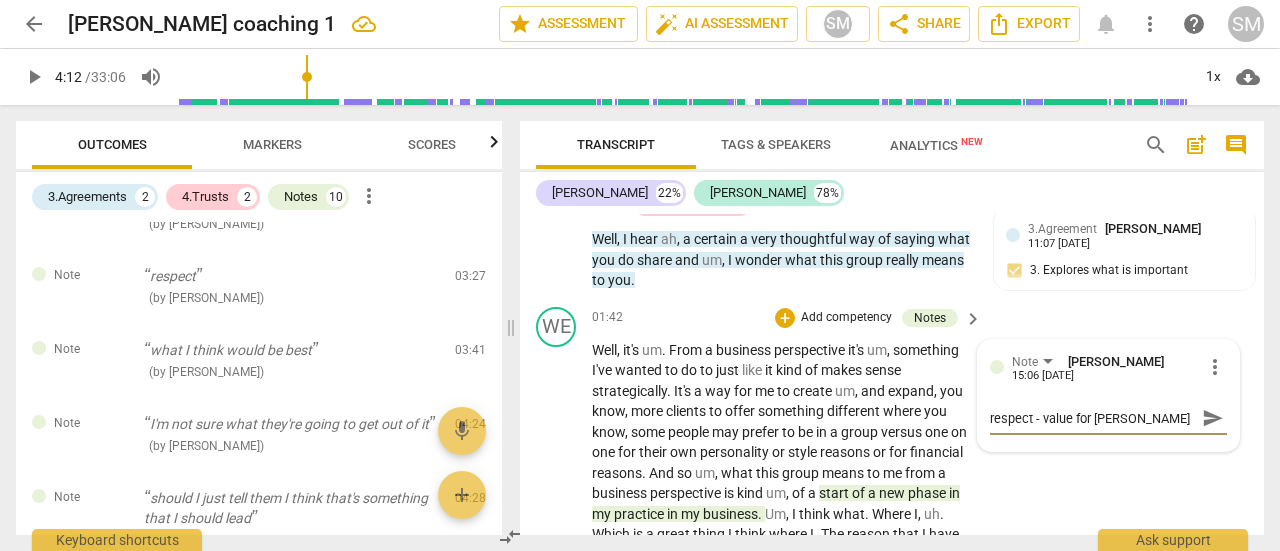 type on "respect - value for [PERSON_NAME]" 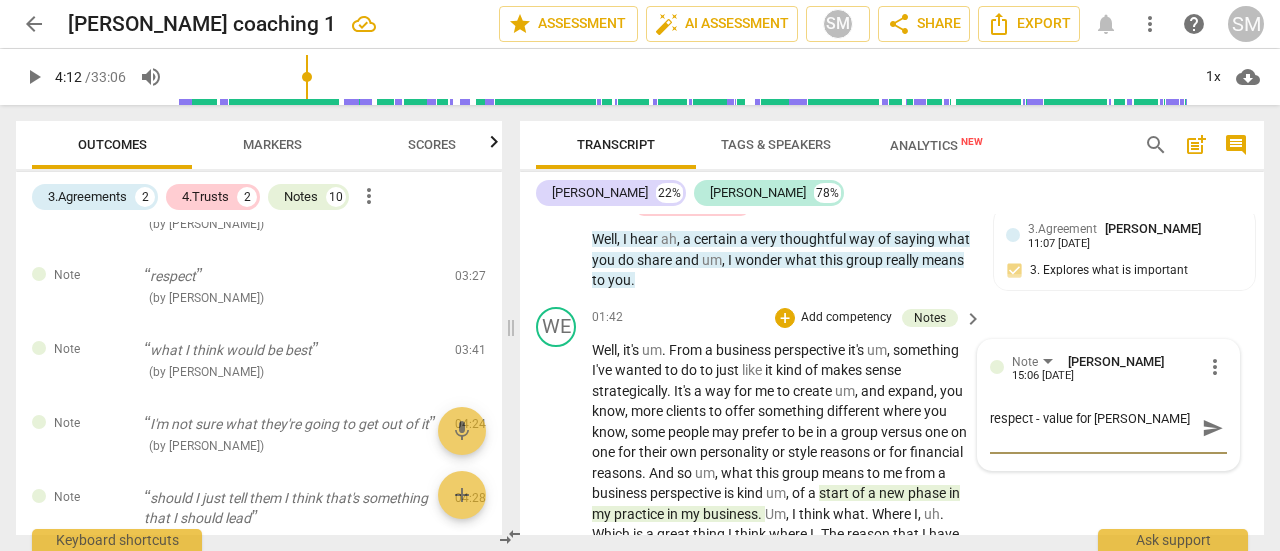 type on "respect - value for [PERSON_NAME]" 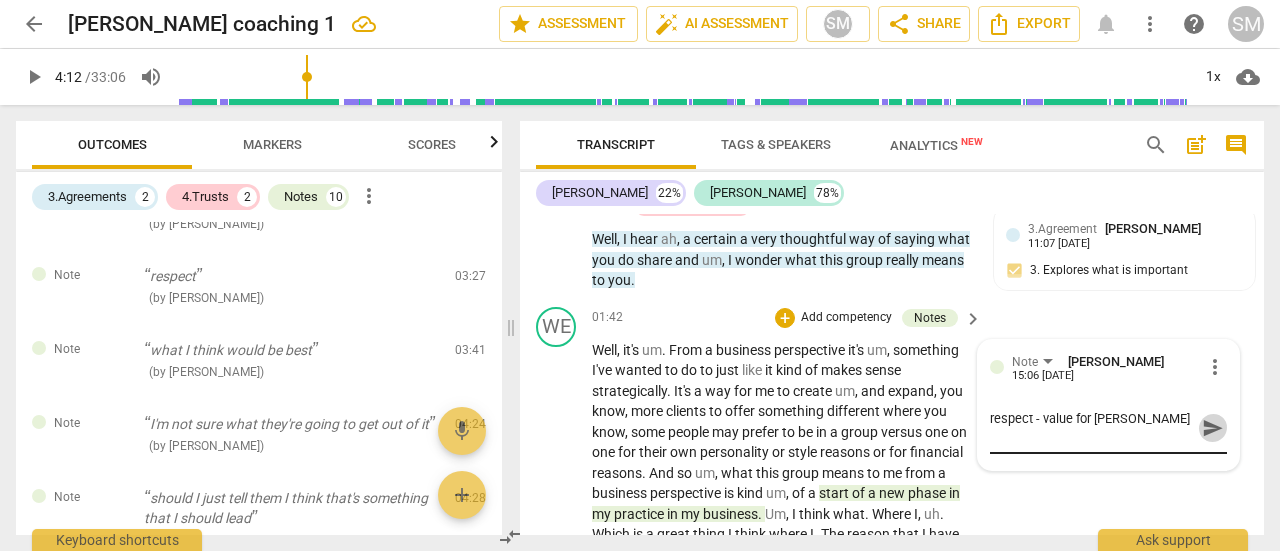 click on "send" at bounding box center [1213, 428] 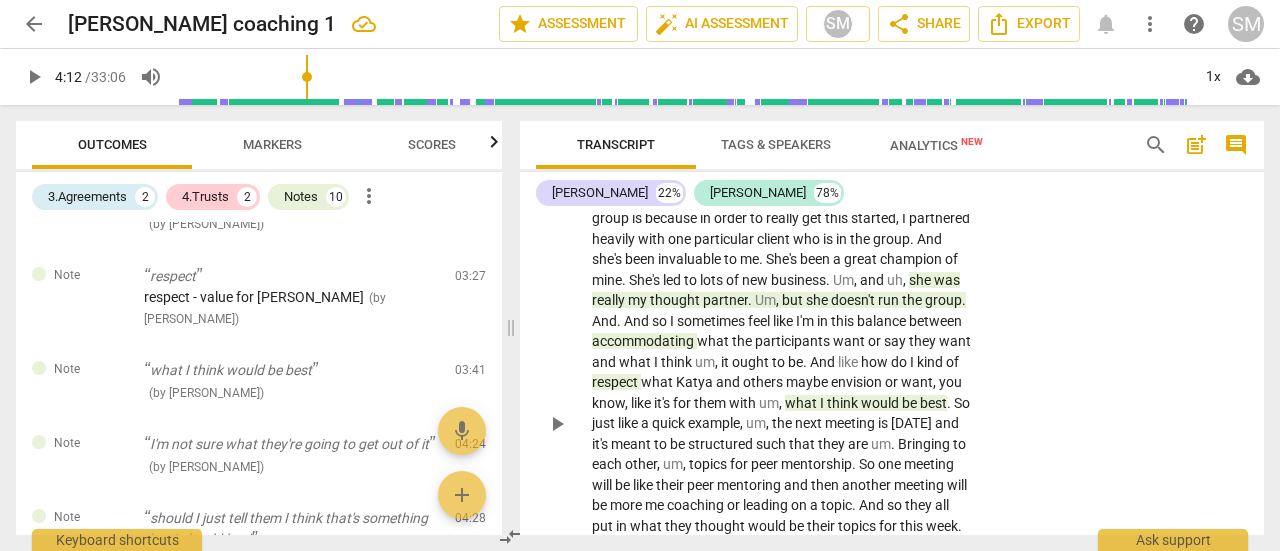 scroll, scrollTop: 1104, scrollLeft: 0, axis: vertical 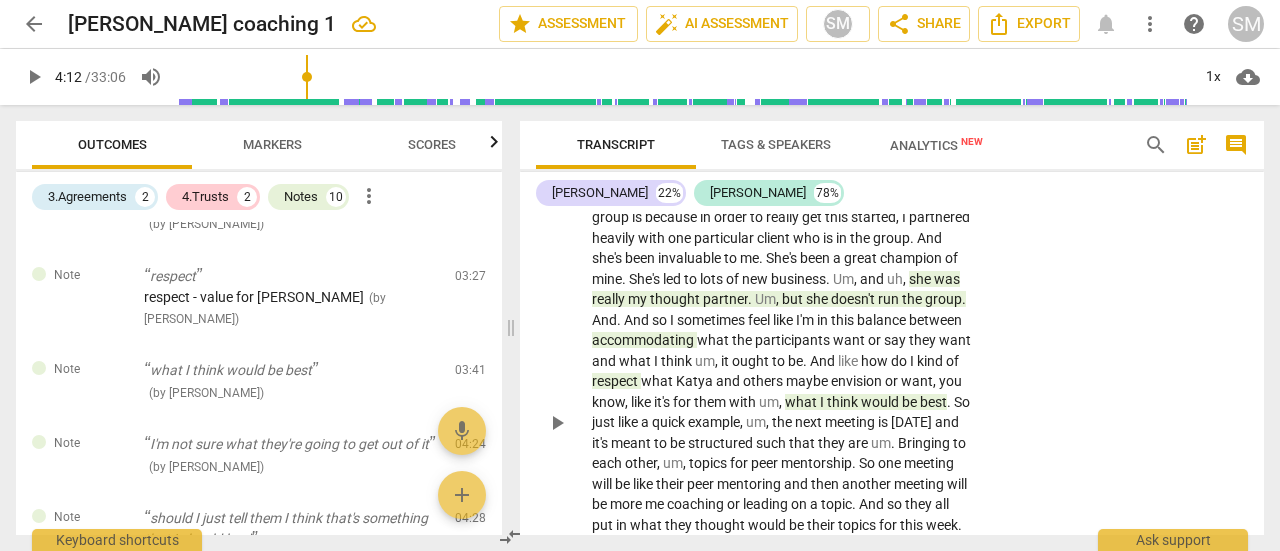 click on "accommodating" at bounding box center (644, 340) 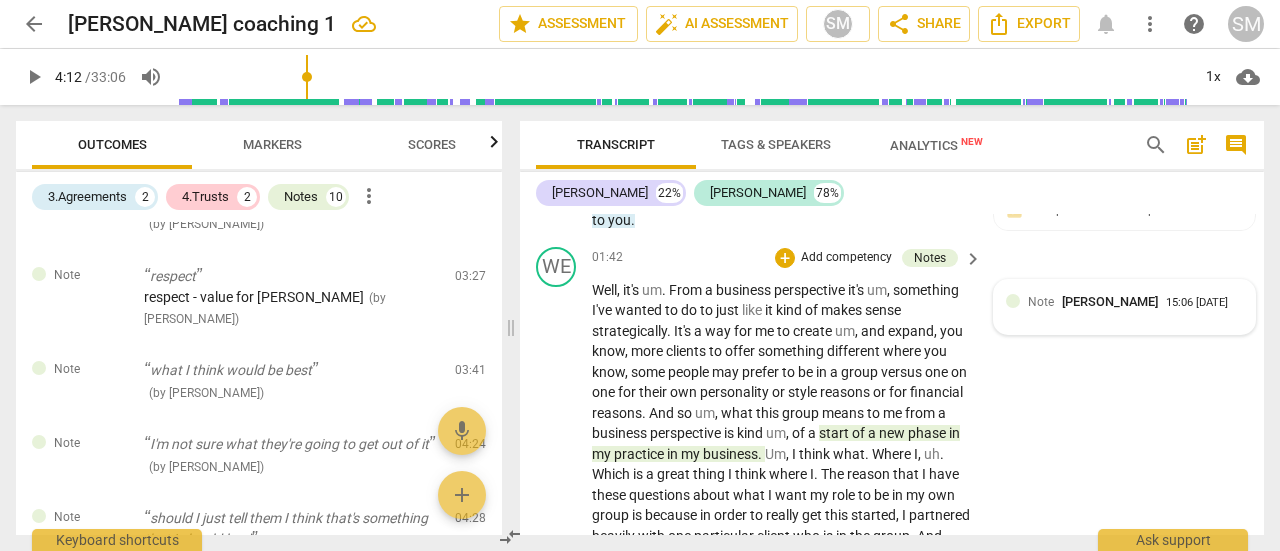 scroll, scrollTop: 766, scrollLeft: 0, axis: vertical 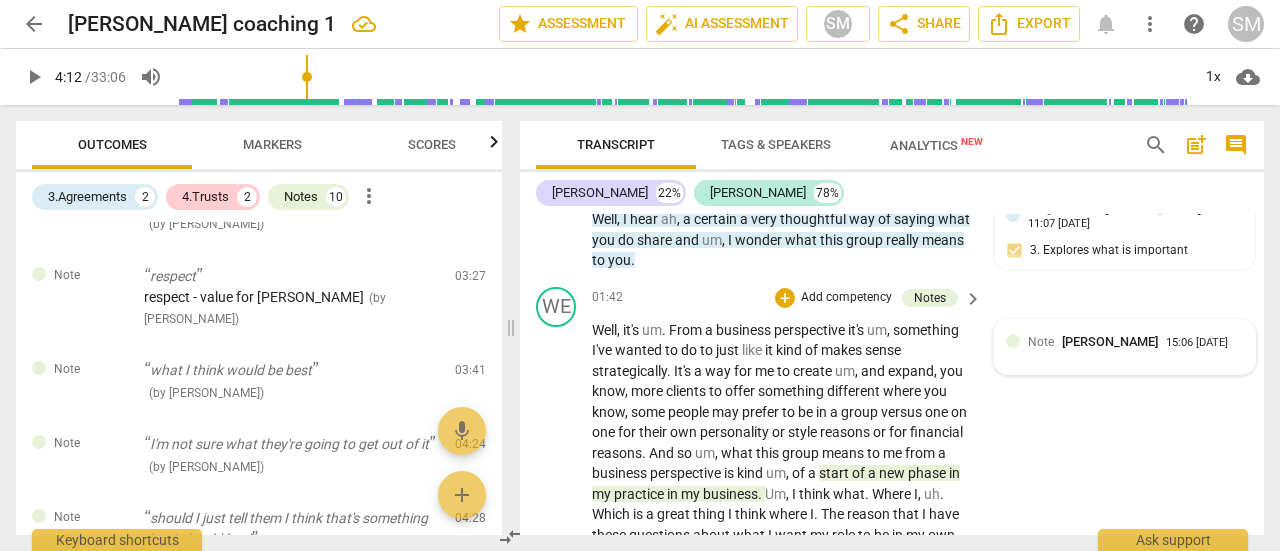 click on "15:06 [DATE]" at bounding box center (1197, 343) 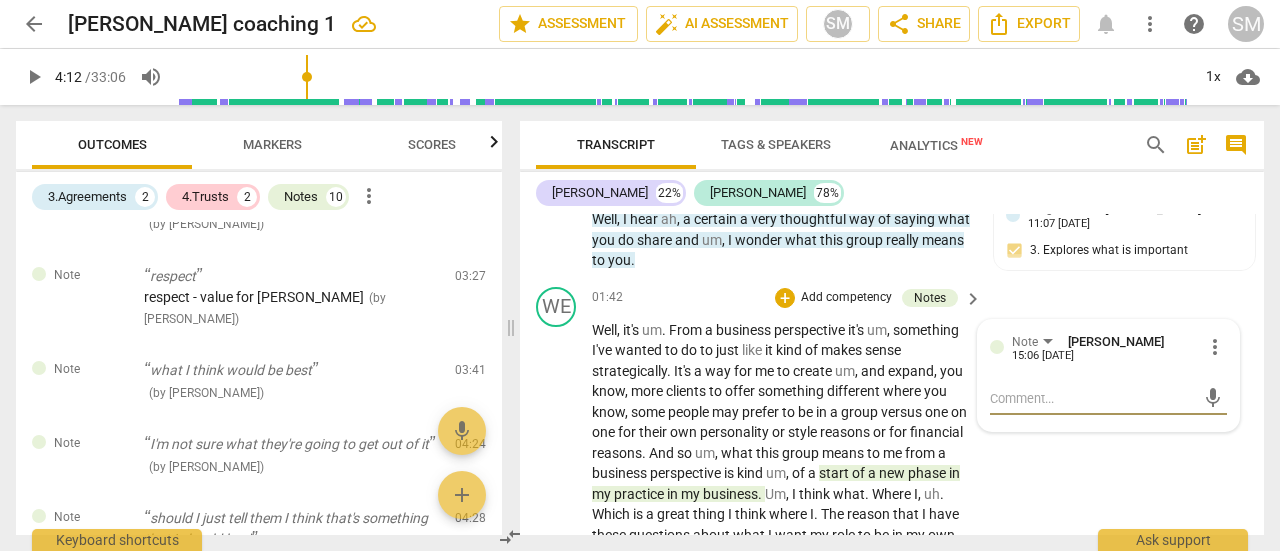 type 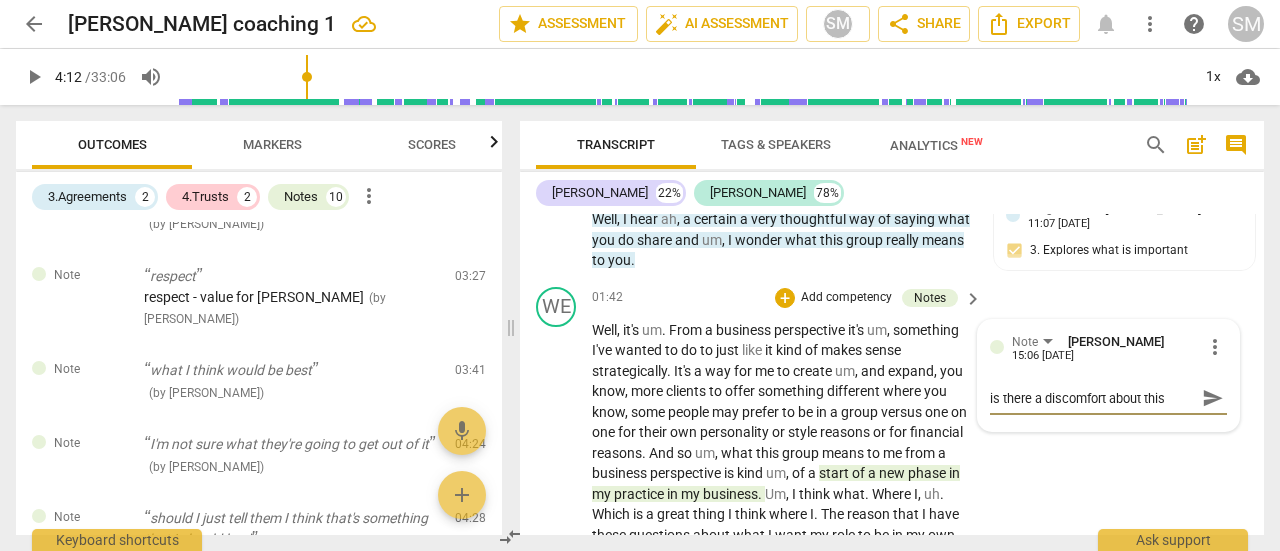 click on "is there a discomfort about this" at bounding box center [1092, 398] 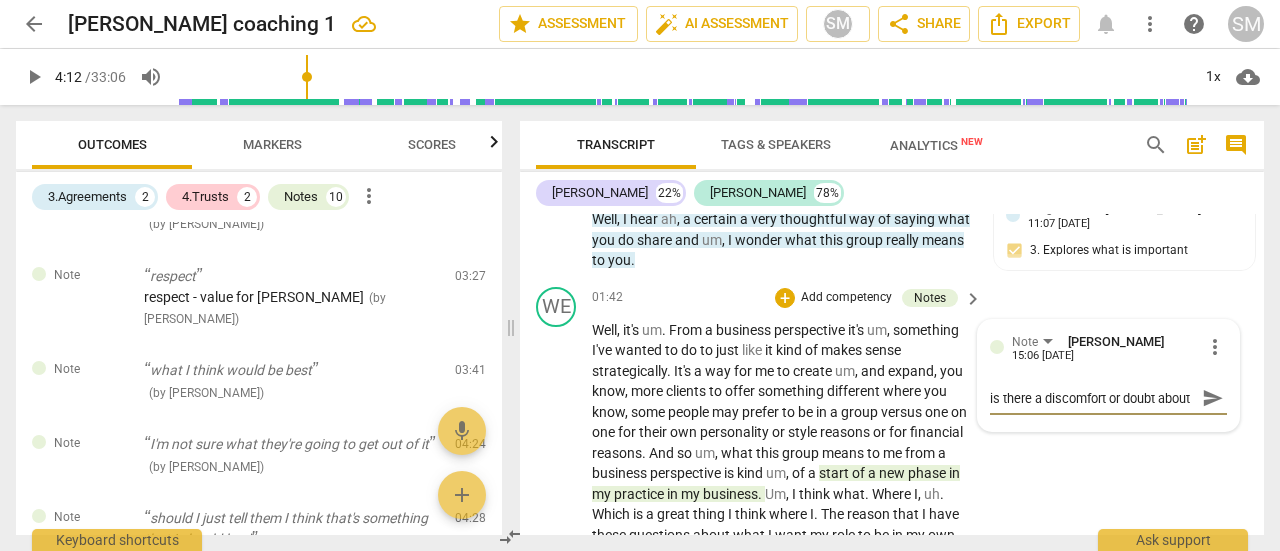 scroll, scrollTop: 17, scrollLeft: 0, axis: vertical 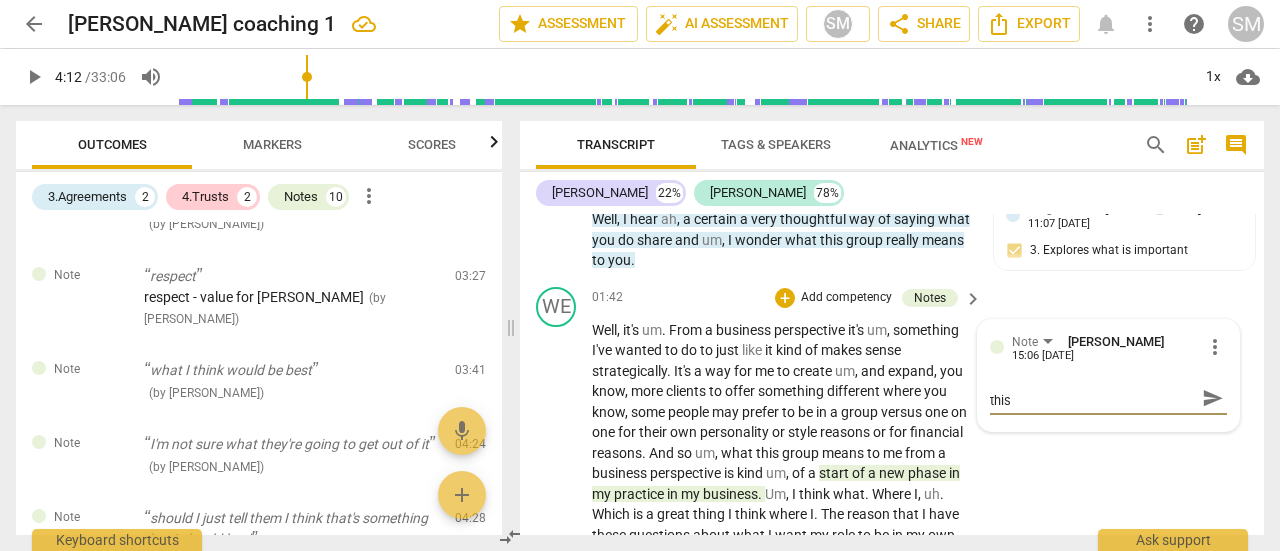 click on "is there a discomfort or doubt about this" at bounding box center (1092, 398) 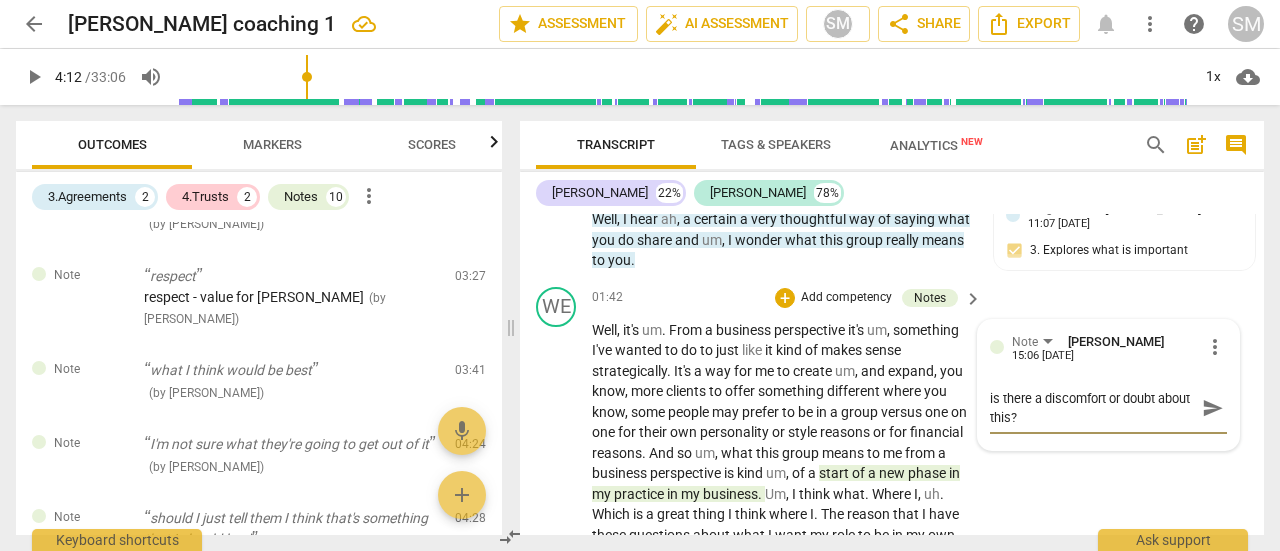 scroll, scrollTop: 0, scrollLeft: 0, axis: both 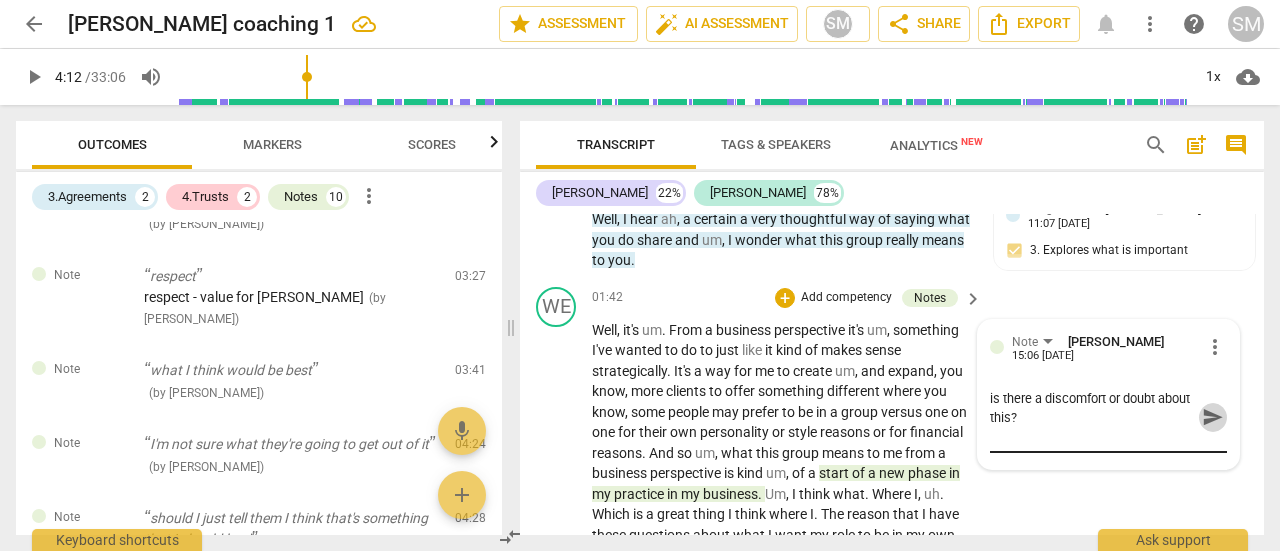 click on "send" at bounding box center [1213, 417] 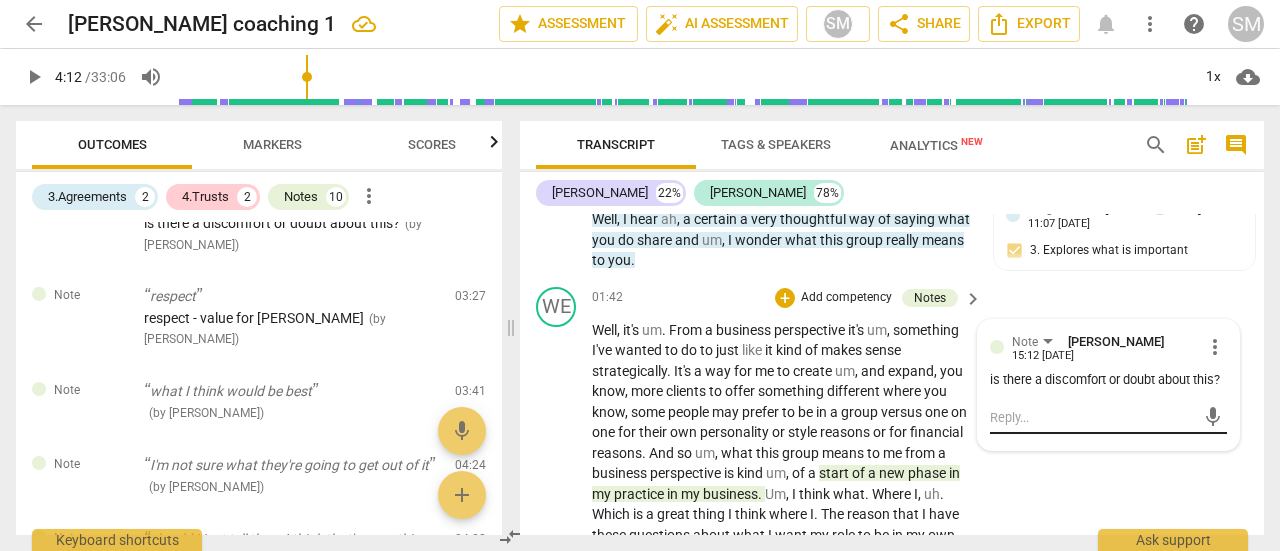 click at bounding box center (1092, 417) 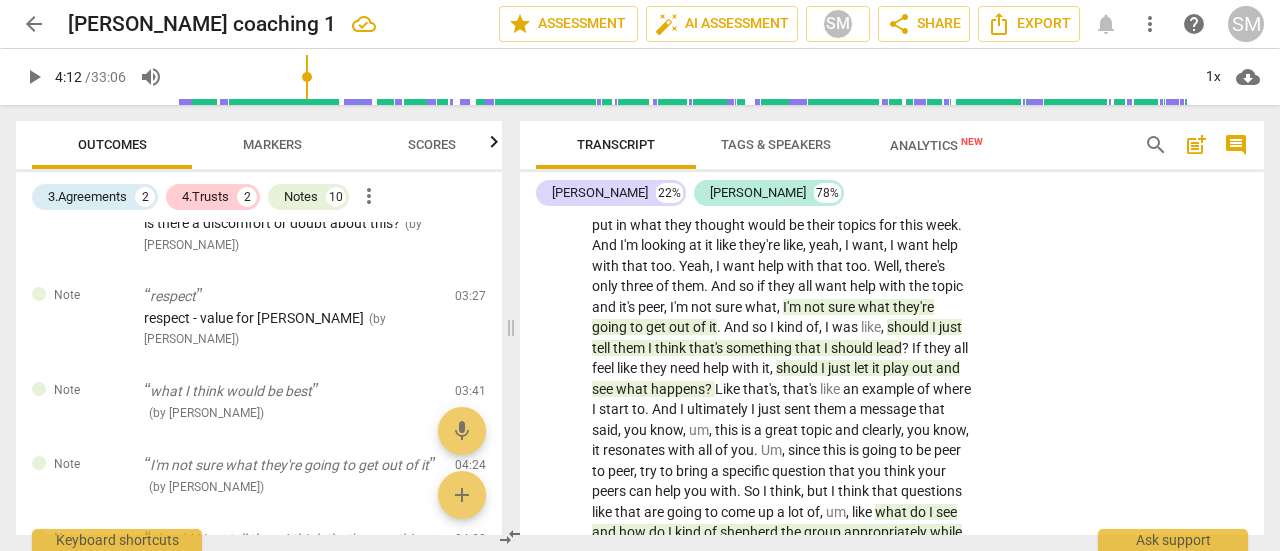 scroll, scrollTop: 1404, scrollLeft: 0, axis: vertical 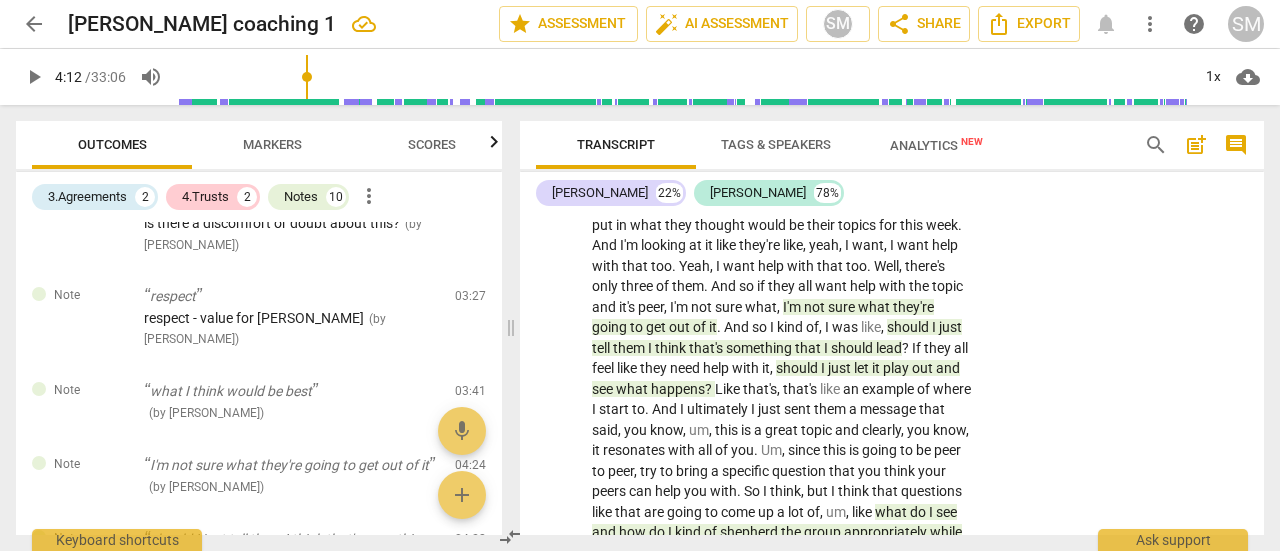 click on "WE play_arrow pause 01:42 + Add competency Notes keyboard_arrow_right Well ,   it's   um .   From   a   business   perspective   it's   um ,   something   I've   wanted   to   do   to   just   like   it   kind   of   makes   sense   strategically .   It's   a   way   for   me   to   create   um ,   and   expand ,   you   know ,   more   clients   to   offer   something   different   where   you   know ,   some   people   may   prefer   to   be   in   a   group   versus   one   on   one   for   their   own   personality   or   style   reasons   or   for   financial   reasons .   And   so   um ,   what   this   group   means   to   me   from   a   business   perspective   is   kind   um ,   of   a   start   of   a   new   phase   in   my   practice   in   my   business .   Um ,   I   think   what .   Where   I ,   uh .   Which   is   a   great   thing   I   think   where   I .   The   reason   that   I   have   these   questions   about   what   I   want   my   role   to   be   in   my   own   group   is     in" at bounding box center [892, 106] 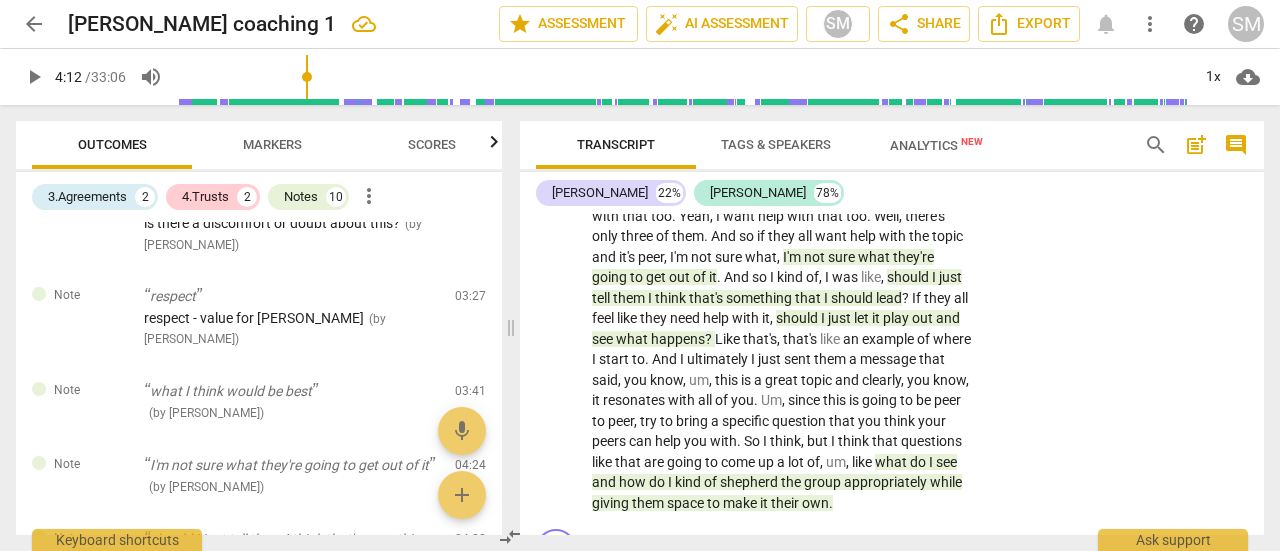 scroll, scrollTop: 1454, scrollLeft: 0, axis: vertical 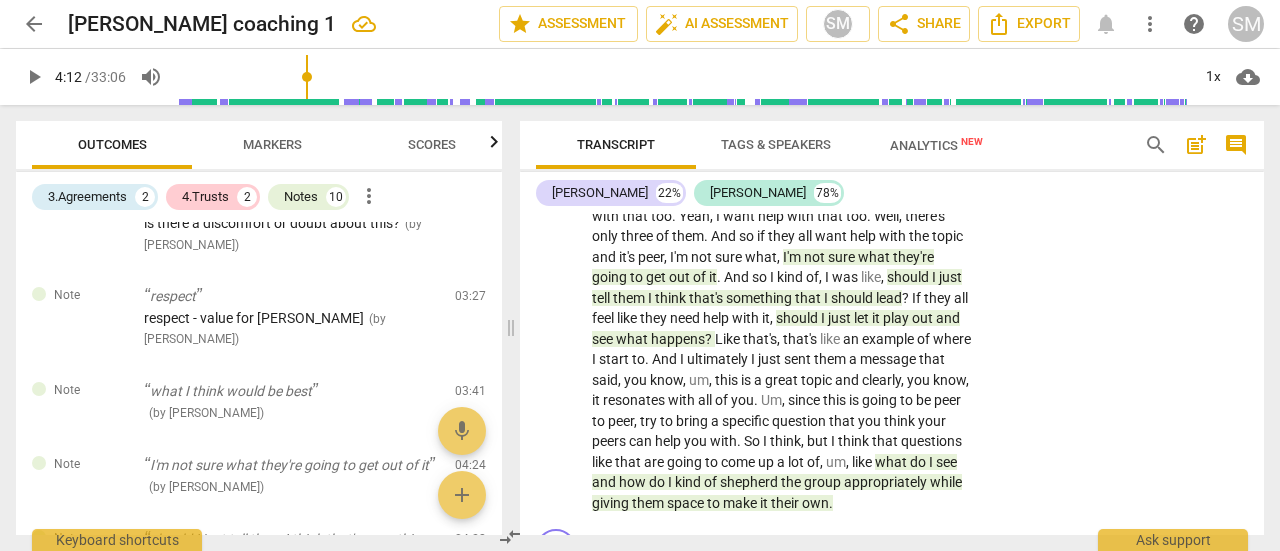 drag, startPoint x: 942, startPoint y: 247, endPoint x: 882, endPoint y: 247, distance: 60 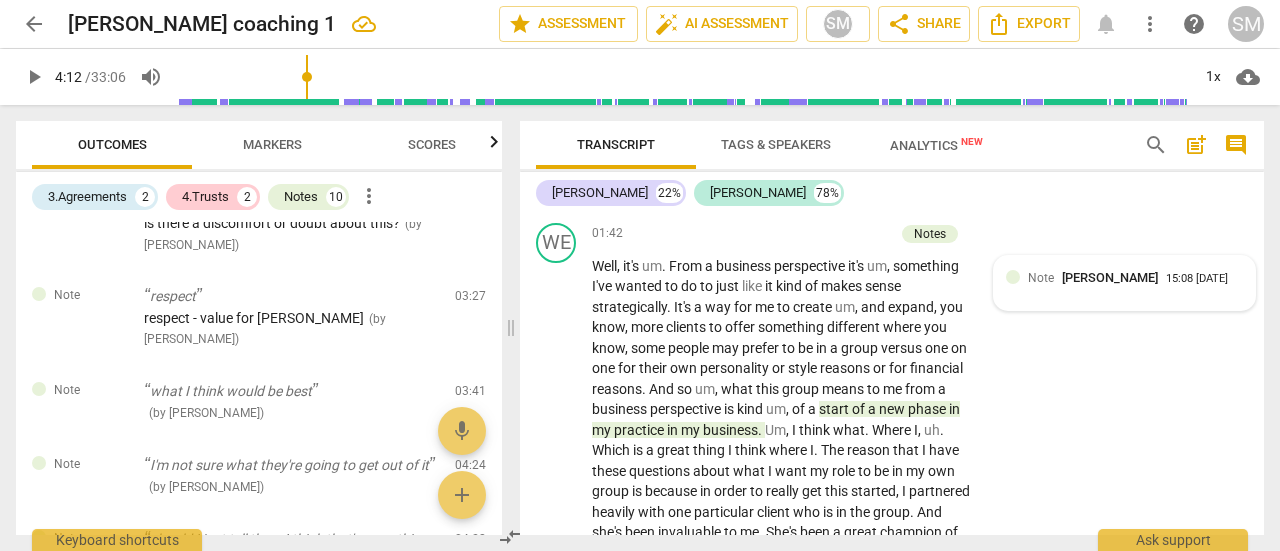 scroll, scrollTop: 816, scrollLeft: 0, axis: vertical 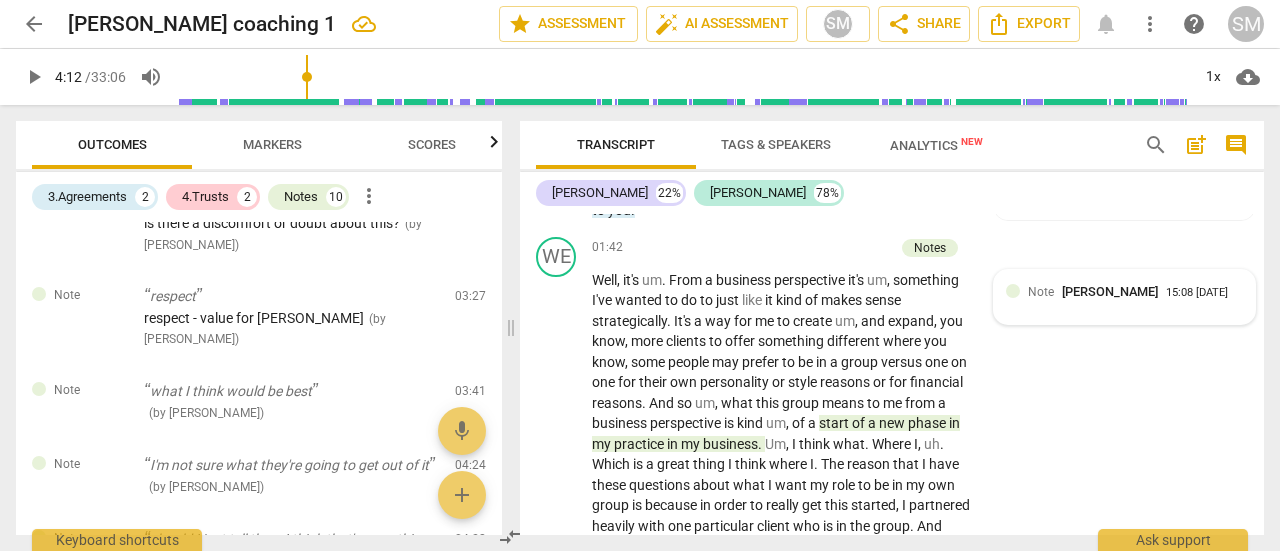 click on "Note [PERSON_NAME] Chawla 15:08 [DATE]" at bounding box center (1124, 297) 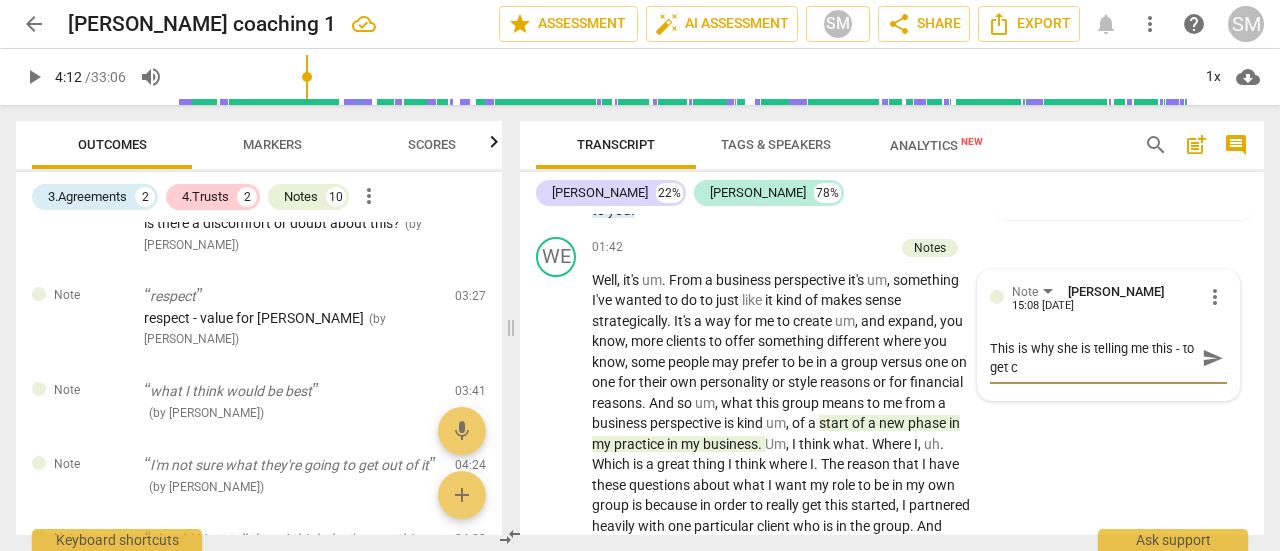 scroll, scrollTop: 0, scrollLeft: 0, axis: both 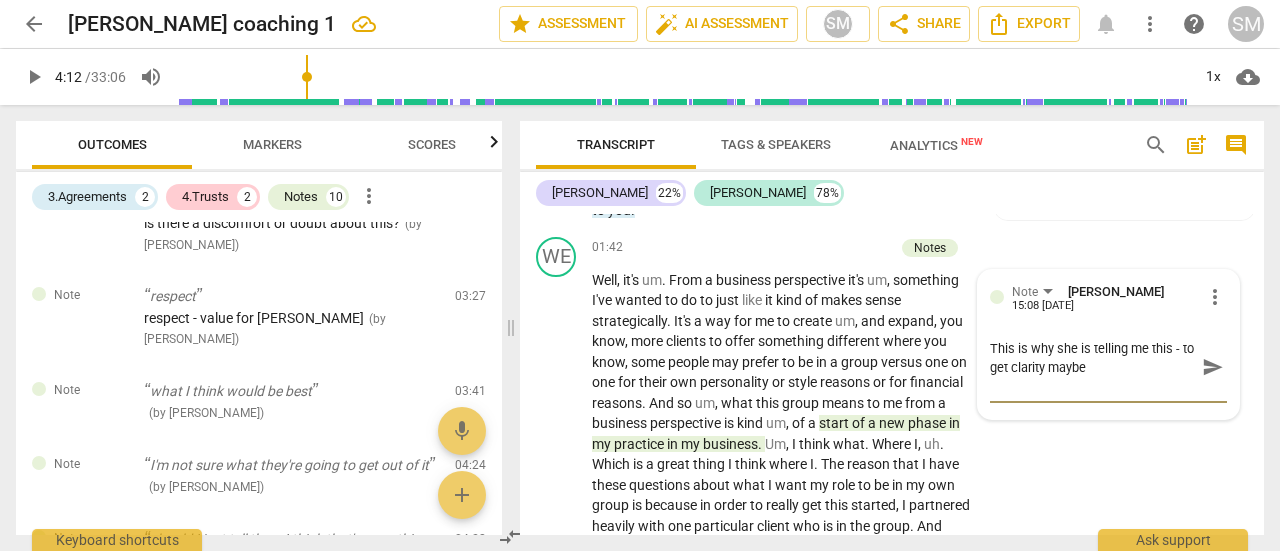 click on "This is why she is telling me this - to get clarity maybe" at bounding box center [1092, 367] 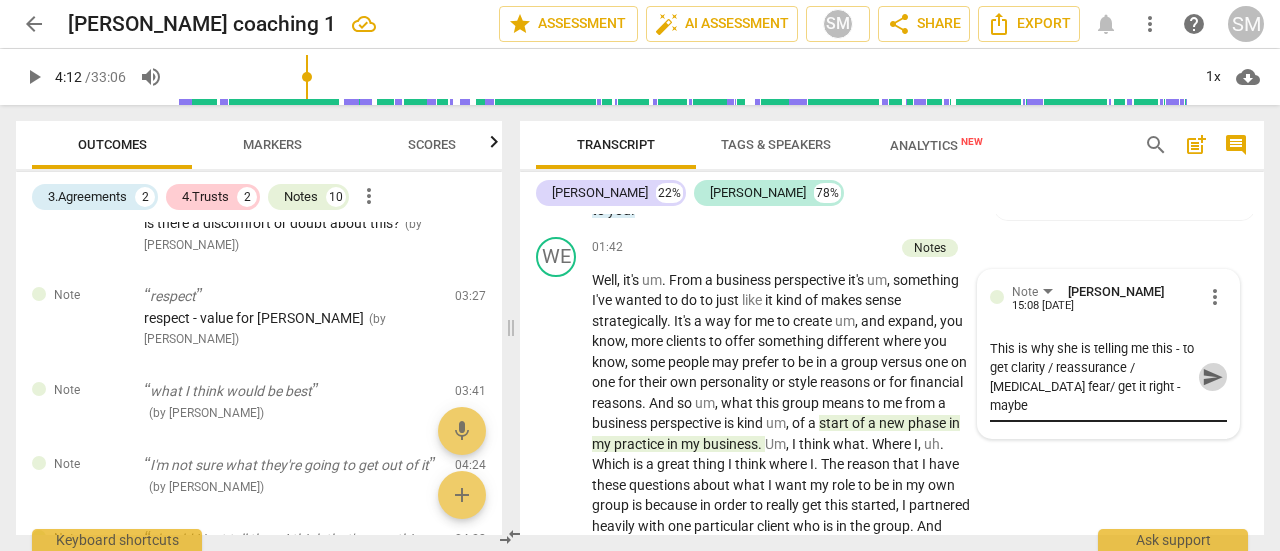 click on "send" at bounding box center [1213, 377] 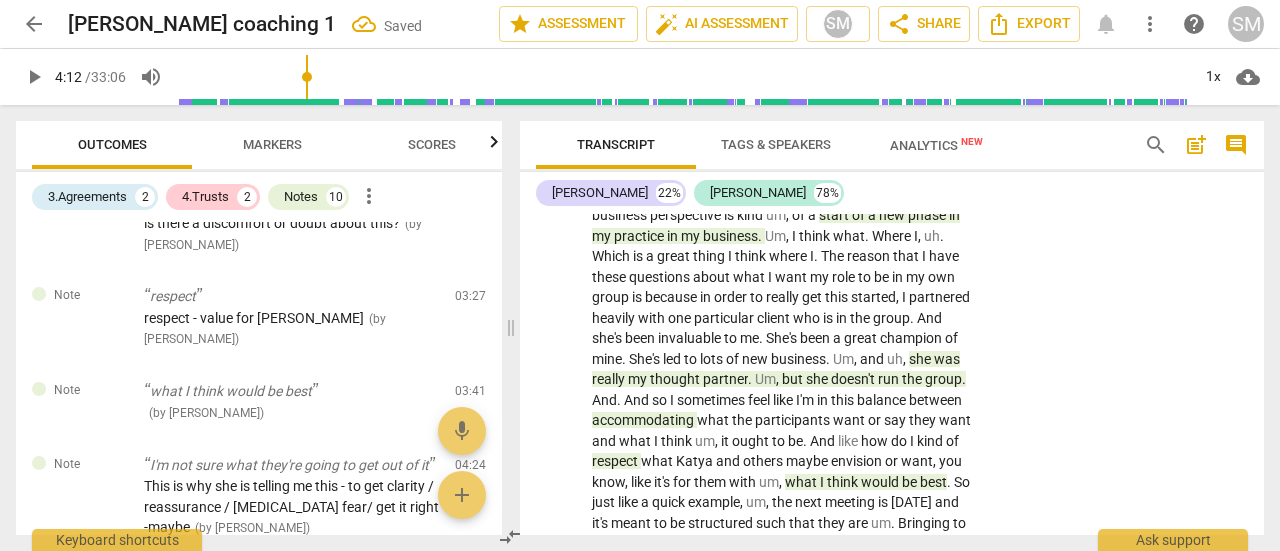 scroll, scrollTop: 1024, scrollLeft: 0, axis: vertical 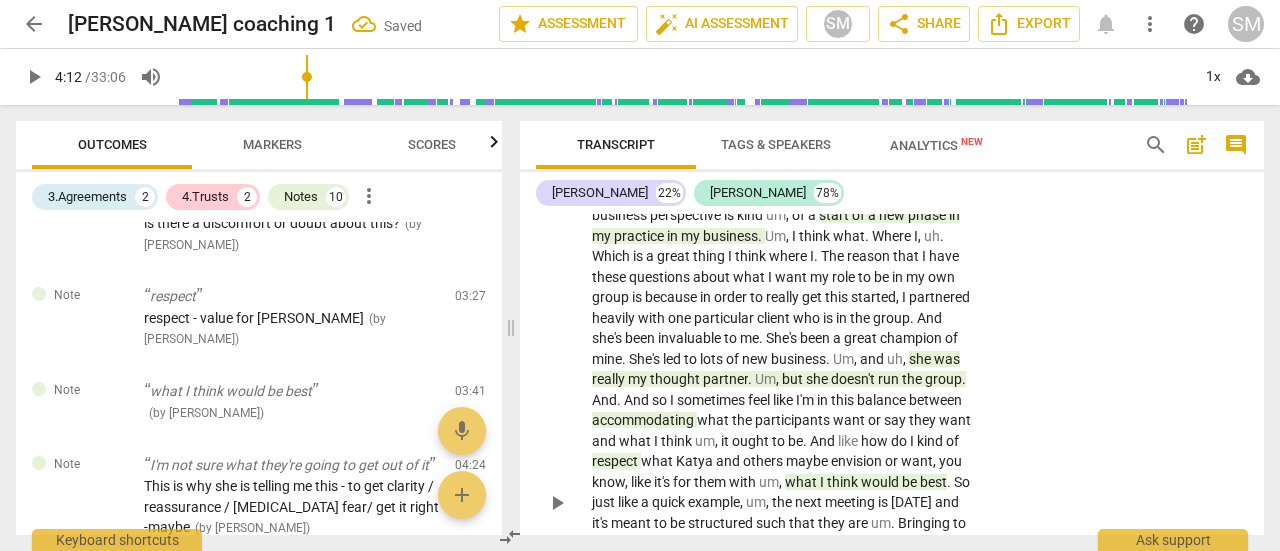 click on "WE play_arrow pause 01:42 + Add competency Notes keyboard_arrow_right Well ,   it's   um .   From   a   business   perspective   it's   um ,   something   I've   wanted   to   do   to   just   like   it   kind   of   makes   sense   strategically .   It's   a   way   for   me   to   create   um ,   and   expand ,   you   know ,   more   clients   to   offer   something   different   where   you   know ,   some   people   may   prefer   to   be   in   a   group   versus   one   on   one   for   their   own   personality   or   style   reasons   or   for   financial   reasons .   And   so   um ,   what   this   group   means   to   me   from   a   business   perspective   is   kind   um ,   of   a   start   of   a   new   phase   in   my   practice   in   my   business .   Um ,   I   think   what .   Where   I ,   uh .   Which   is   a   great   thing   I   think   where   I .   The   reason   that   I   have   these   questions   about   what   I   want   my   role   to   be   in   my   own   group   is     in" at bounding box center (892, 486) 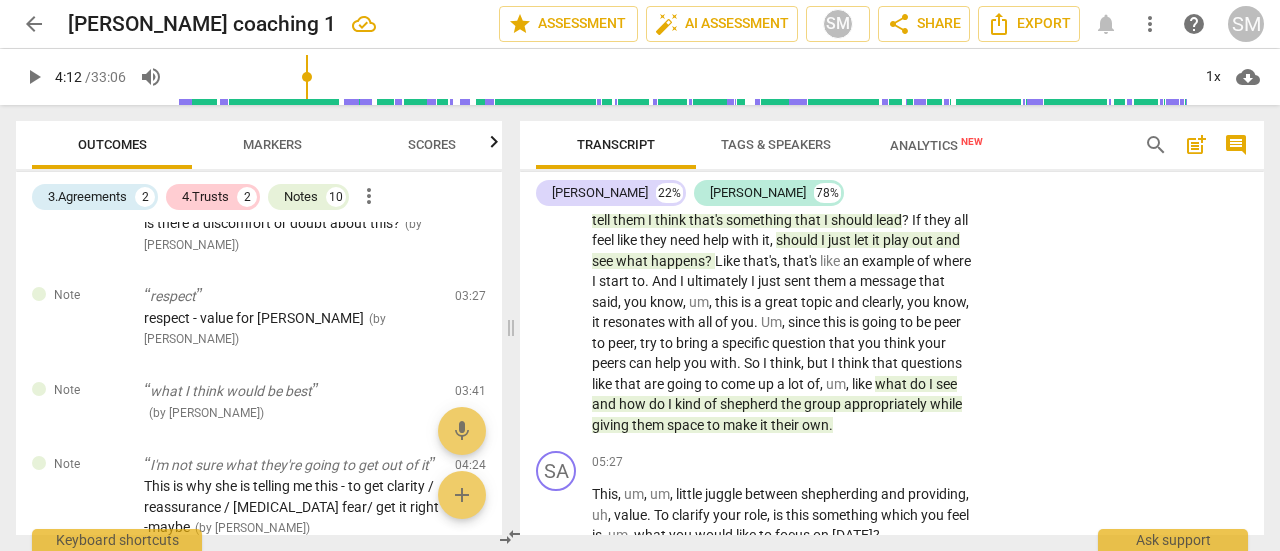 scroll, scrollTop: 1534, scrollLeft: 0, axis: vertical 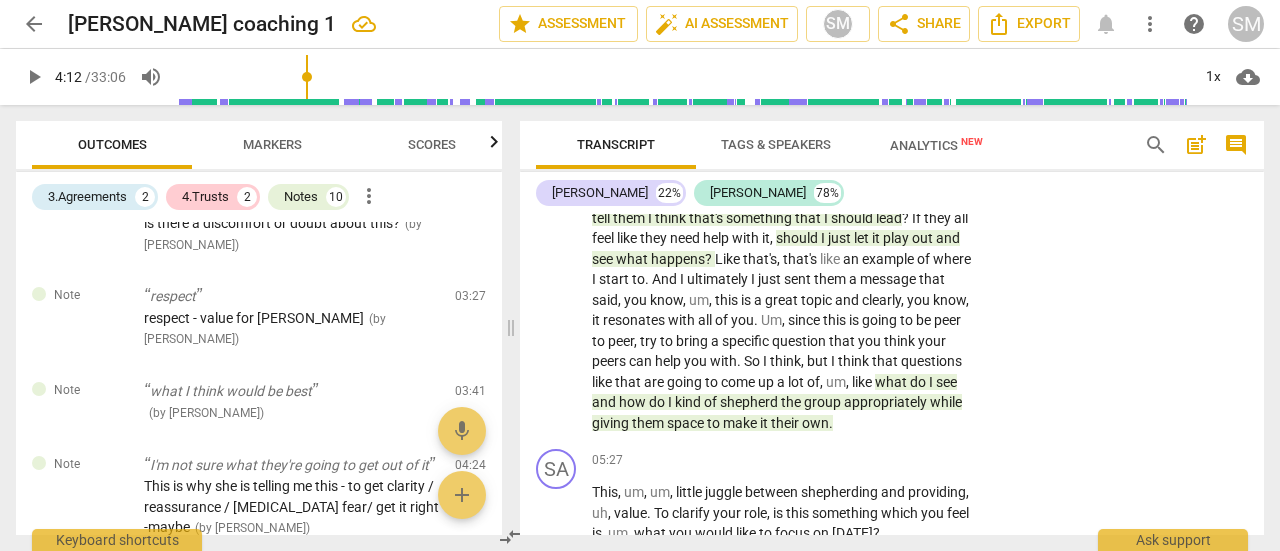 click on "Well ,   it's   um .   From   a   business   perspective   it's   um ,   something   I've   wanted   to   do   to   just   like   it   kind   of   makes   sense   strategically .   It's   a   way   for   me   to   create   um ,   and   expand ,   you   know ,   more   clients   to   offer   something   different   where   you   know ,   some   people   may   prefer   to   be   in   a   group   versus   one   on   one   for   their   own   personality   or   style   reasons   or   for   financial   reasons .   And   so   um ,   what   this   group   means   to   me   from   a   business   perspective   is   kind   um ,   of   a   start   of   a   new   phase   in   my   practice   in   my   business .   Um ,   I   think   what .   Where   I ,   uh .   Which   is   a   great   thing   I   think   where   I .   The   reason   that   I   have   these   questions   about   what   I   want   my   role   to   be   in   my   own   group   is   because   in   order   to   really   get   this   started ,   I       with" at bounding box center [782, -7] 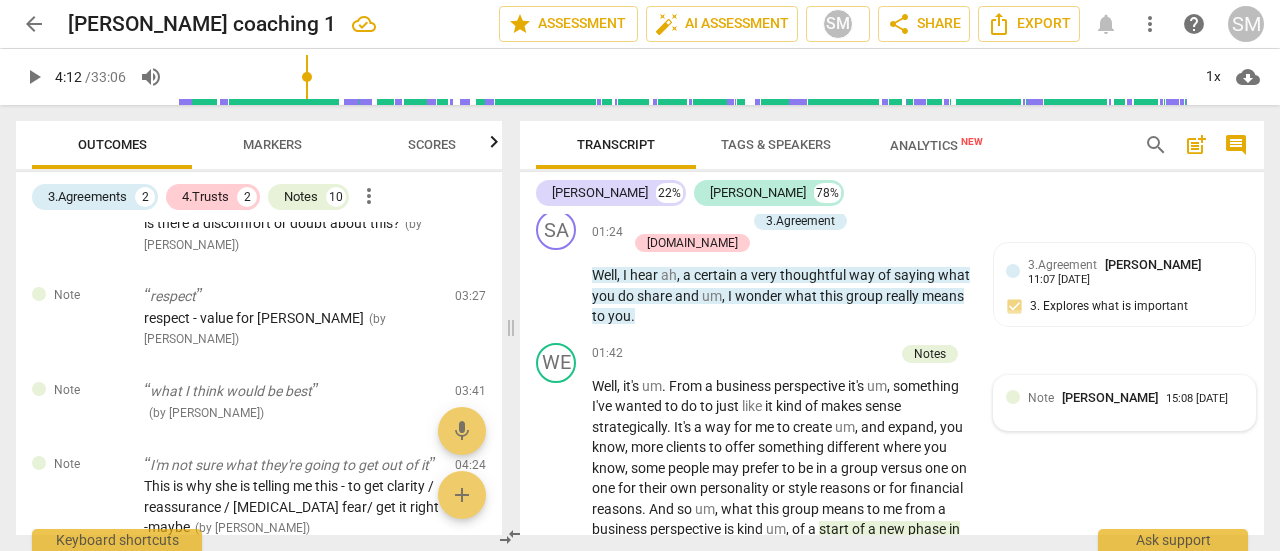 scroll, scrollTop: 706, scrollLeft: 0, axis: vertical 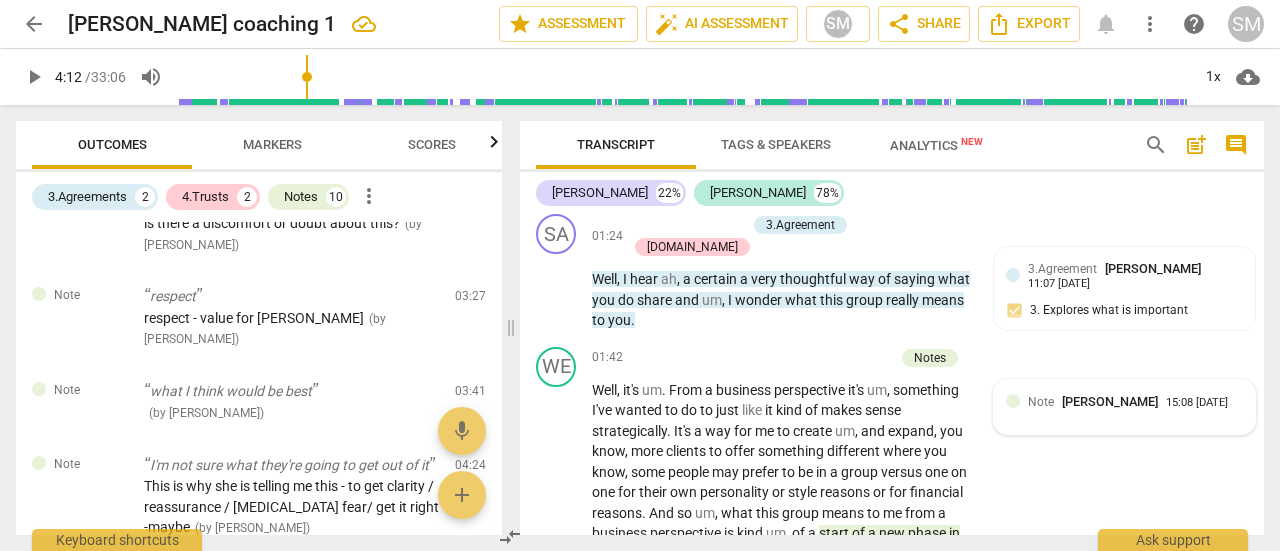 click on "Note [PERSON_NAME] Chawla 15:08 [DATE]" at bounding box center (1124, 407) 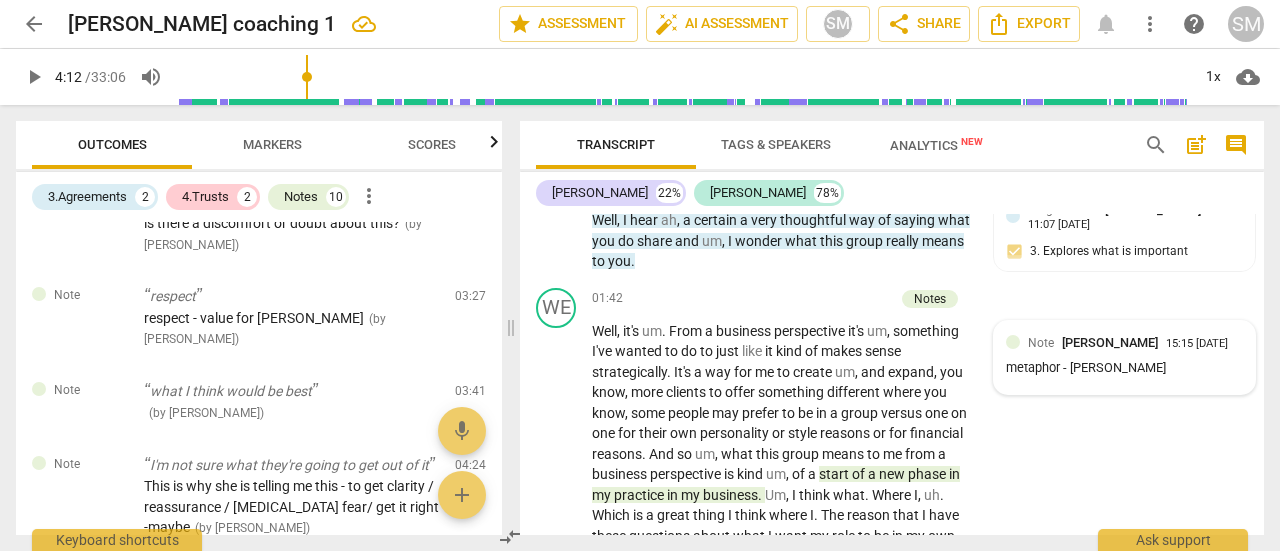 scroll, scrollTop: 771, scrollLeft: 0, axis: vertical 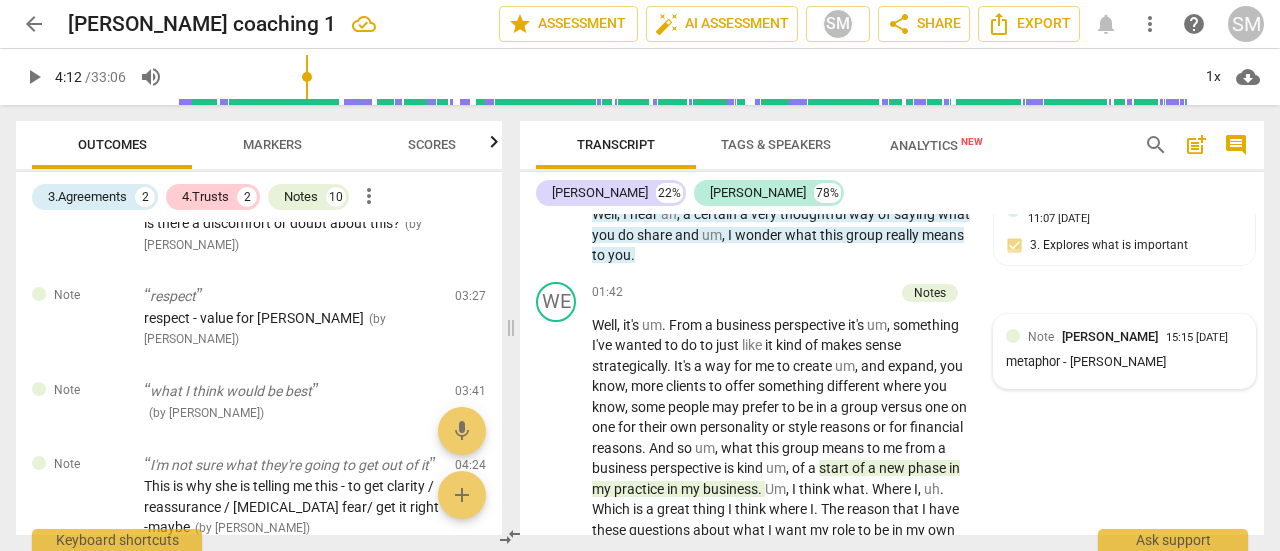 click on "metaphor - [PERSON_NAME]" at bounding box center [1124, 362] 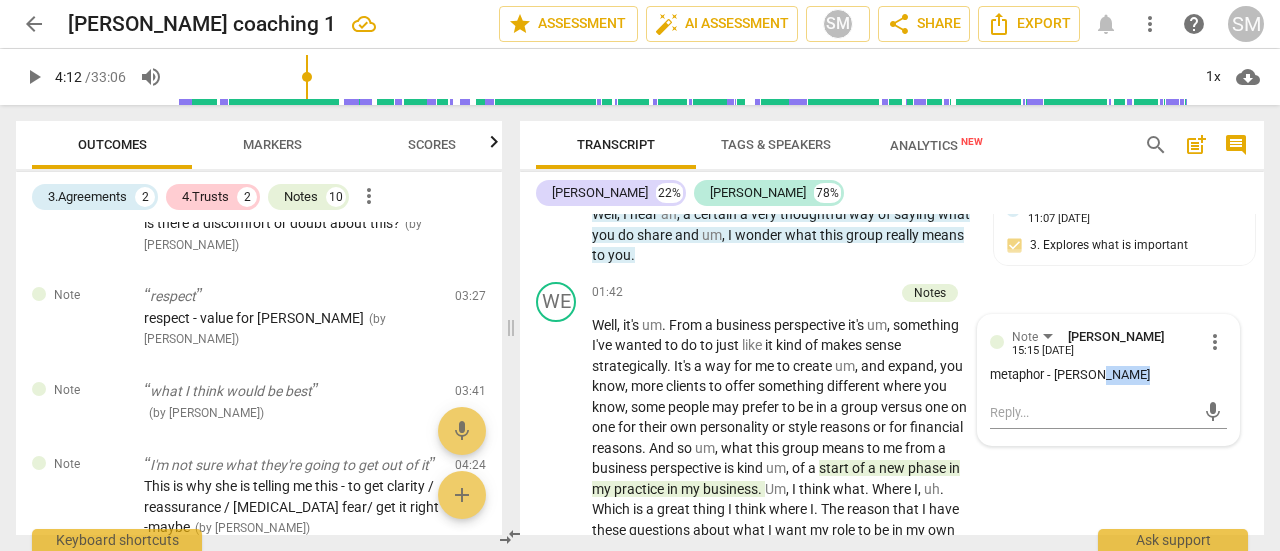 click on "metaphor - [PERSON_NAME]" at bounding box center [1108, 375] 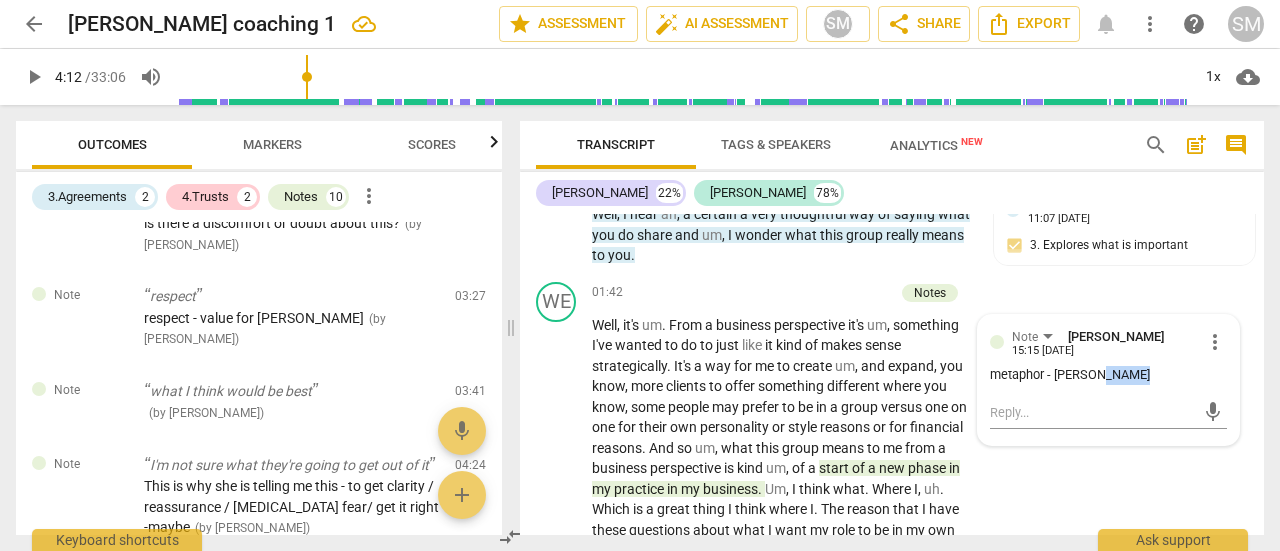 click on "metaphor - [PERSON_NAME]" at bounding box center (1108, 375) 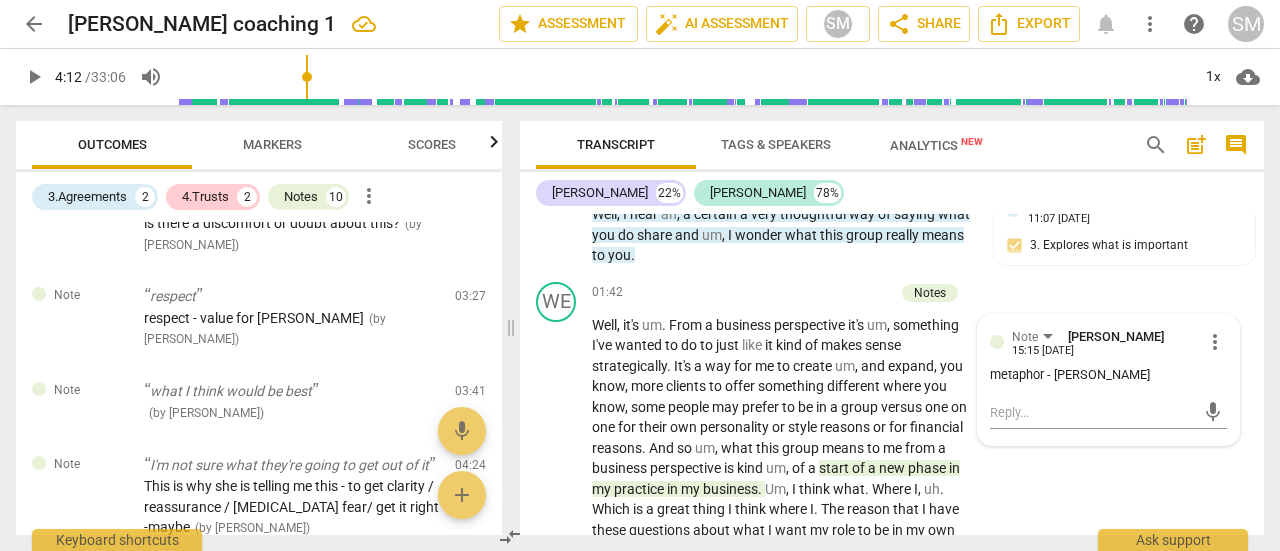 click on "metaphor - [PERSON_NAME]" at bounding box center [1108, 375] 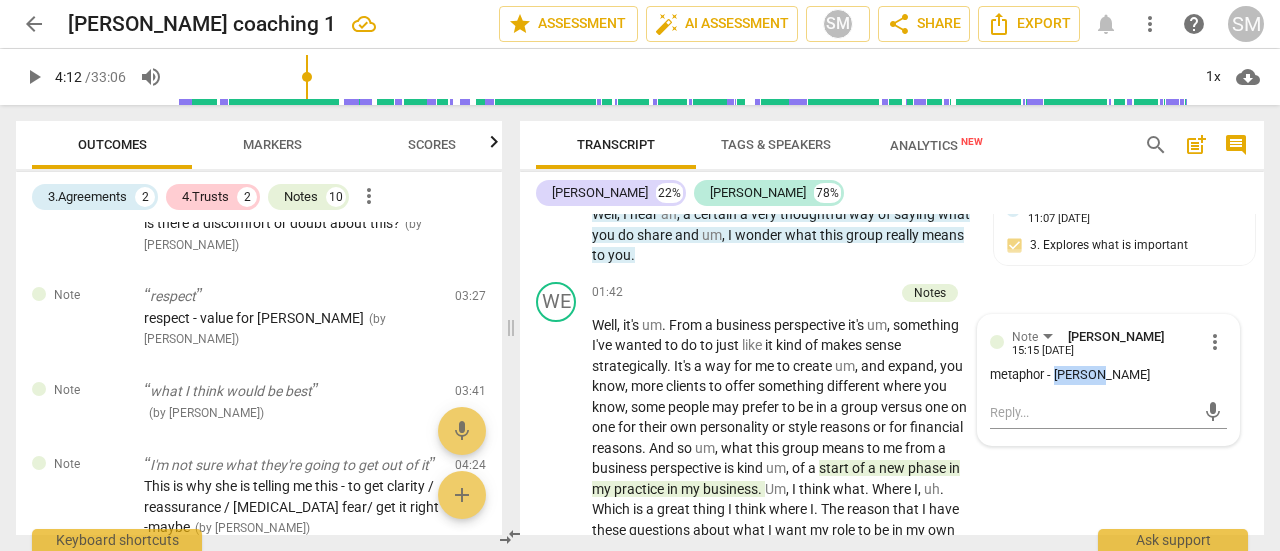 click on "metaphor - [PERSON_NAME]" at bounding box center [1108, 375] 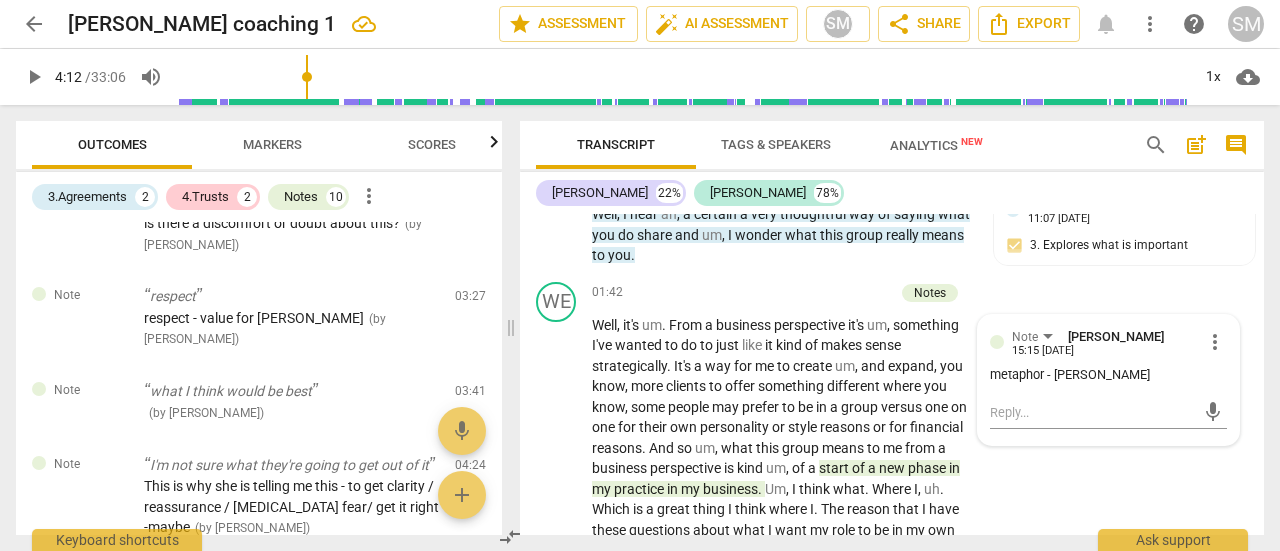 click on "metaphor - [PERSON_NAME]" at bounding box center (1108, 375) 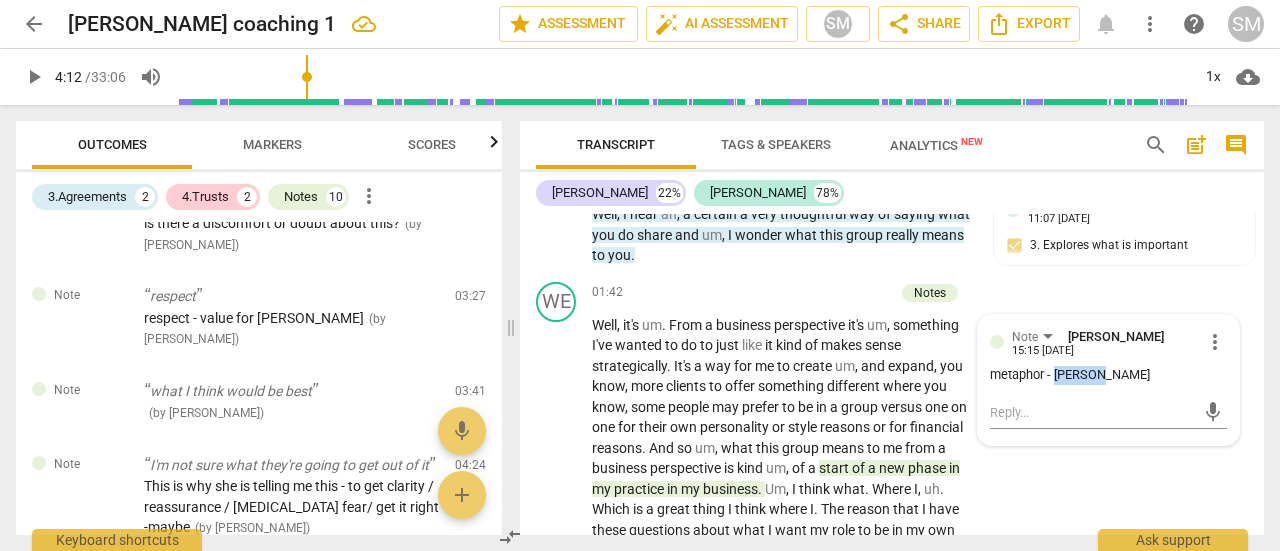 click on "metaphor - [PERSON_NAME]" at bounding box center [1108, 375] 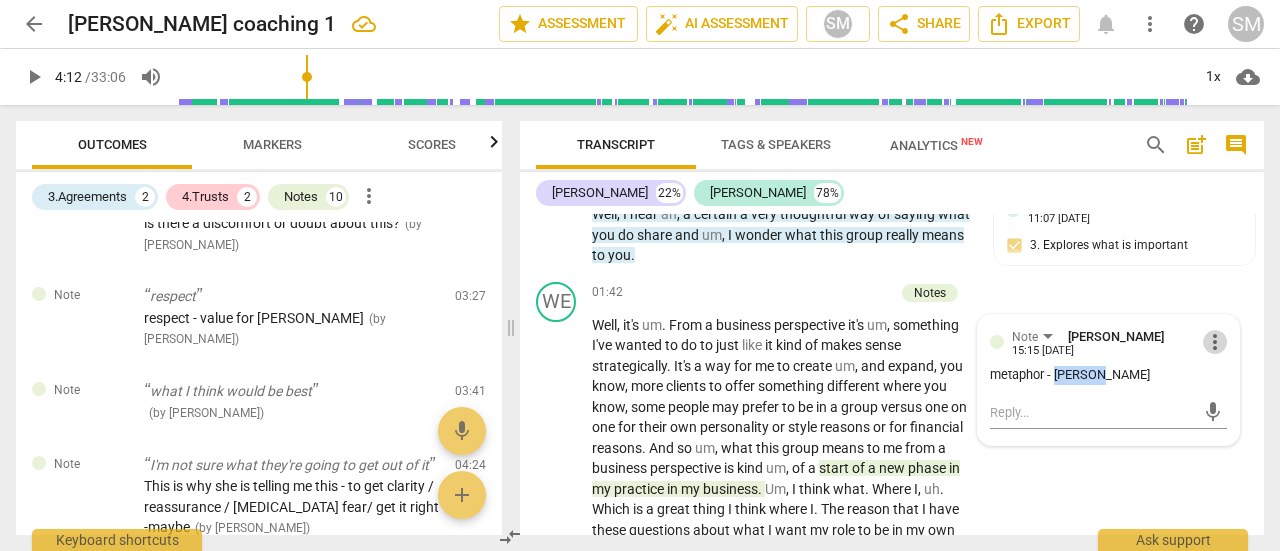 click on "more_vert" at bounding box center (1215, 342) 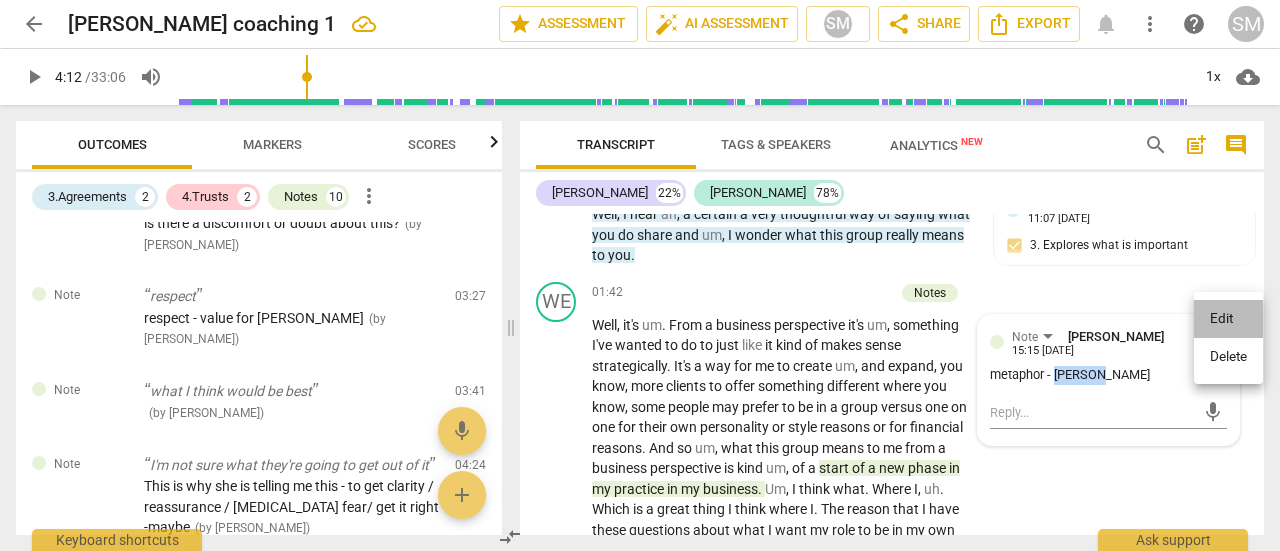 click on "Edit" at bounding box center [1228, 319] 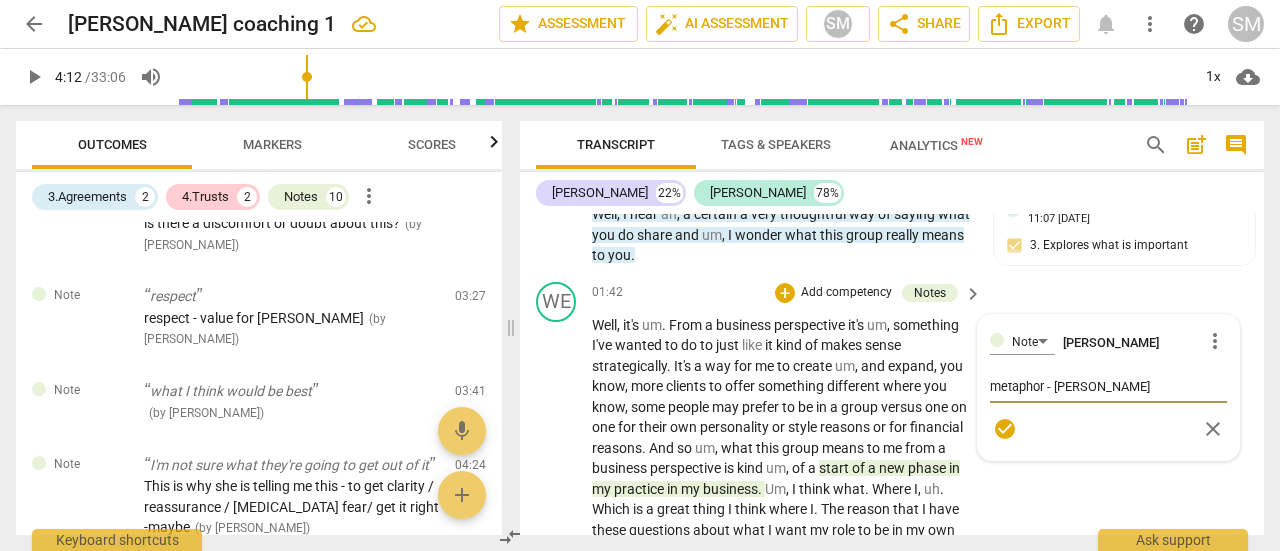 click on "metaphor - [PERSON_NAME]" at bounding box center [1108, 386] 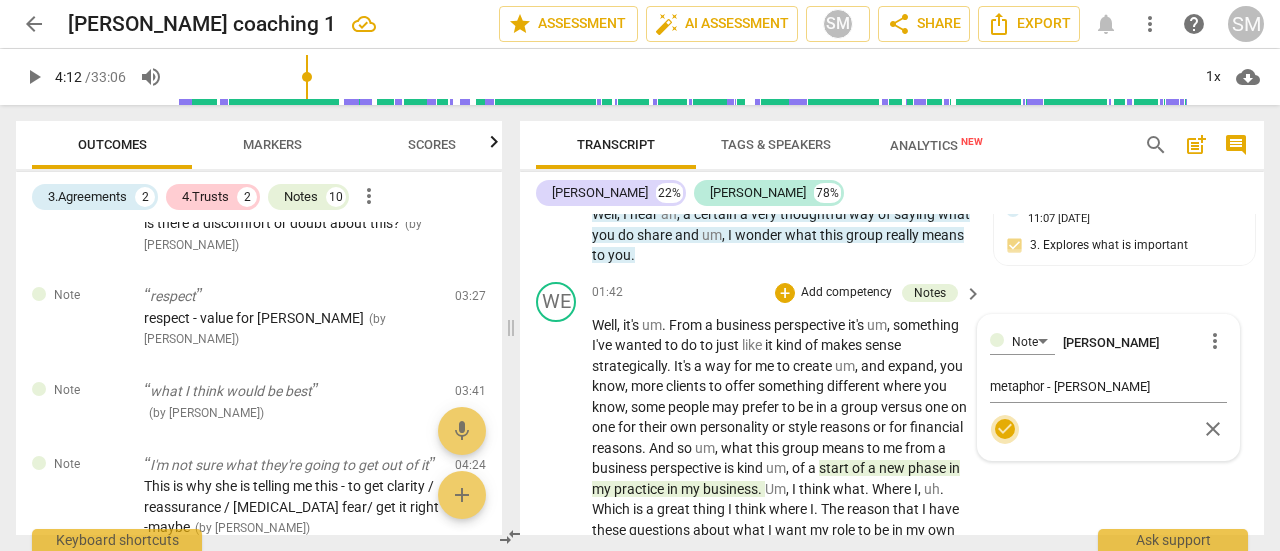 click on "check_circle" at bounding box center [1005, 429] 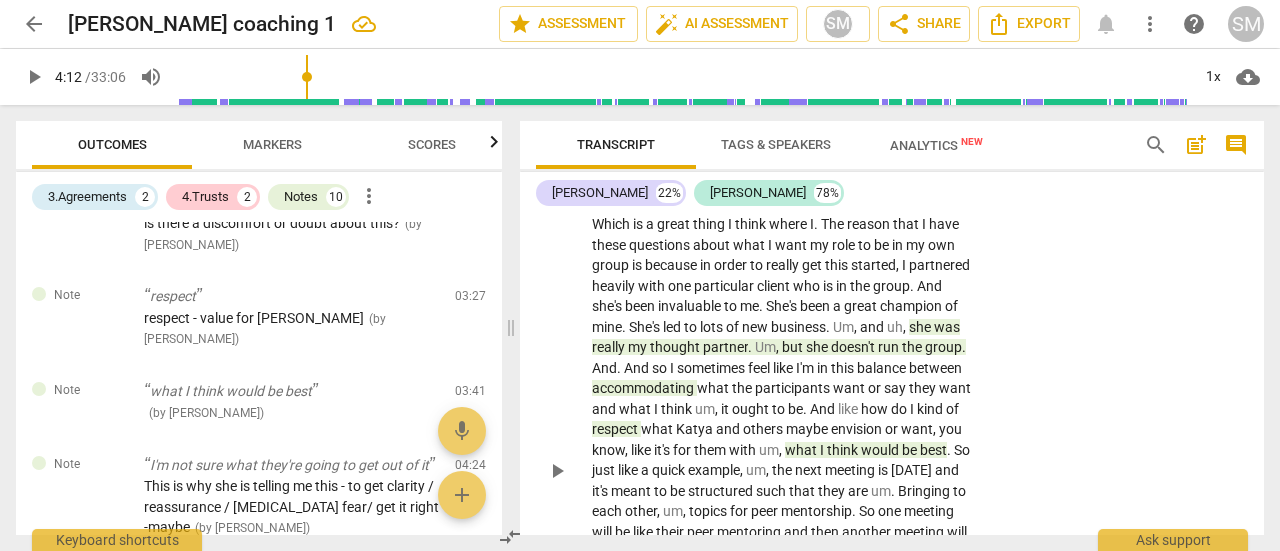 scroll, scrollTop: 1064, scrollLeft: 0, axis: vertical 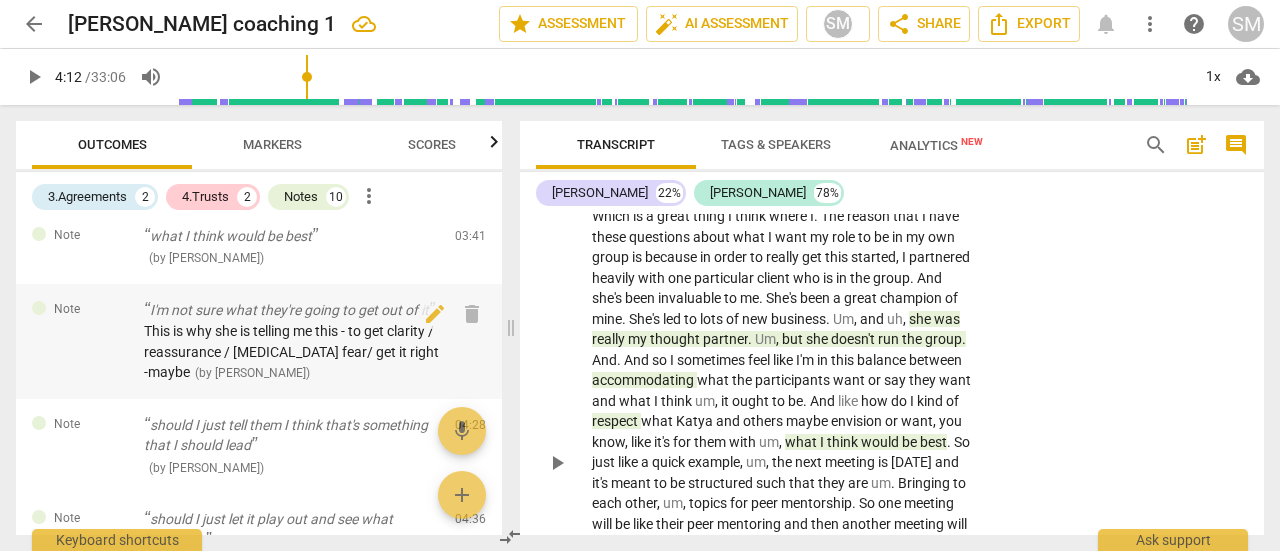 click on "This is why she is telling me this - to get clarity / reassurance / [MEDICAL_DATA] fear/ get it right -maybe" at bounding box center [291, 351] 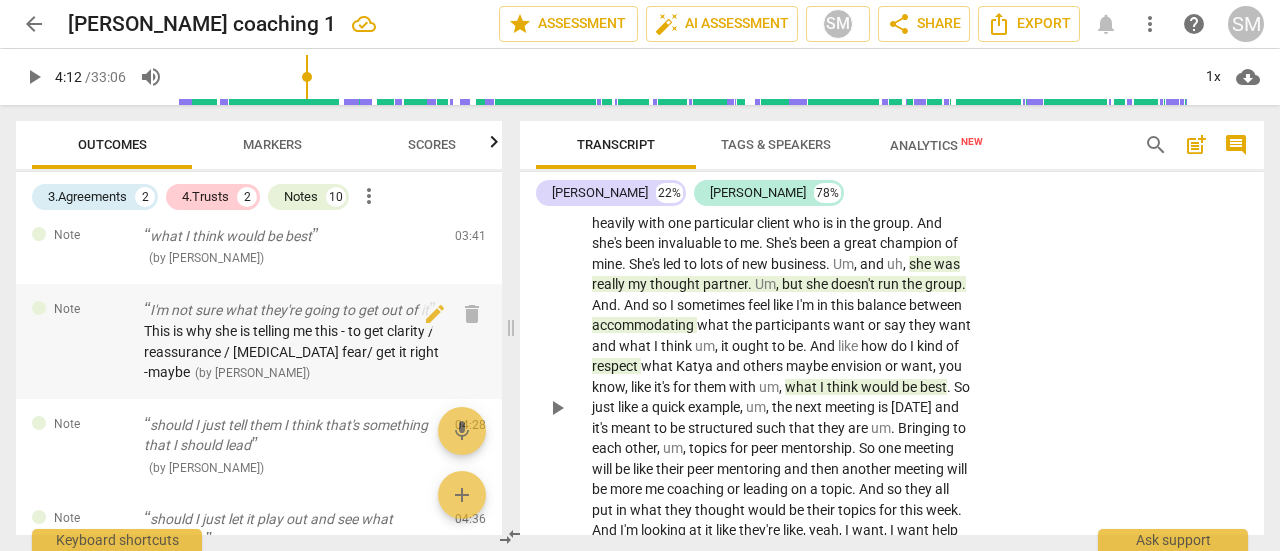scroll, scrollTop: 1133, scrollLeft: 0, axis: vertical 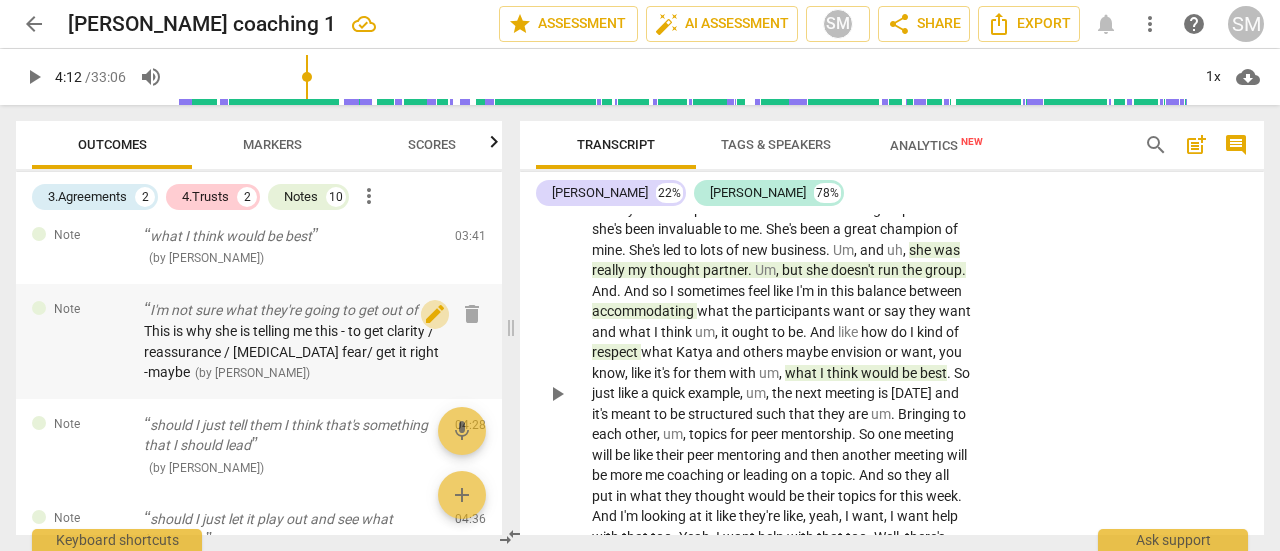 click on "edit" at bounding box center (435, 314) 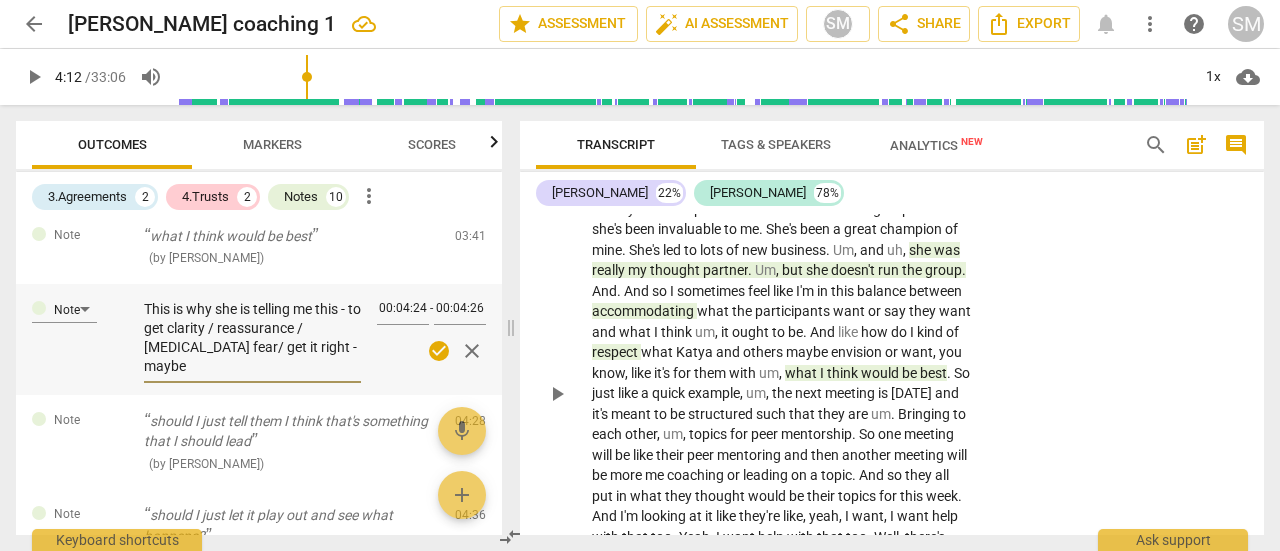 click on "This is why she is telling me this - to get clarity / reassurance / [MEDICAL_DATA] fear/ get it right -maybe" at bounding box center [252, 338] 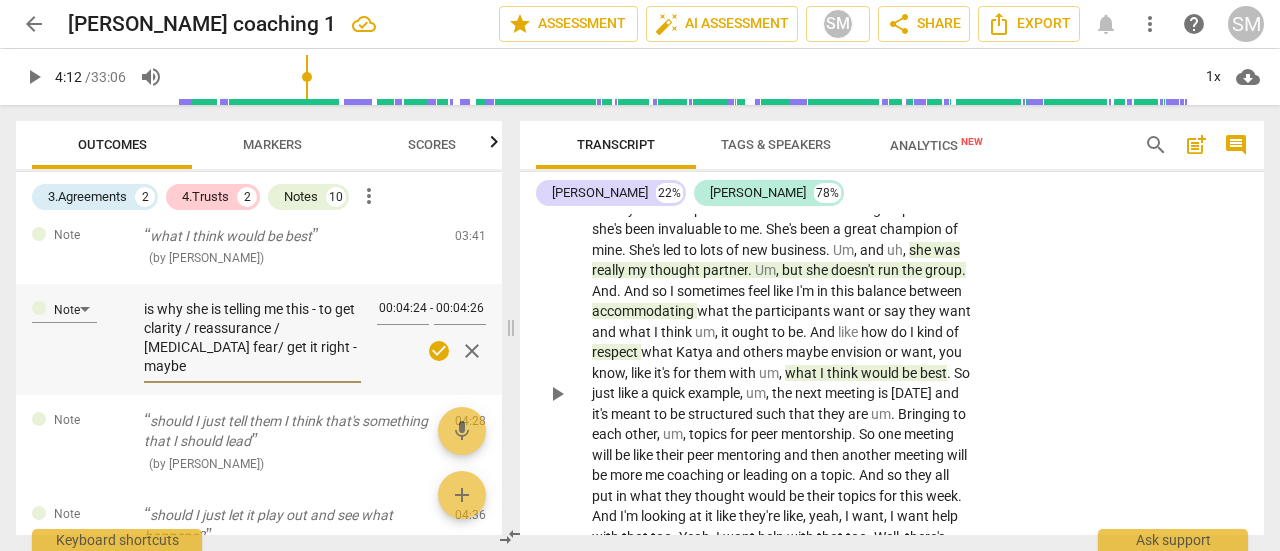 click on "is why she is telling me this - to get clarity / reassurance / [MEDICAL_DATA] fear/ get it right -maybe" at bounding box center (252, 338) 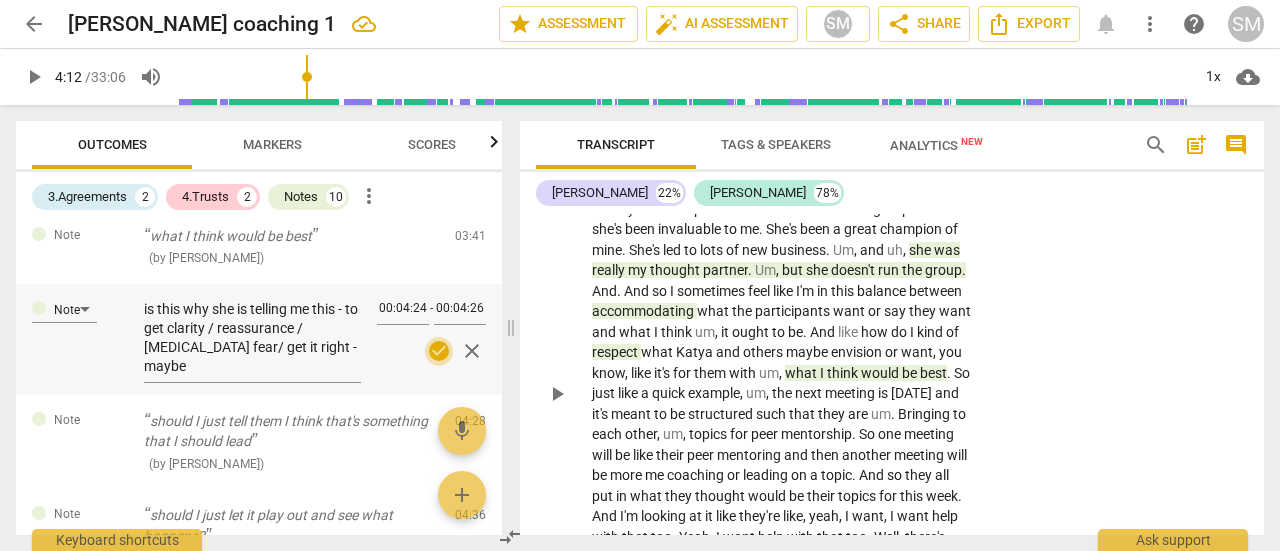click on "check_circle" at bounding box center (439, 351) 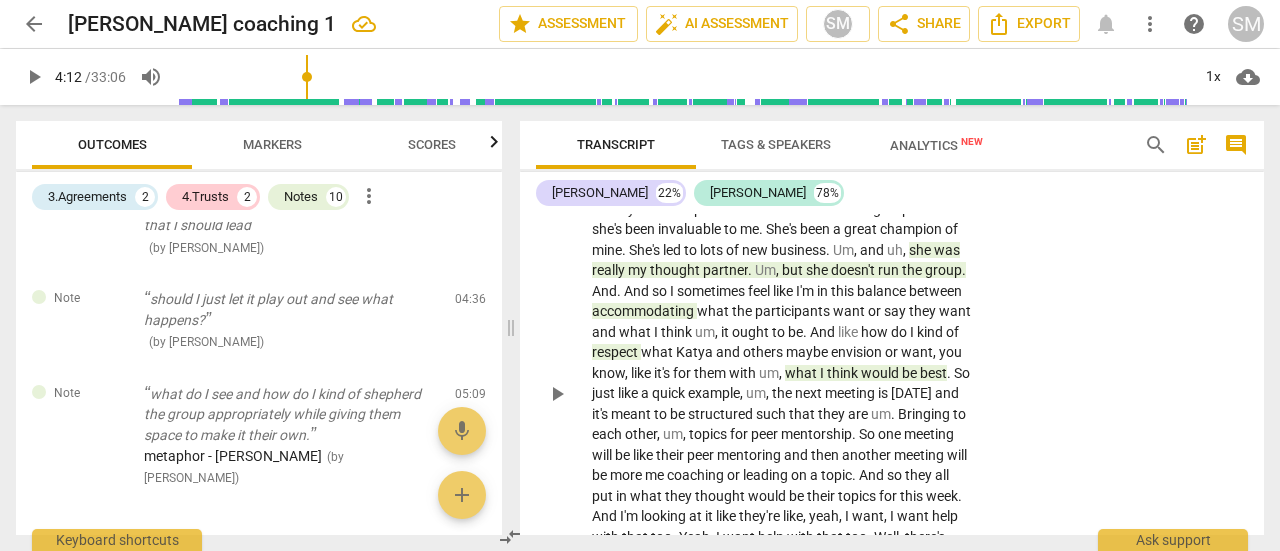 scroll, scrollTop: 1369, scrollLeft: 0, axis: vertical 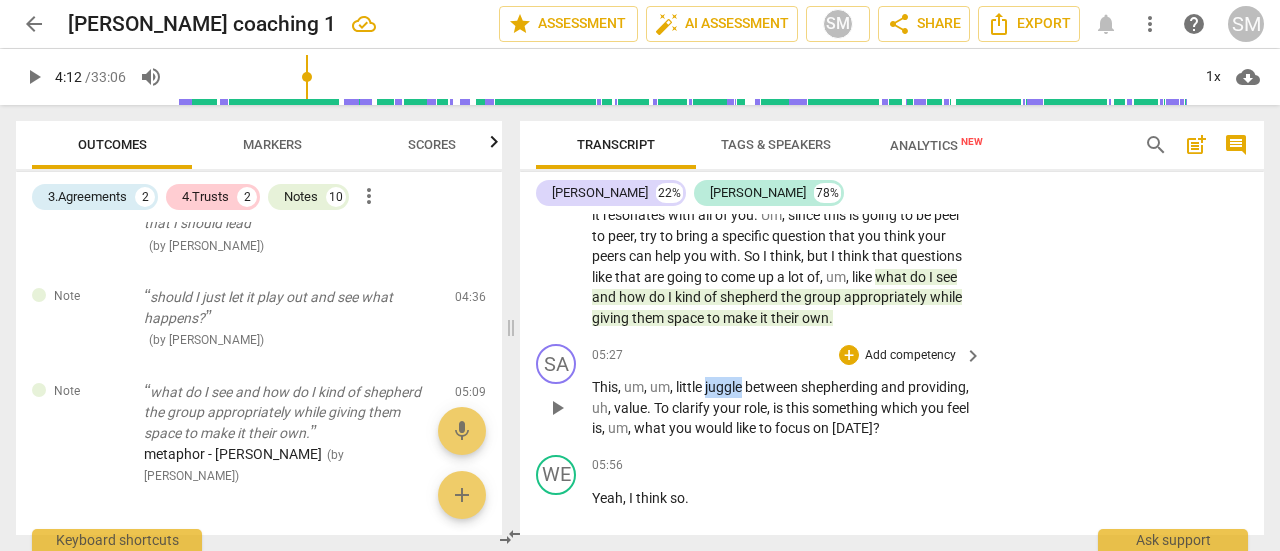 drag, startPoint x: 707, startPoint y: 409, endPoint x: 746, endPoint y: 407, distance: 39.051247 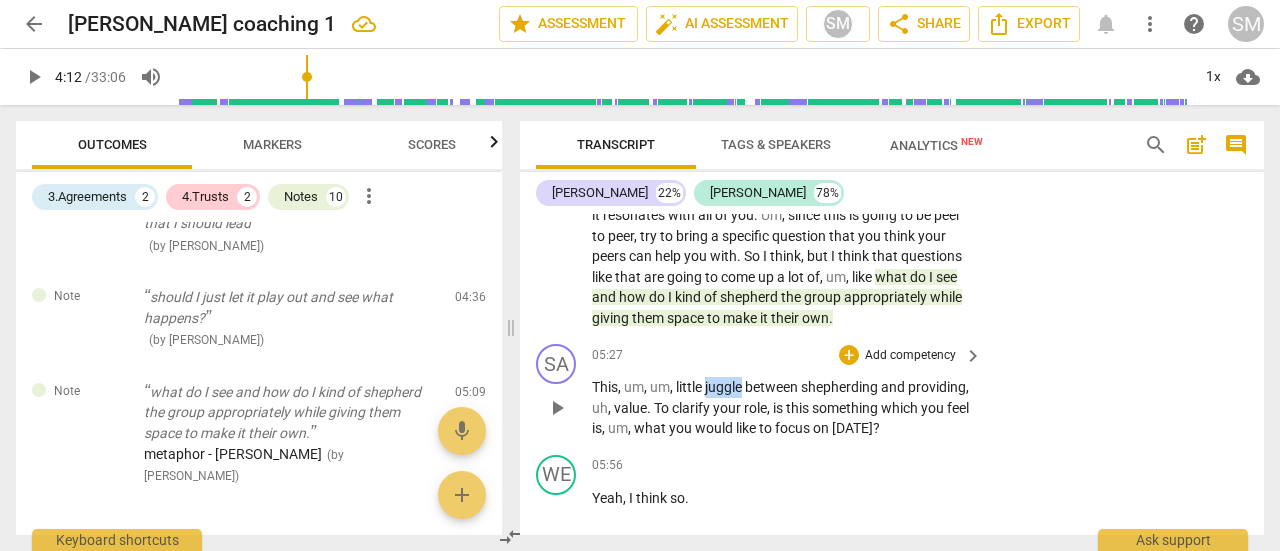 click on "juggle" at bounding box center [725, 387] 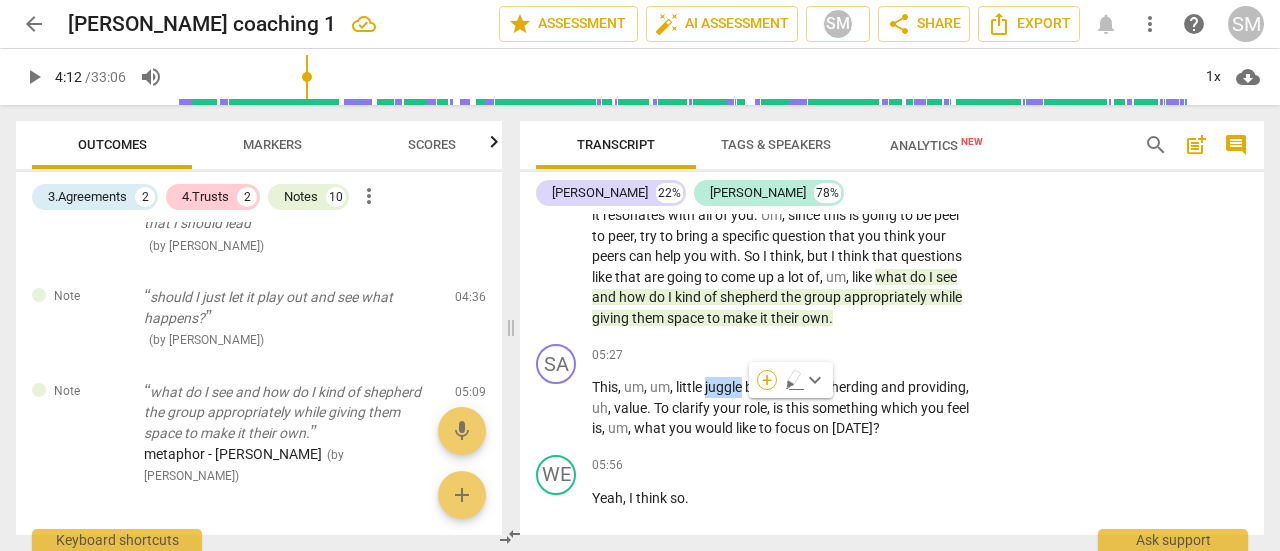 click on "+" at bounding box center (767, 380) 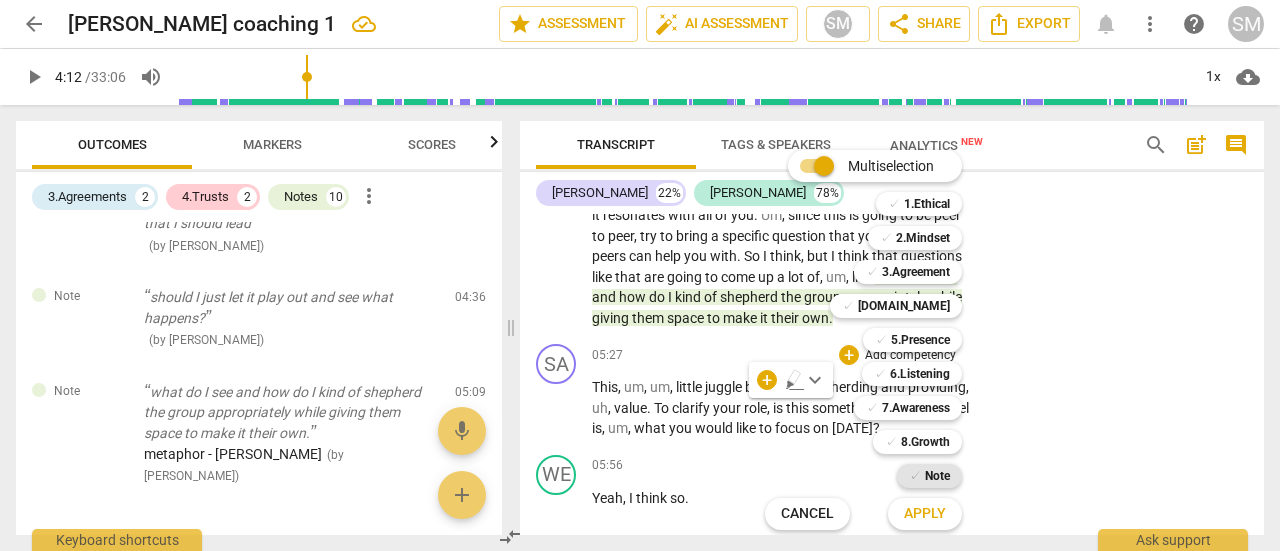 click on "Note" at bounding box center [937, 476] 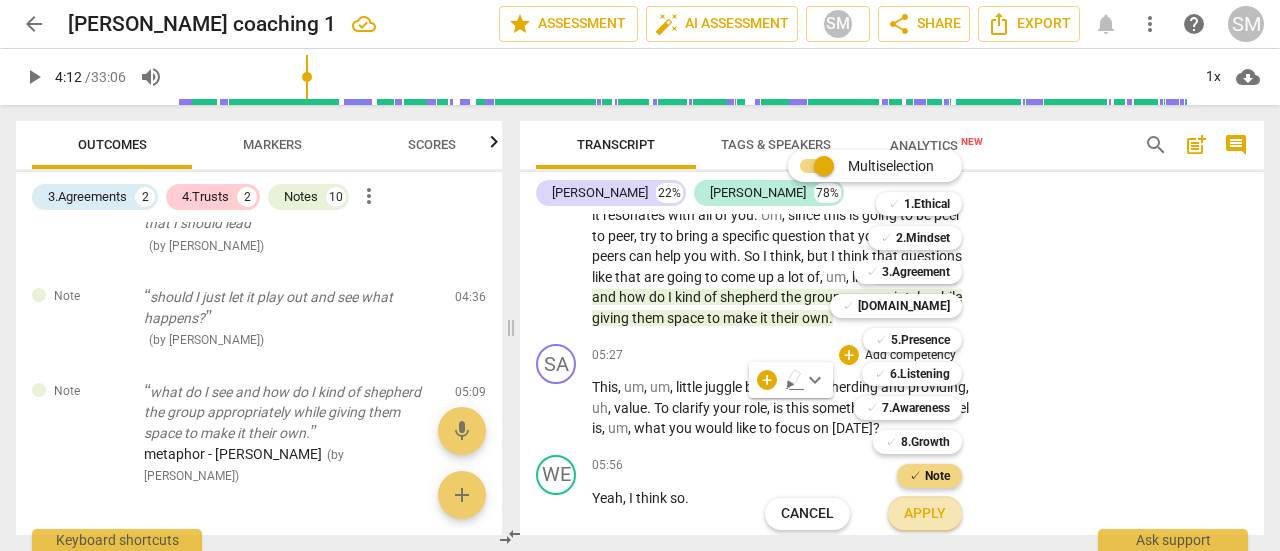 click on "Apply" at bounding box center (925, 514) 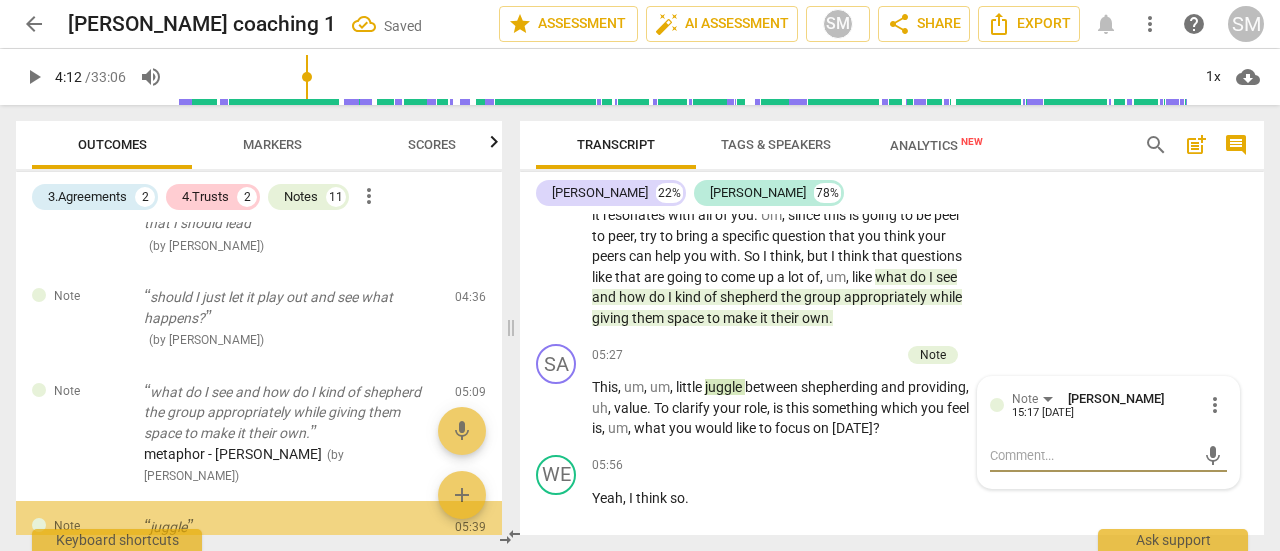 scroll, scrollTop: 1508, scrollLeft: 0, axis: vertical 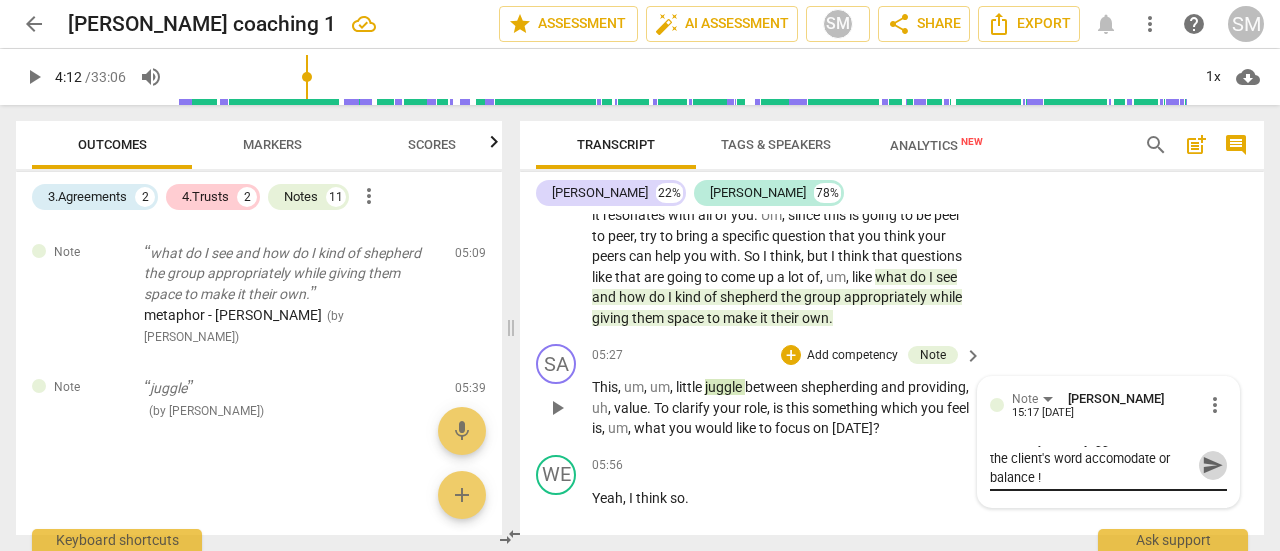 click on "send" at bounding box center (1213, 465) 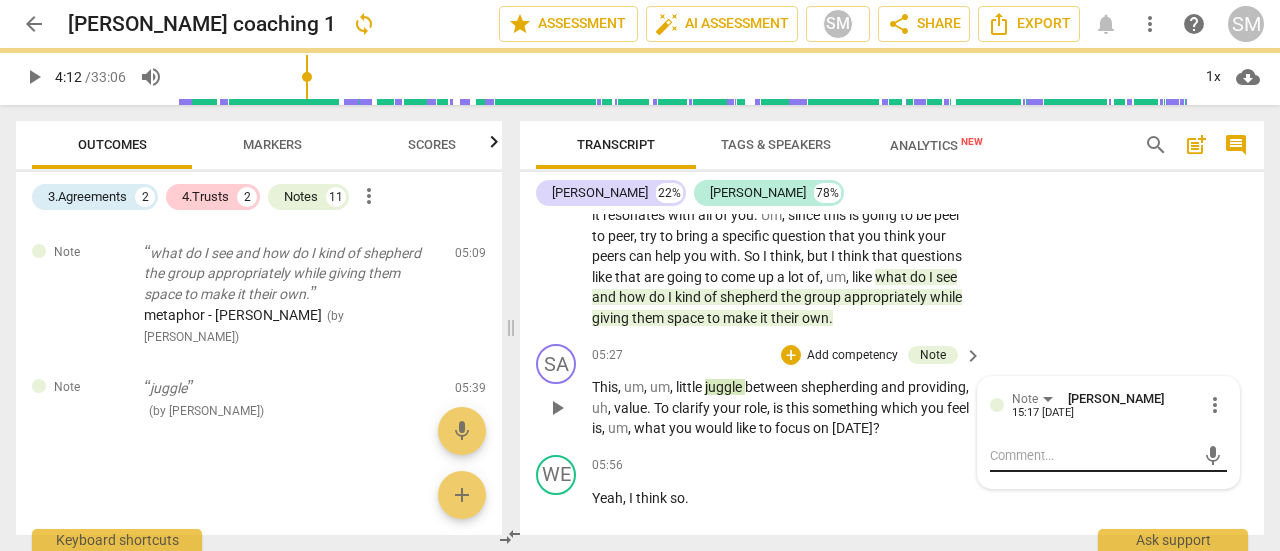 scroll, scrollTop: 0, scrollLeft: 0, axis: both 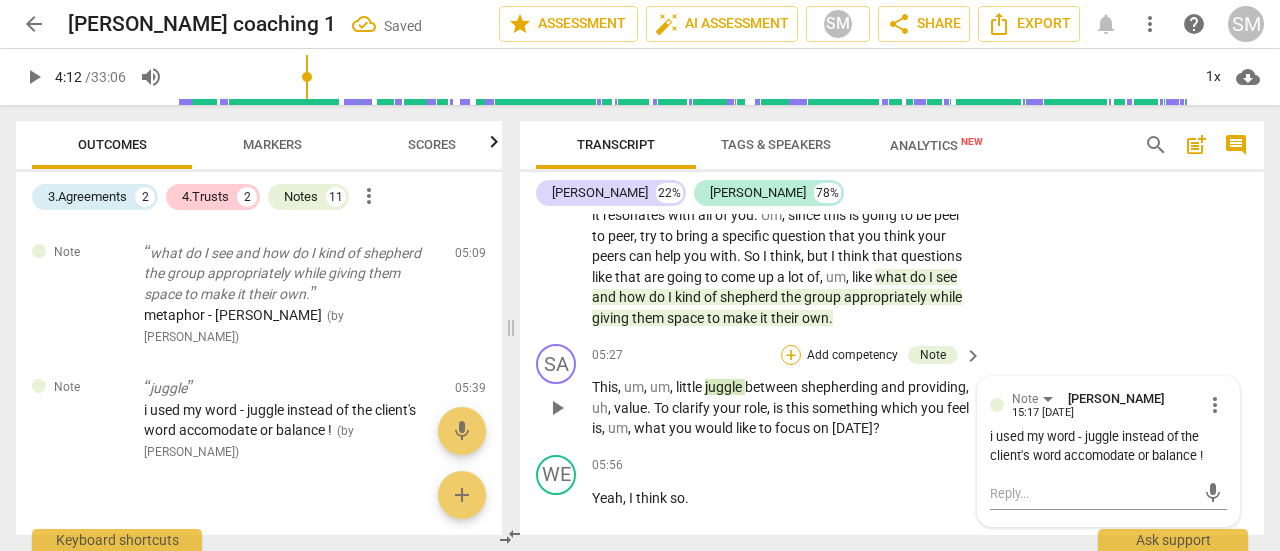 click on "+" at bounding box center (791, 355) 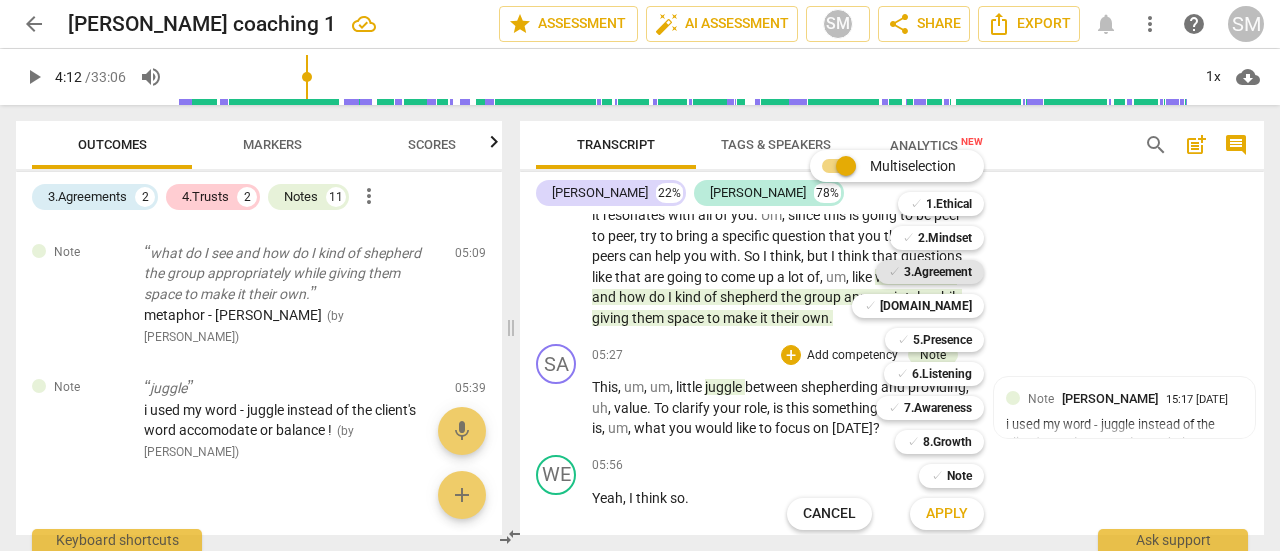 click on "3.Agreement" at bounding box center (938, 272) 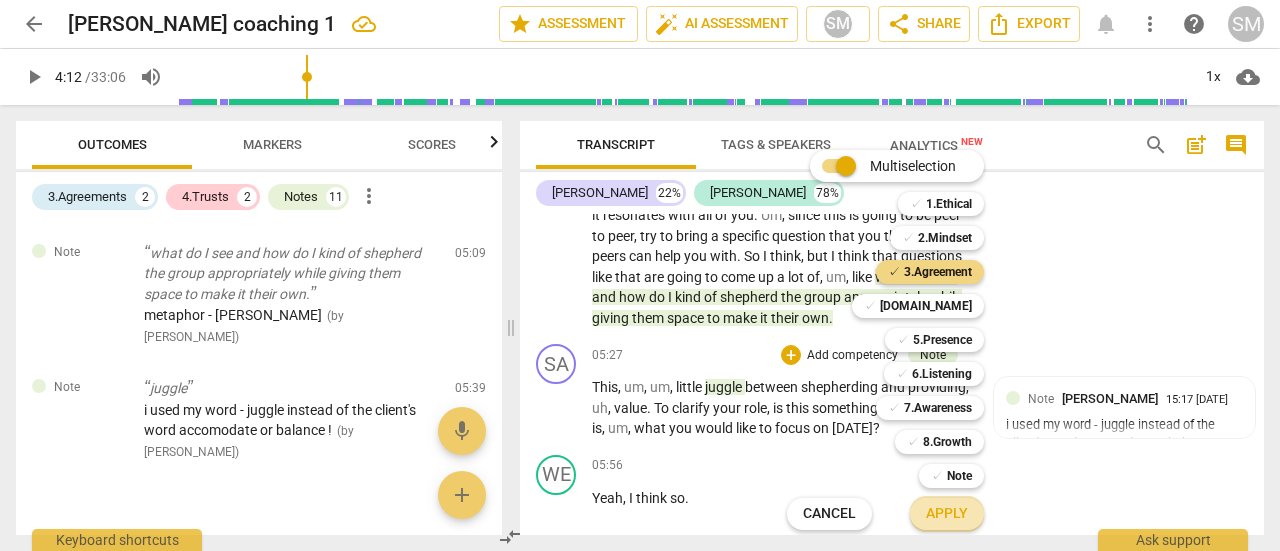 click on "Apply" at bounding box center (947, 514) 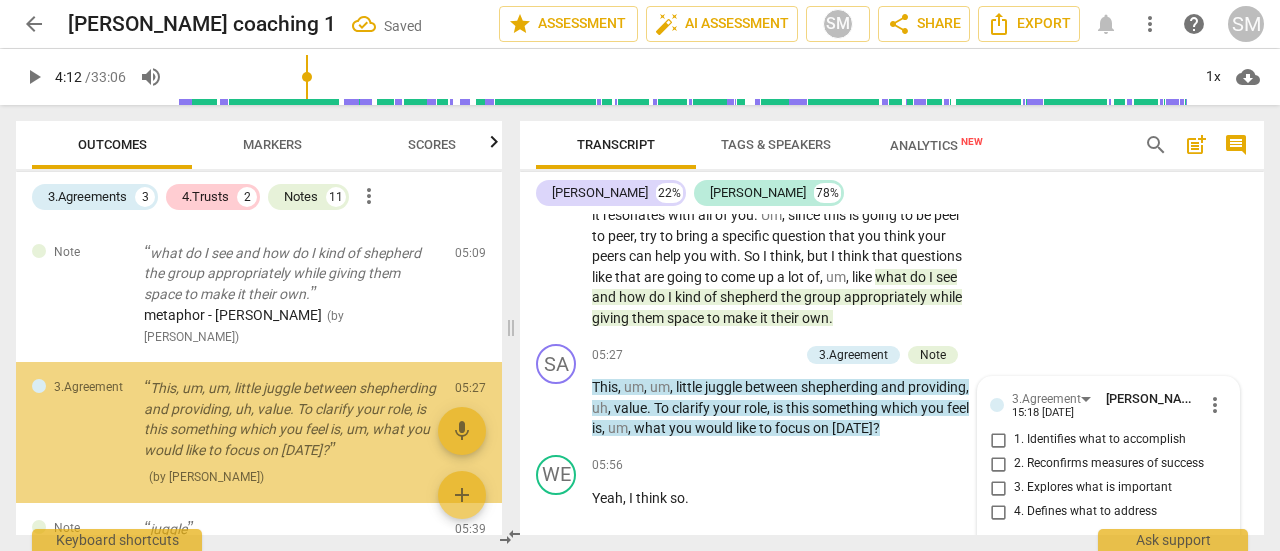 scroll, scrollTop: 1840, scrollLeft: 0, axis: vertical 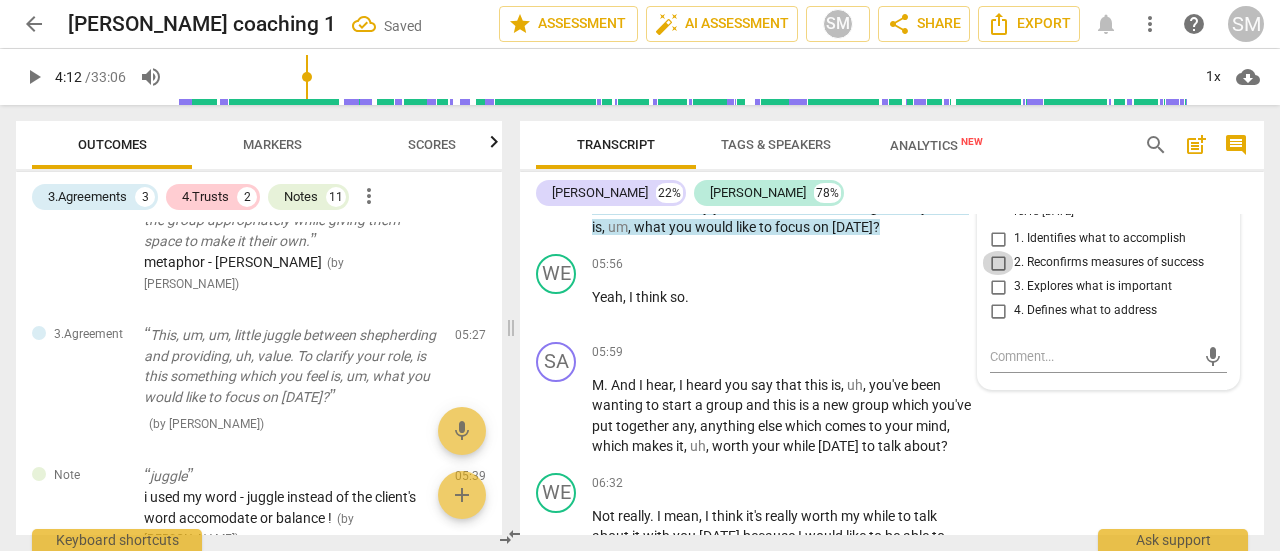 click on "2. Reconfirms measures of success" at bounding box center [998, 263] 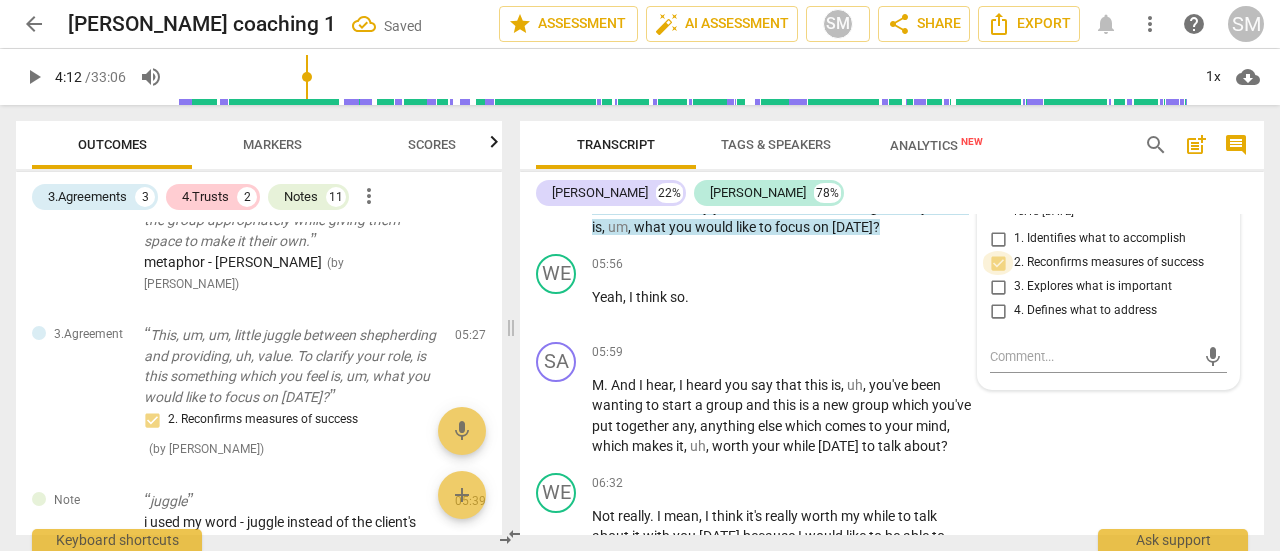 click on "2. Reconfirms measures of success" at bounding box center (998, 263) 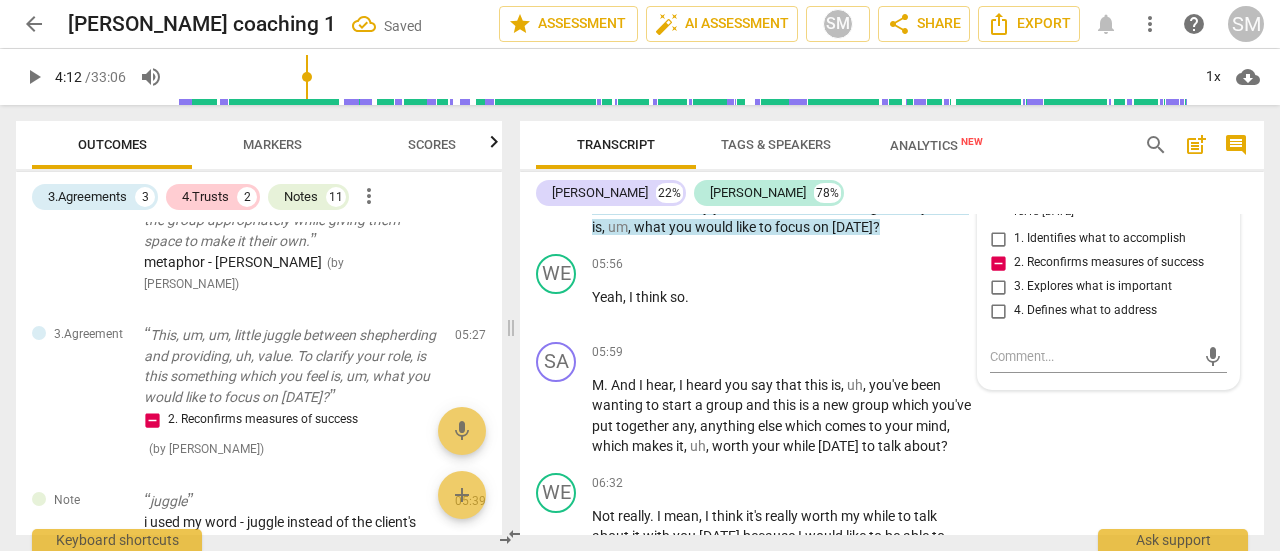 click on "1. Identifies what to accomplish" at bounding box center [998, 239] 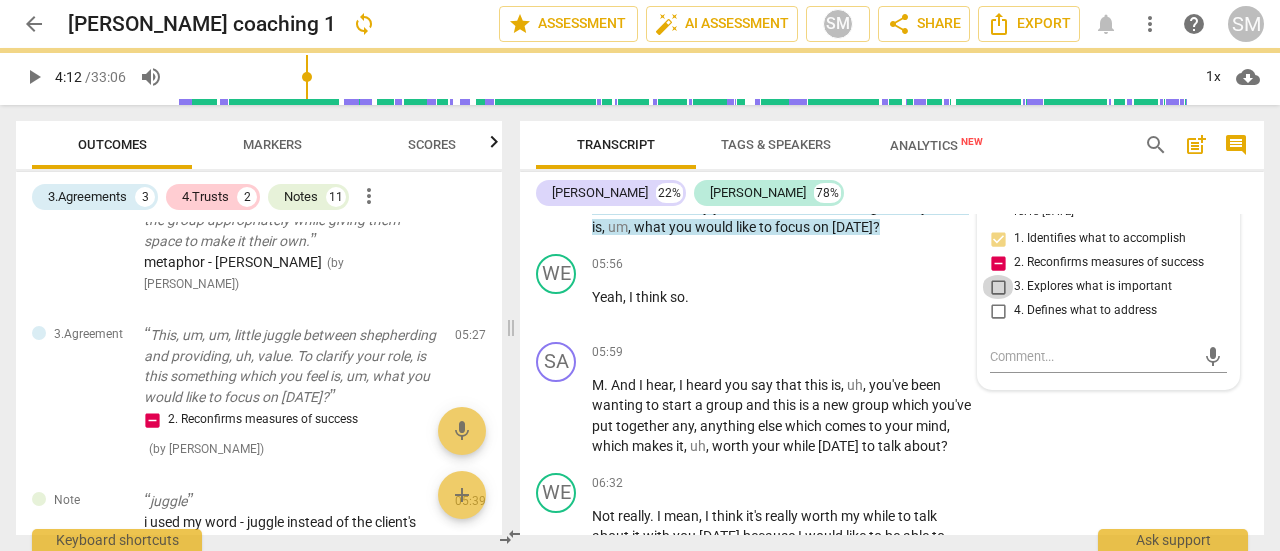 click on "3. Explores what is important" at bounding box center (998, 287) 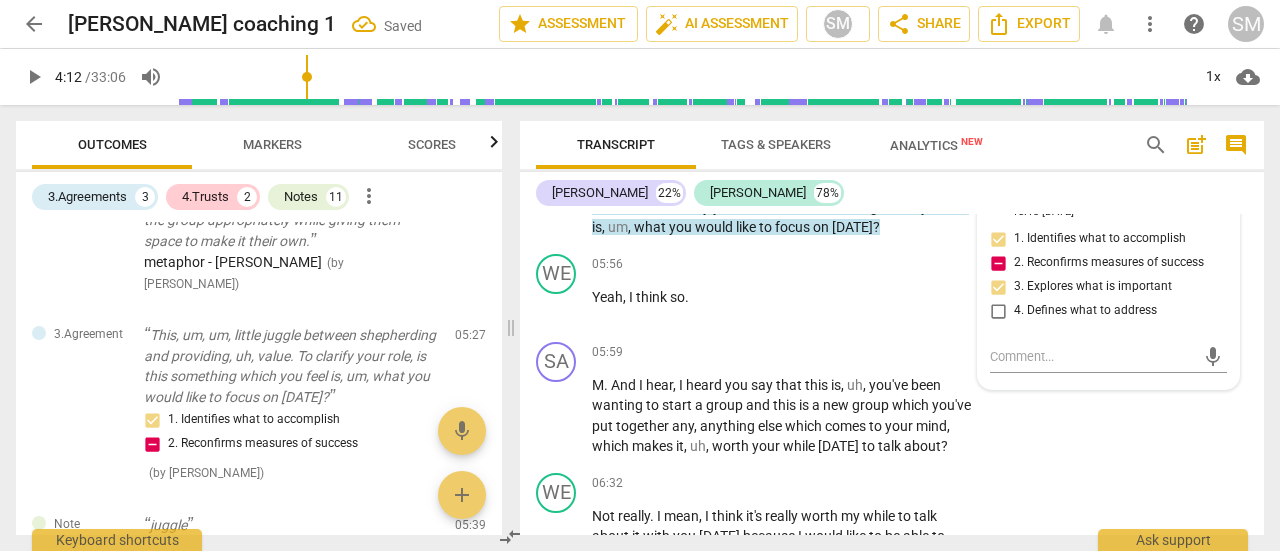 click on "4. Defines what to address" at bounding box center (998, 311) 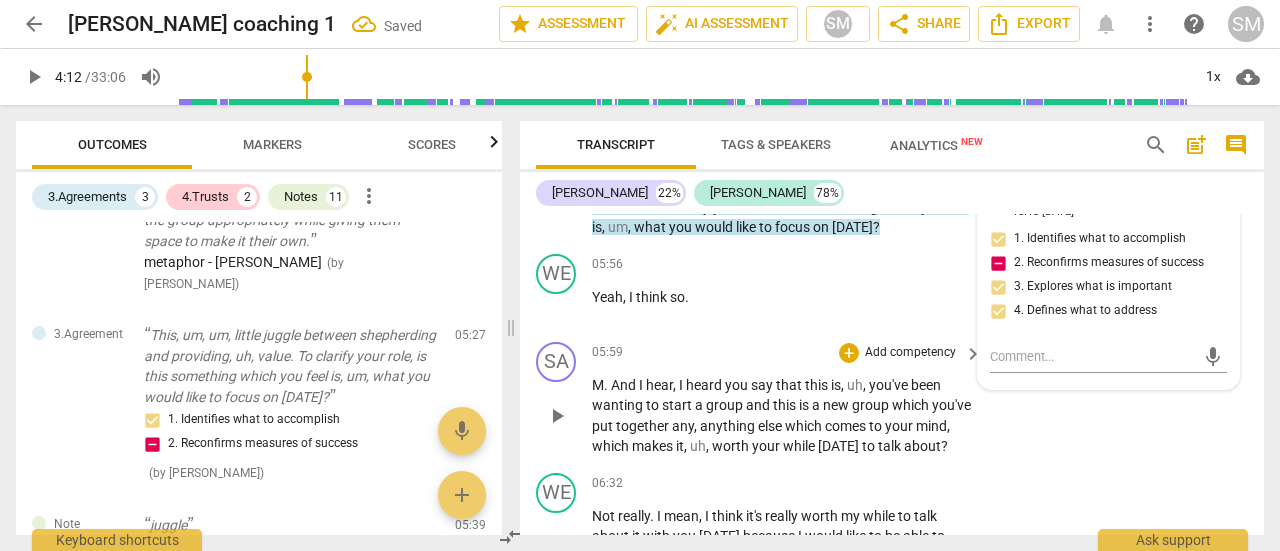 click on "SA play_arrow pause 05:59 + Add competency keyboard_arrow_right M .   And   I   hear ,   I   heard   you   say   that   this   is ,   uh ,   you've   been   wanting   to   start   a   group   and   this   is   a   new   group   which   you've   put   together   any ,   anything   else   which   comes   to   your   mind ,   which   makes   it ,   uh ,   worth   your   while   [DATE]   to   talk   about ?" at bounding box center [892, 399] 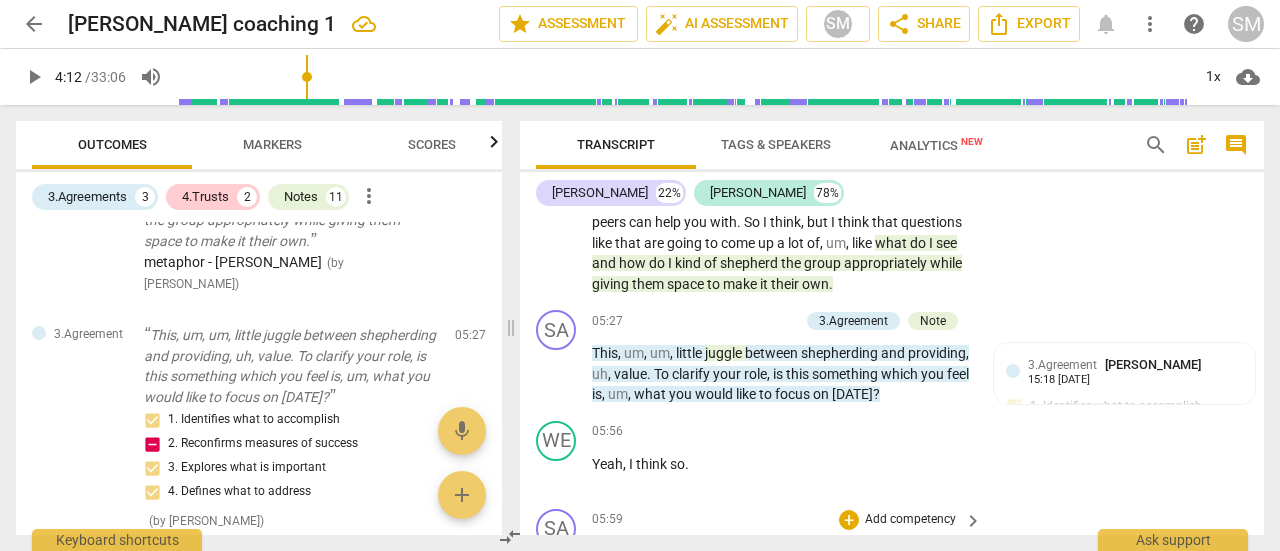 scroll, scrollTop: 1672, scrollLeft: 0, axis: vertical 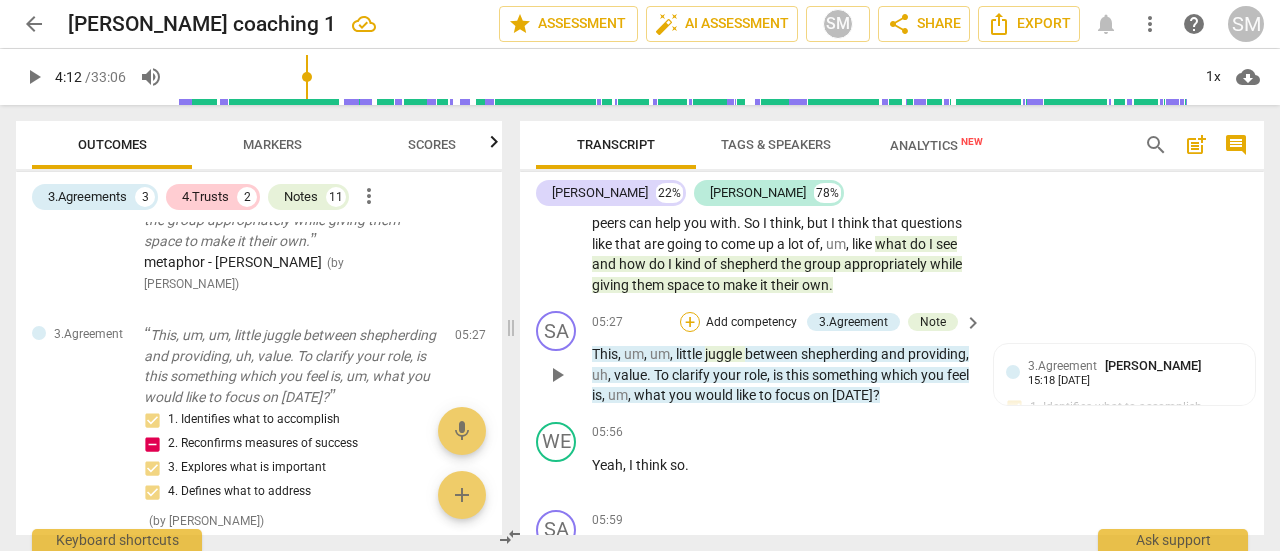 click on "+" at bounding box center [690, 322] 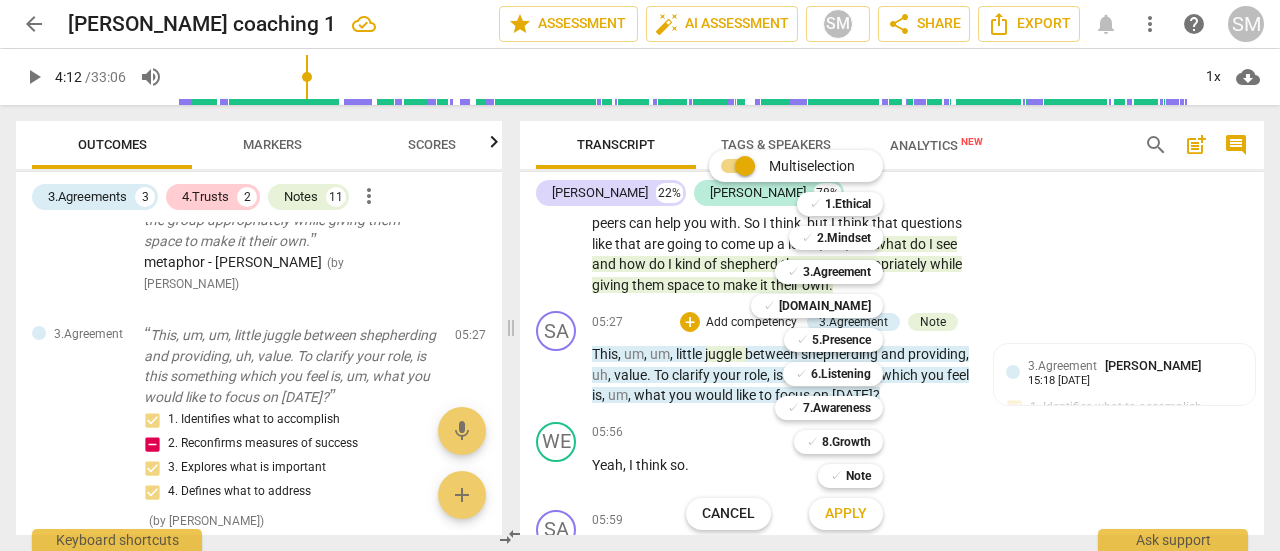 click on "Multiselection m ✓ 1.Ethical 1 ✓ 2.Mindset 2 ✓ 3.Agreement 3 ✓ [DOMAIN_NAME] 4 ✓ 5.Presence 5 ✓ 6.Listening 6 ✓ 7.Awareness 7 ✓ 8.Growth 8 ✓ Note 9 Cancel c Apply x" at bounding box center [799, 340] 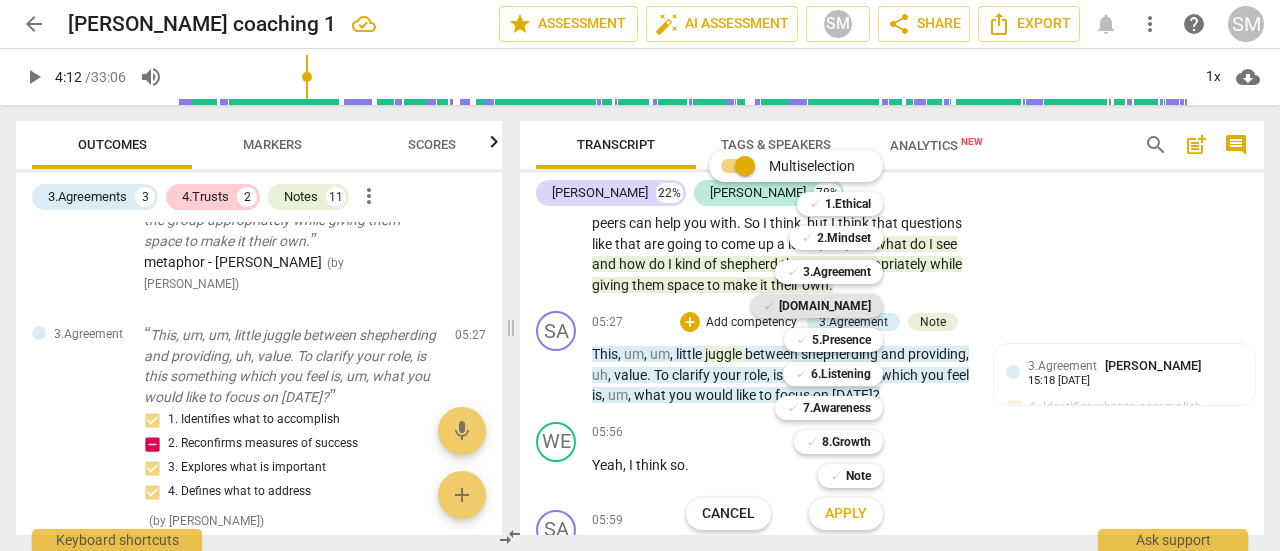 click on "[DOMAIN_NAME]" at bounding box center [825, 306] 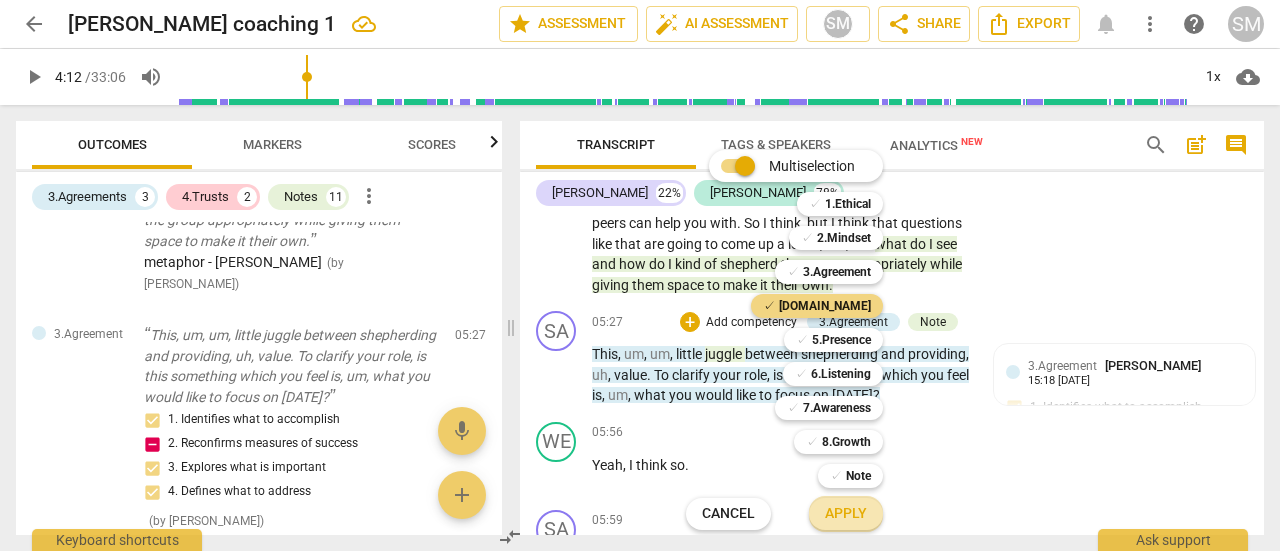 click on "Apply" at bounding box center (846, 514) 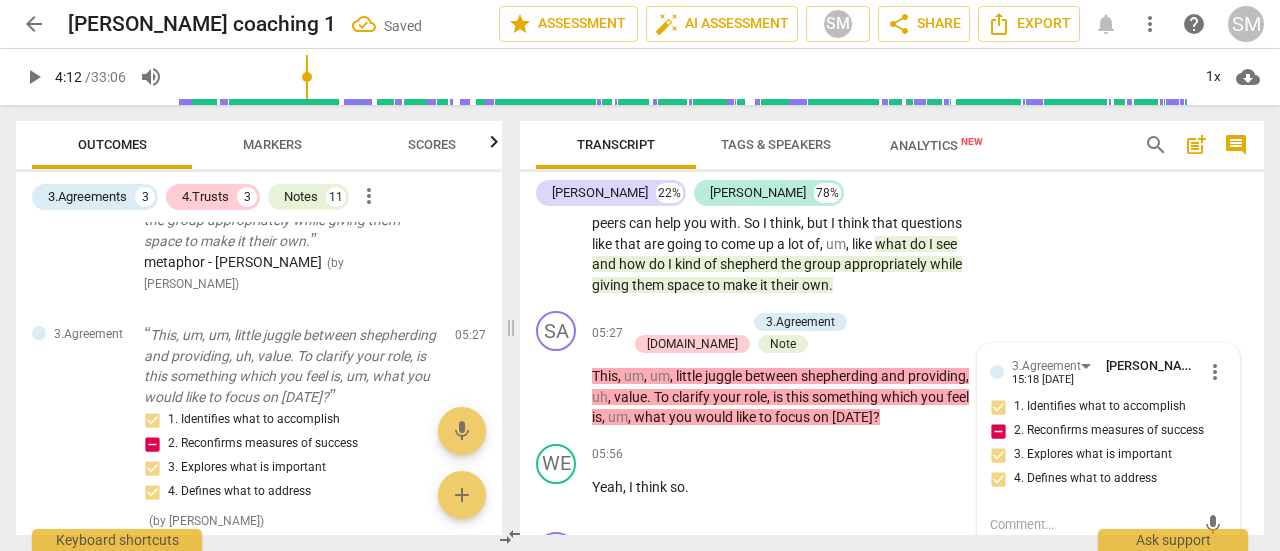scroll, scrollTop: 1688, scrollLeft: 0, axis: vertical 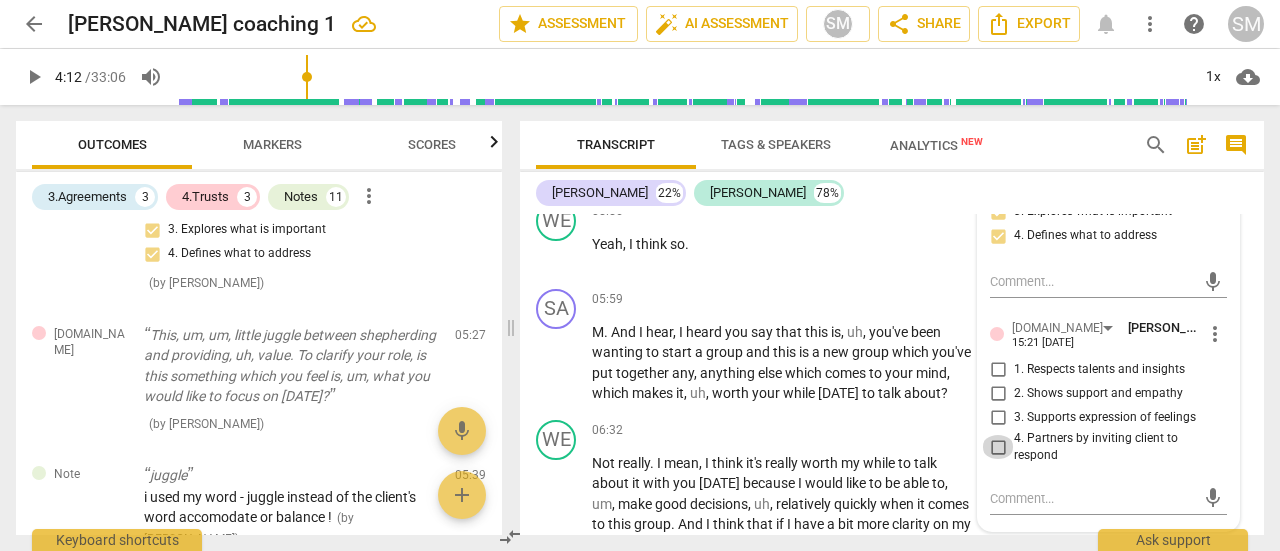 click on "4. Partners by inviting client to respond" at bounding box center [998, 447] 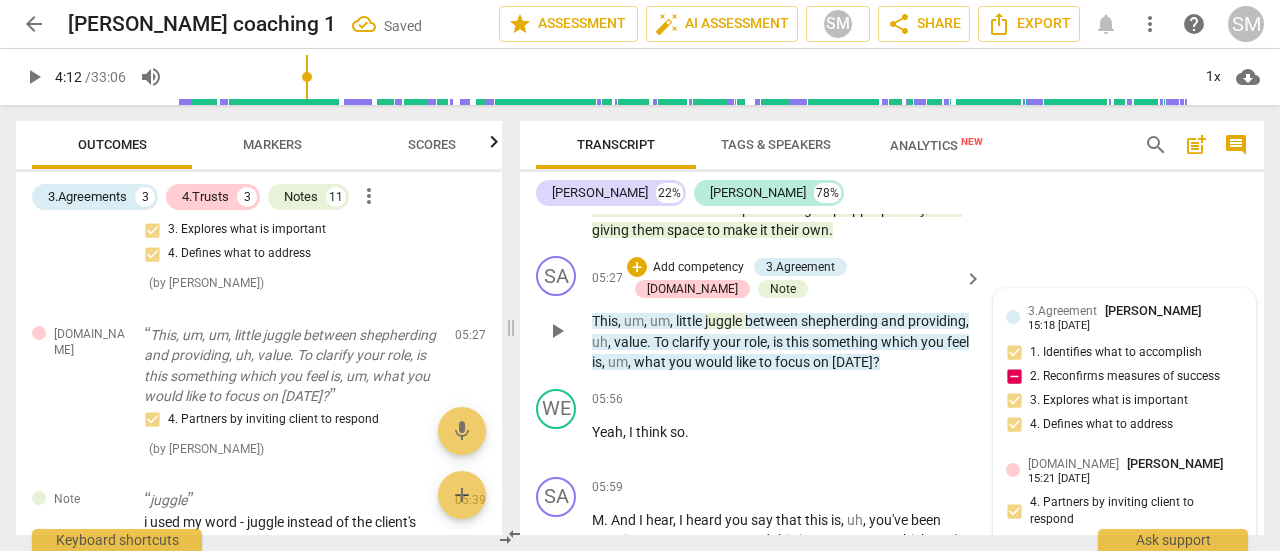 scroll, scrollTop: 1712, scrollLeft: 0, axis: vertical 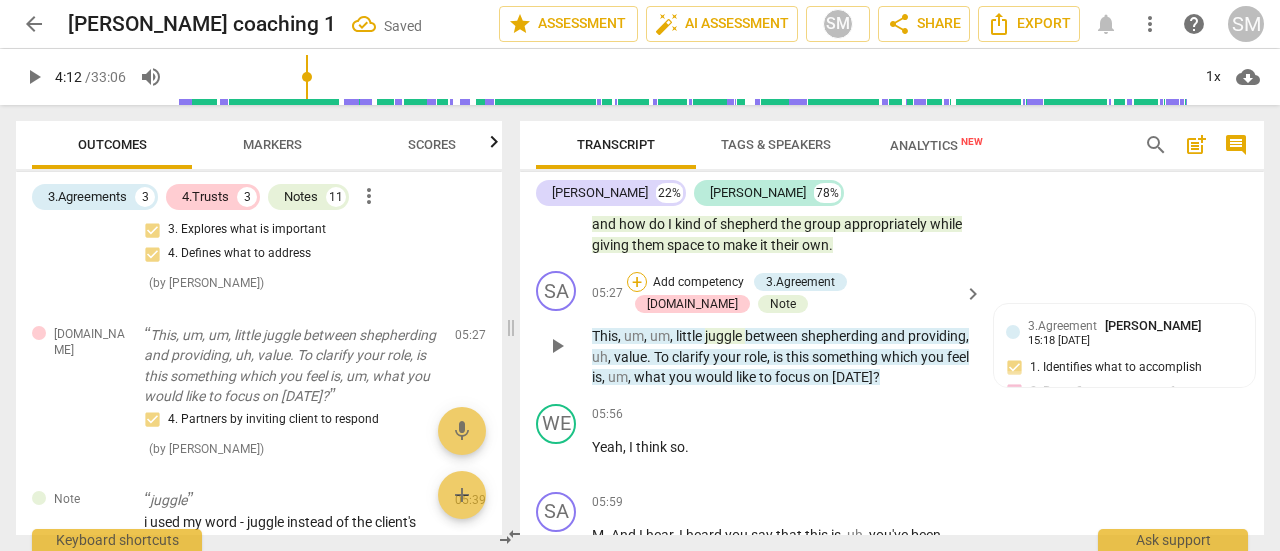 click on "+" at bounding box center (637, 282) 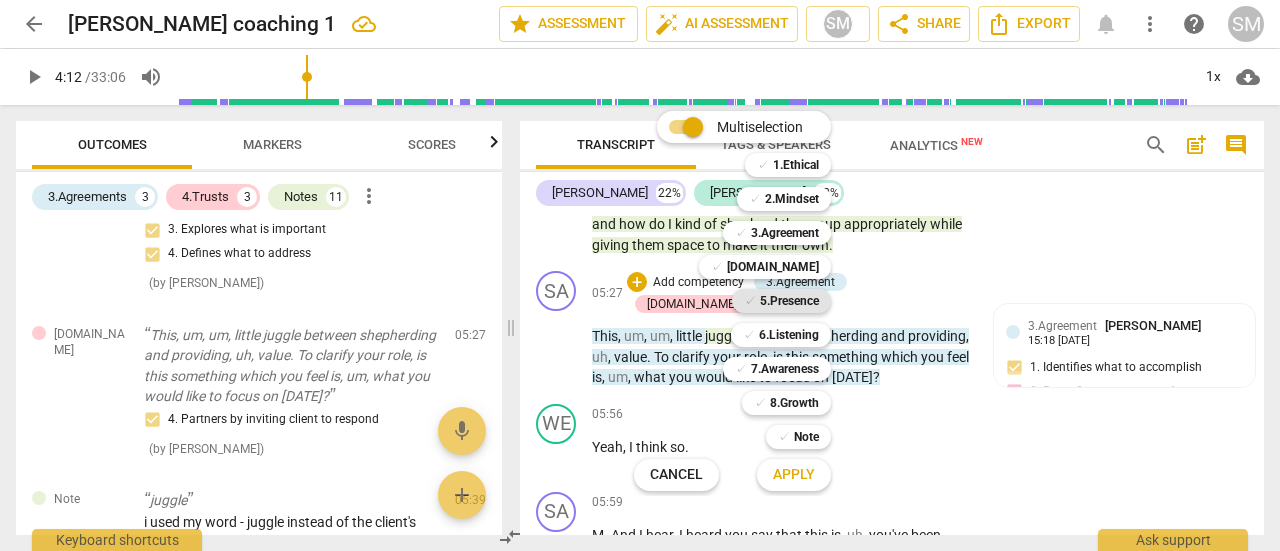 click on "5.Presence" at bounding box center (789, 301) 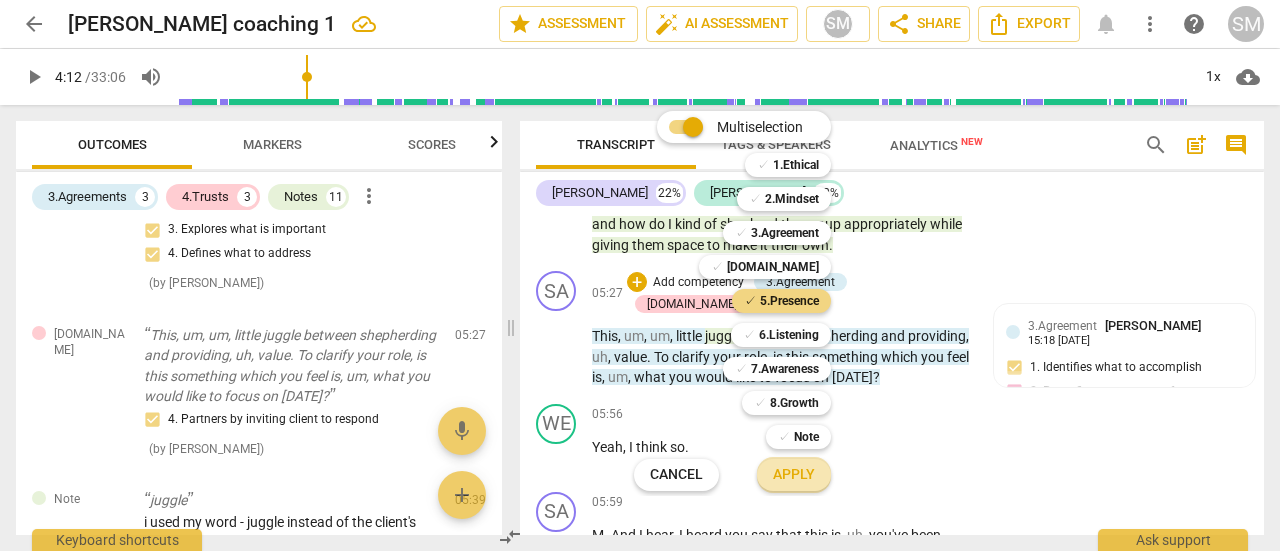 click on "Apply" at bounding box center (794, 475) 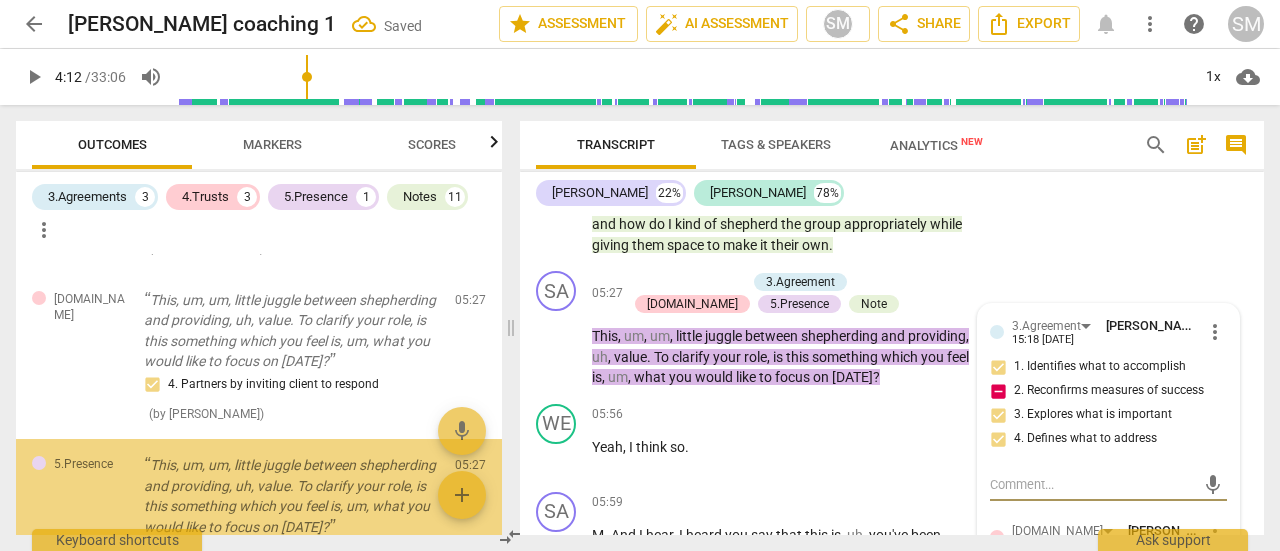 scroll, scrollTop: 1980, scrollLeft: 0, axis: vertical 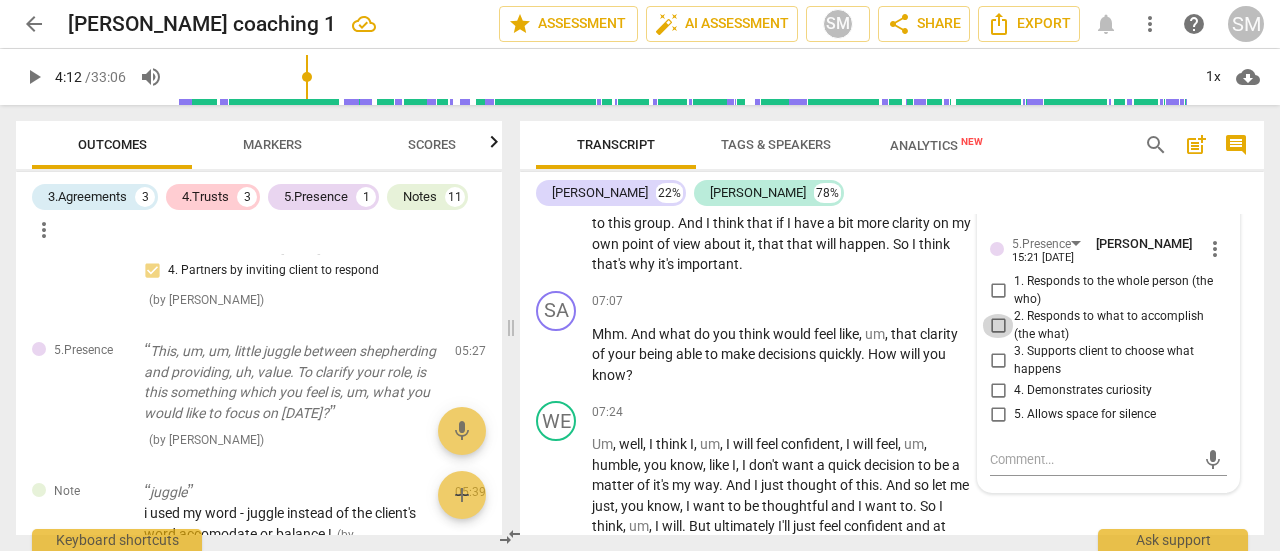 click on "2. Responds to what to accomplish (the what)" at bounding box center [998, 326] 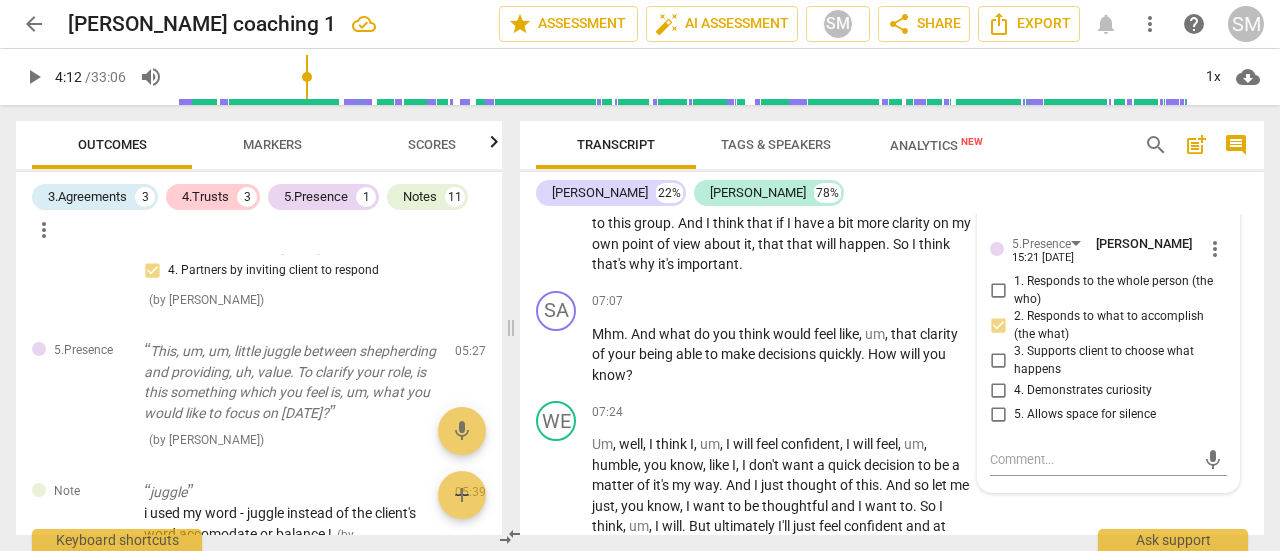 click on "3. Supports client to choose what happens" at bounding box center (998, 361) 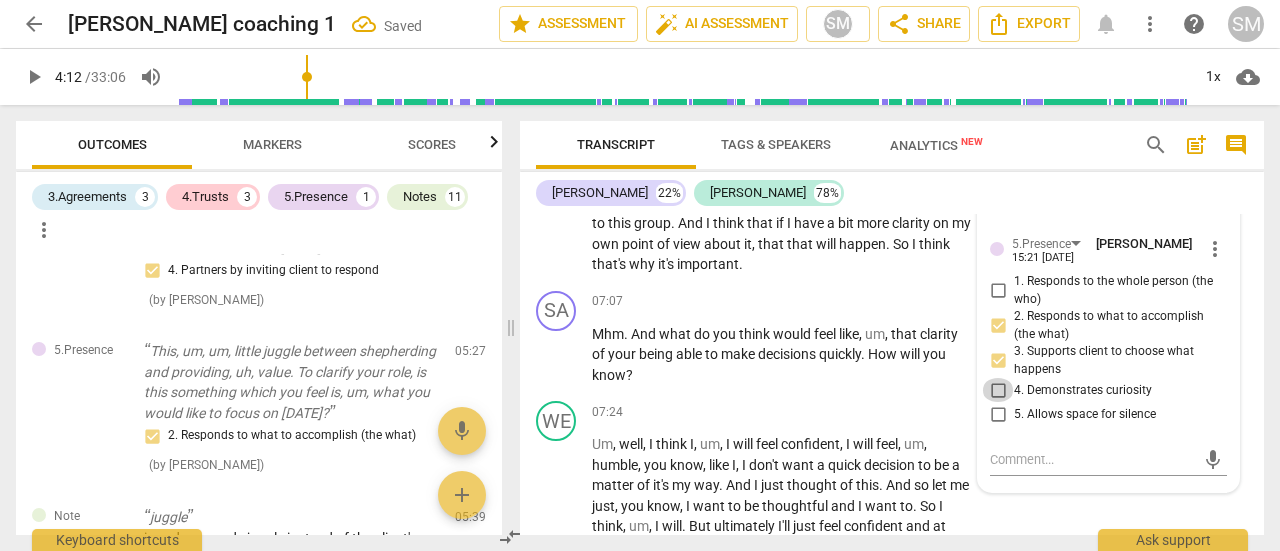 click on "4. Demonstrates curiosity" at bounding box center (998, 390) 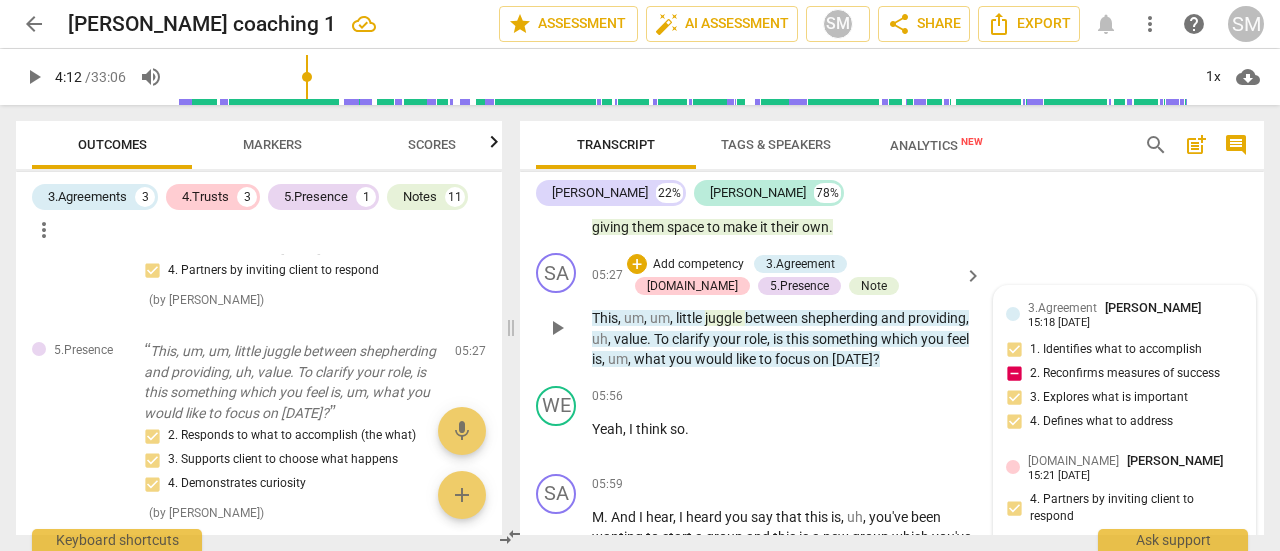 scroll, scrollTop: 1705, scrollLeft: 0, axis: vertical 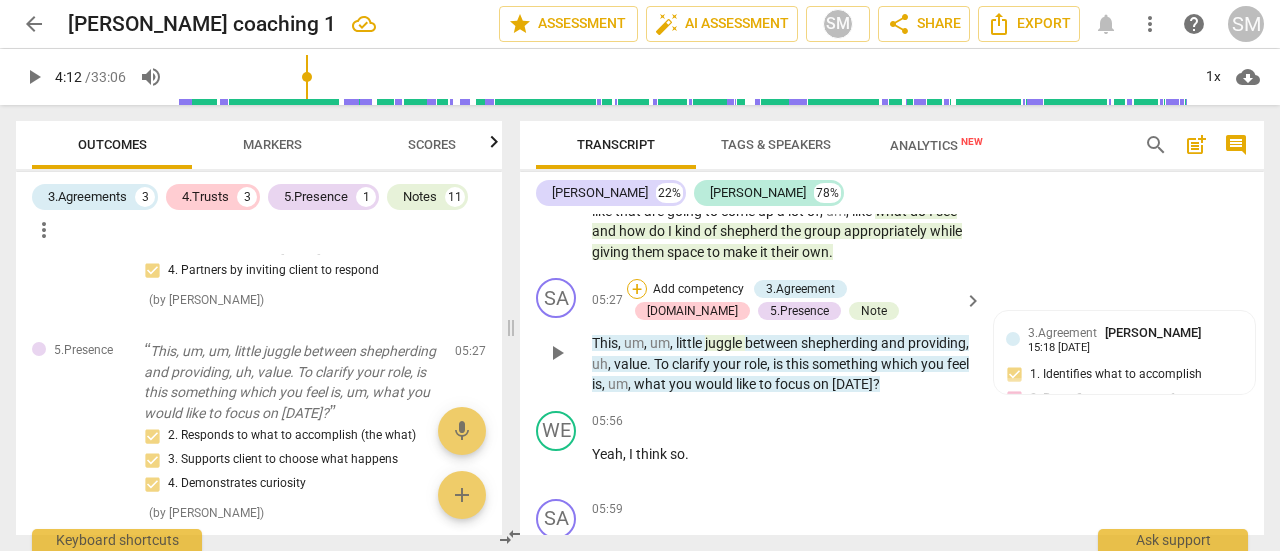 click on "+" at bounding box center (637, 289) 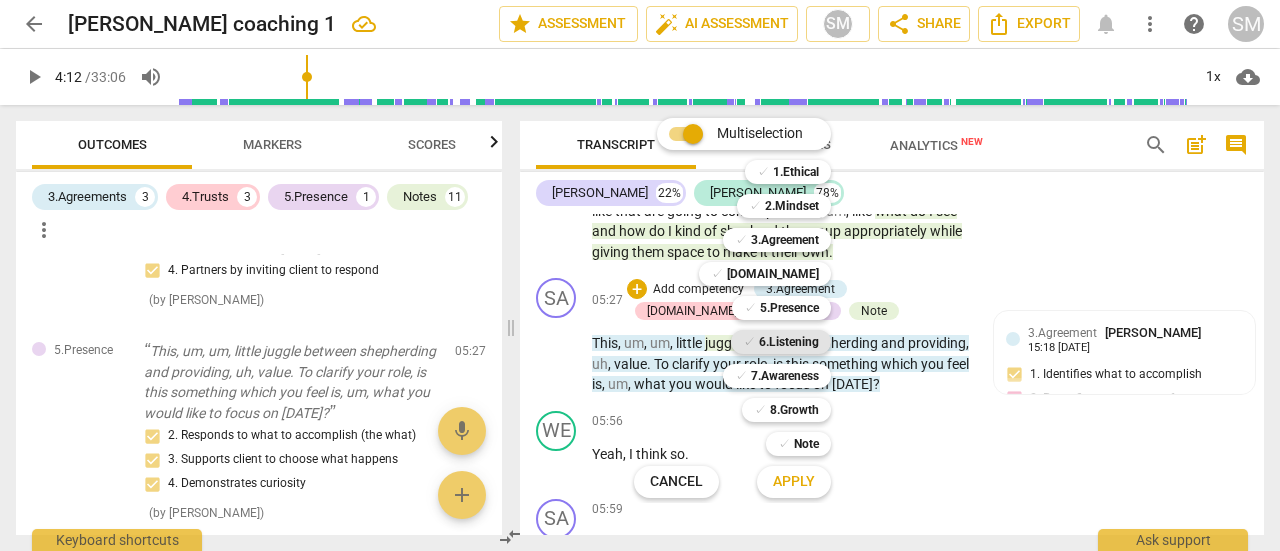 click on "6.Listening" at bounding box center (789, 342) 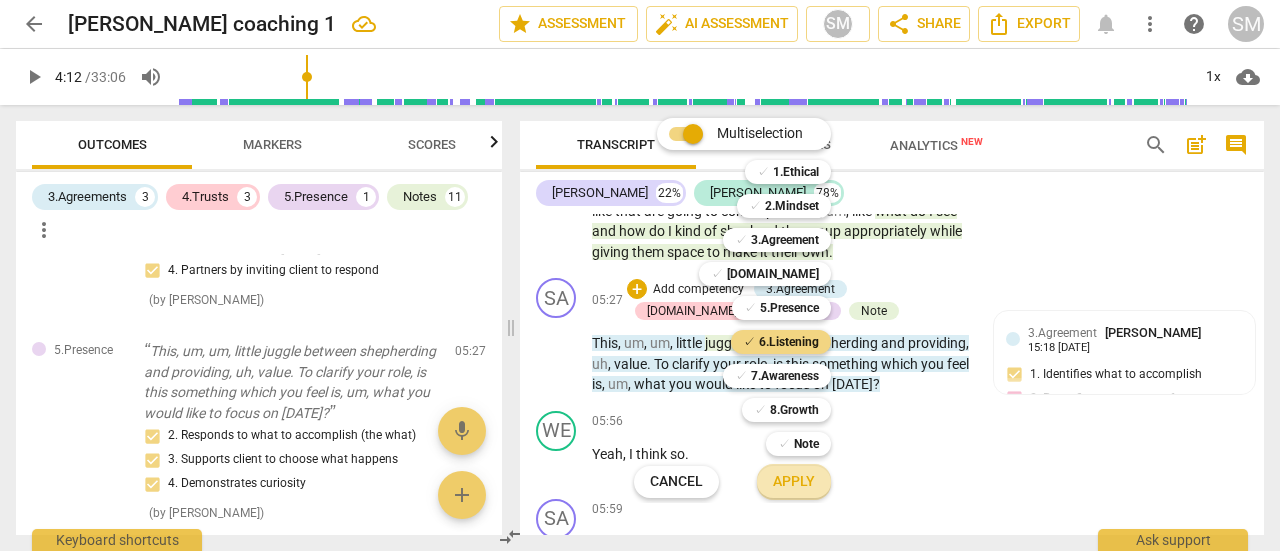 click on "Apply" at bounding box center [794, 482] 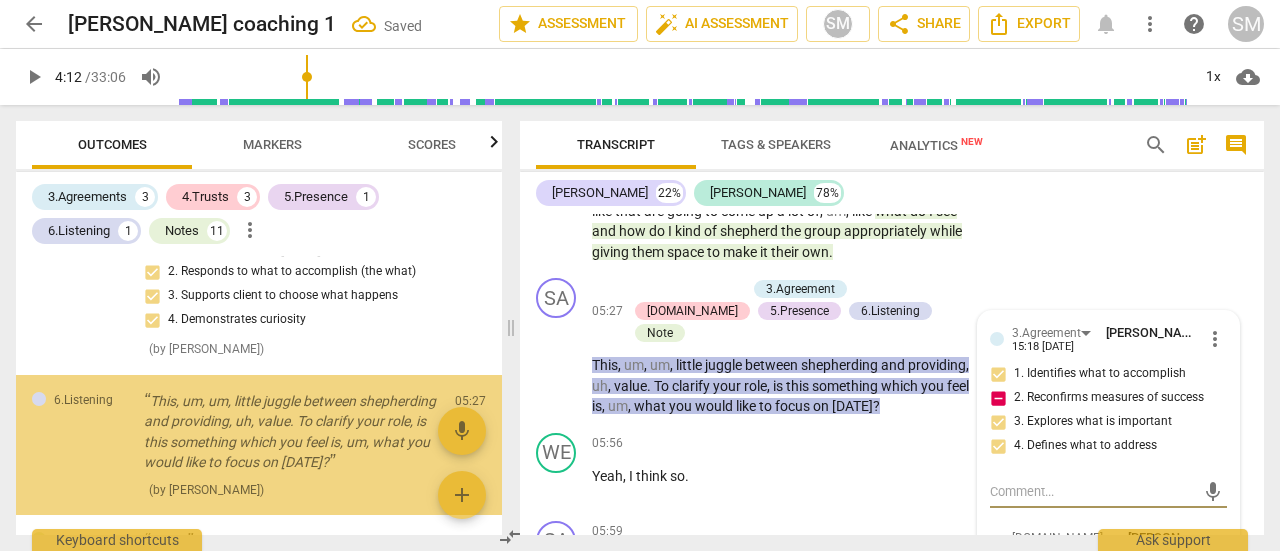 scroll, scrollTop: 2195, scrollLeft: 0, axis: vertical 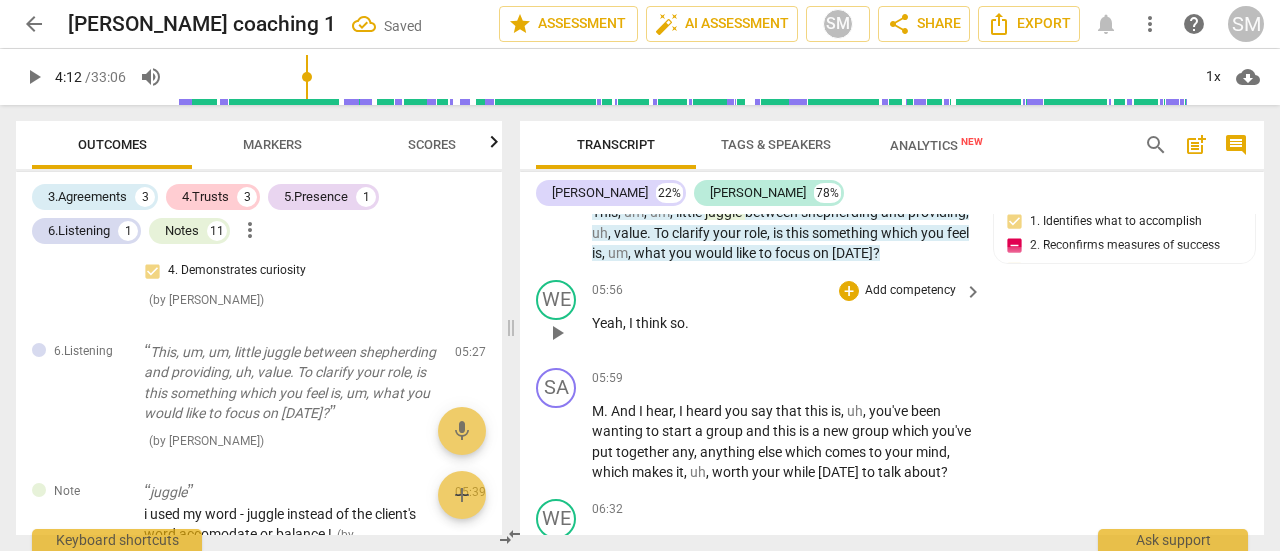 click on "WE play_arrow pause 05:56 + Add competency keyboard_arrow_right Yeah ,   I   think   so ." at bounding box center (892, 316) 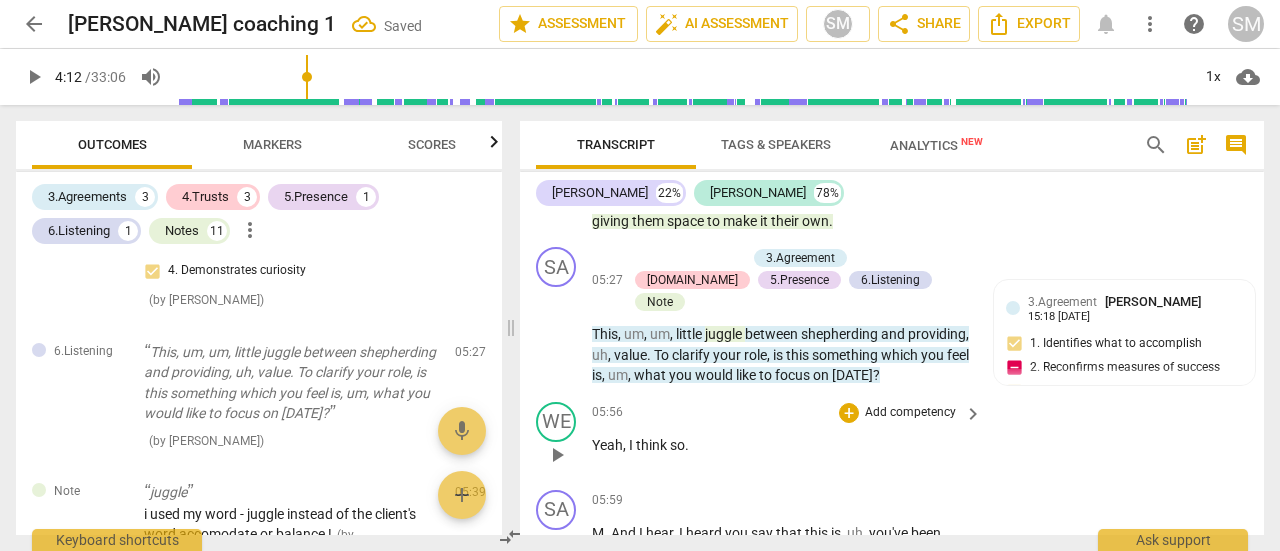 scroll, scrollTop: 1751, scrollLeft: 0, axis: vertical 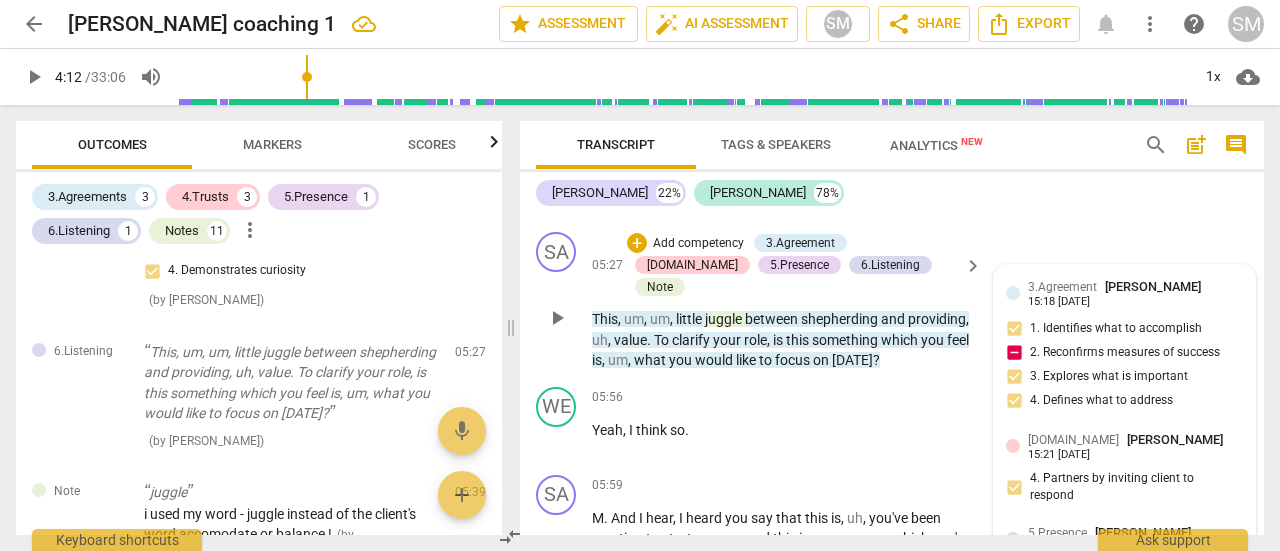 click on "3.Agreement" at bounding box center (1062, 287) 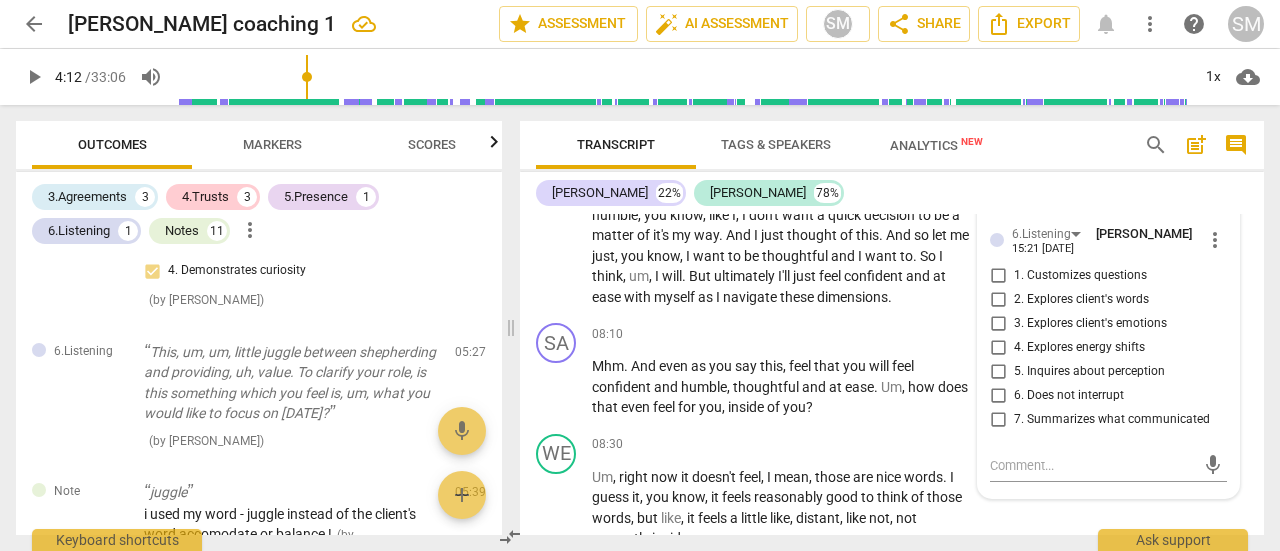 scroll, scrollTop: 2497, scrollLeft: 0, axis: vertical 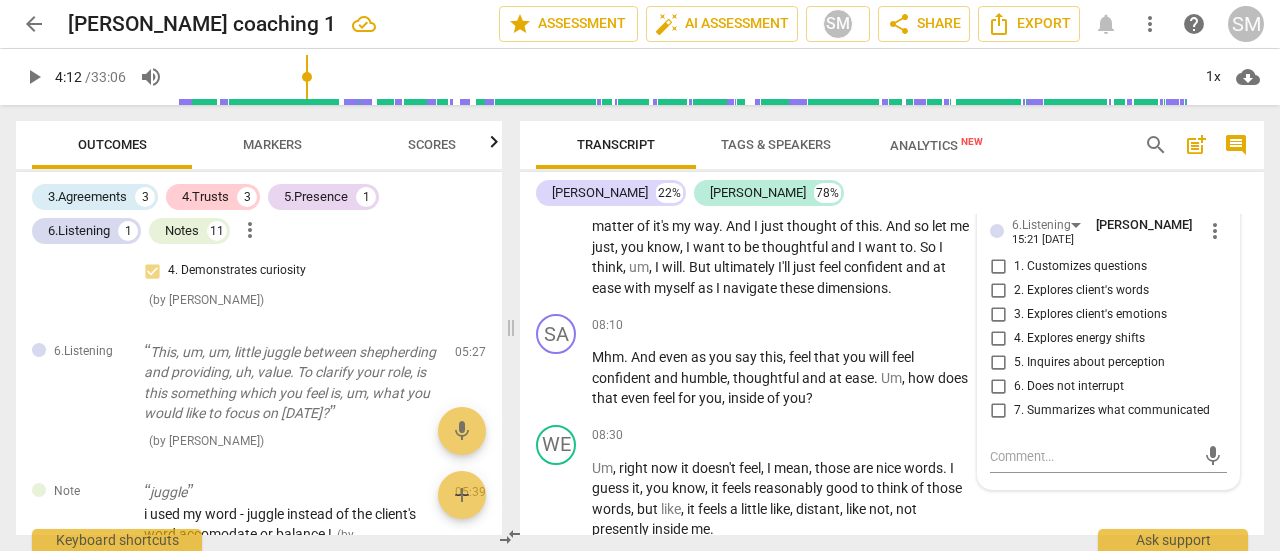 click on "6. Does not interrupt" at bounding box center [998, 387] 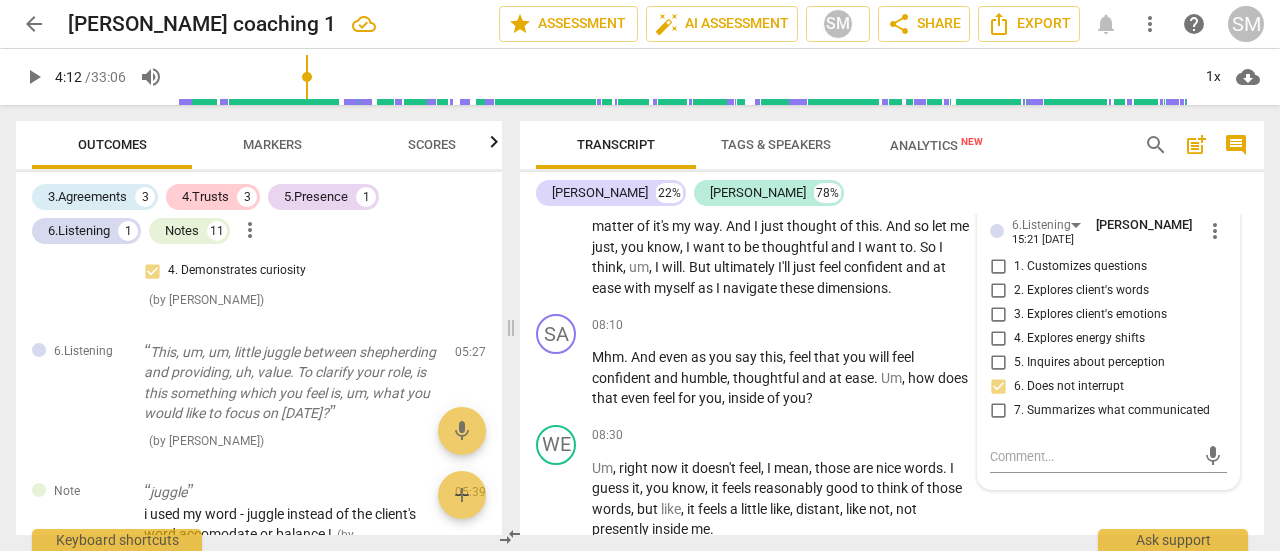 click on "7. Summarizes what communicated" at bounding box center [998, 411] 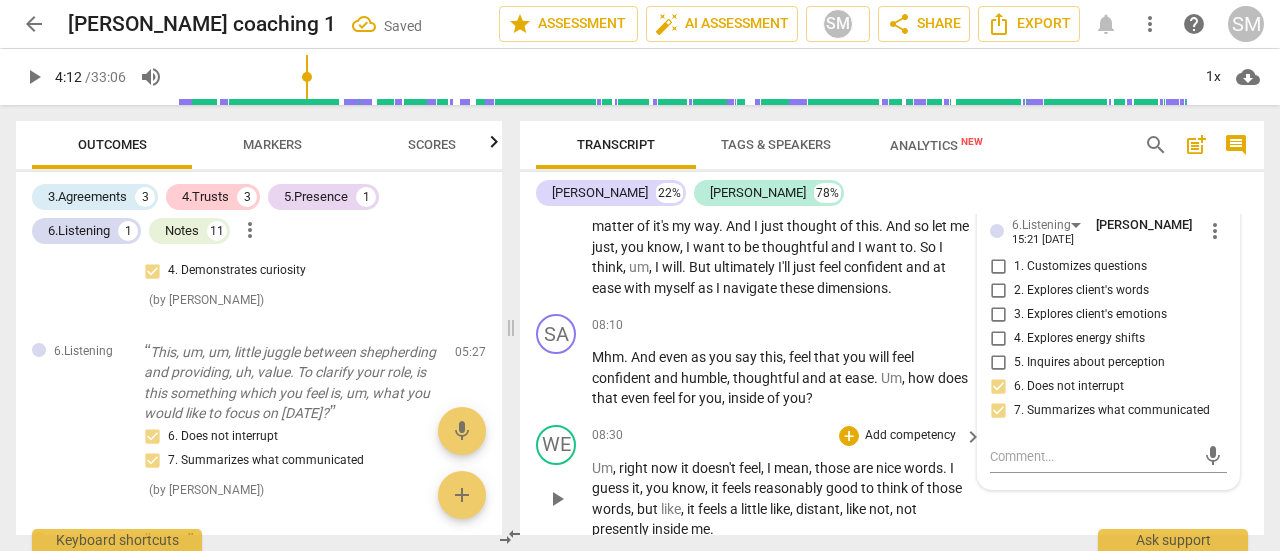click on "Add competency" at bounding box center [910, 436] 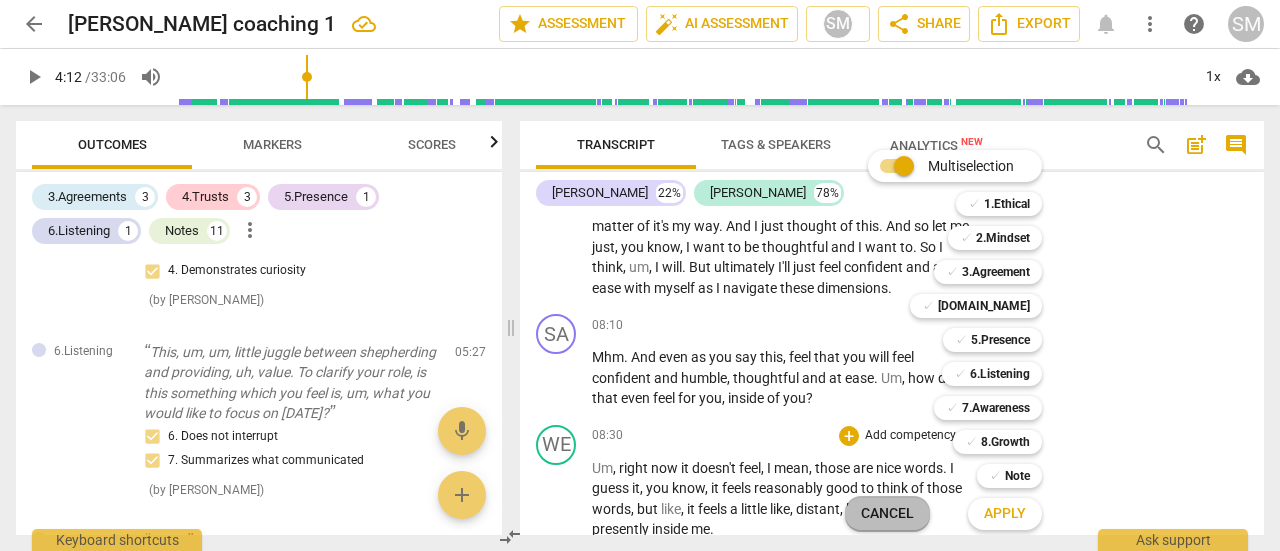 click on "Cancel" at bounding box center [887, 514] 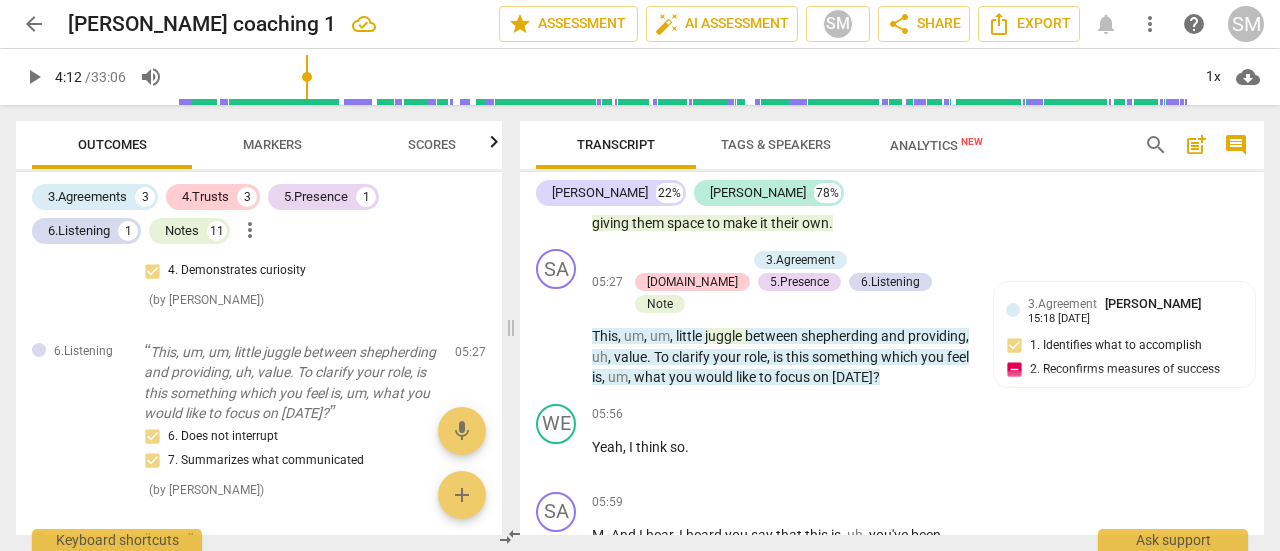 scroll, scrollTop: 1734, scrollLeft: 0, axis: vertical 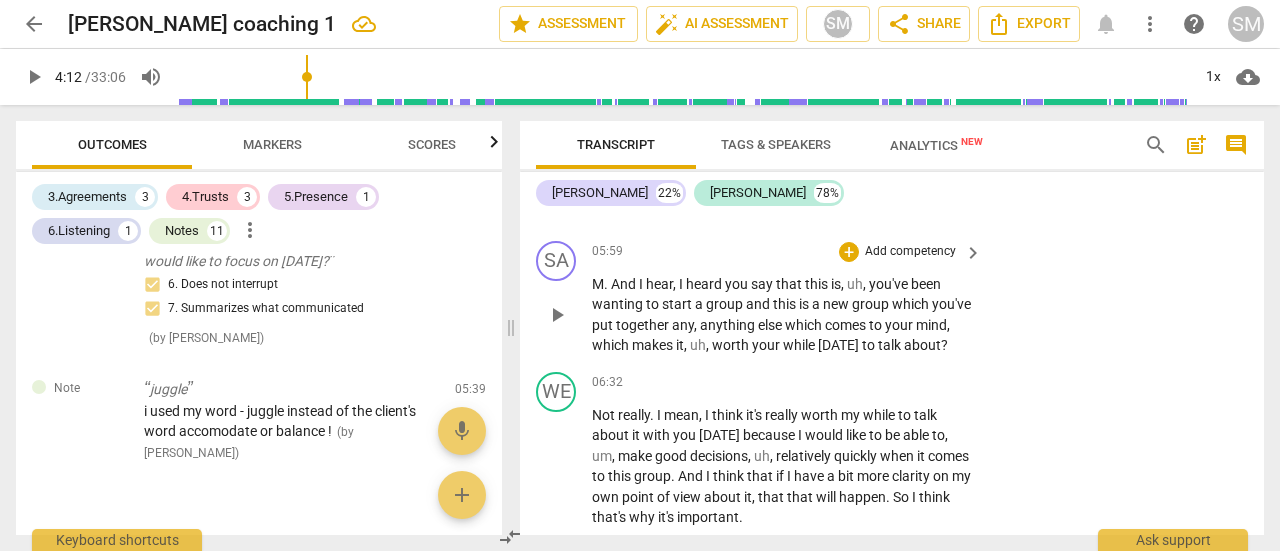 click on "play_arrow" at bounding box center [557, 315] 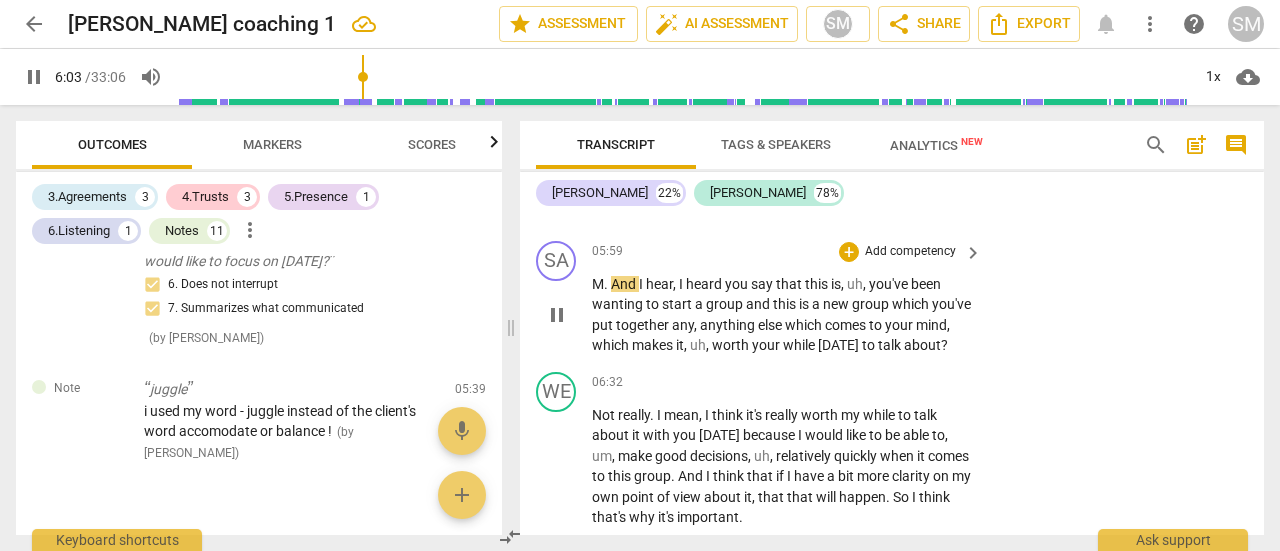 click on "M" at bounding box center (598, 284) 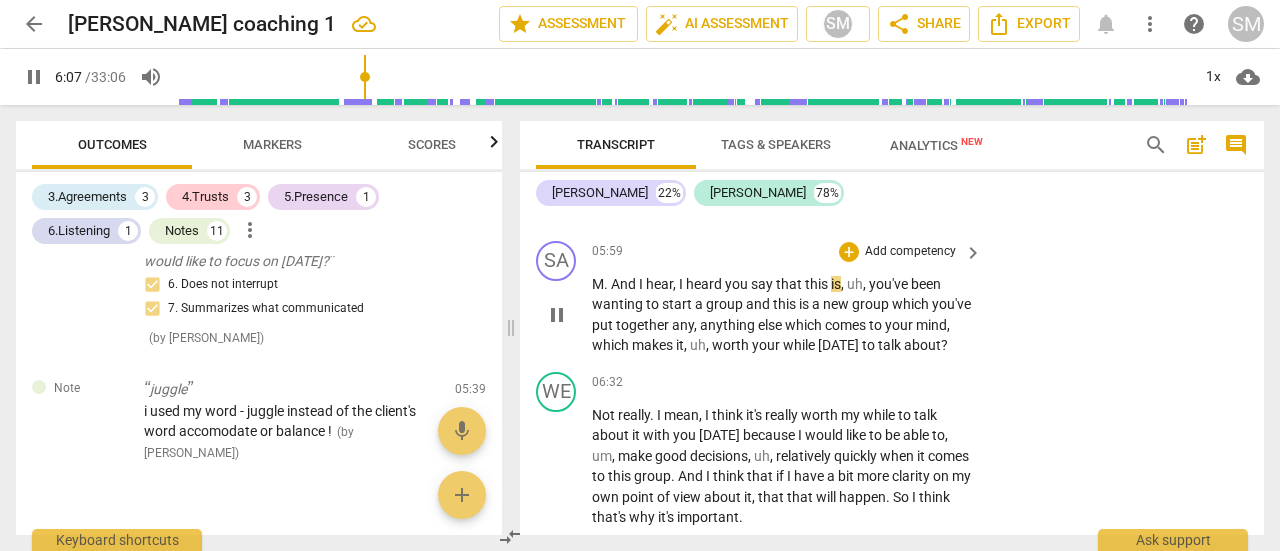 click on "M" at bounding box center [598, 284] 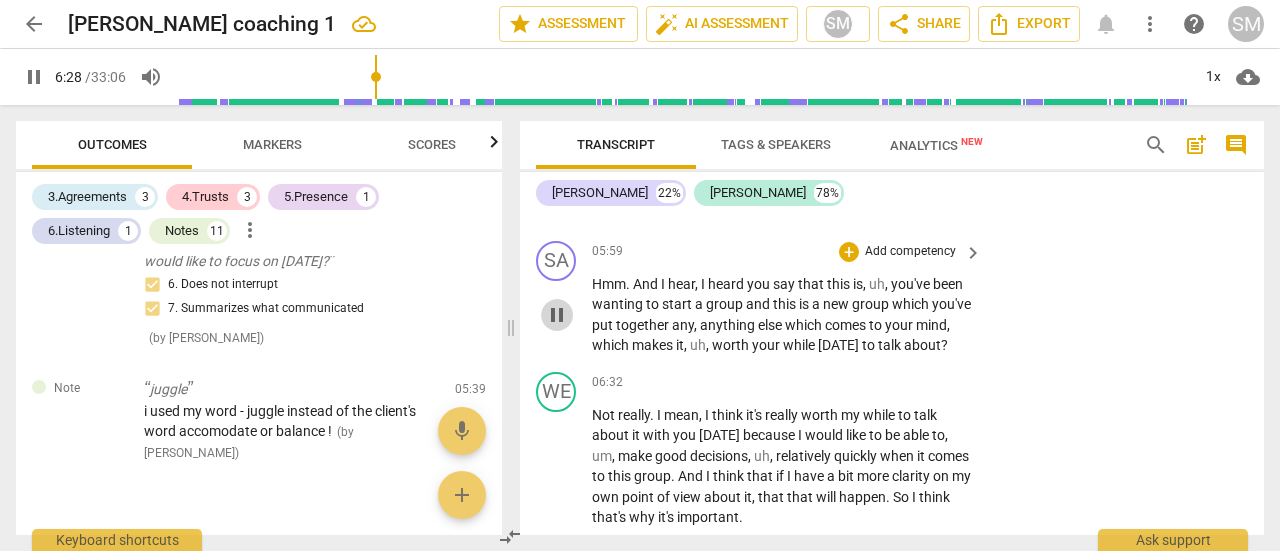 click on "pause" at bounding box center (557, 315) 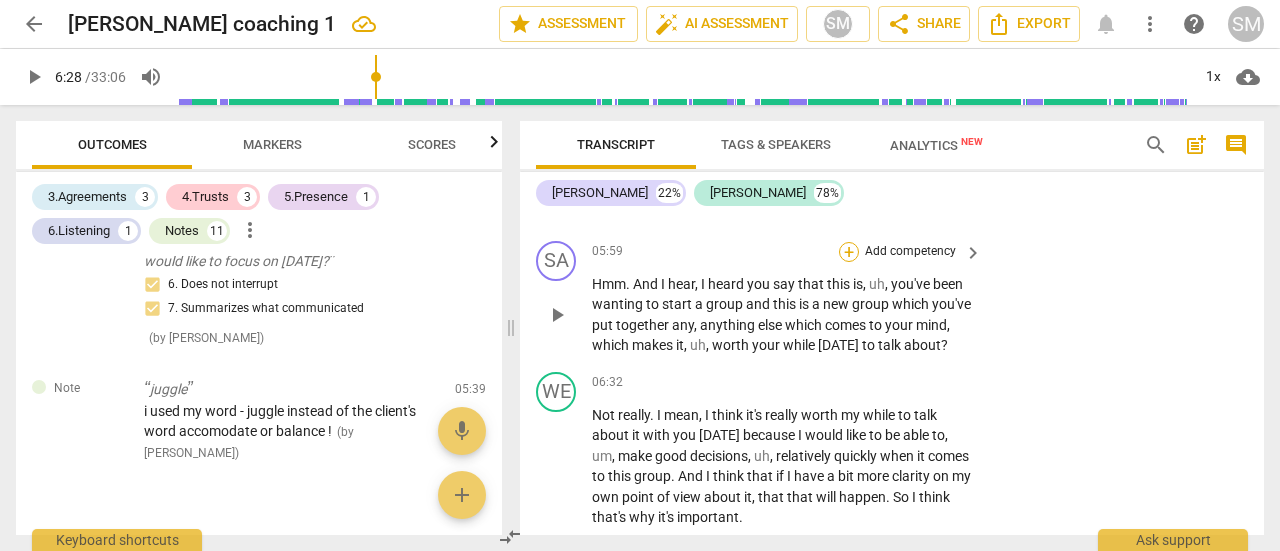 click on "+" at bounding box center (849, 252) 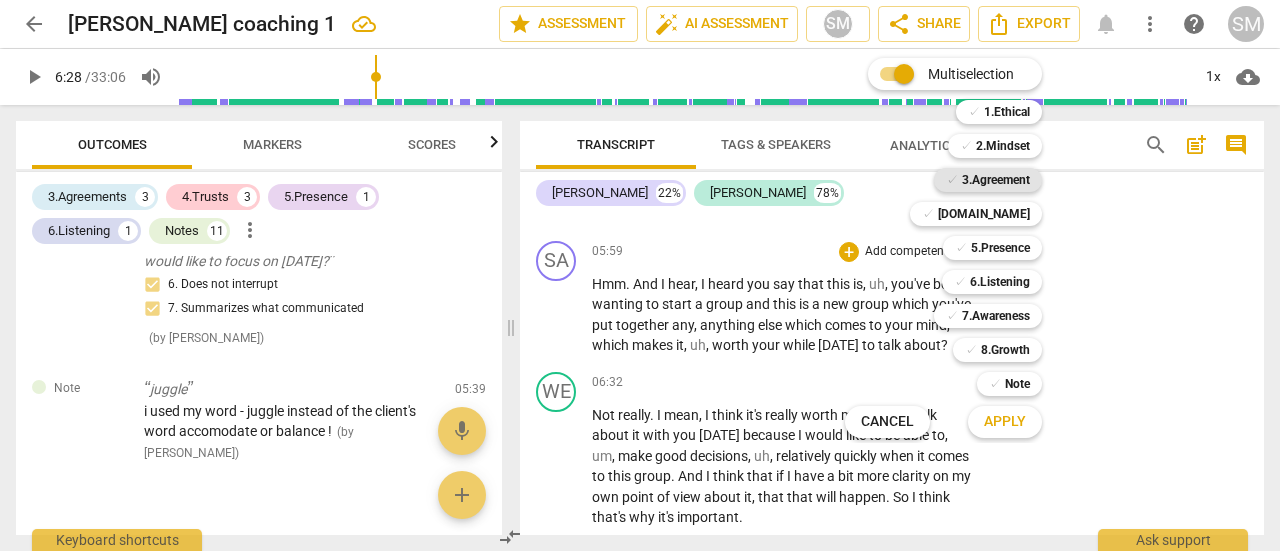 click on "3.Agreement" at bounding box center [996, 180] 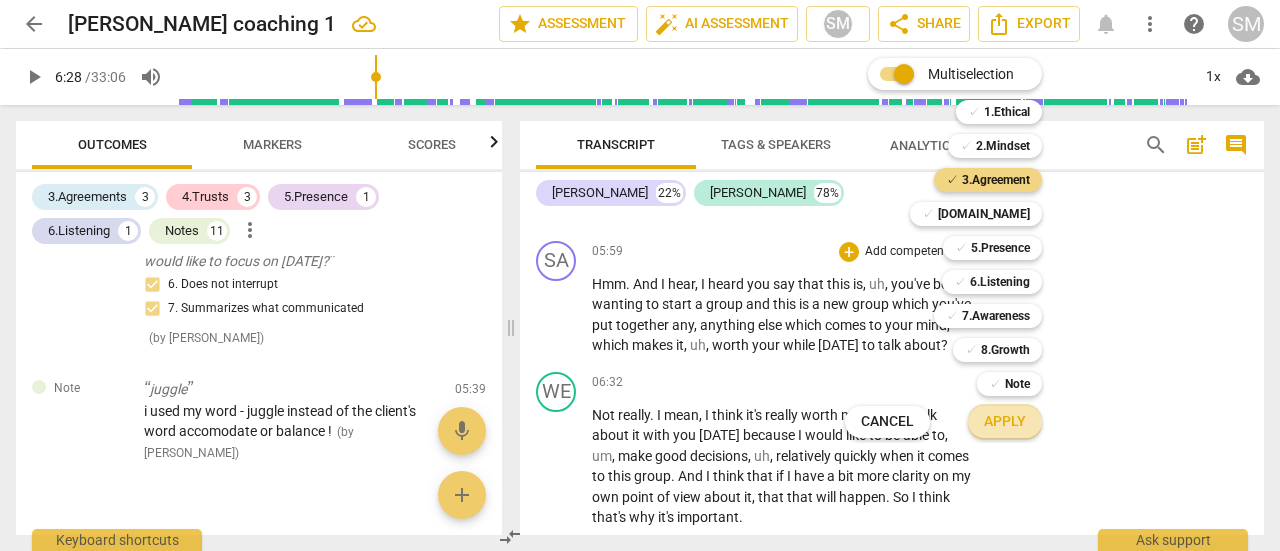 click on "Apply" at bounding box center [1005, 422] 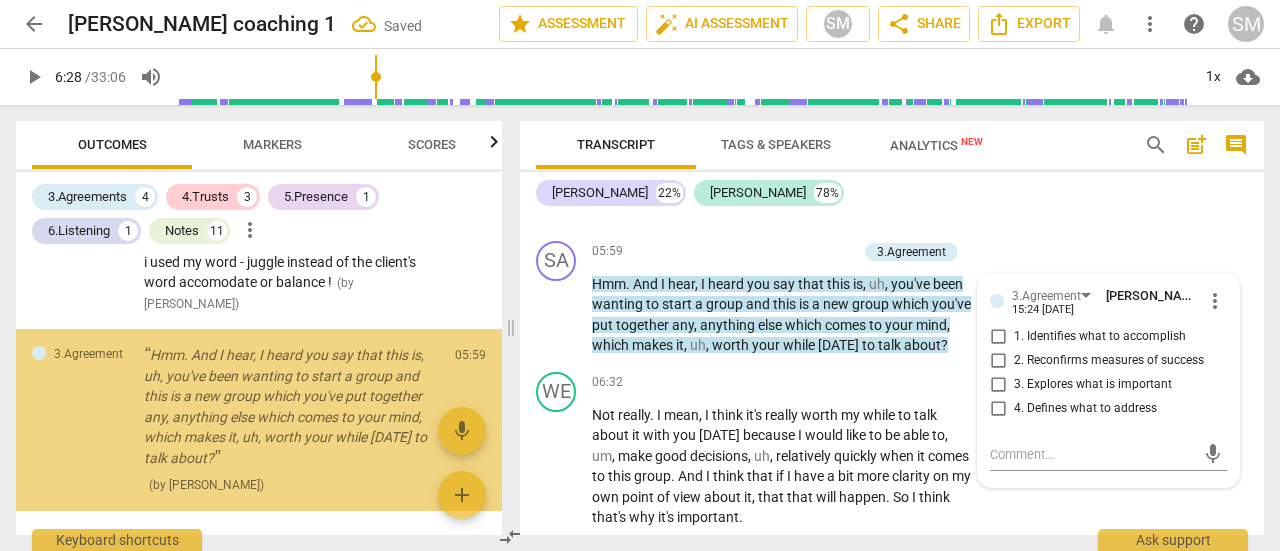 scroll, scrollTop: 2520, scrollLeft: 0, axis: vertical 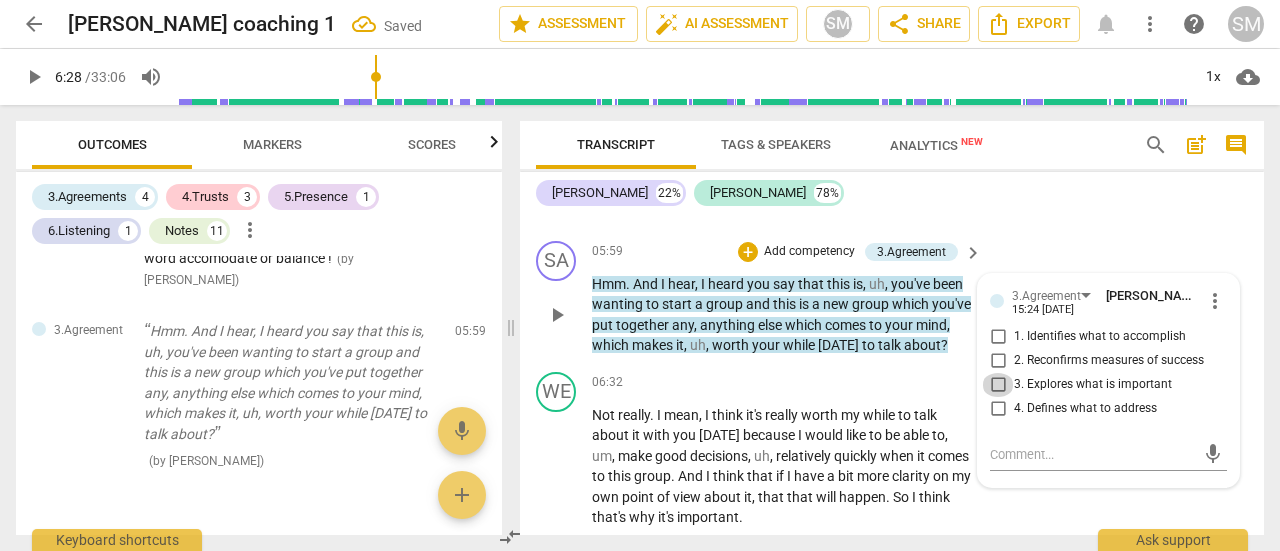 click on "3. Explores what is important" at bounding box center [998, 385] 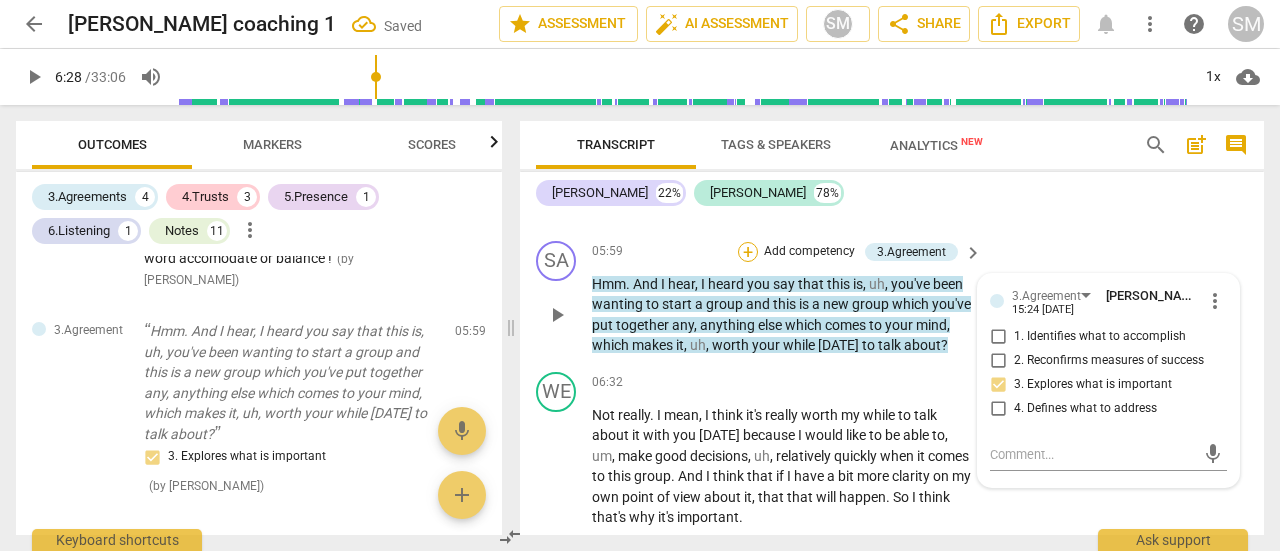 click on "+" at bounding box center [748, 252] 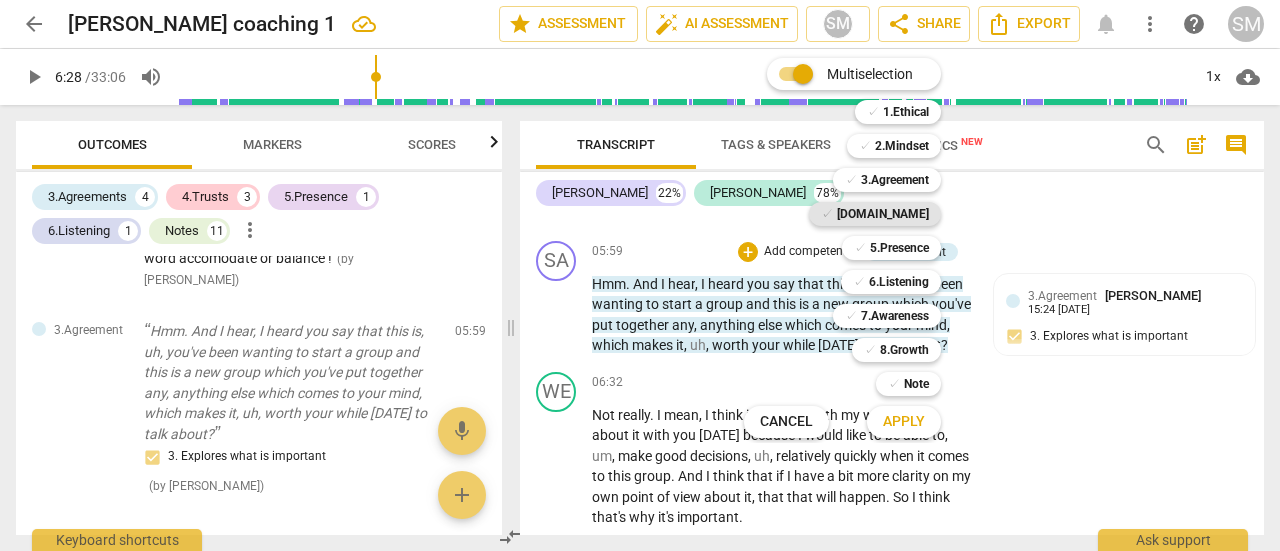 click on "[DOMAIN_NAME]" at bounding box center (883, 214) 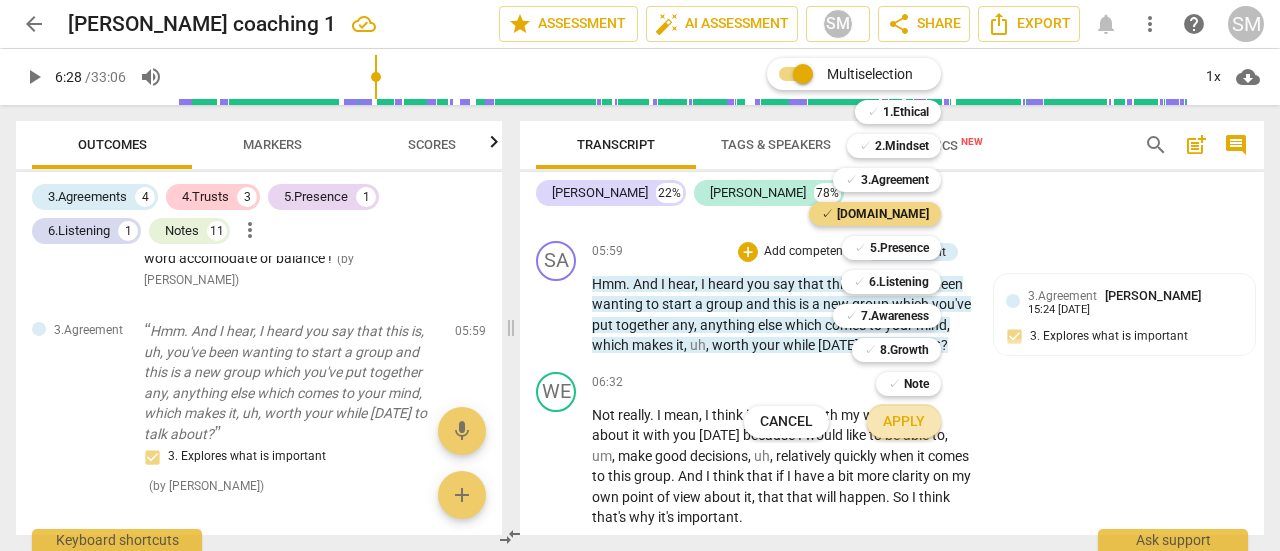 click on "Apply" at bounding box center [904, 422] 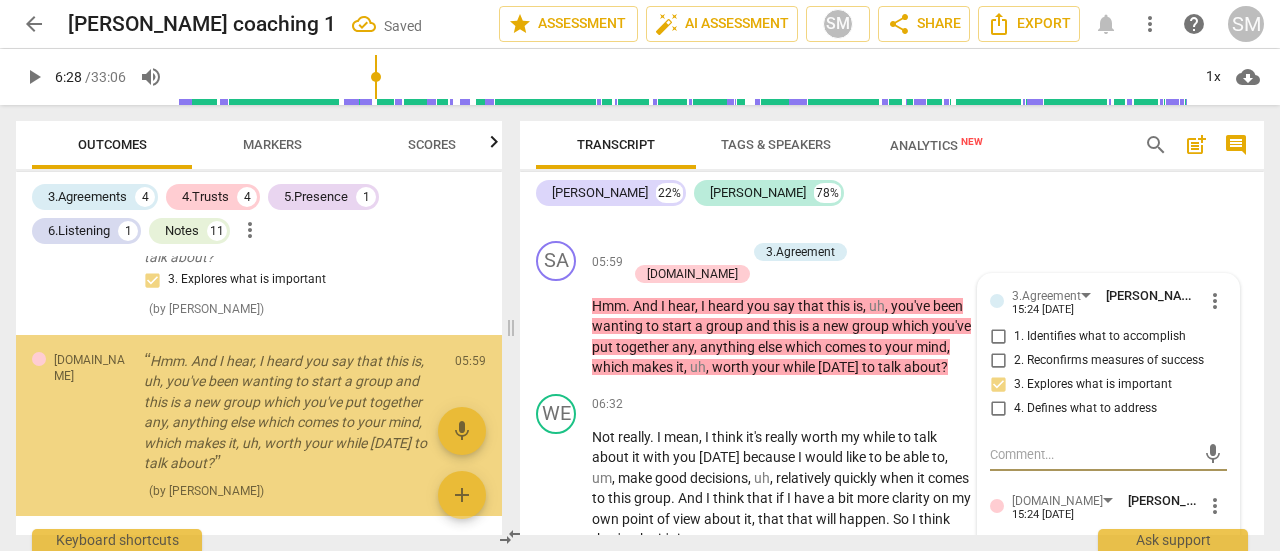 scroll, scrollTop: 2726, scrollLeft: 0, axis: vertical 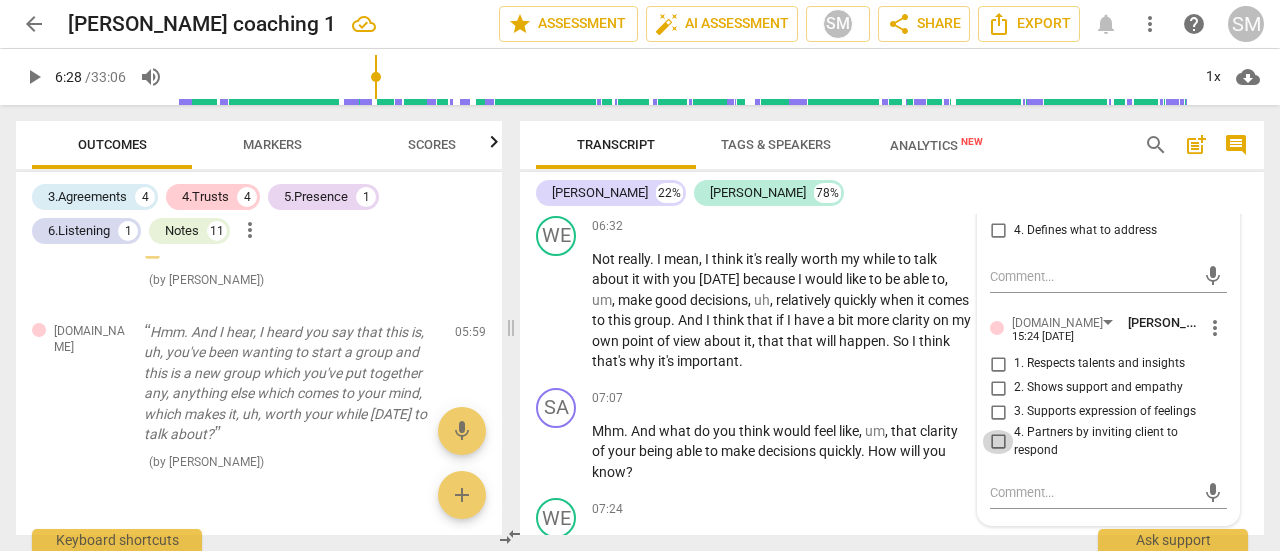 click on "4. Partners by inviting client to respond" at bounding box center [998, 442] 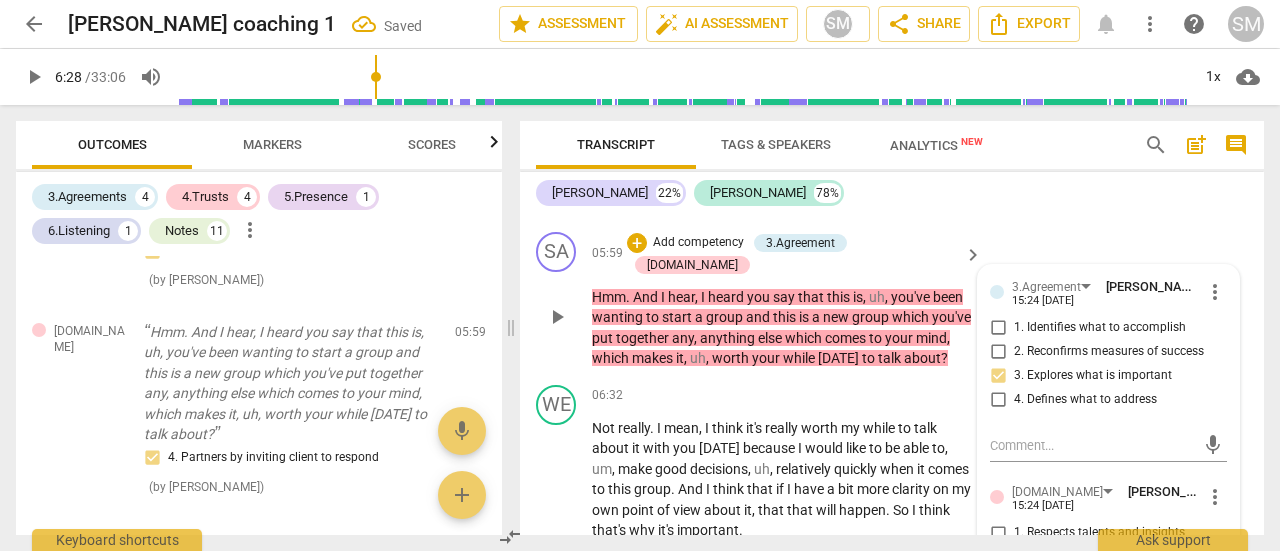 scroll, scrollTop: 1975, scrollLeft: 0, axis: vertical 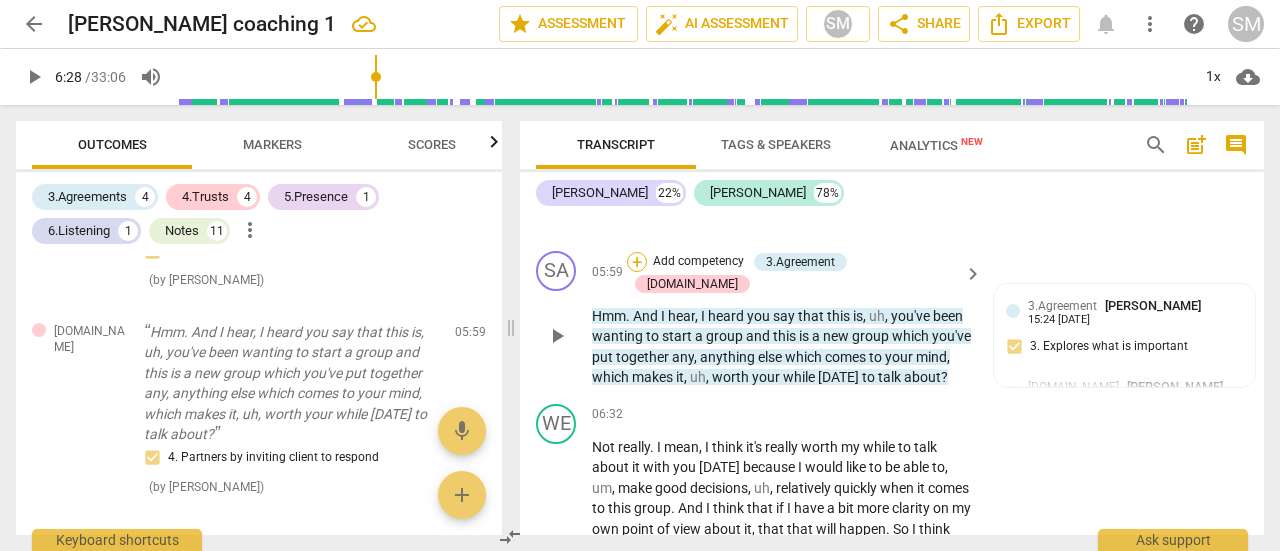 click on "+" at bounding box center [637, 262] 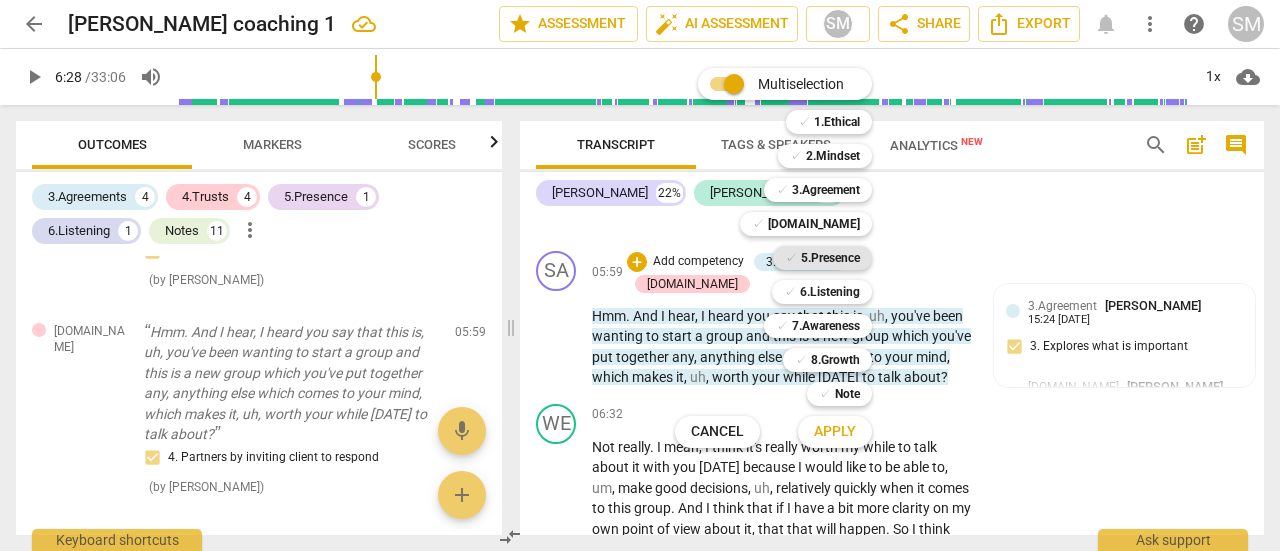 click on "5.Presence" at bounding box center [830, 258] 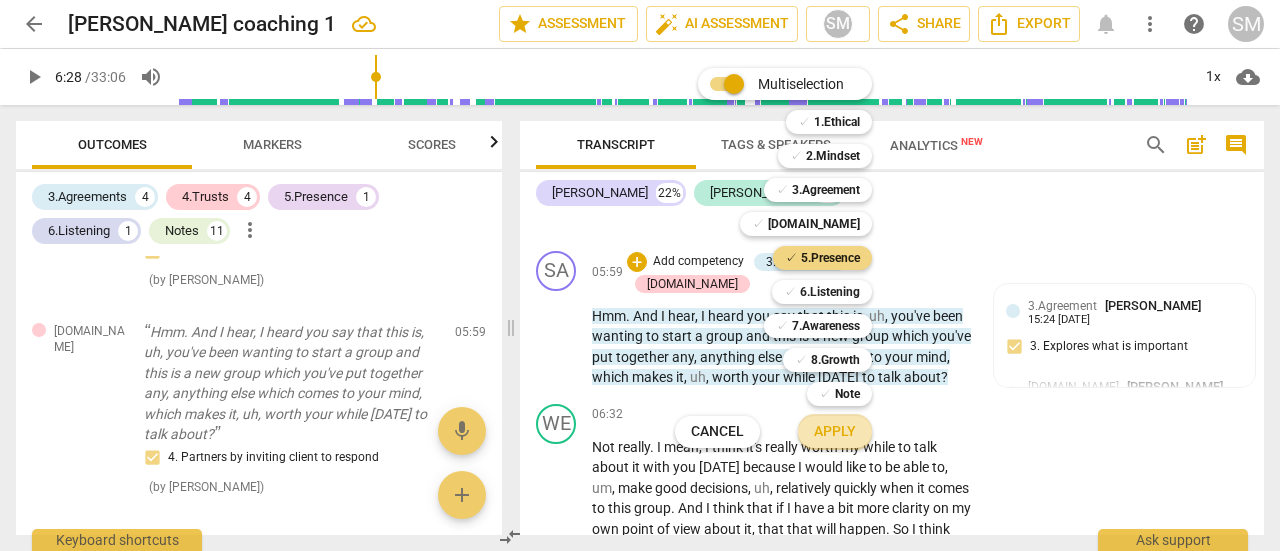 click on "Apply" at bounding box center [835, 432] 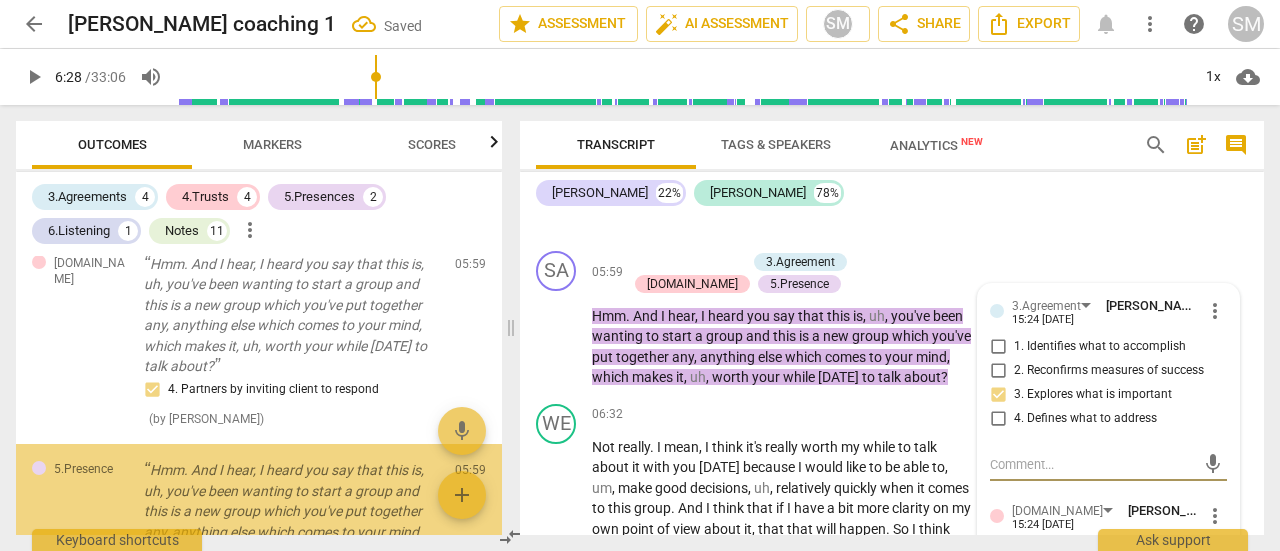 scroll, scrollTop: 2933, scrollLeft: 0, axis: vertical 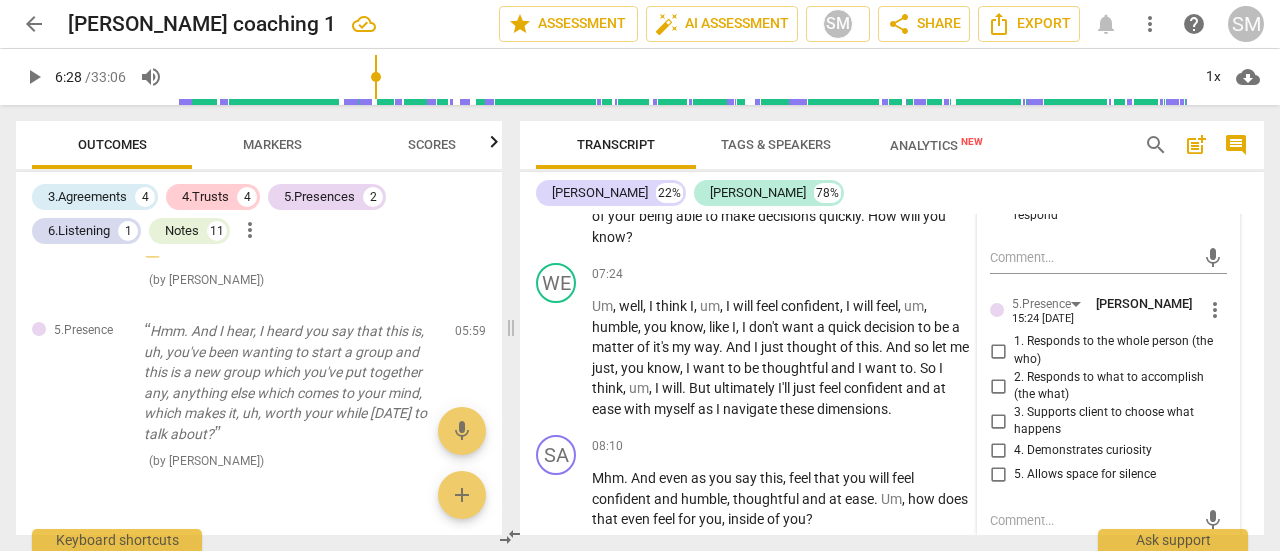 click on "4. Demonstrates curiosity" at bounding box center (998, 451) 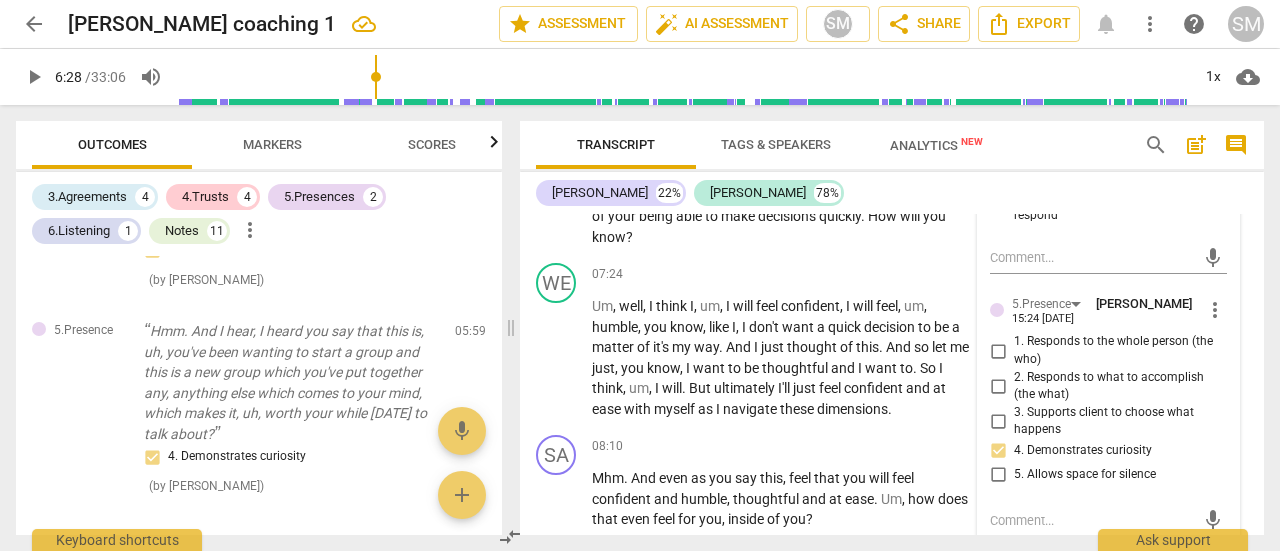 click on "1. Responds to the whole person (the who)" at bounding box center (998, 351) 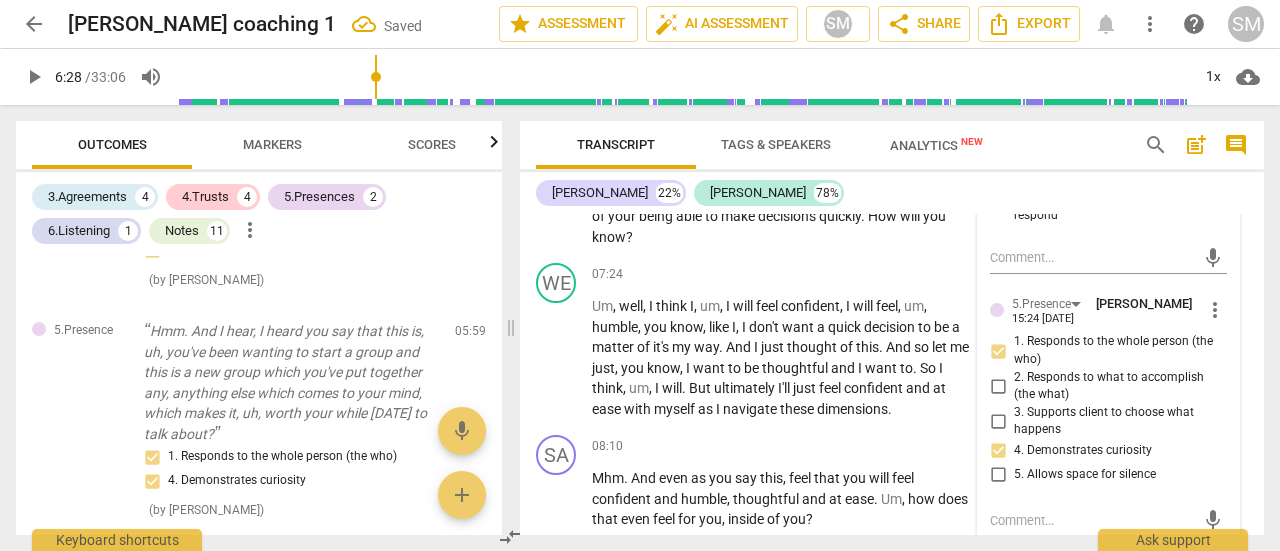 click on "3. Supports client to choose what happens" at bounding box center (998, 421) 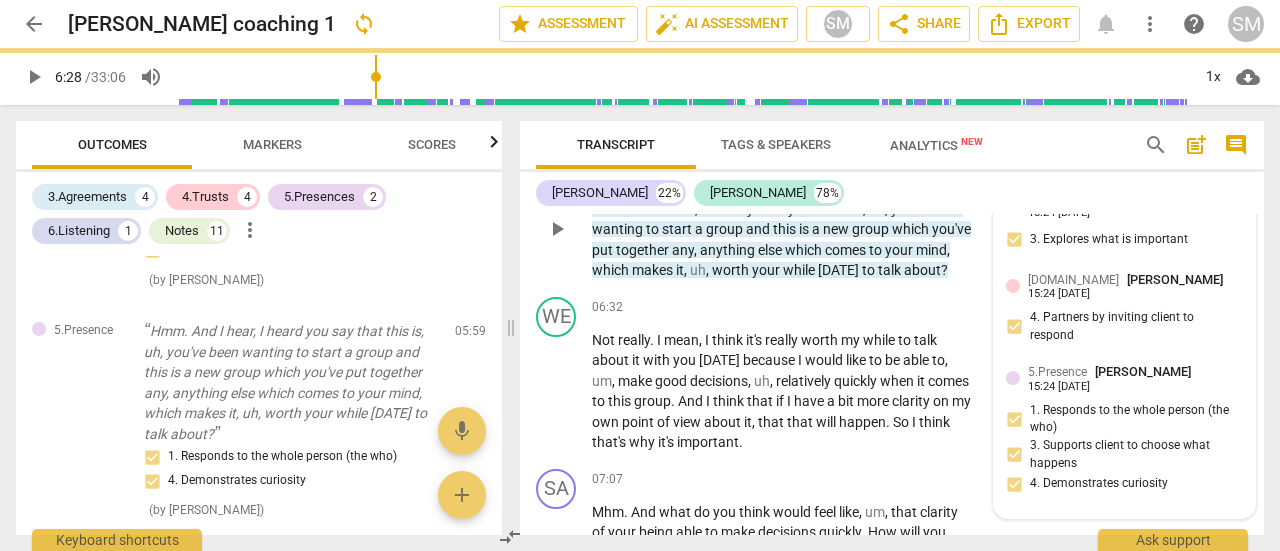 scroll, scrollTop: 2082, scrollLeft: 0, axis: vertical 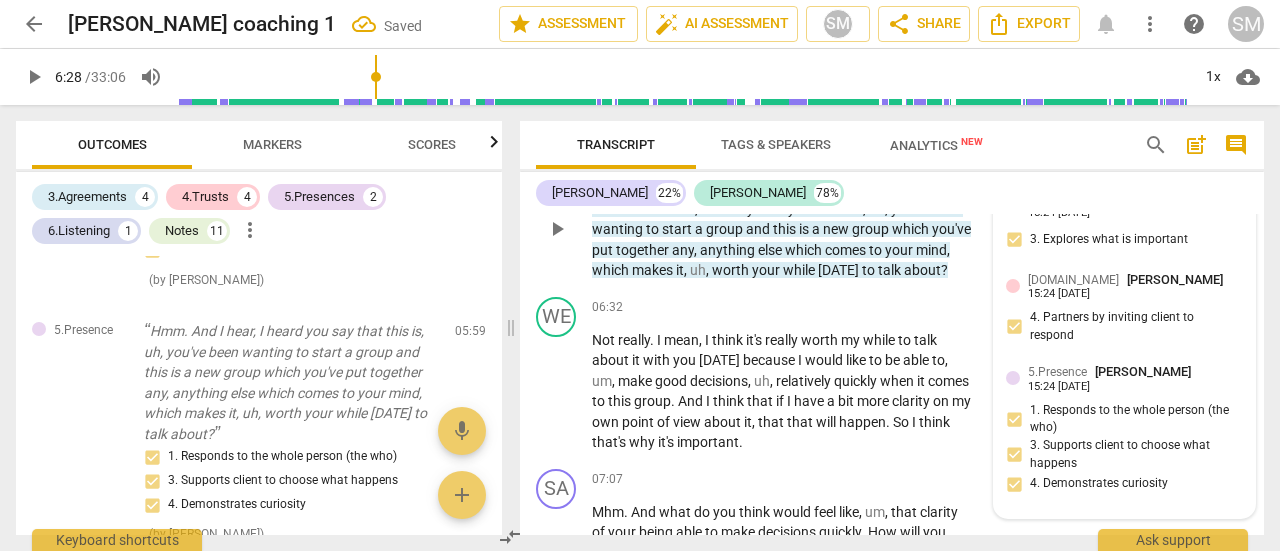 click on "Add competency" at bounding box center (910, 480) 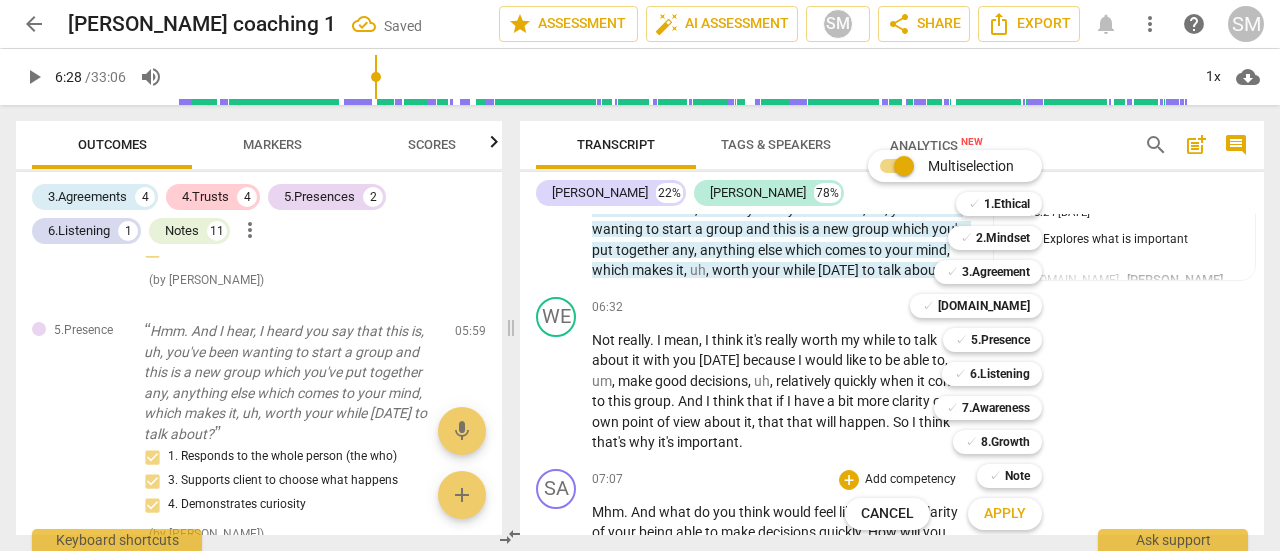 click at bounding box center [640, 275] 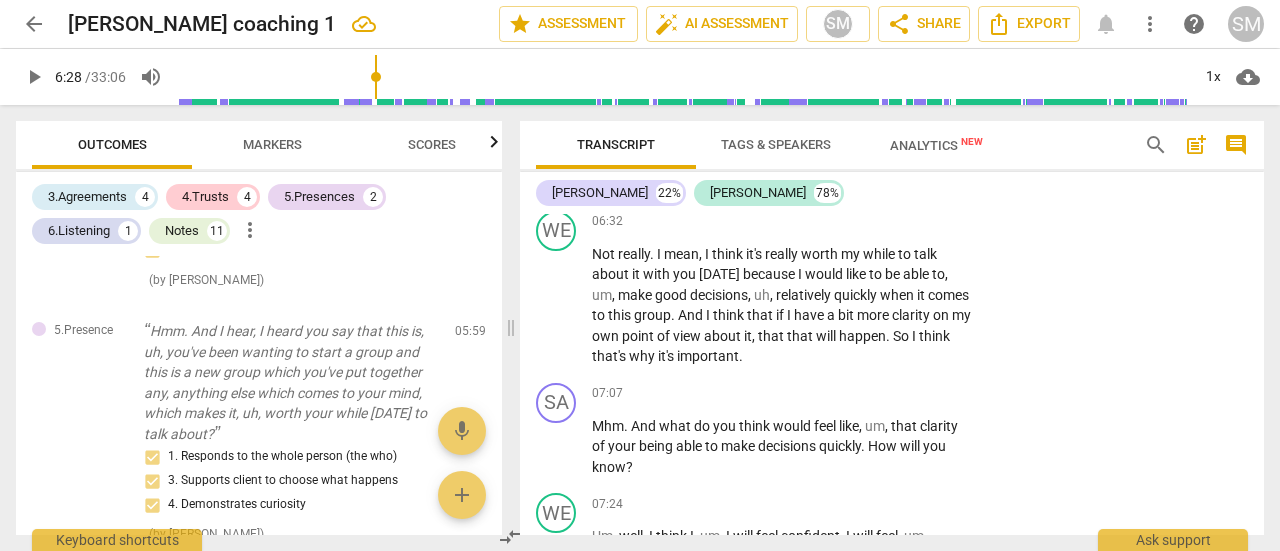 scroll, scrollTop: 2170, scrollLeft: 0, axis: vertical 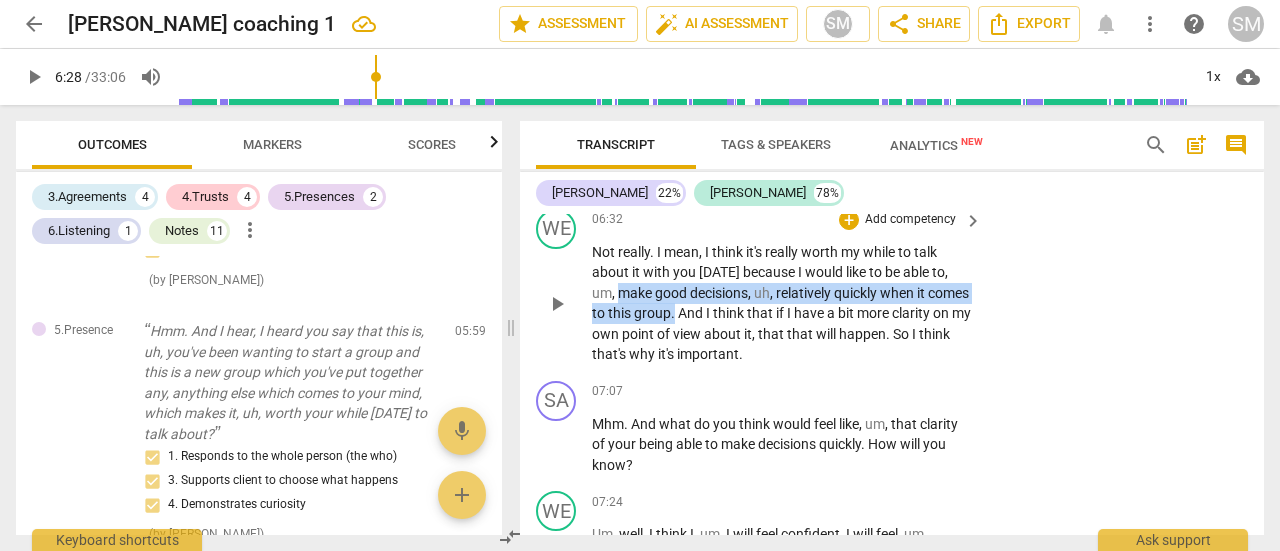 drag, startPoint x: 619, startPoint y: 313, endPoint x: 718, endPoint y: 335, distance: 101.414986 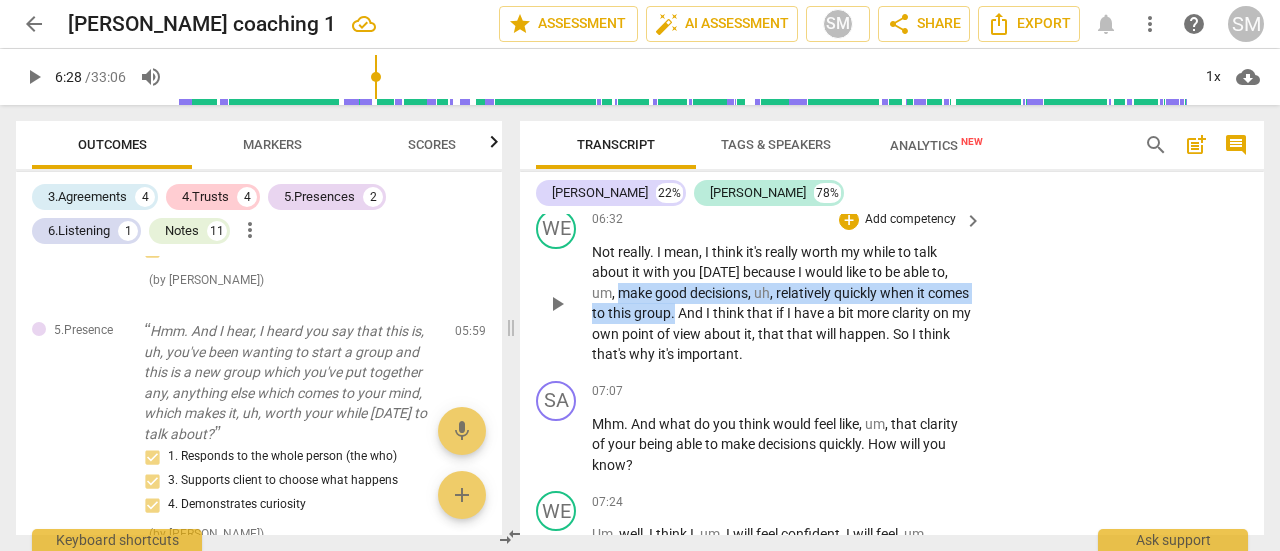 click on "Not   really .   I   mean ,   I   think   it's   really   worth   my   while   to   talk   about   it   with   you   [DATE]   because   I   would   like   to   be   able   to ,   um ,   make   good   decisions ,   uh ,   relatively   quickly   when   it   comes   to   this   group .   And   I   think   that   if   I   have   a   bit   more   clarity   on   my   own   point   of   view   about   it ,   that   that   will   happen .   So   I   think   that's   why   it's   important ." at bounding box center [782, 303] 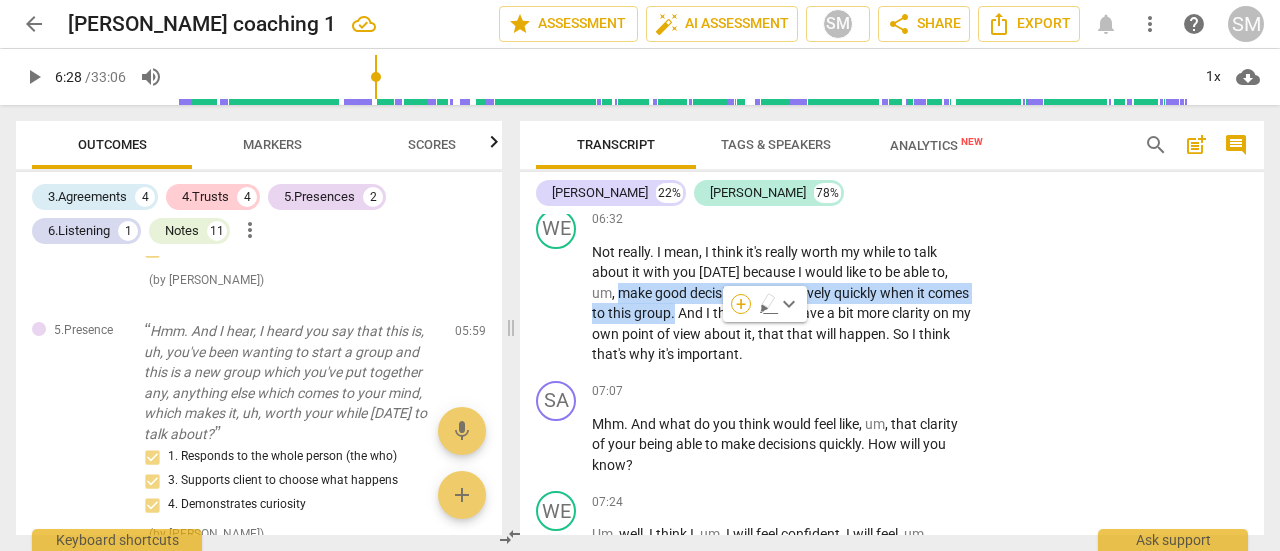 click on "+" at bounding box center [741, 304] 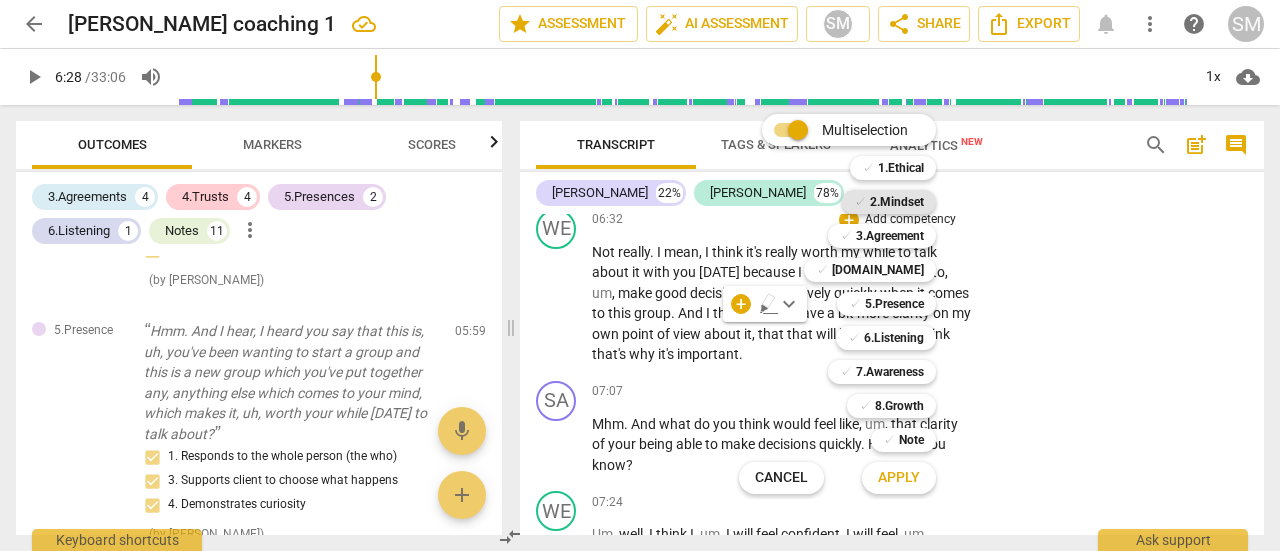 click on "2.Mindset" at bounding box center [897, 202] 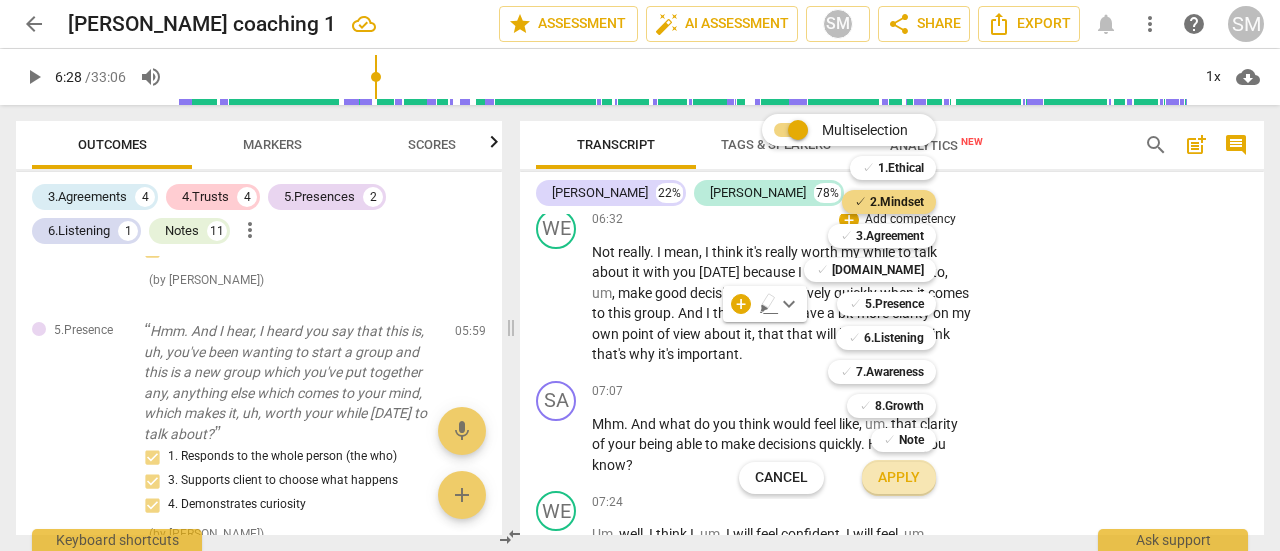 click on "Apply" at bounding box center (899, 478) 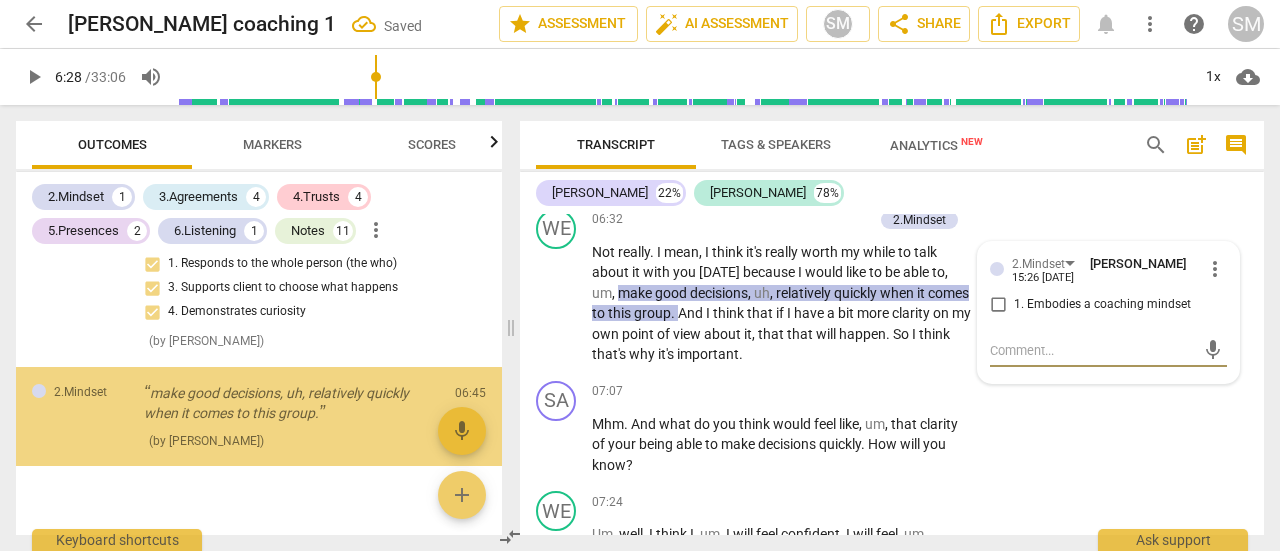 scroll, scrollTop: 3146, scrollLeft: 0, axis: vertical 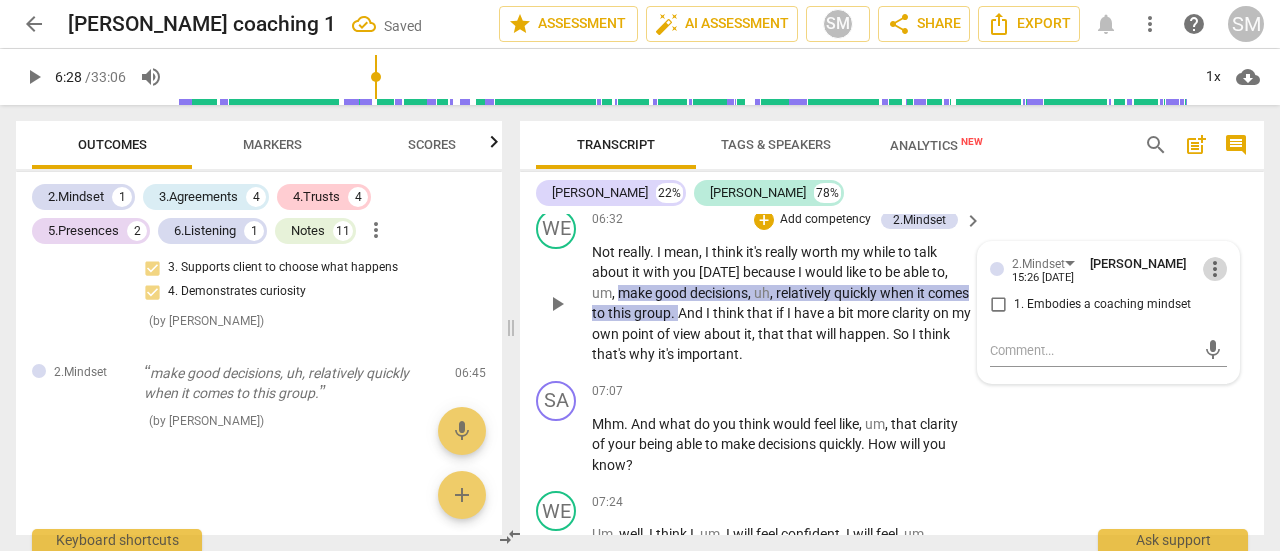 click on "more_vert" at bounding box center (1215, 269) 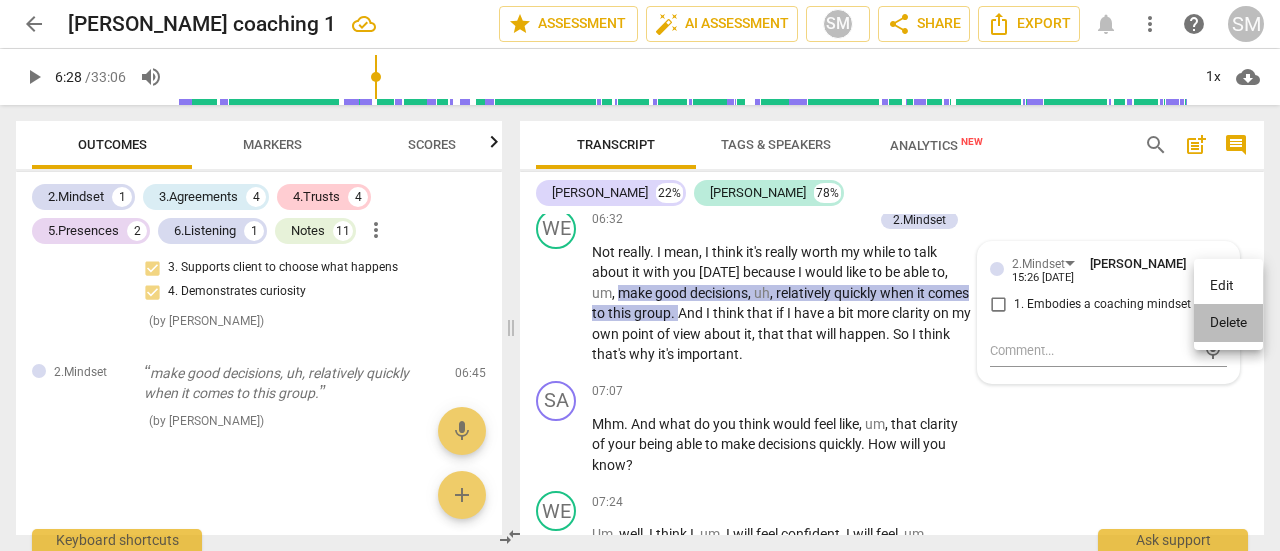 click on "Delete" at bounding box center [1228, 323] 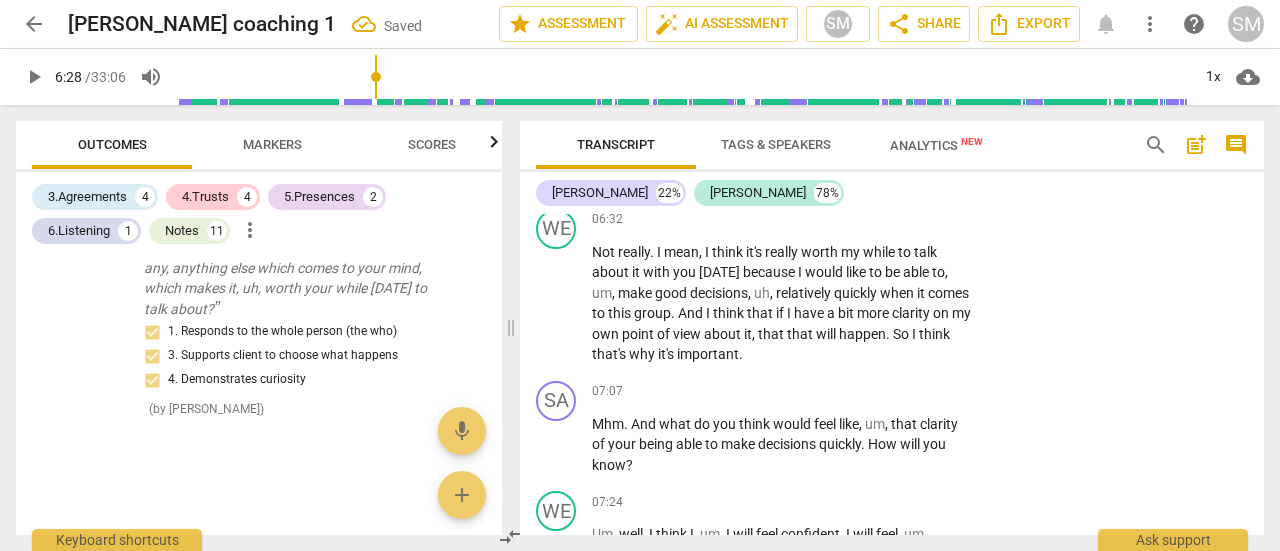 scroll, scrollTop: 3057, scrollLeft: 0, axis: vertical 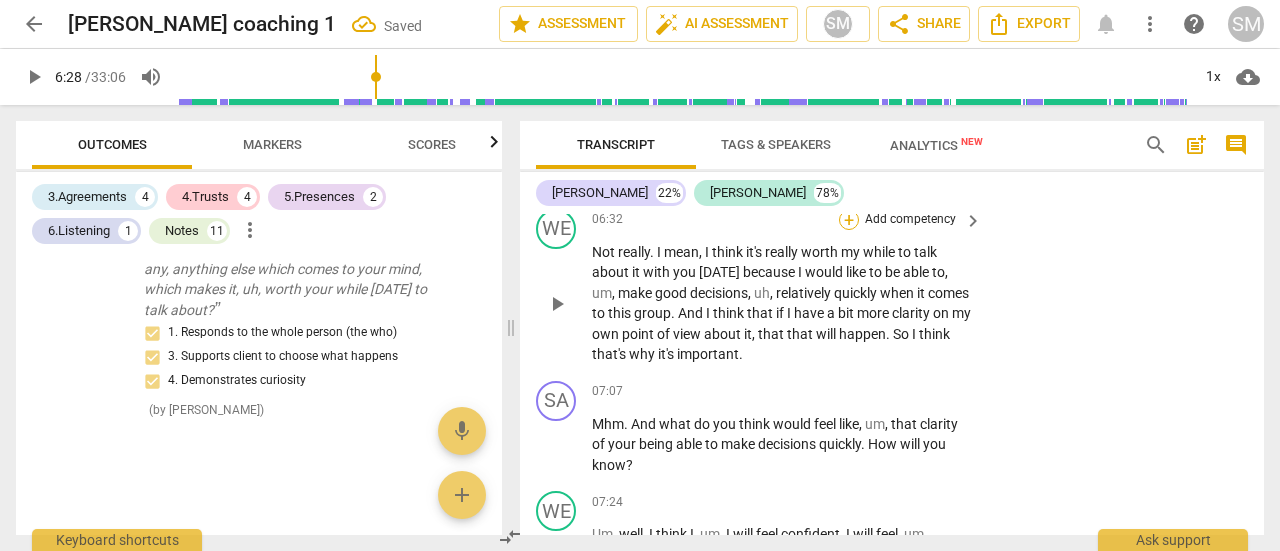 click on "+" at bounding box center (849, 220) 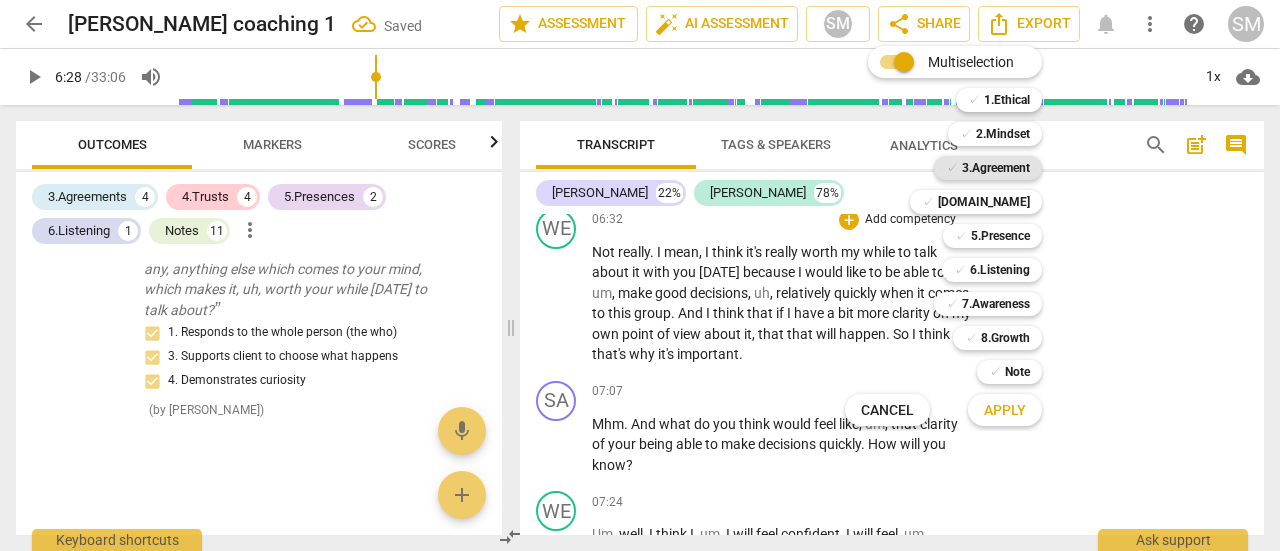 click on "3.Agreement" at bounding box center [996, 168] 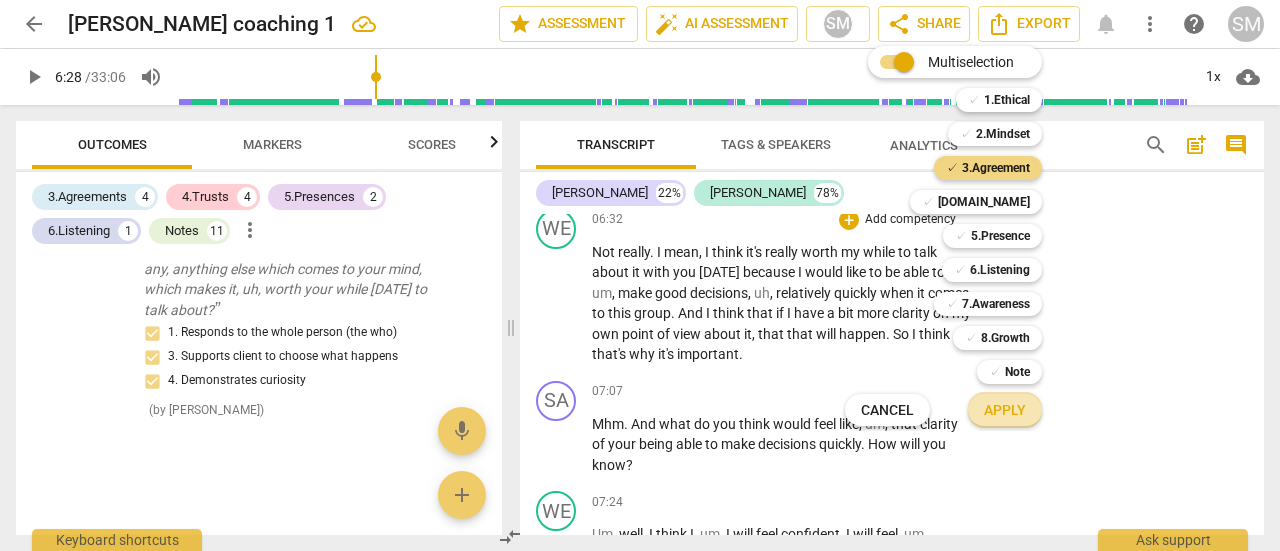 click on "Apply" at bounding box center (1005, 411) 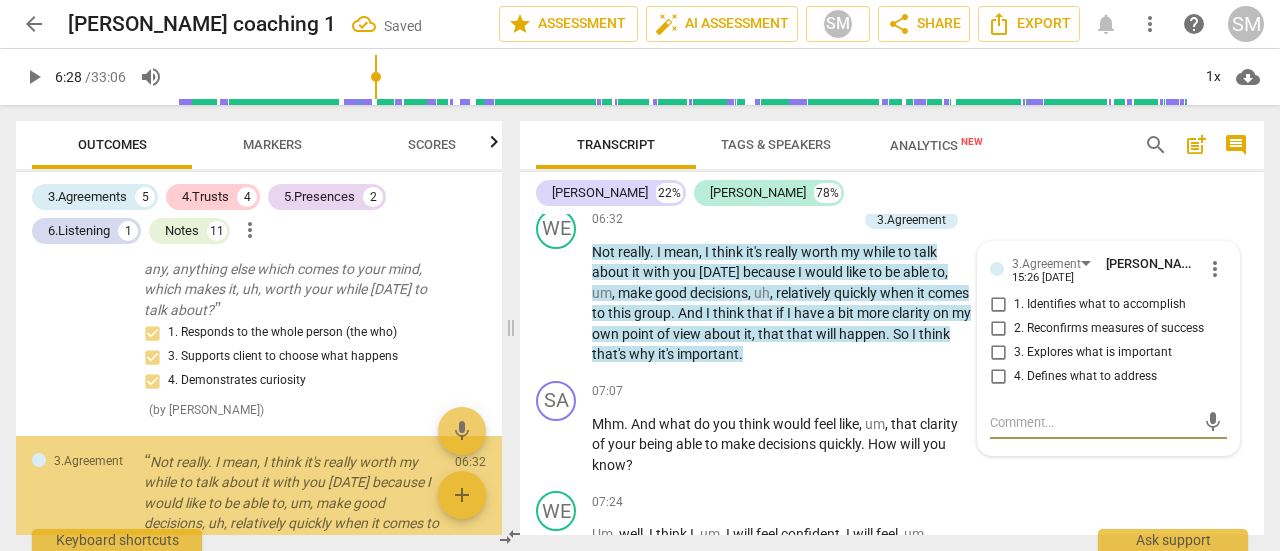 scroll, scrollTop: 3208, scrollLeft: 0, axis: vertical 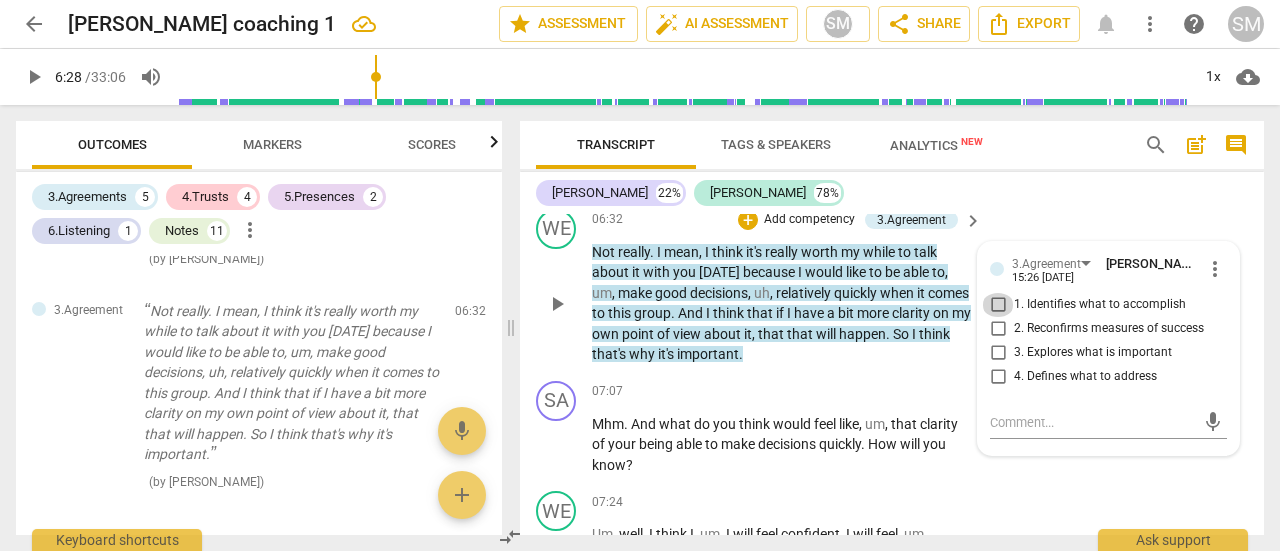click on "1. Identifies what to accomplish" at bounding box center (998, 305) 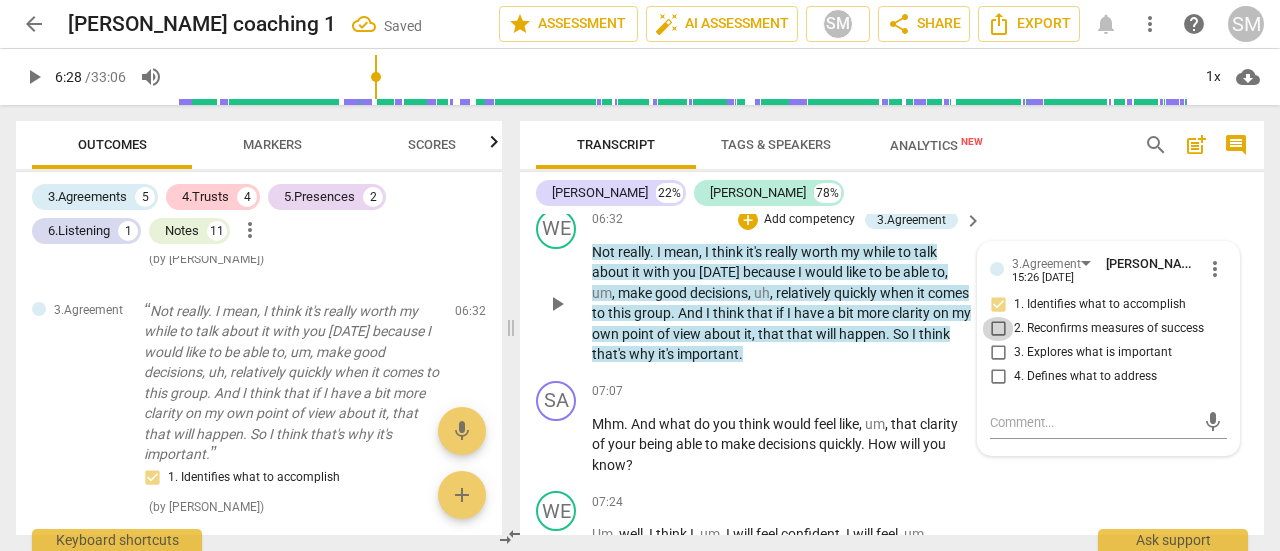 click on "2. Reconfirms measures of success" at bounding box center [998, 329] 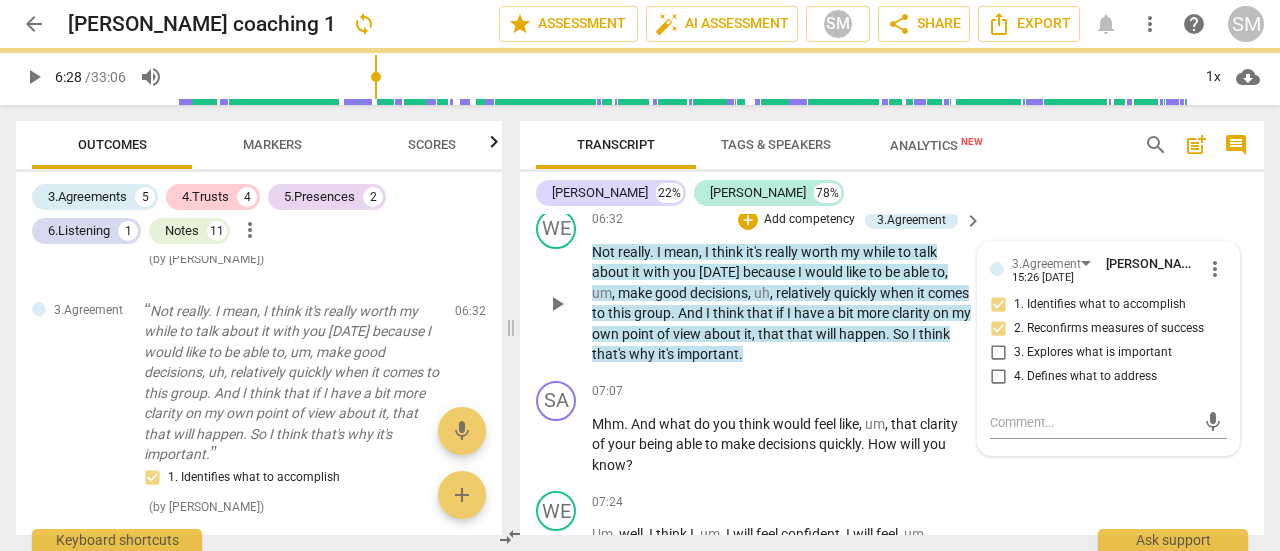 click on "3. Explores what is important" at bounding box center (998, 353) 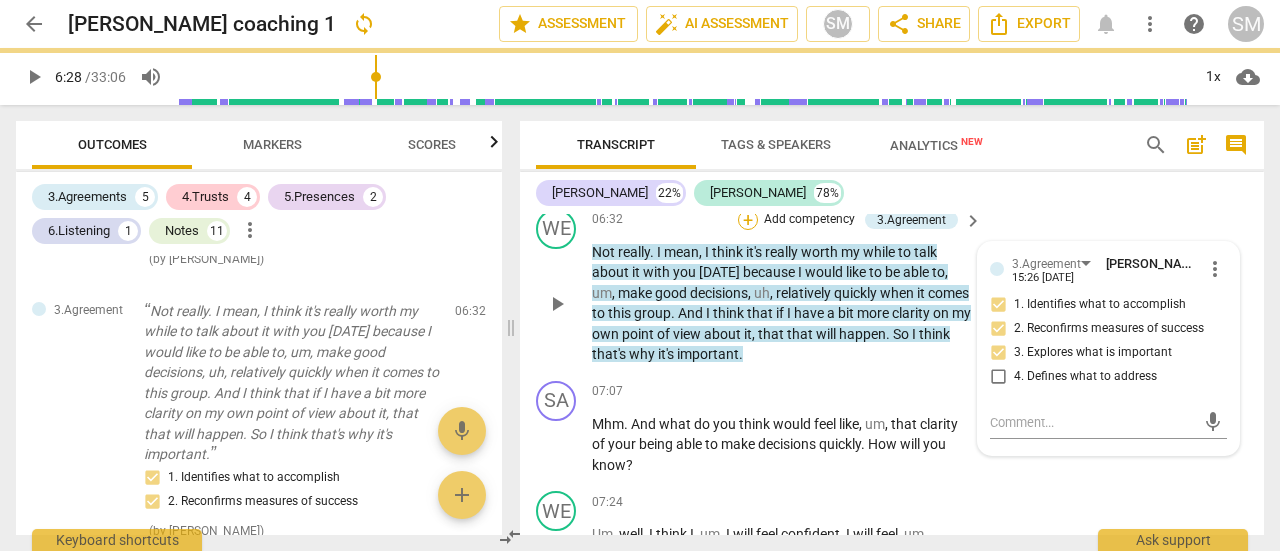 click on "+" at bounding box center (748, 220) 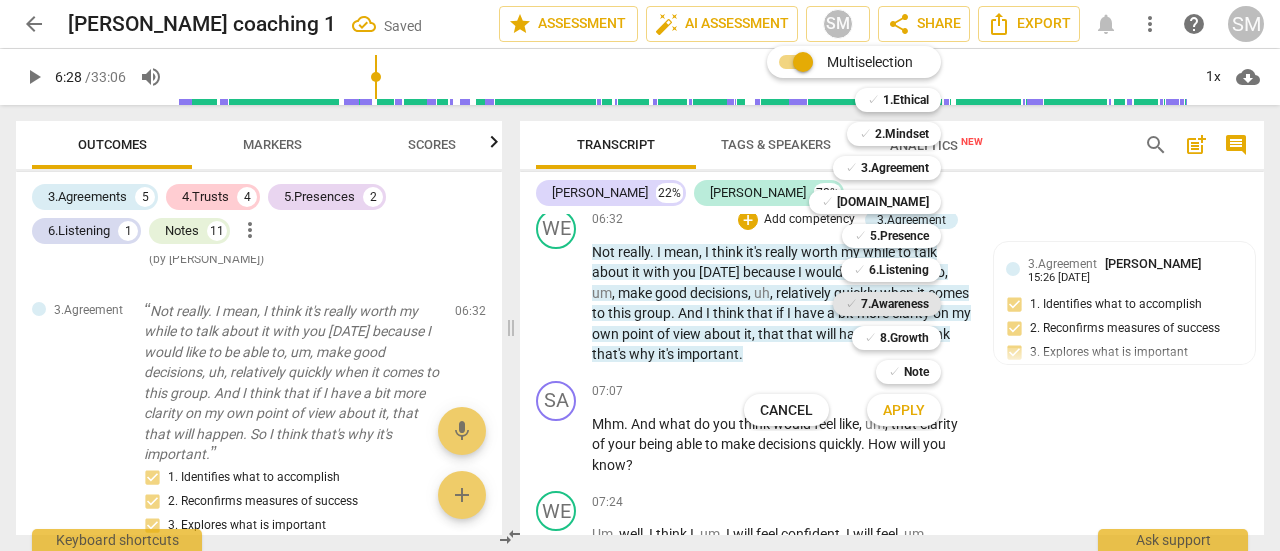 click on "7.Awareness" at bounding box center (895, 304) 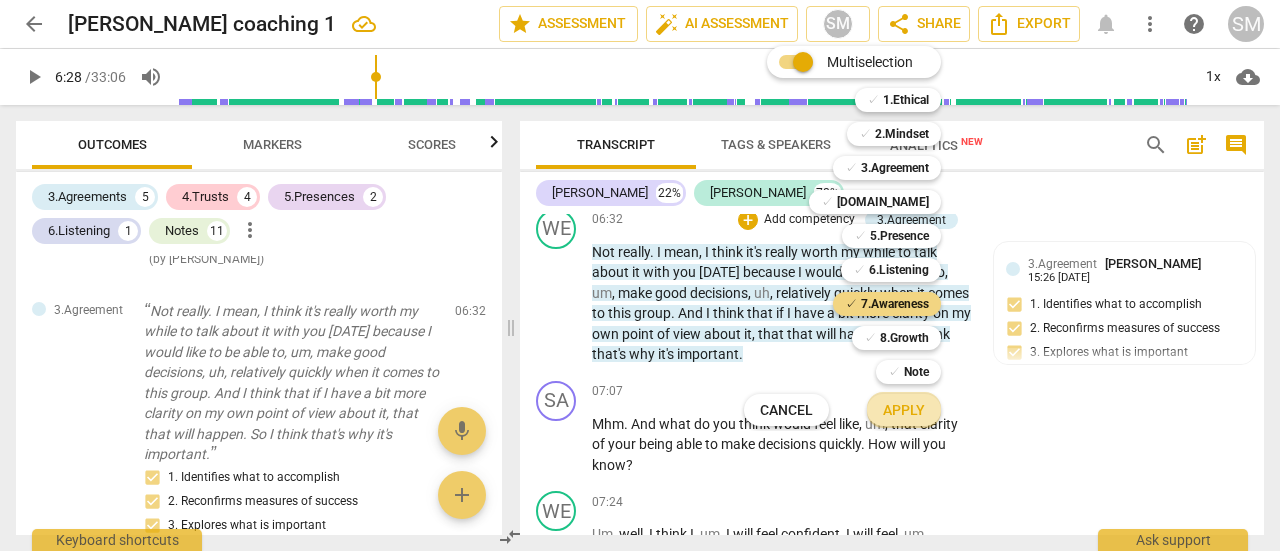 click on "Apply" at bounding box center [904, 410] 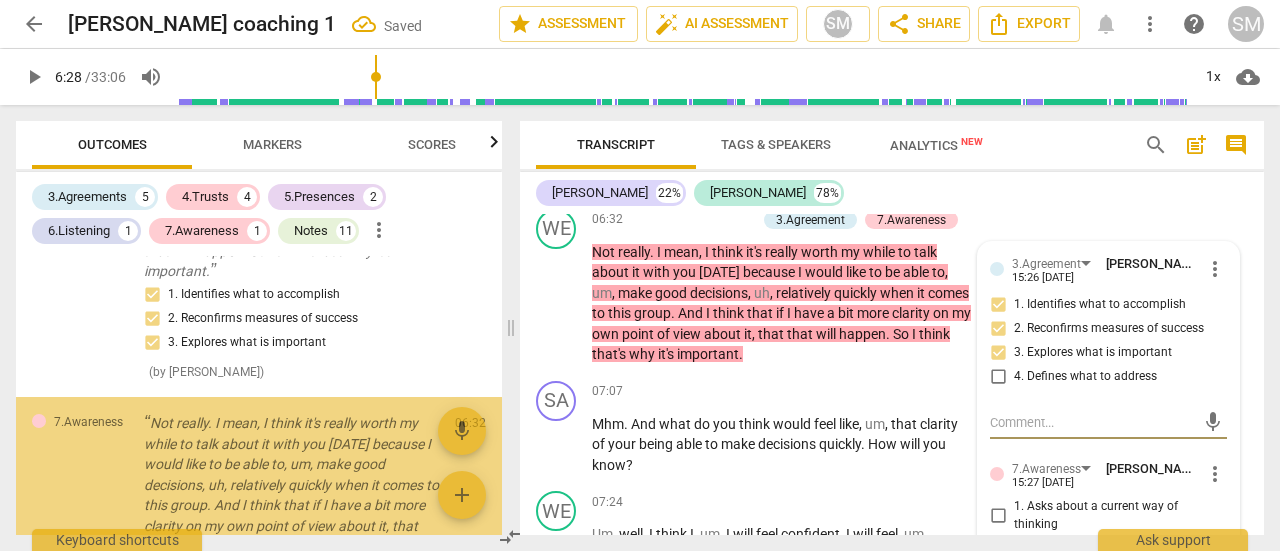 scroll, scrollTop: 3503, scrollLeft: 0, axis: vertical 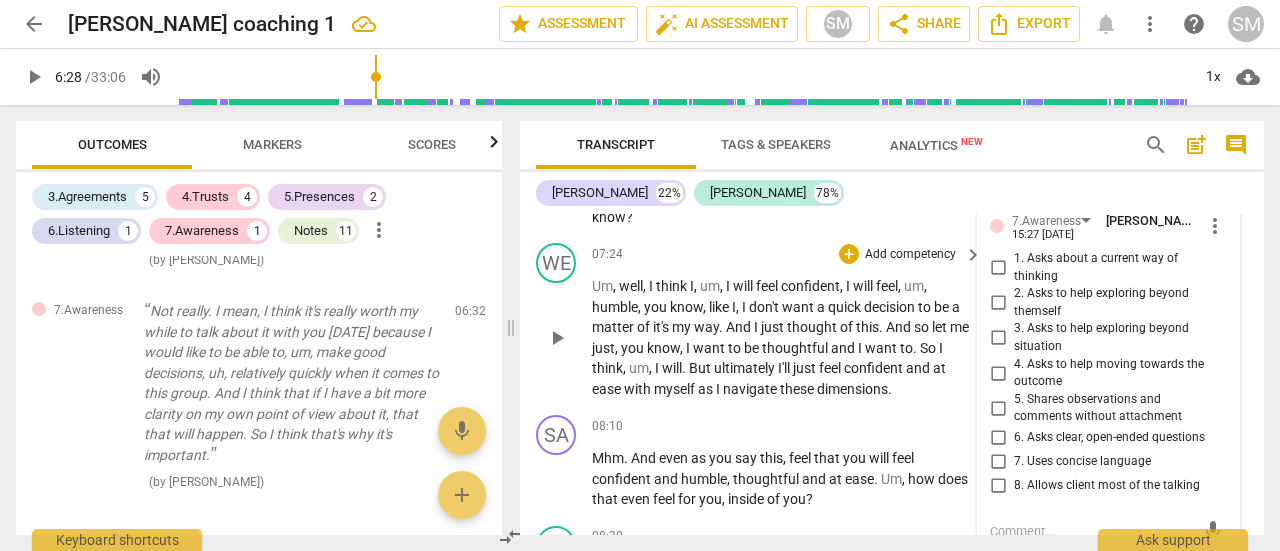 click on "WE play_arrow pause 07:24 + Add competency keyboard_arrow_right Um ,   well ,   I   think   I ,   um ,   I   will   feel   confident ,   I   will   feel ,   um ,   humble ,   you   know ,   like   I ,   I   don't   want   a   quick   decision   to   be   a   matter   of   it's   my   way .   And   I   just   thought   of   this .   And   so   let   me   just ,   you   know ,   I   want   to   be   thoughtful   and   I   want   to .   So   I   think ,   um ,   I   will .   But   ultimately   I'll   just   feel   confident   and   at   ease   with   myself   as   I   navigate   these   dimensions ." at bounding box center (892, 321) 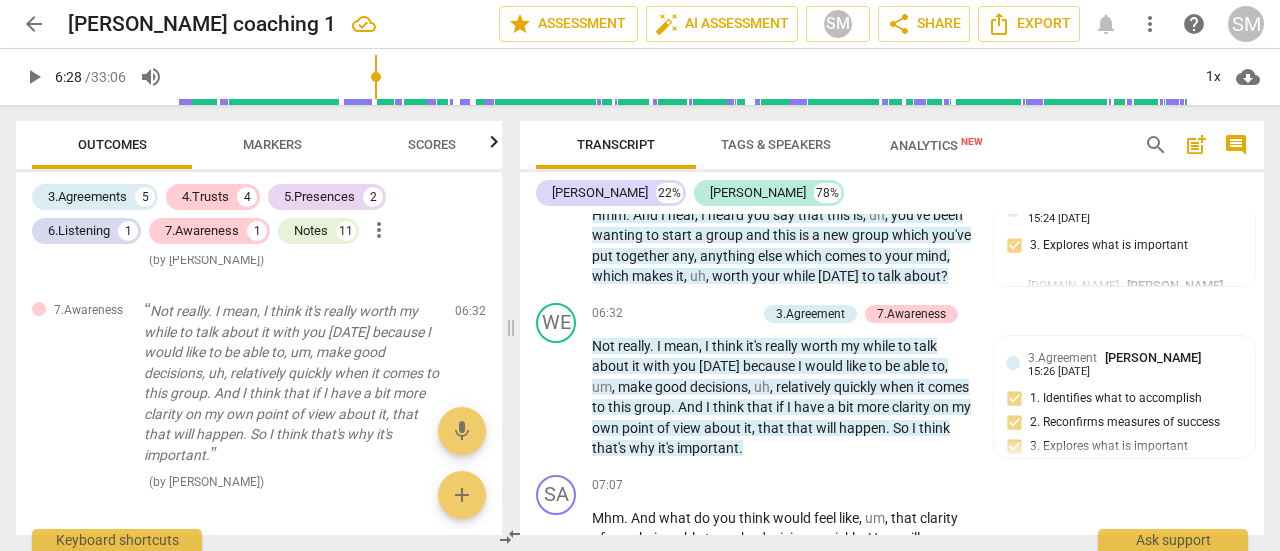 scroll, scrollTop: 2074, scrollLeft: 0, axis: vertical 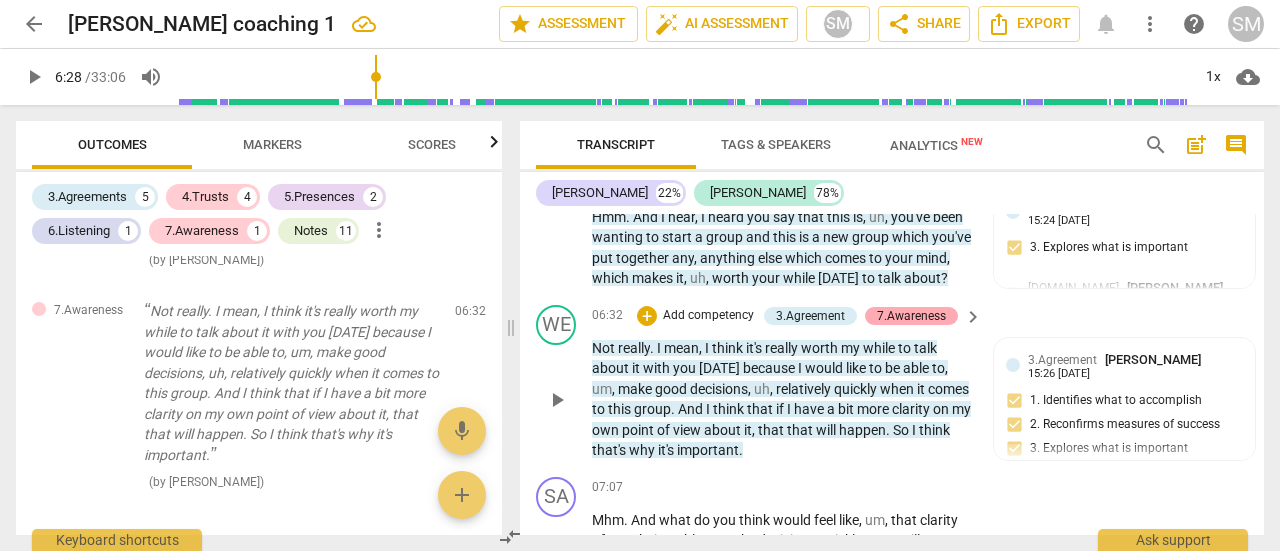 click on "7.Awareness" at bounding box center [911, 316] 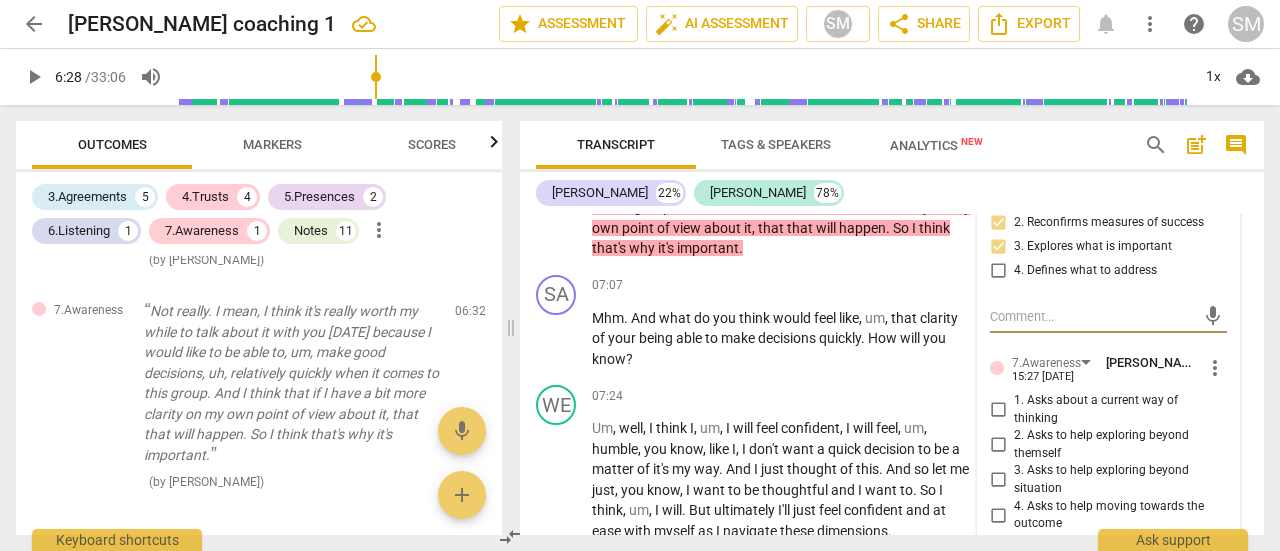 scroll, scrollTop: 2282, scrollLeft: 0, axis: vertical 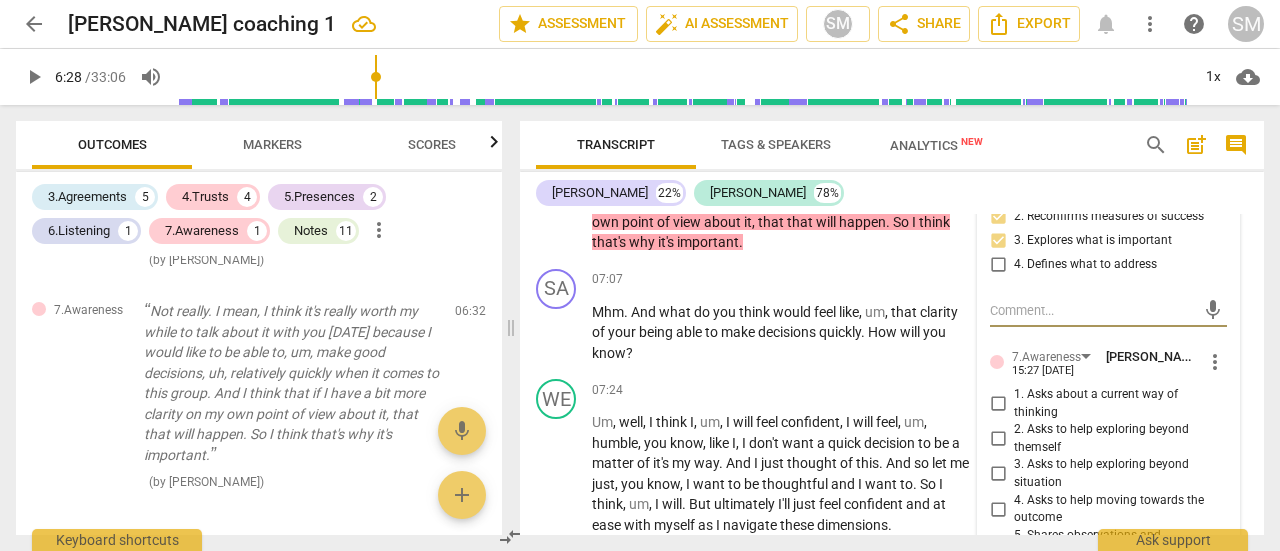 click on "more_vert" at bounding box center (1215, 362) 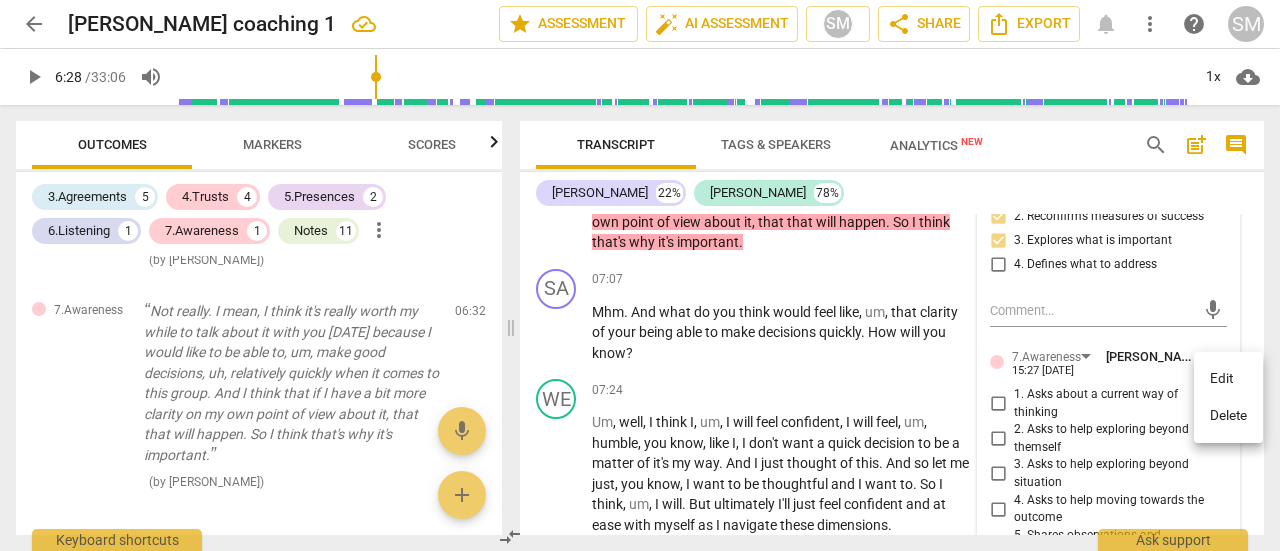 click on "Delete" at bounding box center (1228, 416) 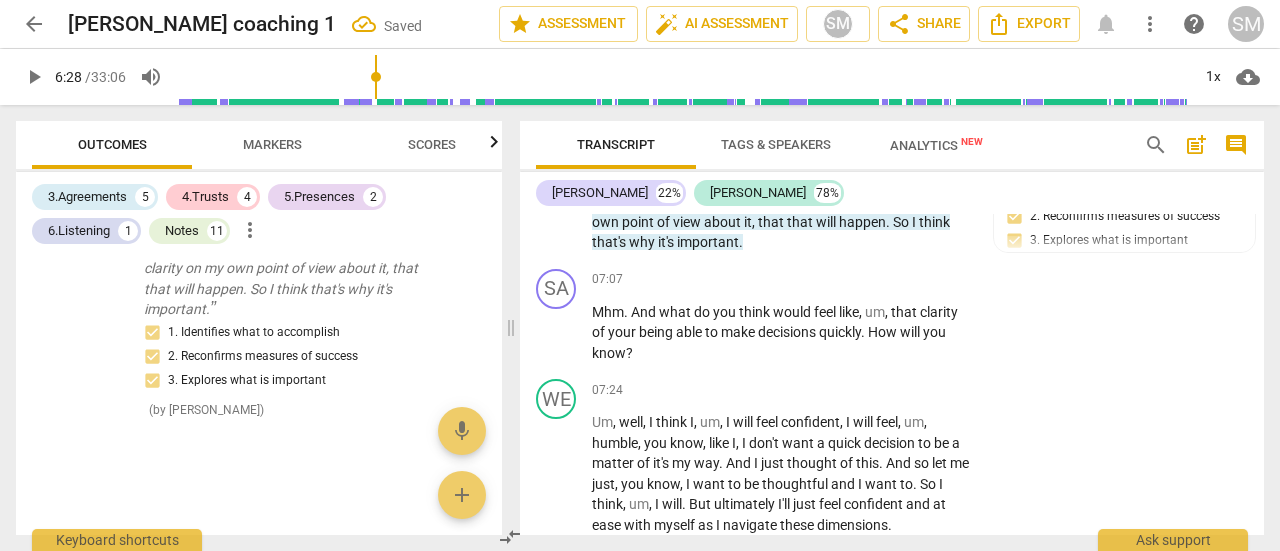 scroll, scrollTop: 3352, scrollLeft: 0, axis: vertical 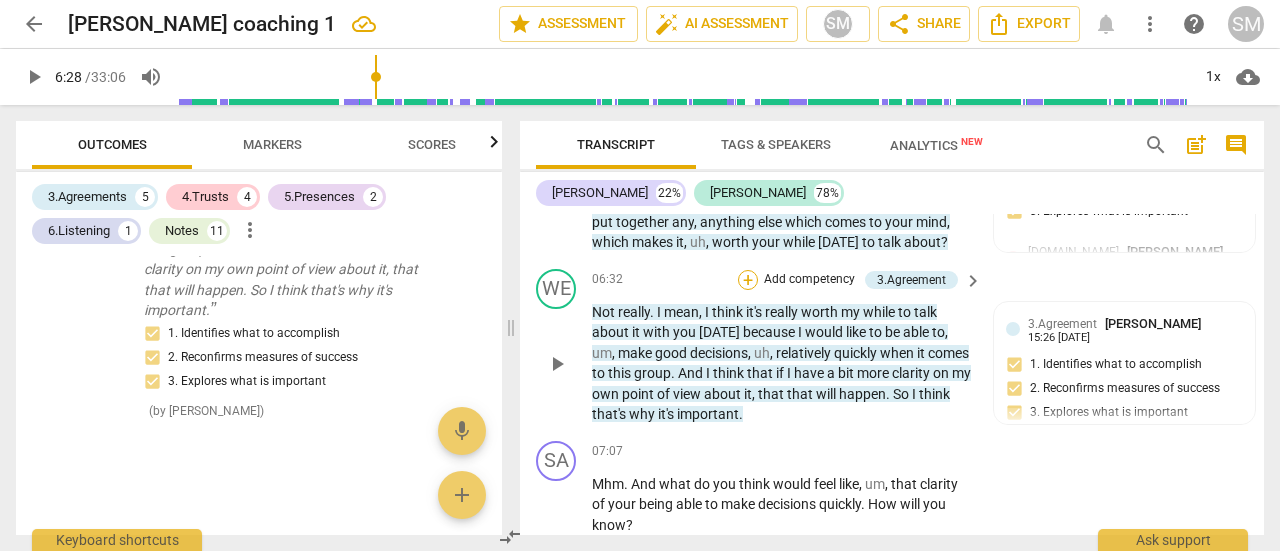 click on "+" at bounding box center [748, 280] 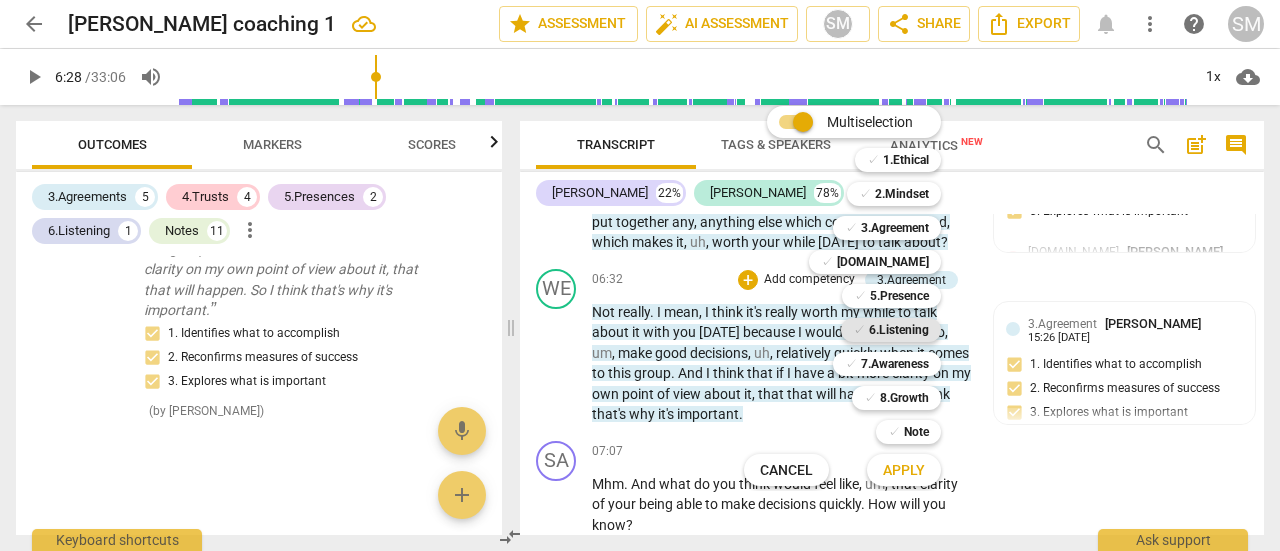 click on "6.Listening" at bounding box center [899, 330] 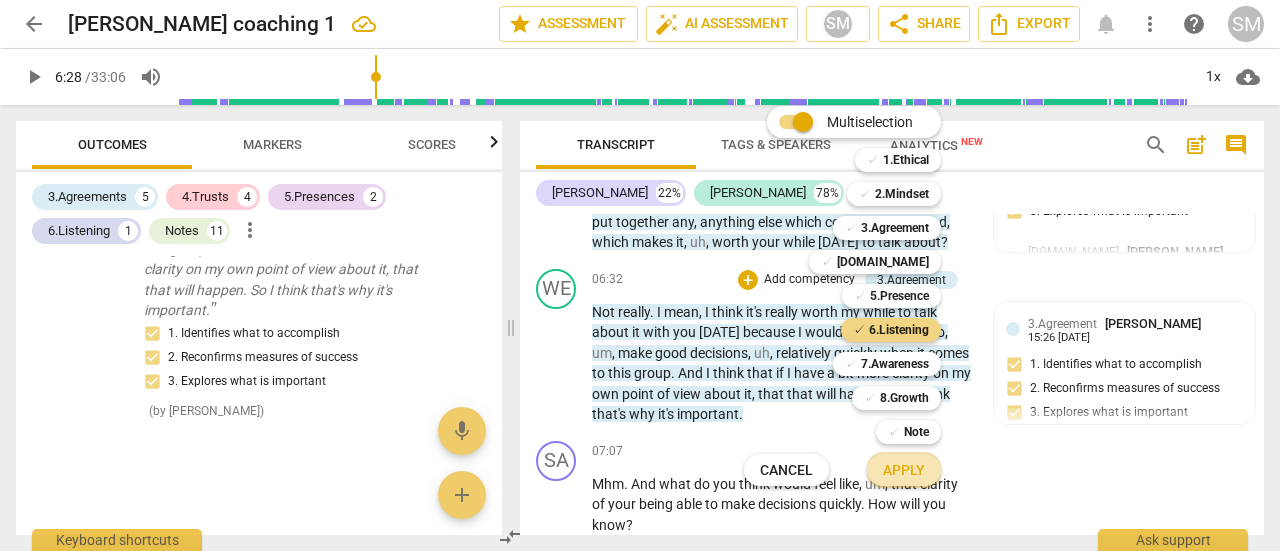 click on "Apply" at bounding box center [904, 471] 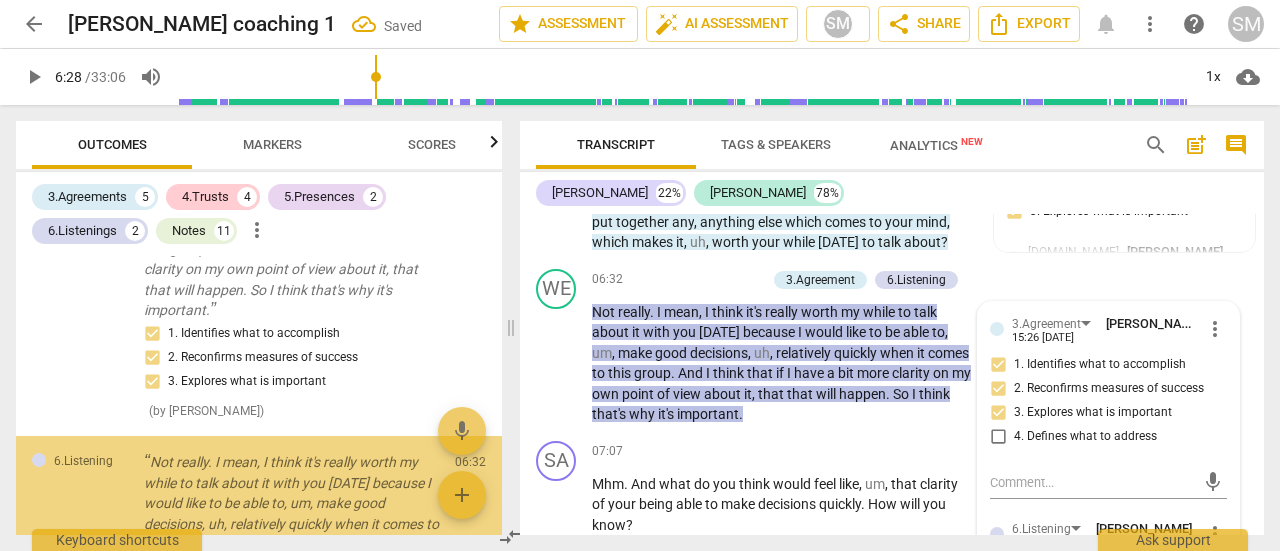 scroll, scrollTop: 3503, scrollLeft: 0, axis: vertical 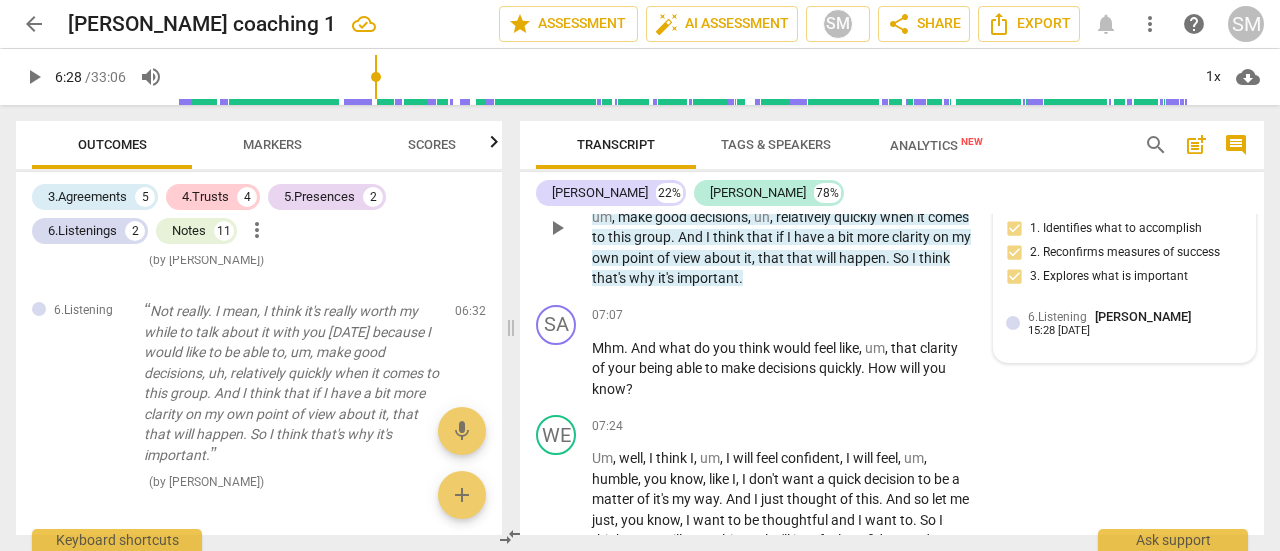 click on "6.Listening [PERSON_NAME] Chawla 15:28 [DATE]" at bounding box center [1135, 322] 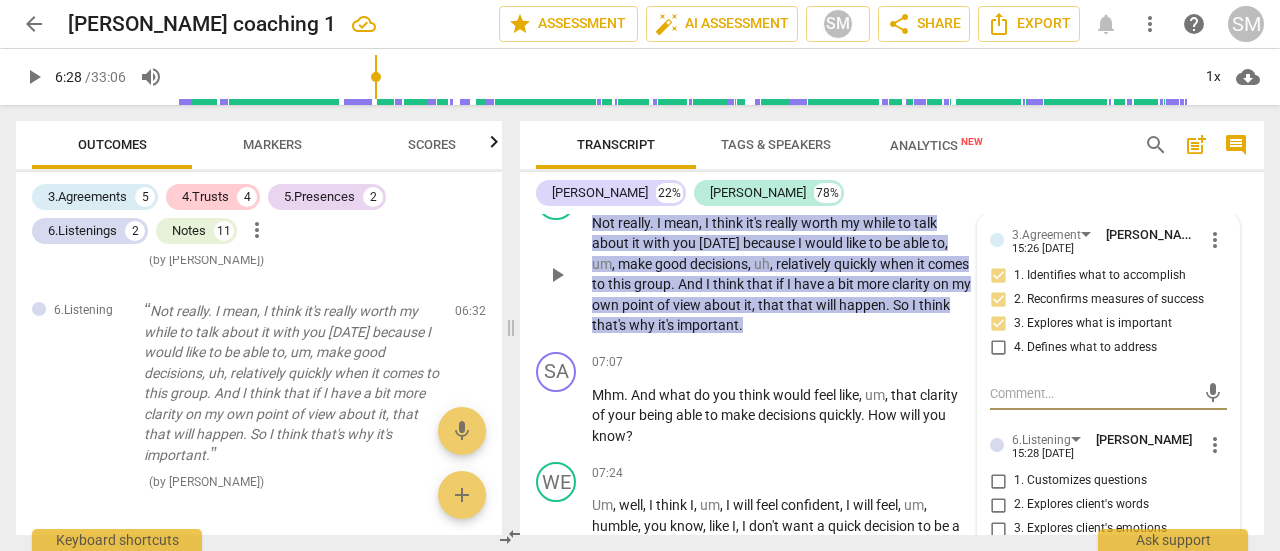 scroll, scrollTop: 2177, scrollLeft: 0, axis: vertical 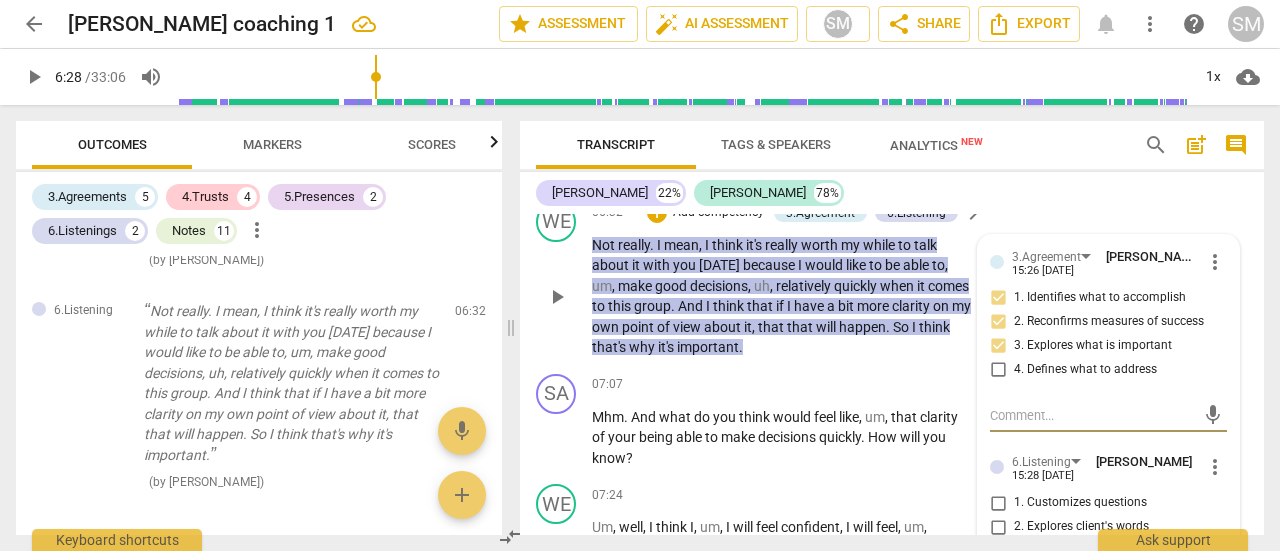 click on "more_vert" at bounding box center (1215, 467) 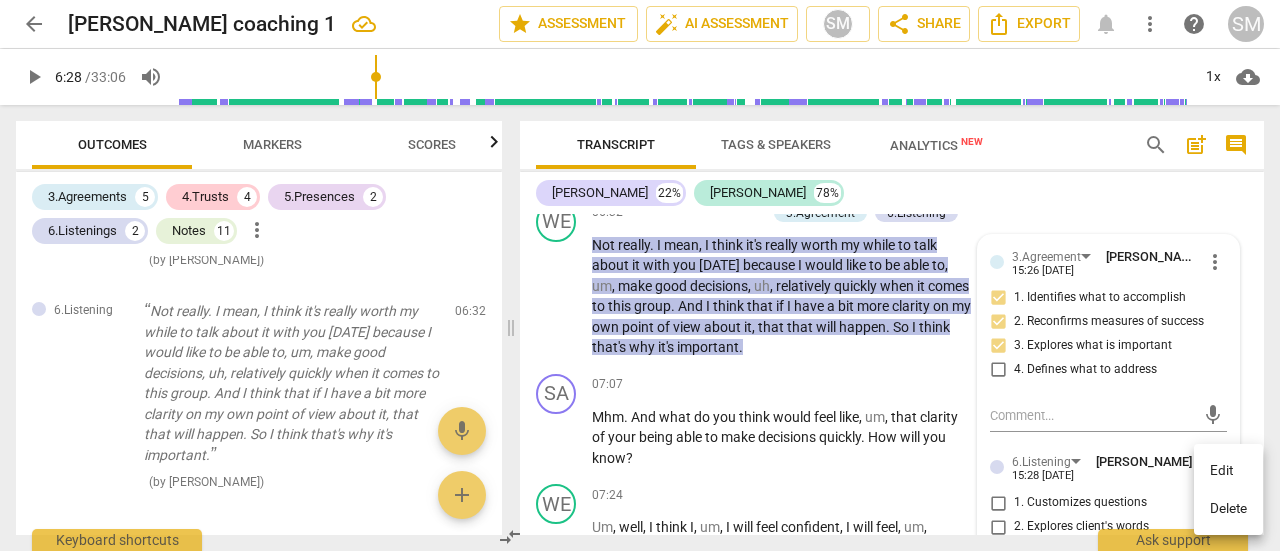 click on "Delete" at bounding box center [1228, 509] 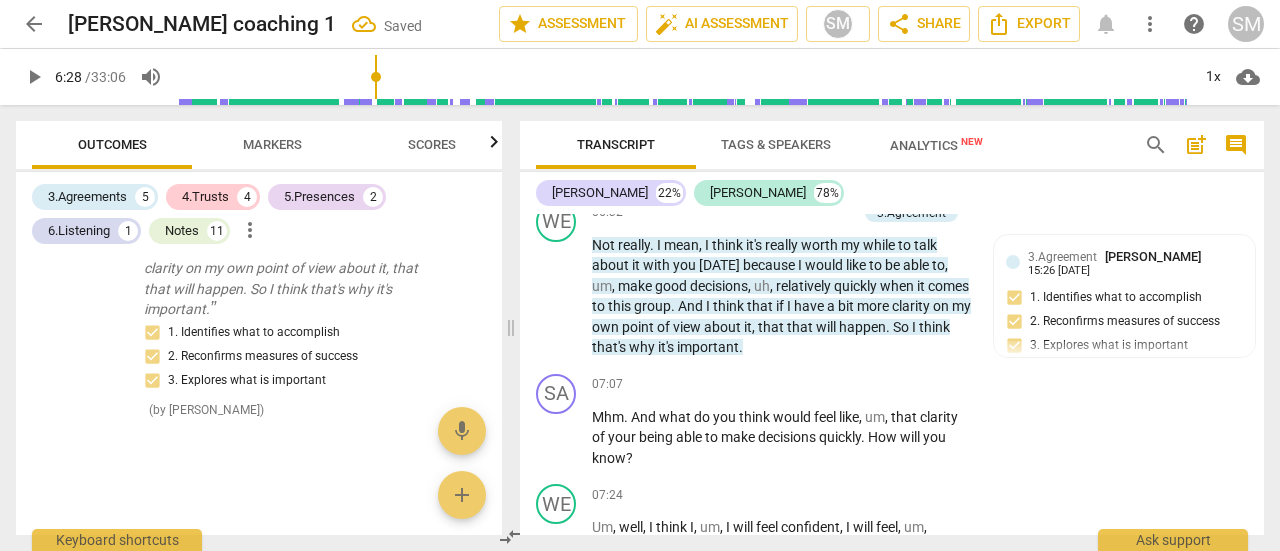 scroll, scrollTop: 3352, scrollLeft: 0, axis: vertical 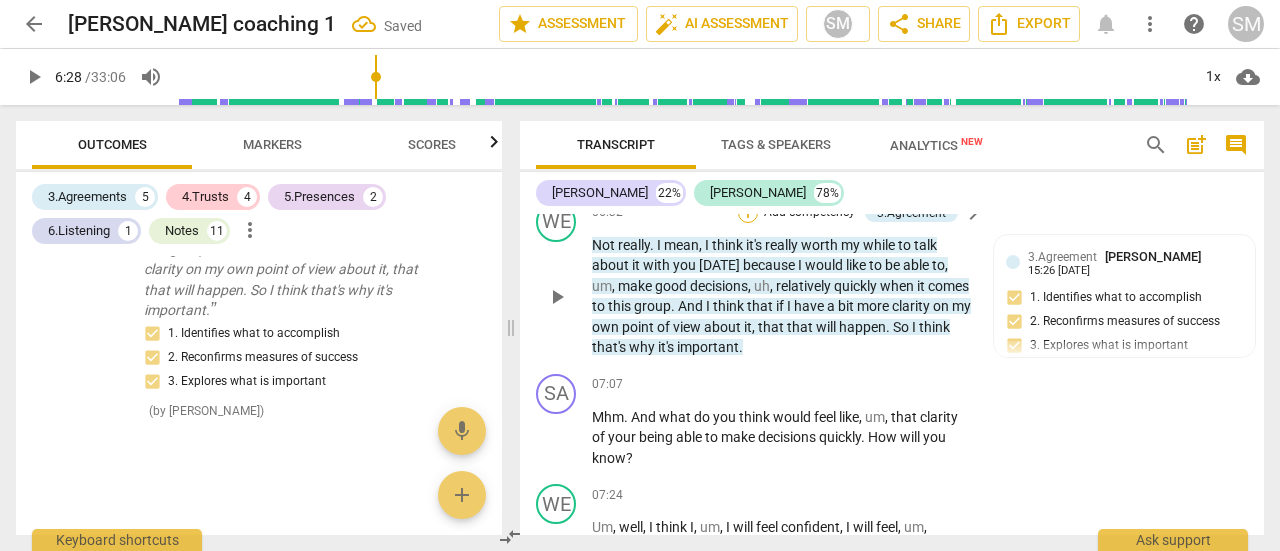 click on "+" at bounding box center [748, 213] 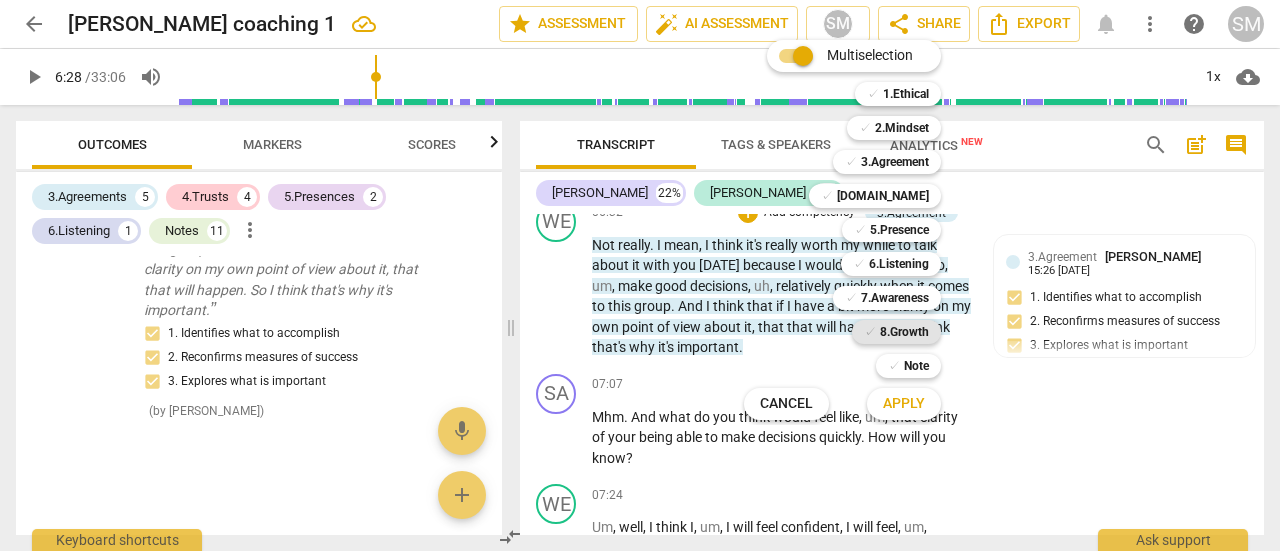 click on "8.Growth" at bounding box center (904, 332) 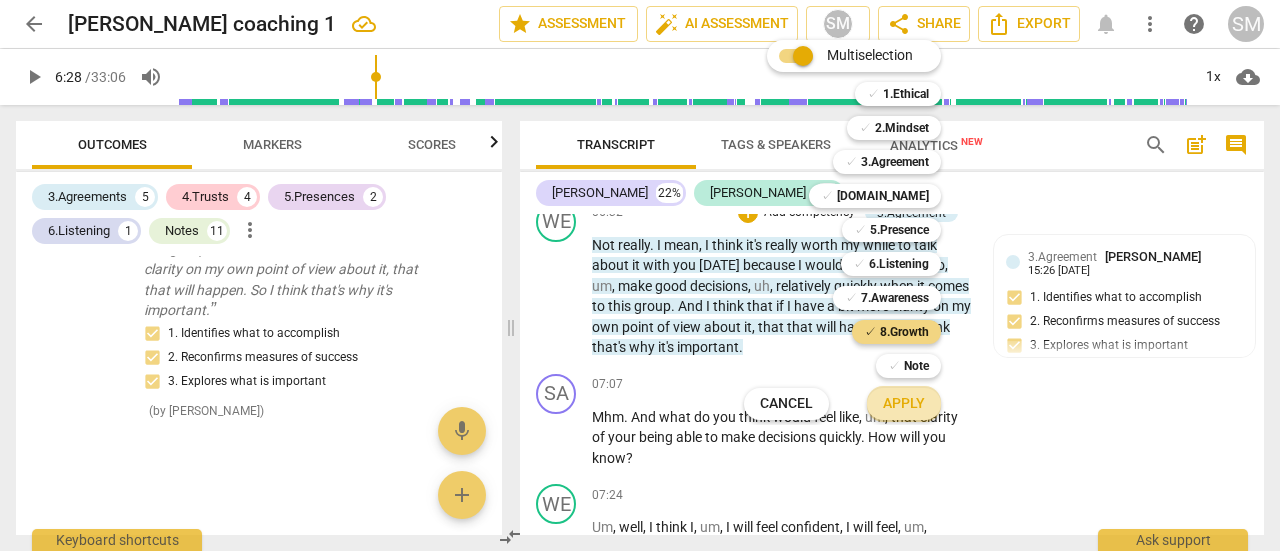 click on "Apply" at bounding box center [904, 404] 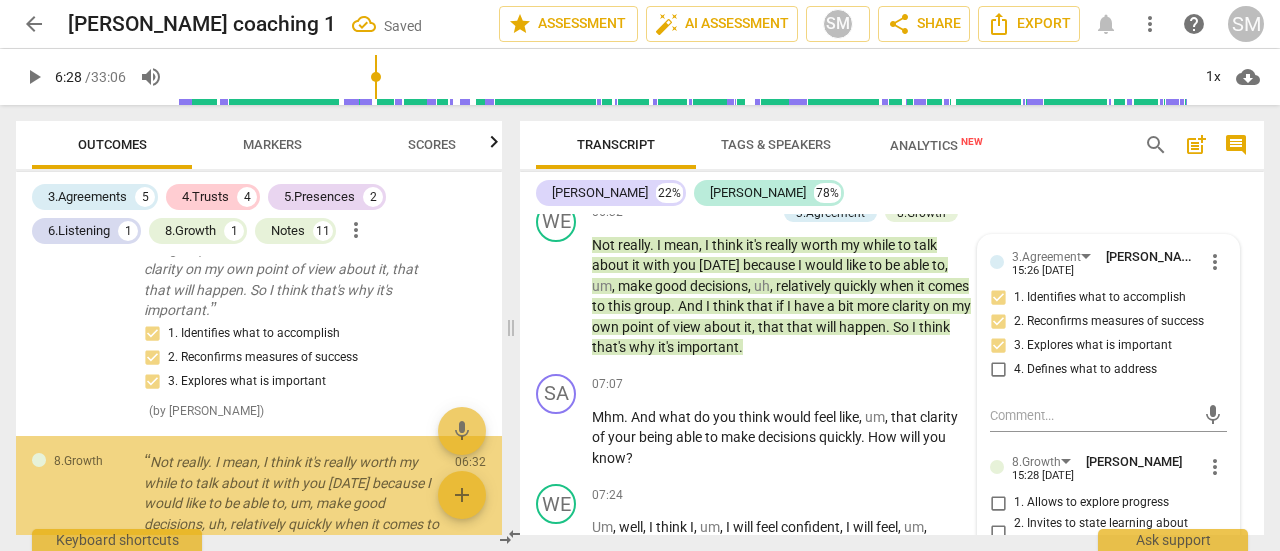 scroll, scrollTop: 3503, scrollLeft: 0, axis: vertical 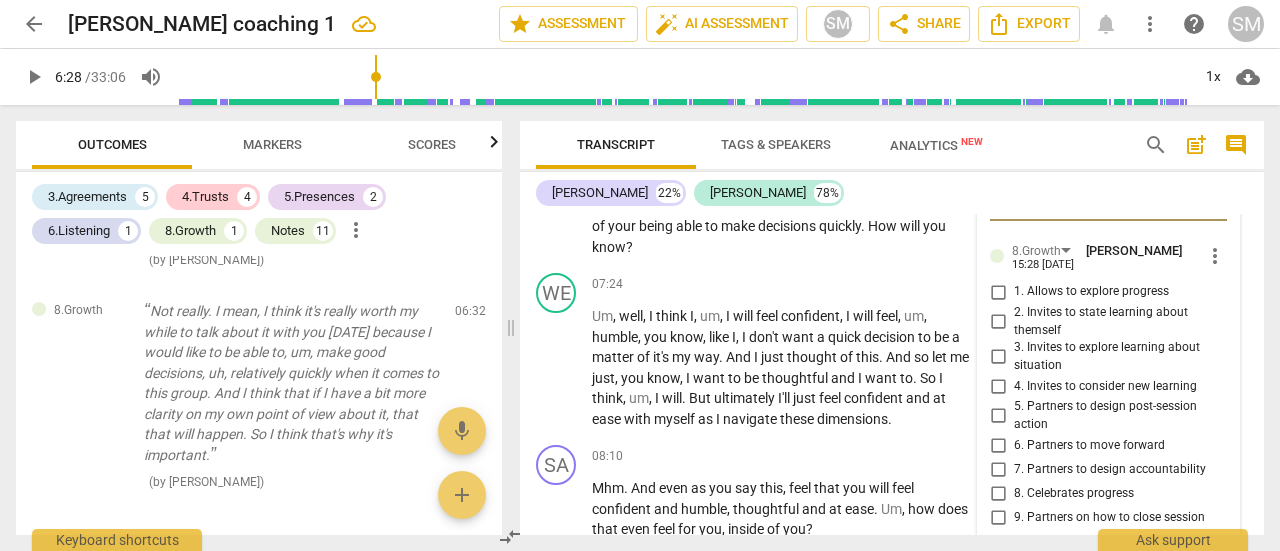 click on "7. Partners to design accountability" at bounding box center [998, 470] 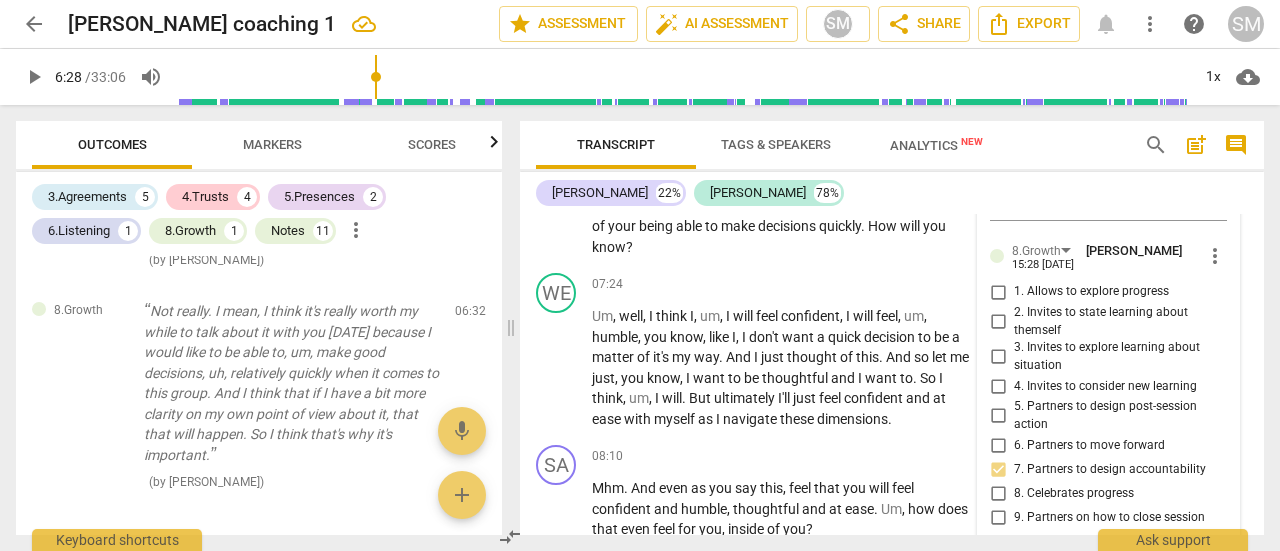 click on "7. Partners to design accountability" at bounding box center (998, 470) 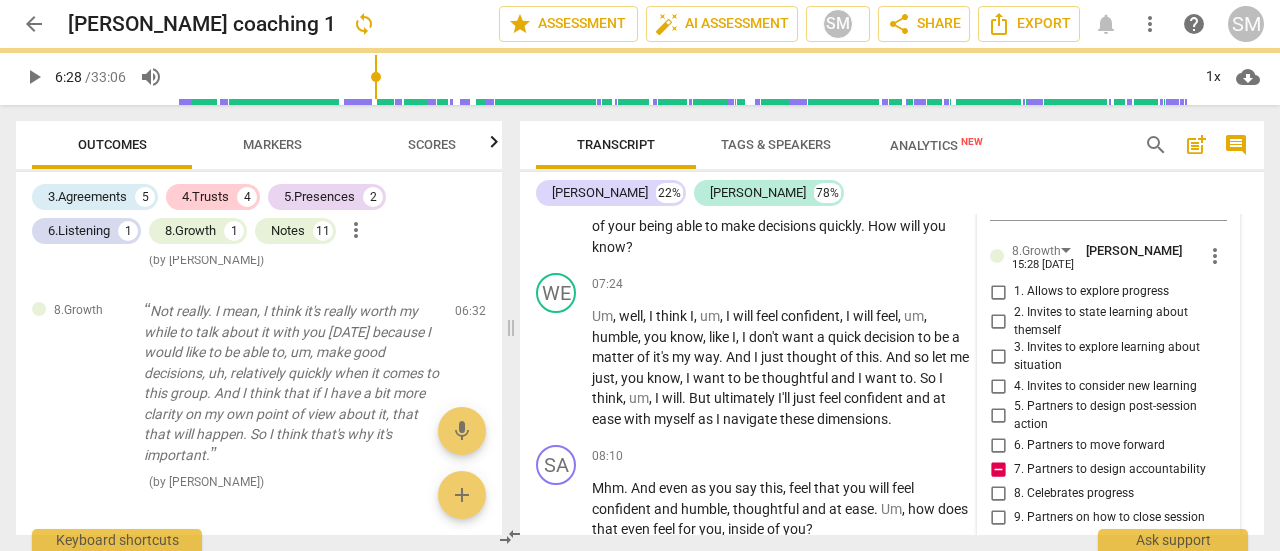 click on "6. Partners to move forward" at bounding box center [998, 446] 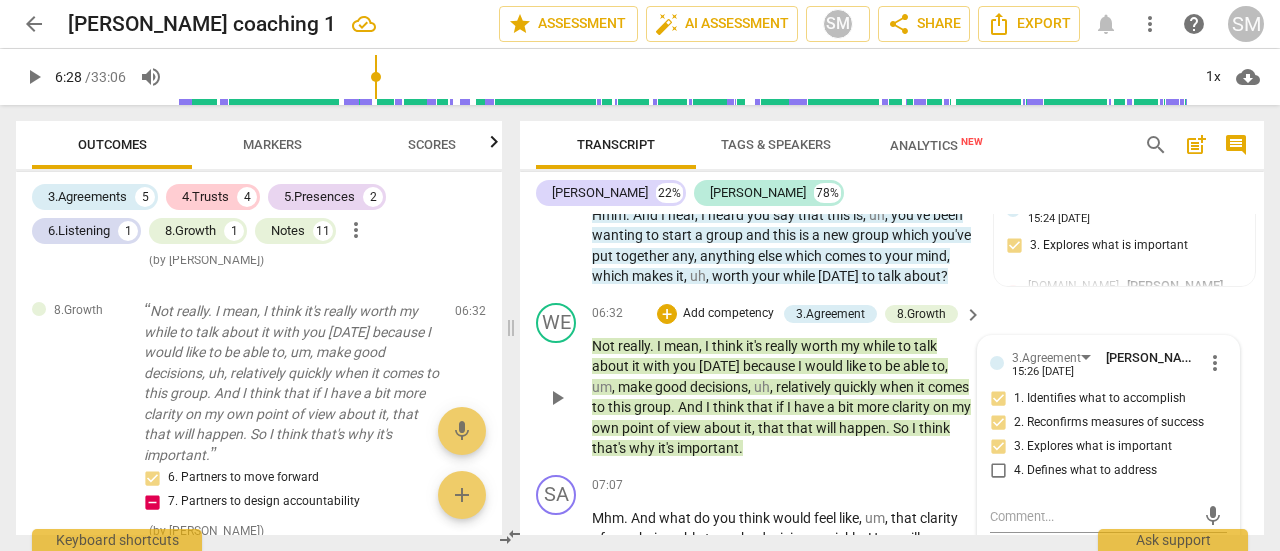 scroll, scrollTop: 2074, scrollLeft: 0, axis: vertical 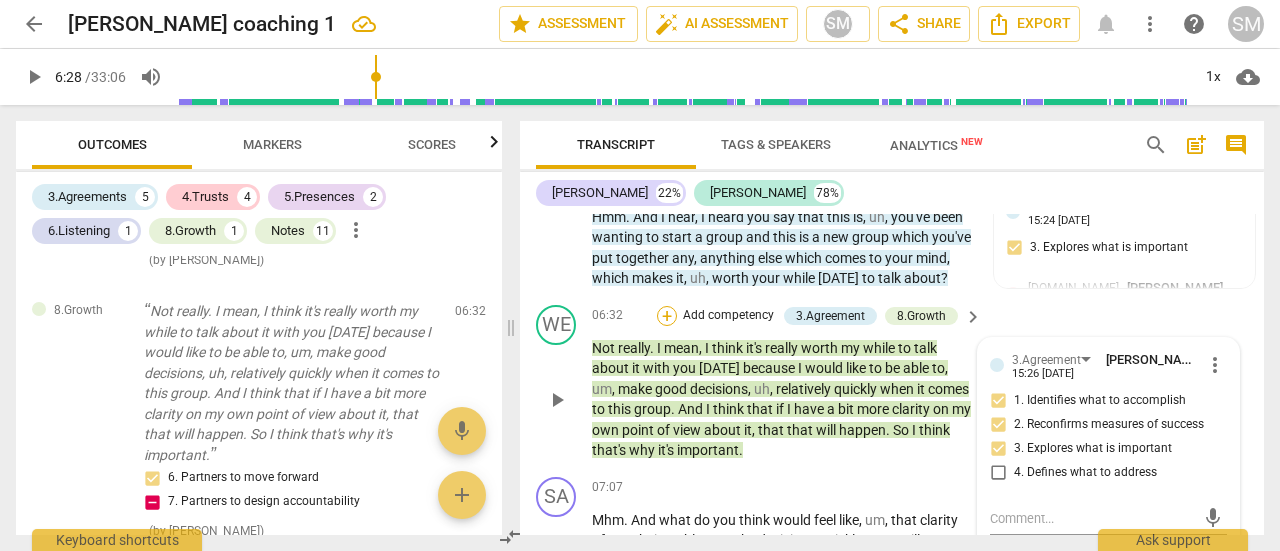 click on "+" at bounding box center [667, 316] 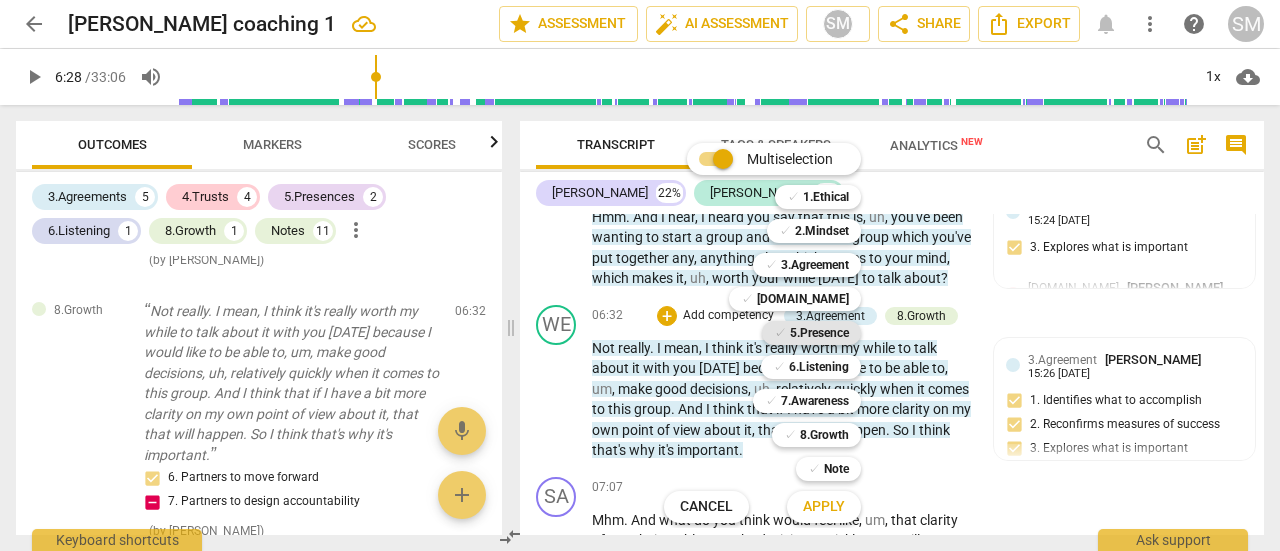 click on "5.Presence" at bounding box center (819, 333) 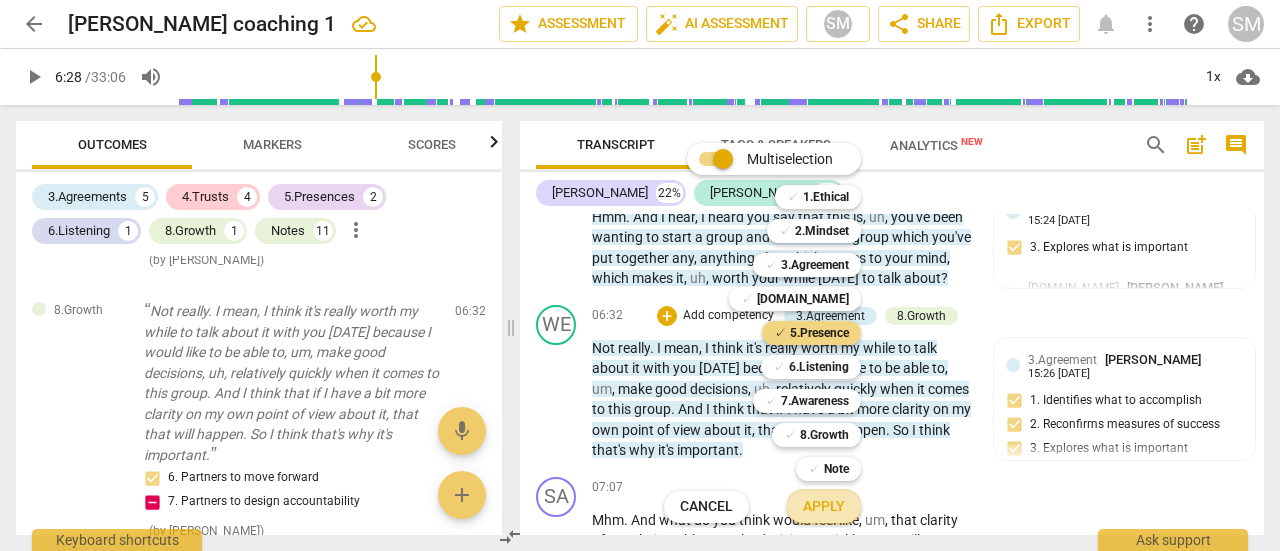 click on "Apply" at bounding box center (824, 507) 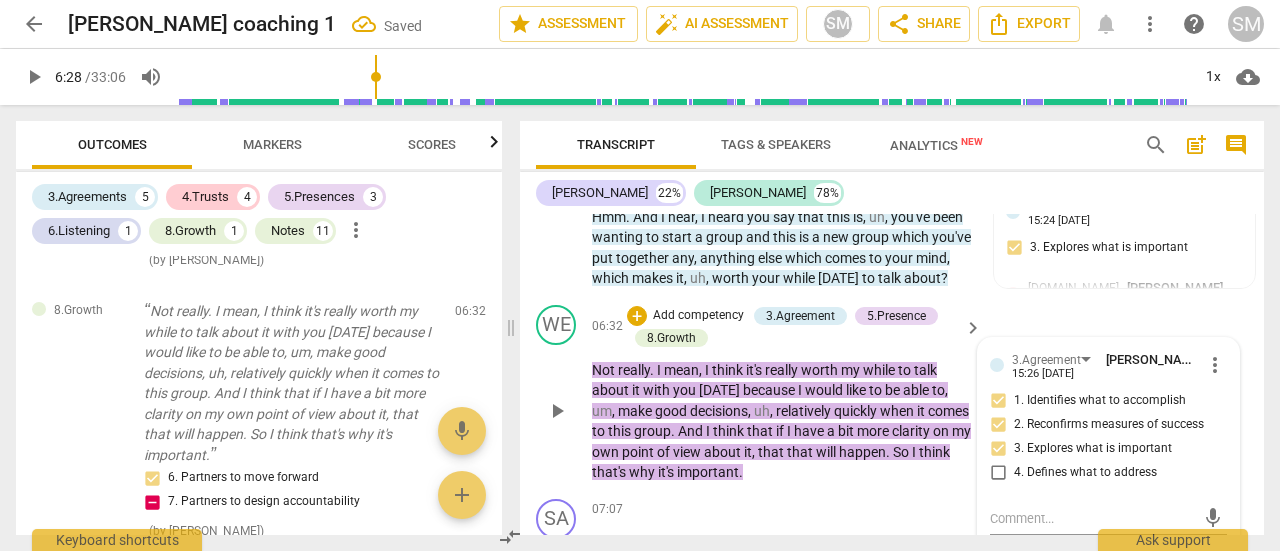 scroll, scrollTop: 2082, scrollLeft: 0, axis: vertical 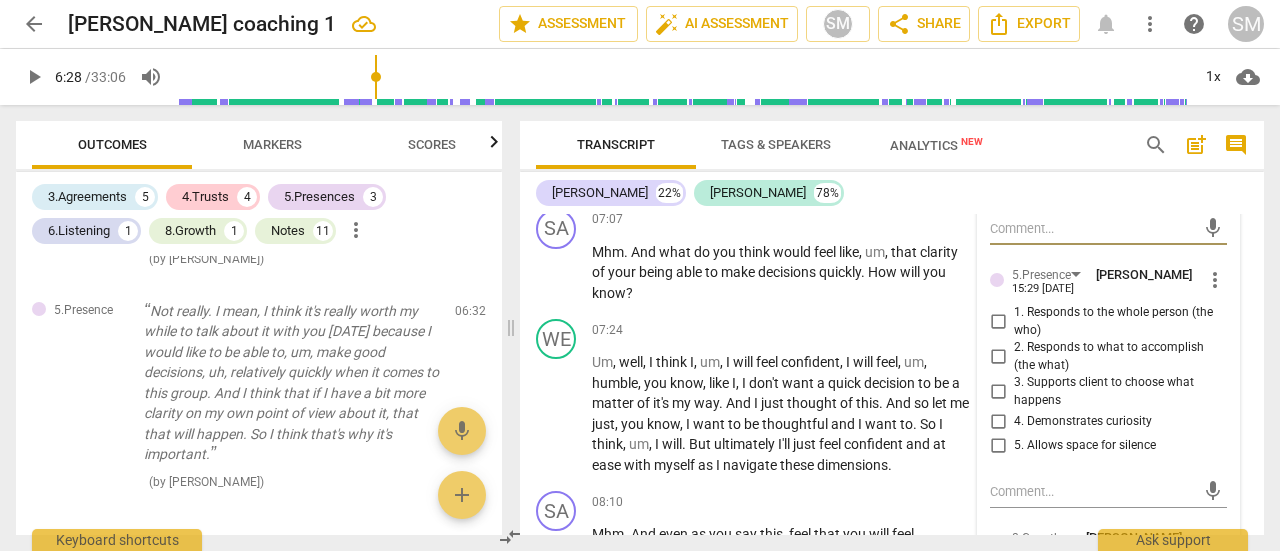 click on "3. Supports client to choose what happens" at bounding box center [998, 392] 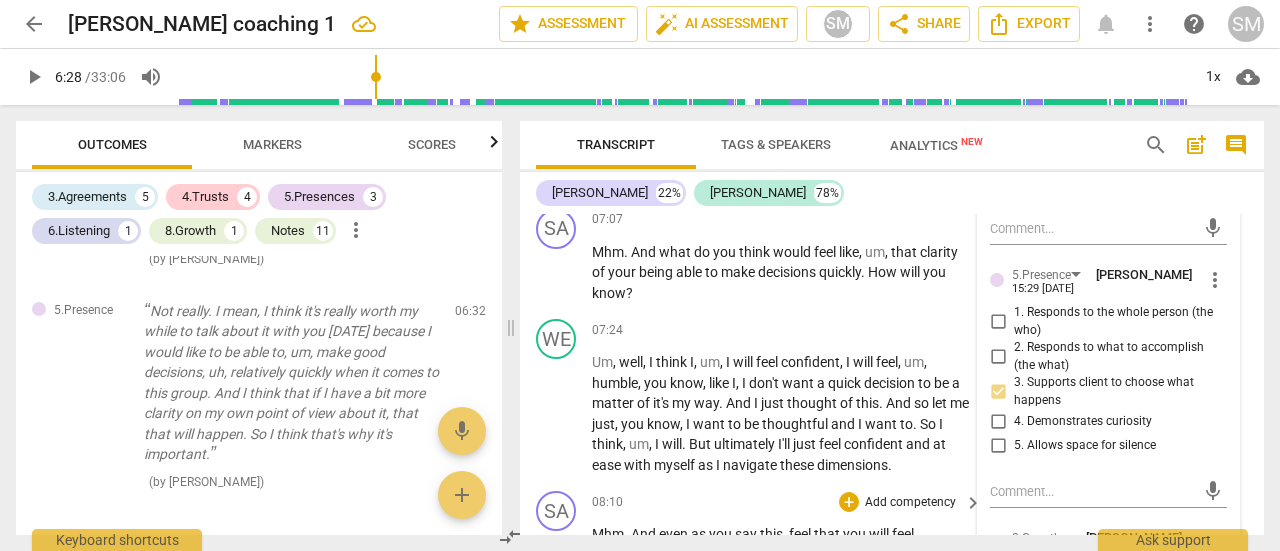 click on "Add competency" at bounding box center (910, 503) 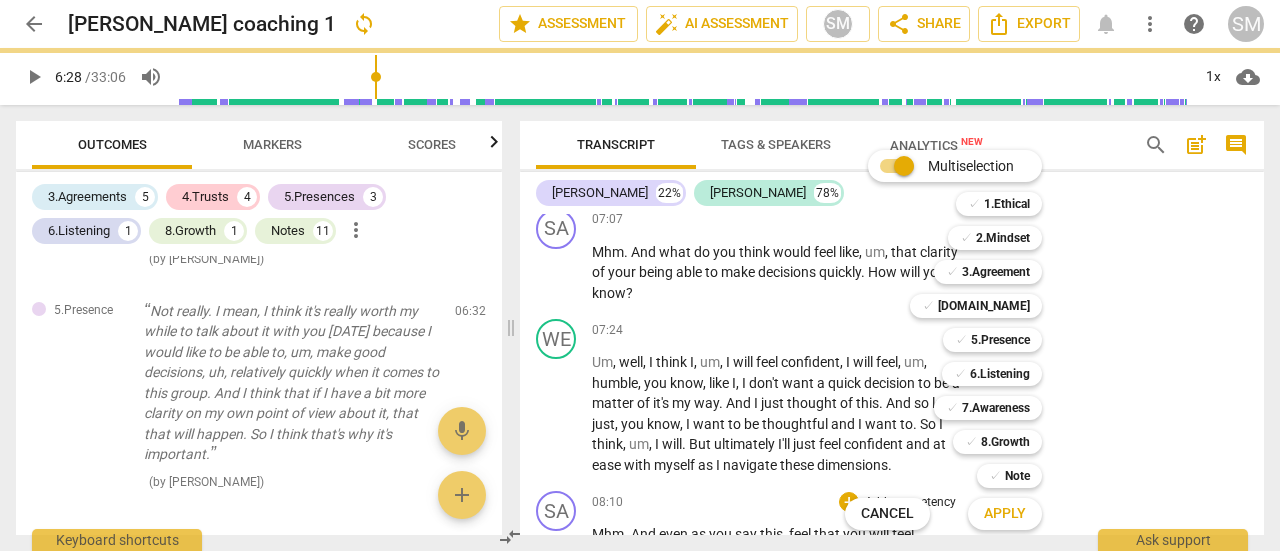 click on "Cancel" at bounding box center [887, 514] 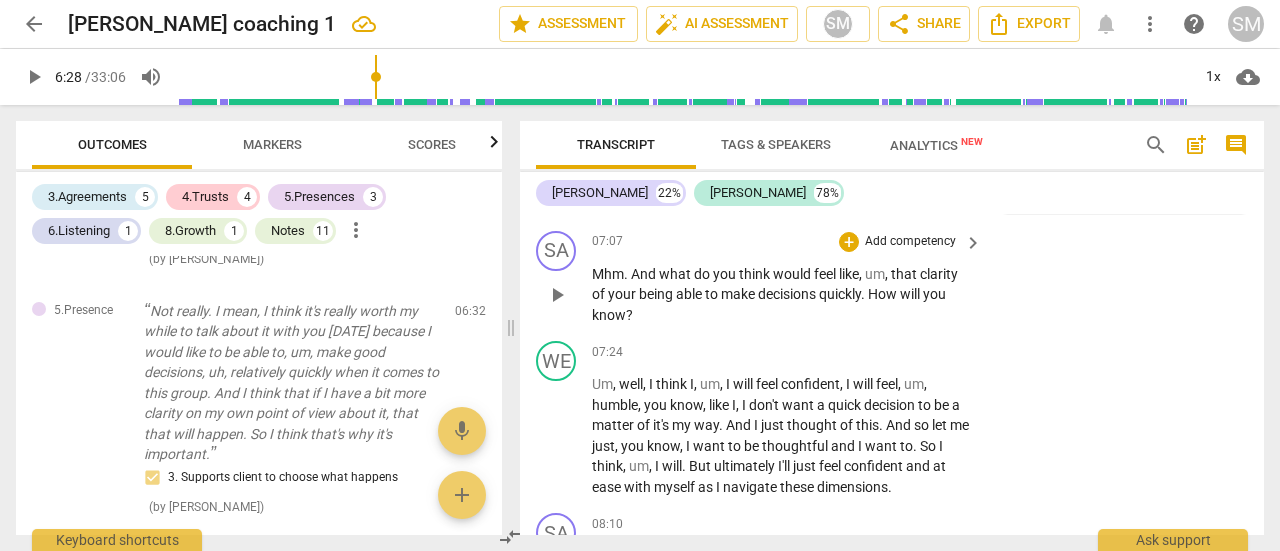 scroll, scrollTop: 2356, scrollLeft: 0, axis: vertical 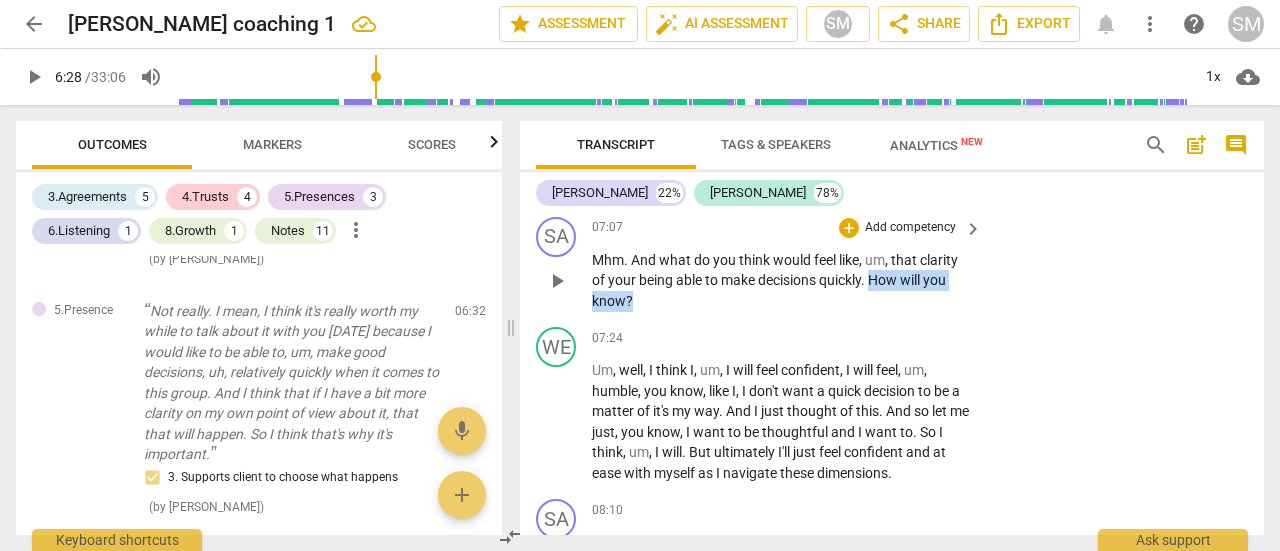drag, startPoint x: 874, startPoint y: 295, endPoint x: 915, endPoint y: 311, distance: 44.011364 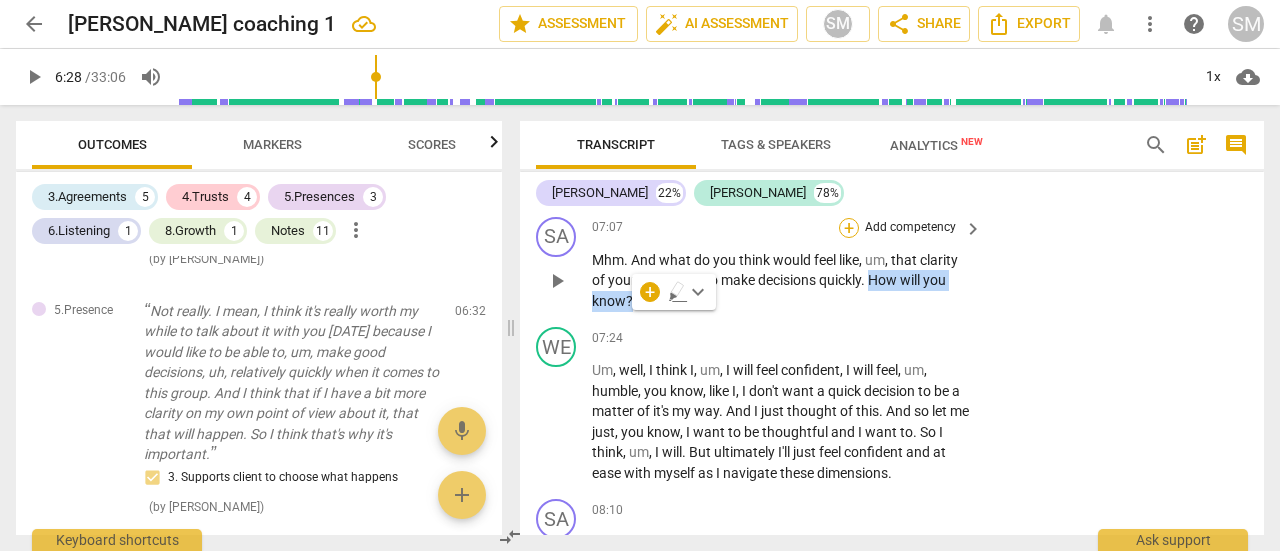 click on "+" at bounding box center (849, 228) 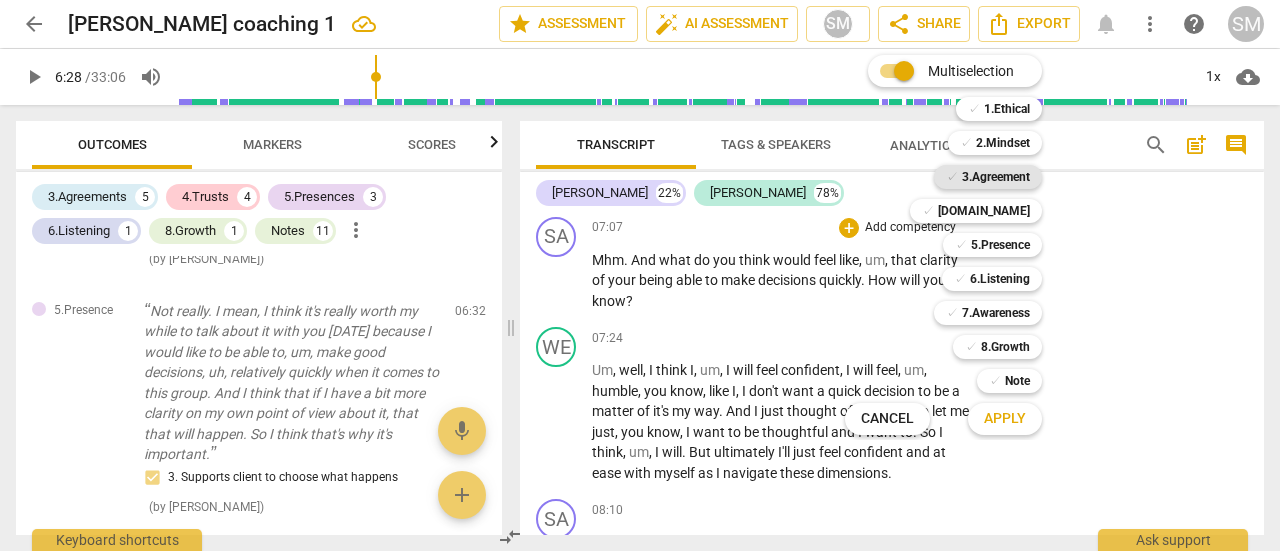 click on "3.Agreement" at bounding box center [996, 177] 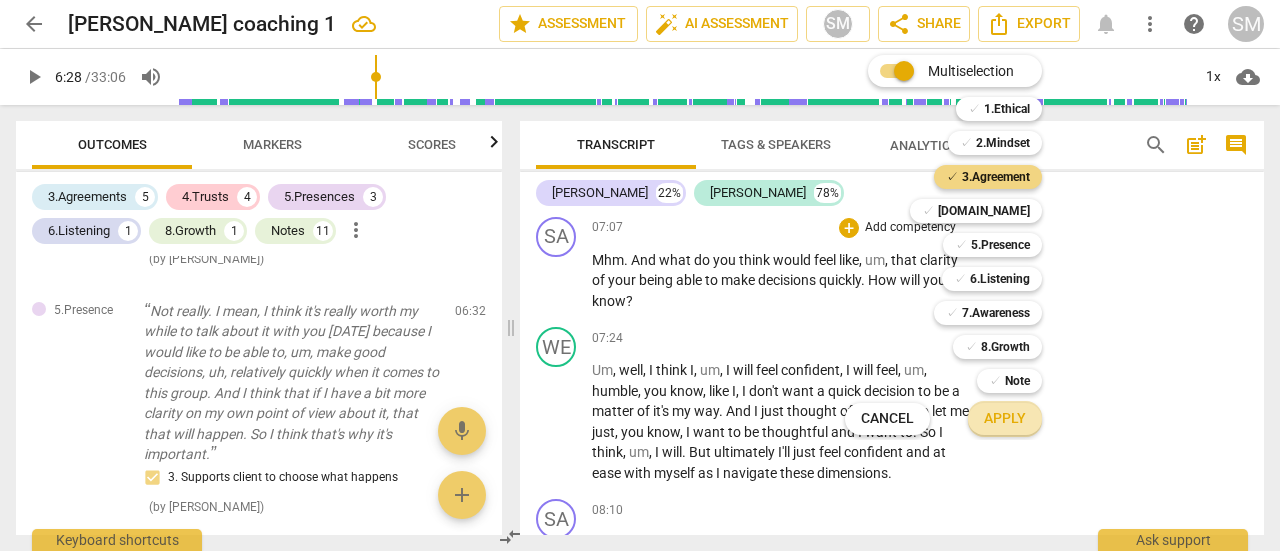 click on "Apply" at bounding box center [1005, 419] 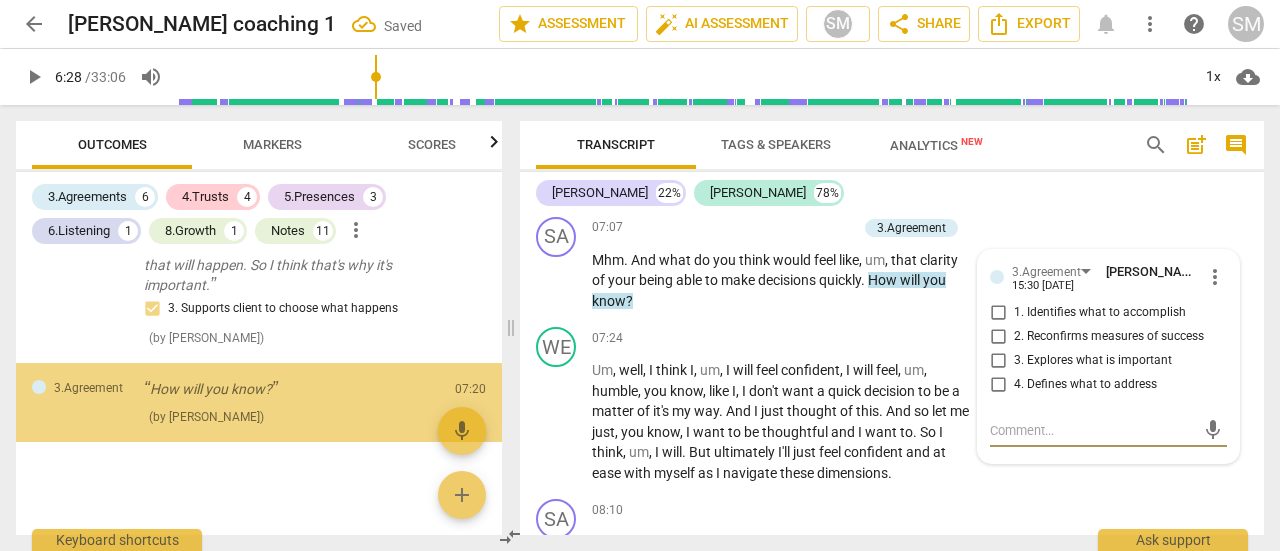 scroll, scrollTop: 3950, scrollLeft: 0, axis: vertical 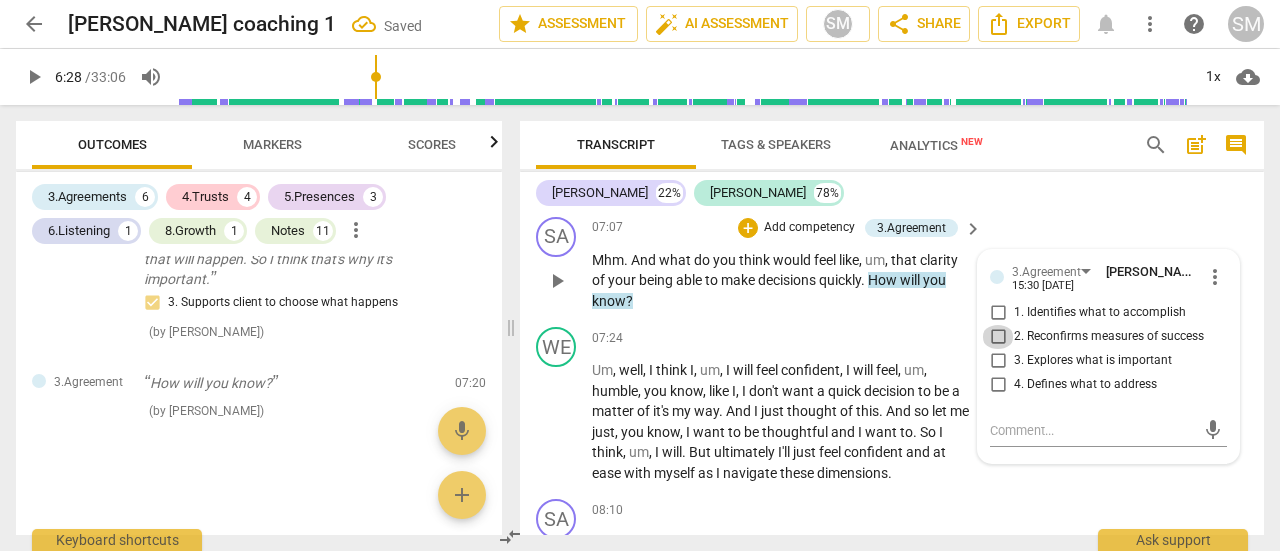 click on "2. Reconfirms measures of success" at bounding box center (998, 337) 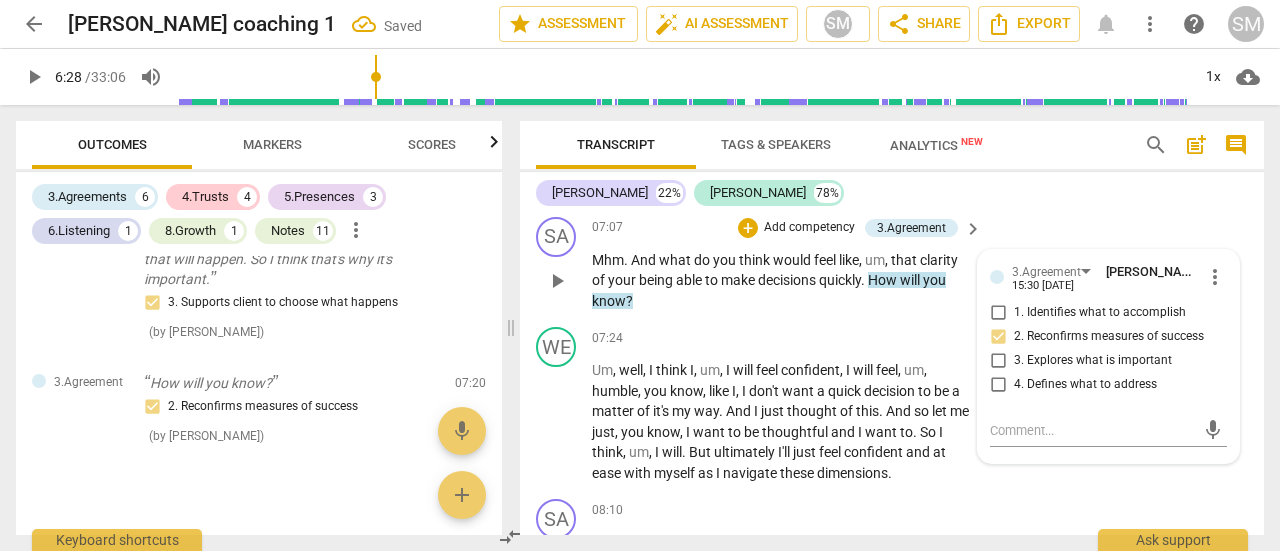 click on "SA play_arrow pause 07:07 + Add competency 3.Agreement keyboard_arrow_right Mhm .   And   what   do   you   think   would   feel   like ,   um ,   that   clarity   of   your   being   able   to   make   decisions   quickly .   How   will   you   know ? 3.Agreement [PERSON_NAME] Chawla 15:30 [DATE] more_vert 1. Identifies what to accomplish 2. Reconfirms measures of success 3. Explores what is important 4. Defines what to address mic" at bounding box center (892, 264) 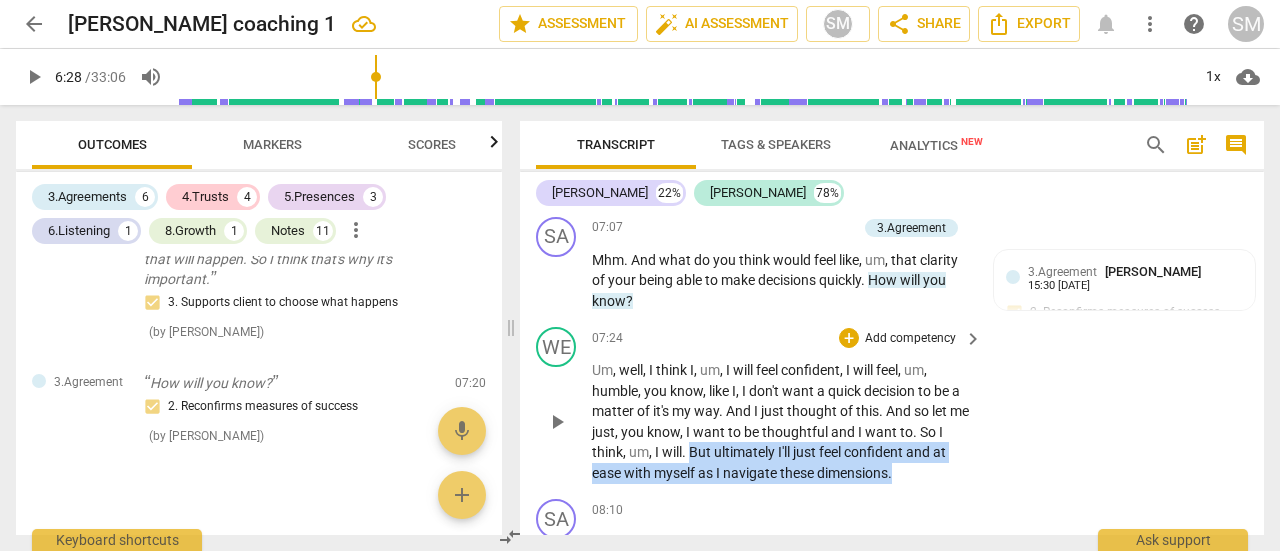 drag, startPoint x: 690, startPoint y: 471, endPoint x: 899, endPoint y: 486, distance: 209.53758 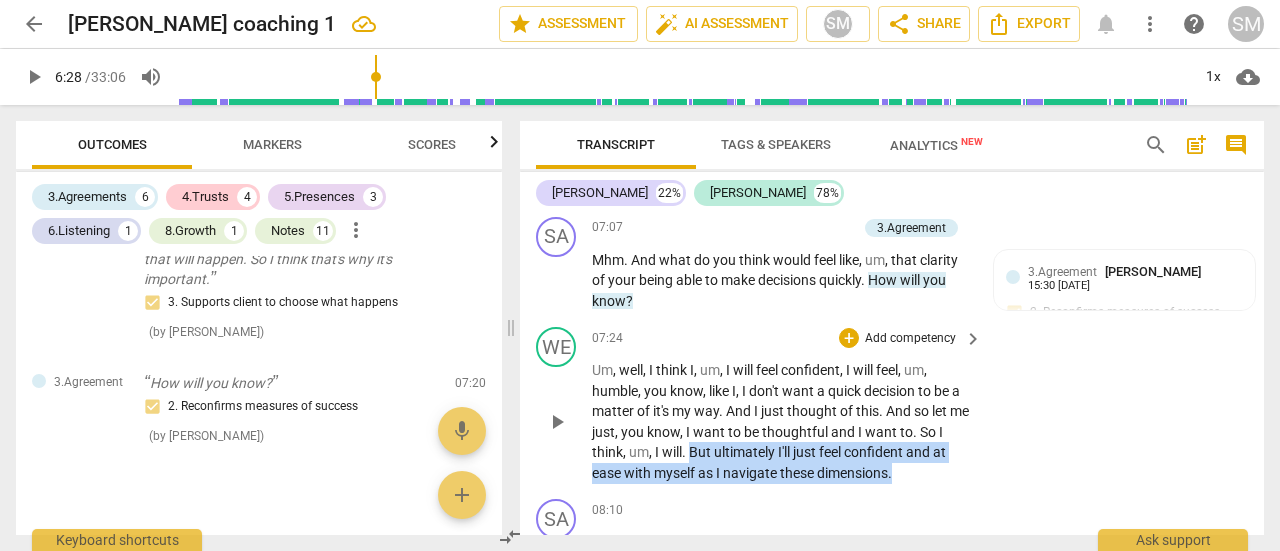 click on "Um ,   well ,   I   think   I ,   um ,   I   will   feel   confident ,   I   will   feel ,   um ,   humble ,   you   know ,   like   I ,   I   don't   want   a   quick   decision   to   be   a   matter   of   it's   my   way .   And   I   just   thought   of   this .   And   so   let   me   just ,   you   know ,   I   want   to   be   thoughtful   and   I   want   to .   So   I   think ,   um ,   I   will .   But   ultimately   I'll   just   feel   confident   and   at   ease   with   myself   as   I   navigate   these   dimensions ." at bounding box center [782, 421] 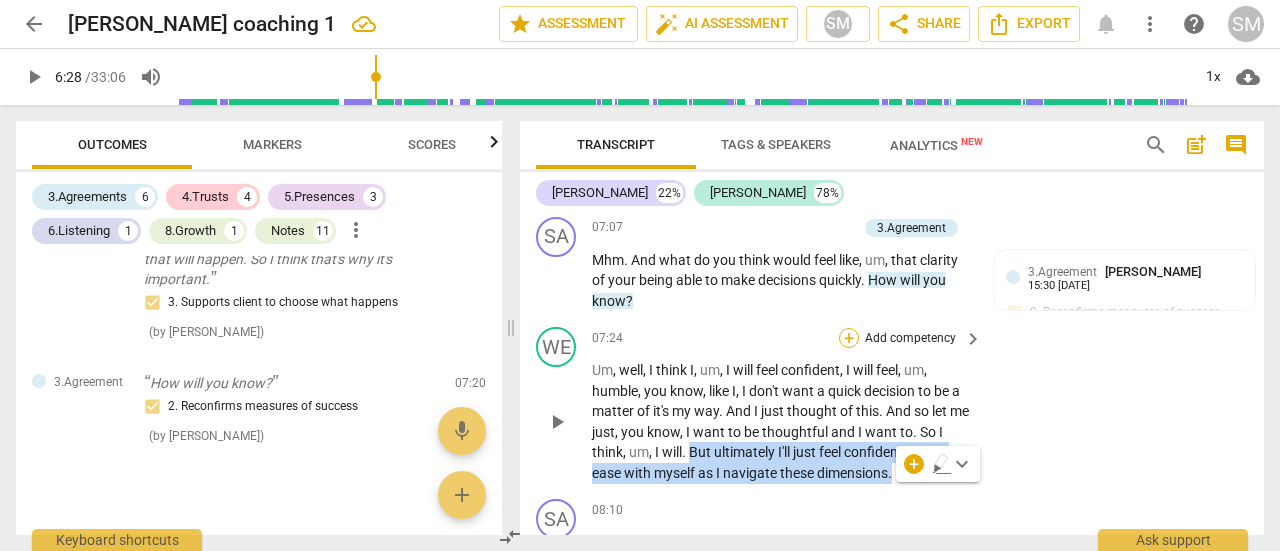 click on "+" at bounding box center [849, 338] 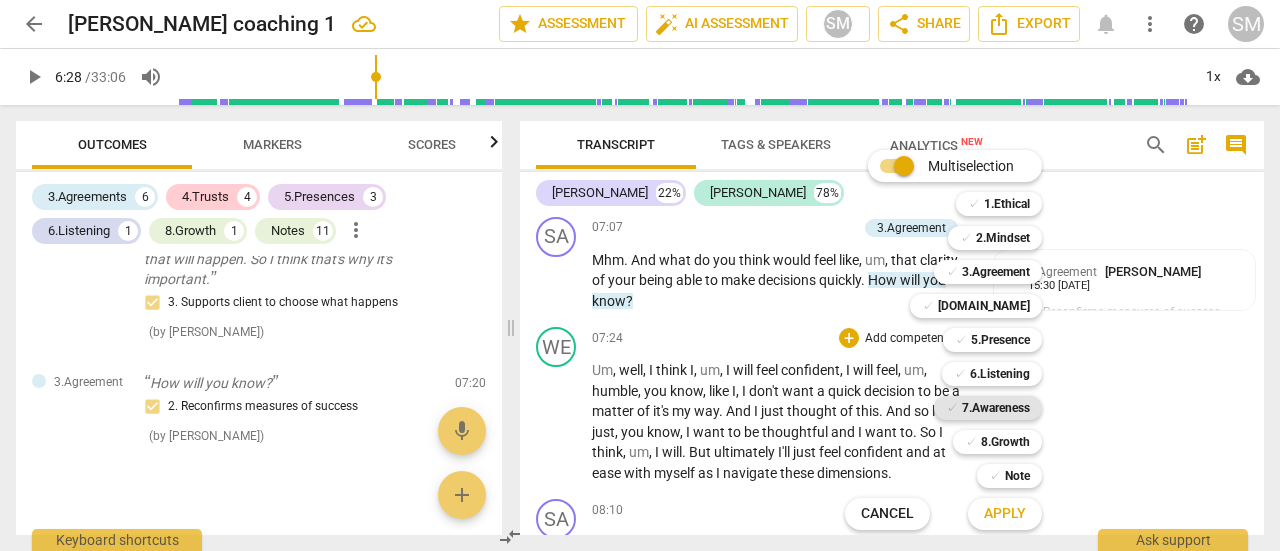 click on "7.Awareness" at bounding box center [996, 408] 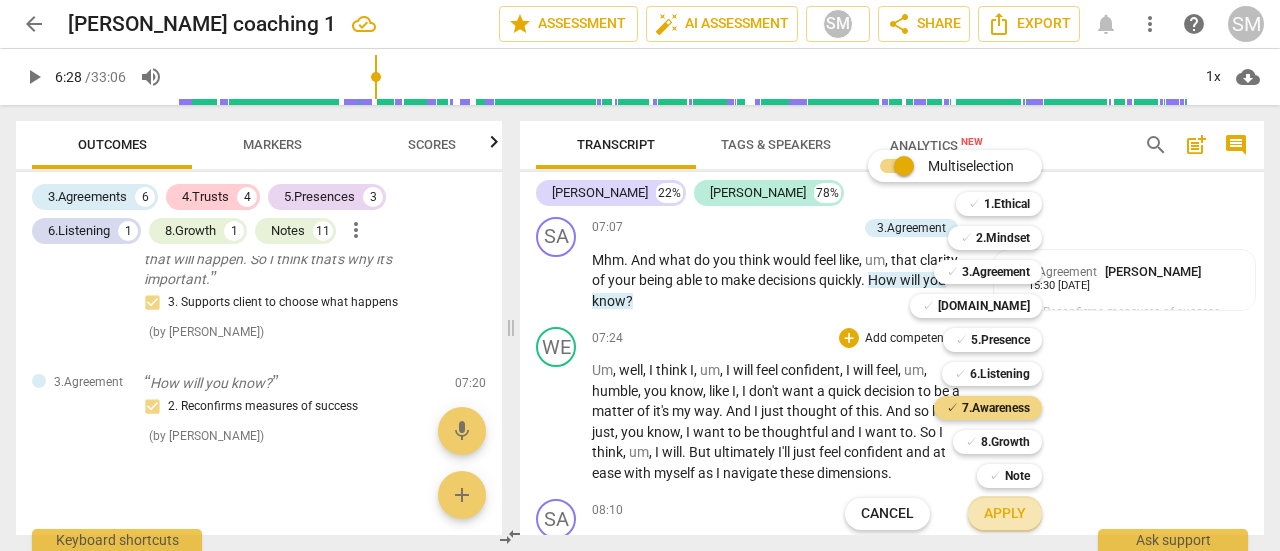 click on "Apply" at bounding box center (1005, 514) 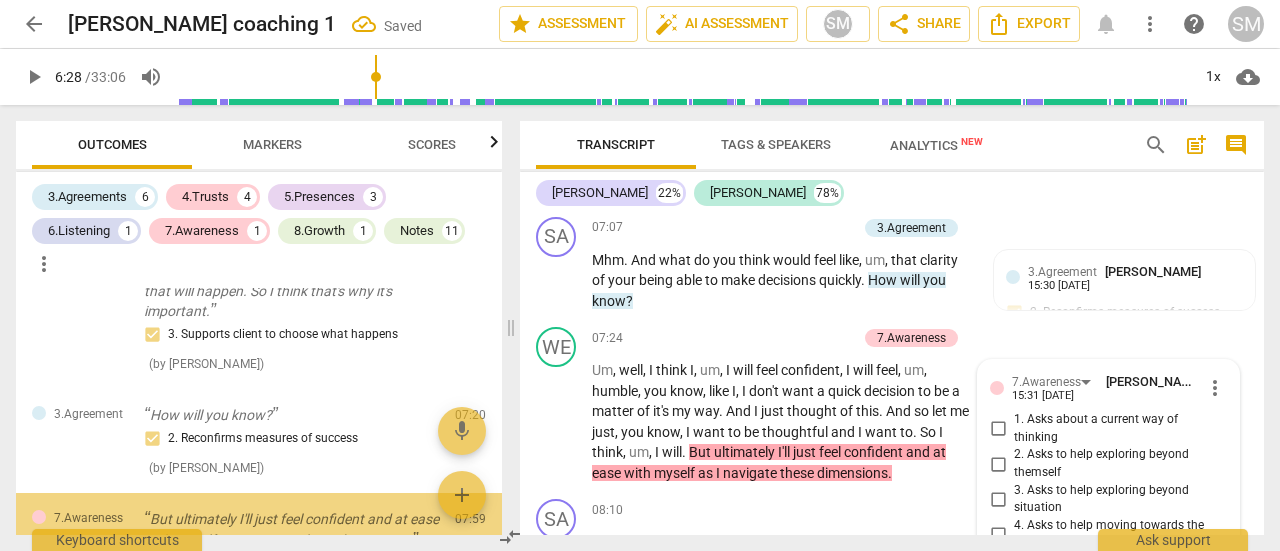 scroll, scrollTop: 2691, scrollLeft: 0, axis: vertical 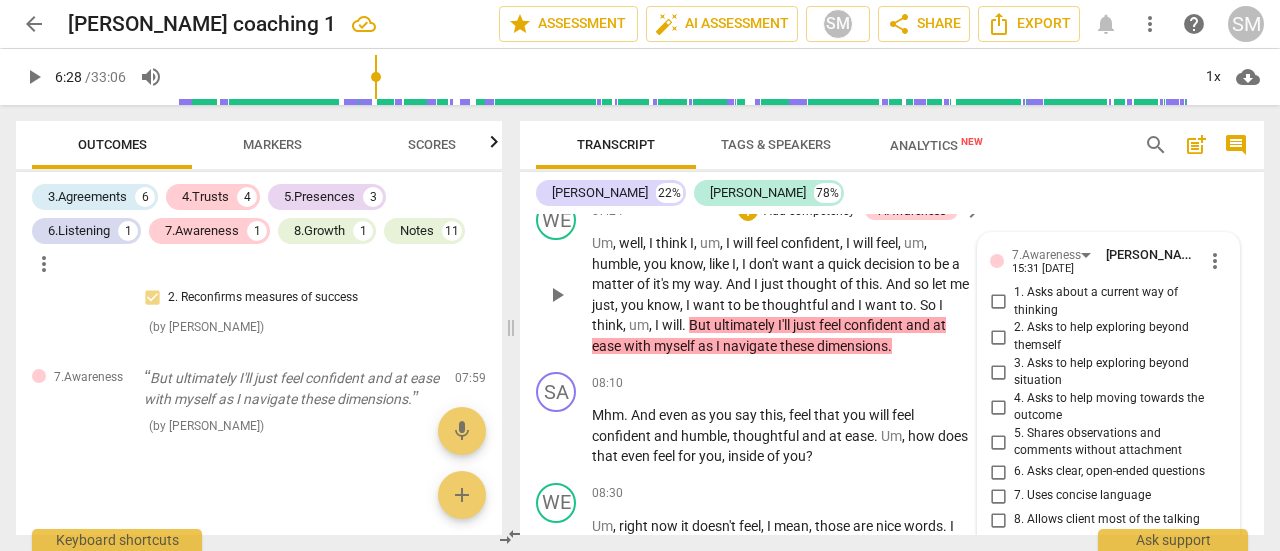 click on "4. Asks to help moving towards the outcome" at bounding box center (998, 407) 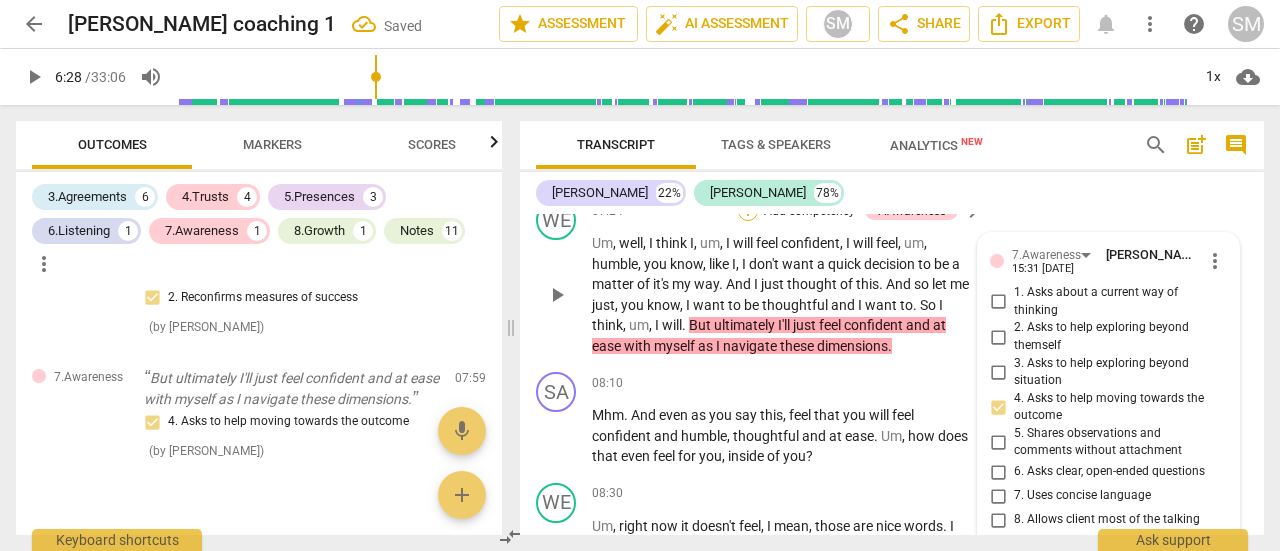 click on "+" at bounding box center [748, 211] 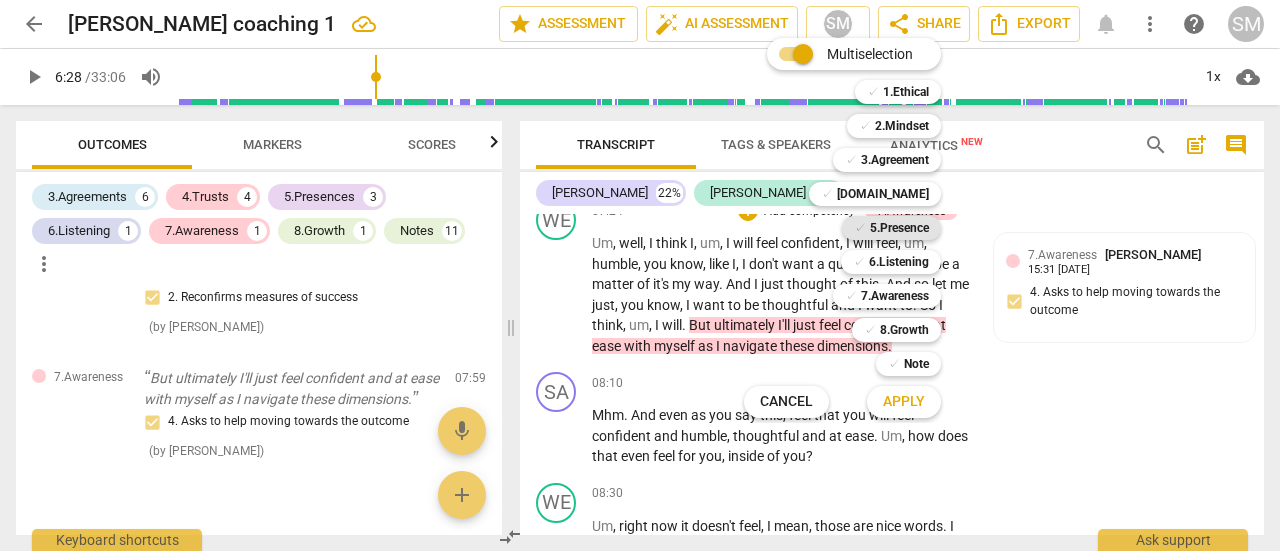 click on "5.Presence" at bounding box center (899, 228) 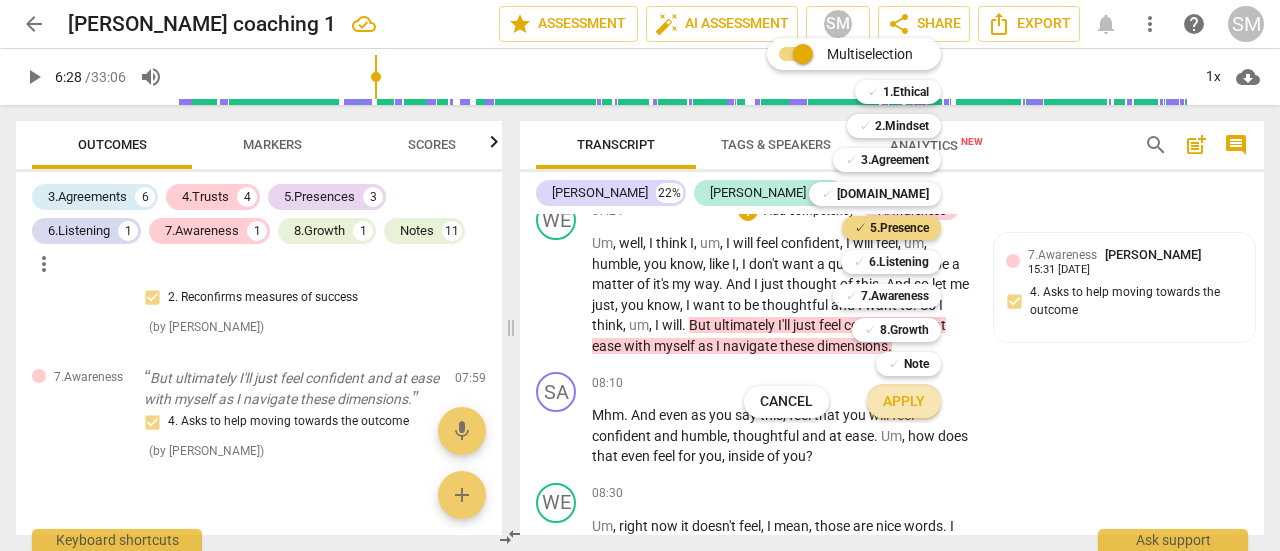 click on "Apply" at bounding box center [904, 402] 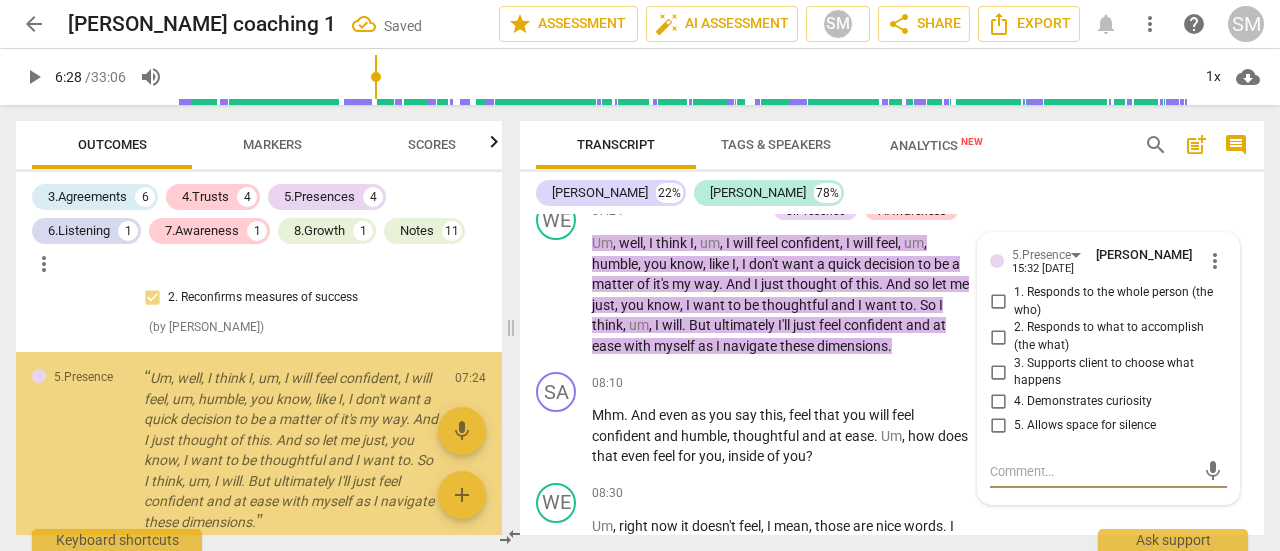 scroll, scrollTop: 4142, scrollLeft: 0, axis: vertical 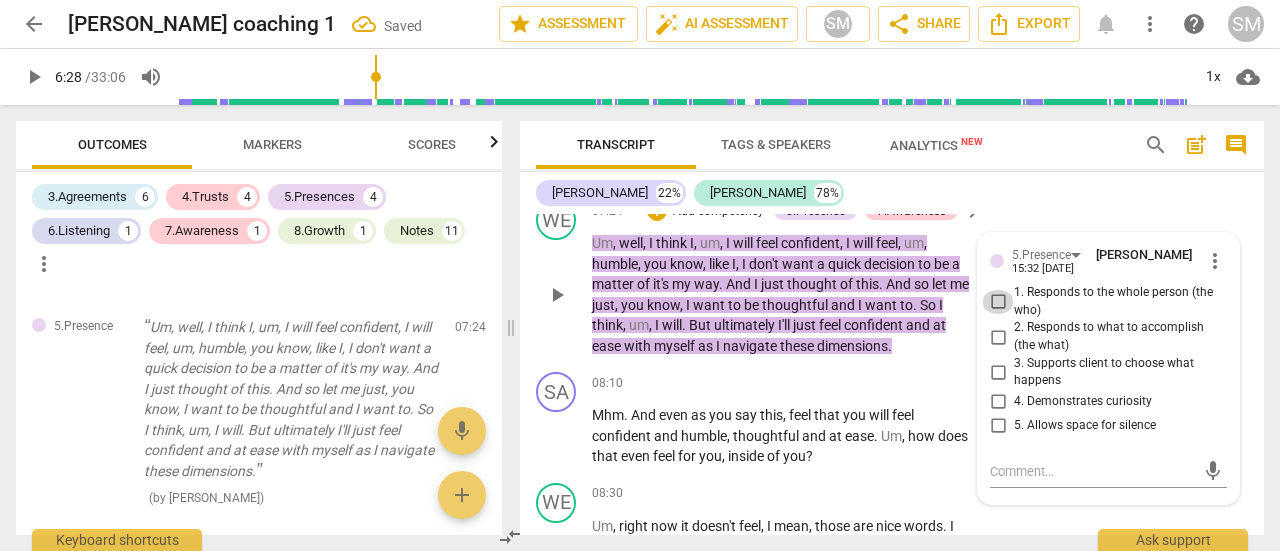 click on "1. Responds to the whole person (the who)" at bounding box center (998, 302) 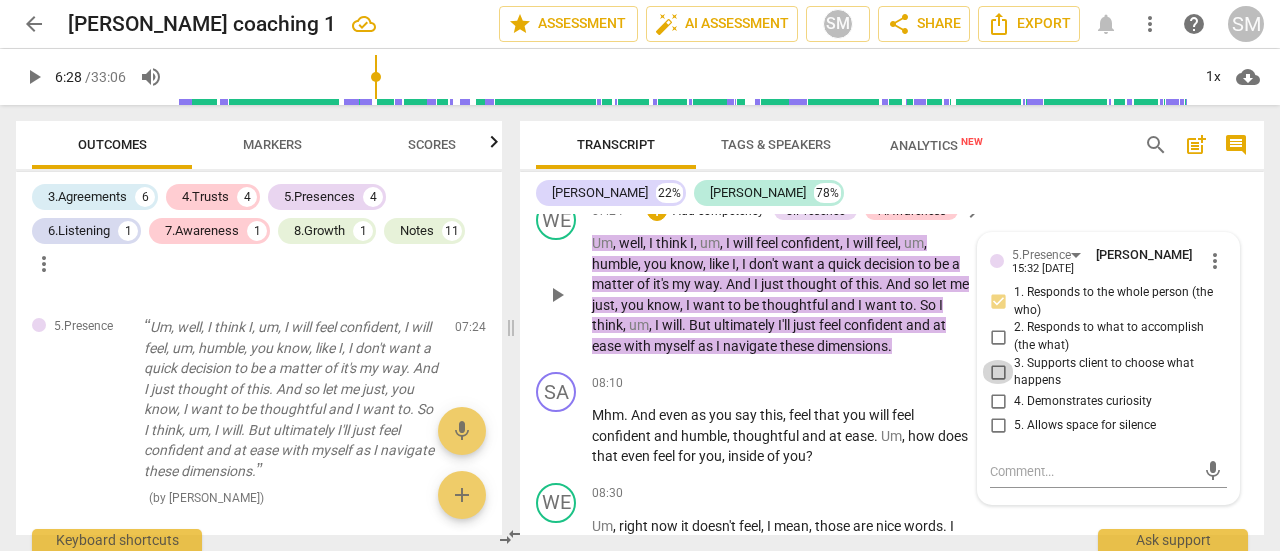 click on "3. Supports client to choose what happens" at bounding box center (998, 372) 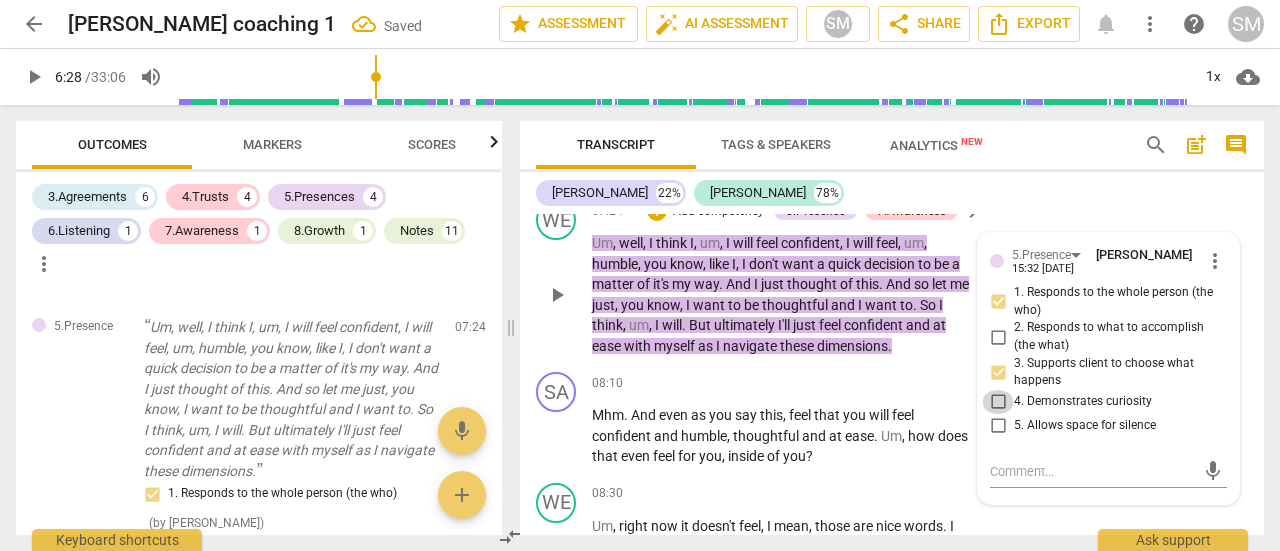click on "4. Demonstrates curiosity" at bounding box center [998, 402] 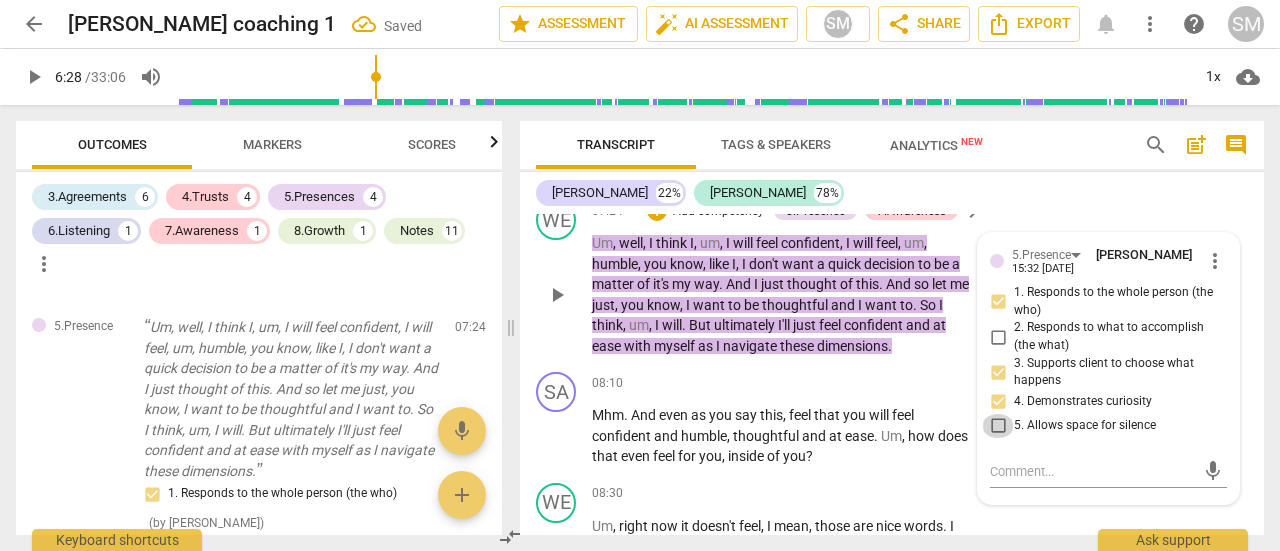 click on "5. Allows space for silence" at bounding box center (998, 426) 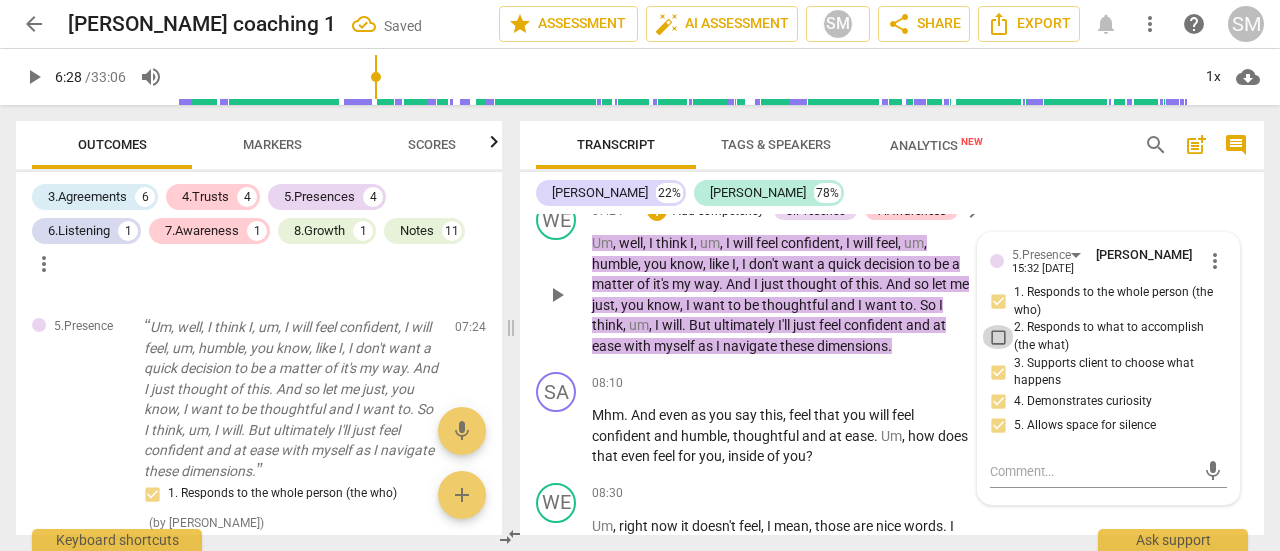 click on "2. Responds to what to accomplish (the what)" at bounding box center [998, 337] 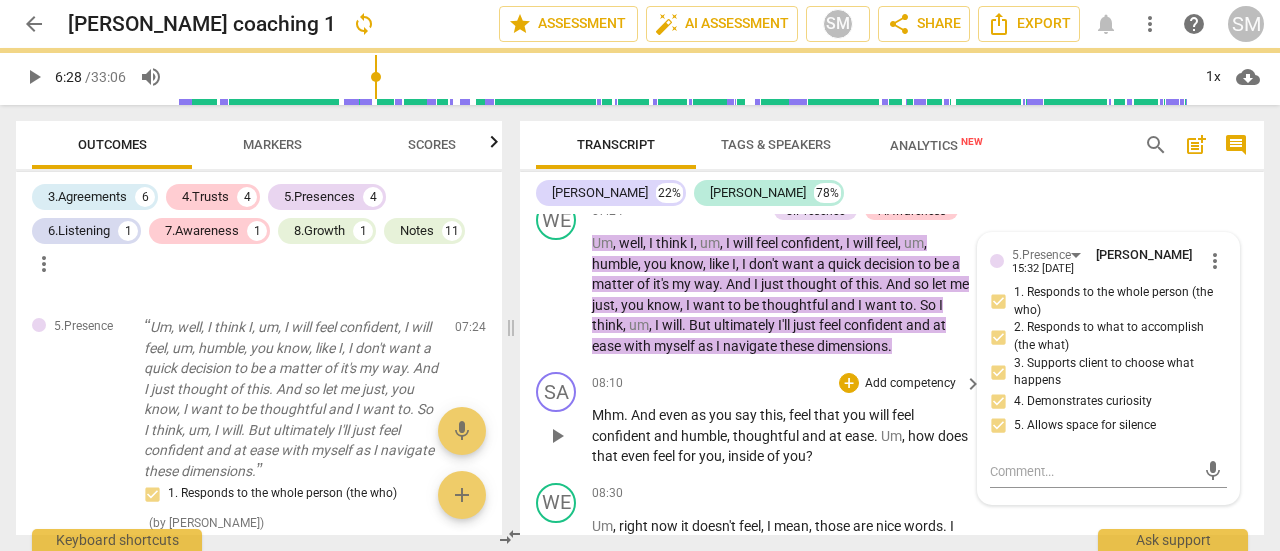 click on "WE play_arrow pause 08:30 + Add competency keyboard_arrow_right Um ,   right   now   it   doesn't   feel ,   I   mean ,   those   are   nice   words .   I   guess   it ,   you   know ,   it   feels   reasonably   good   to   think   of   those   words ,   but   like ,   it   feels   a   little   like ,   distant ,   like   not ,   not   presently   inside   me ." at bounding box center [892, 540] 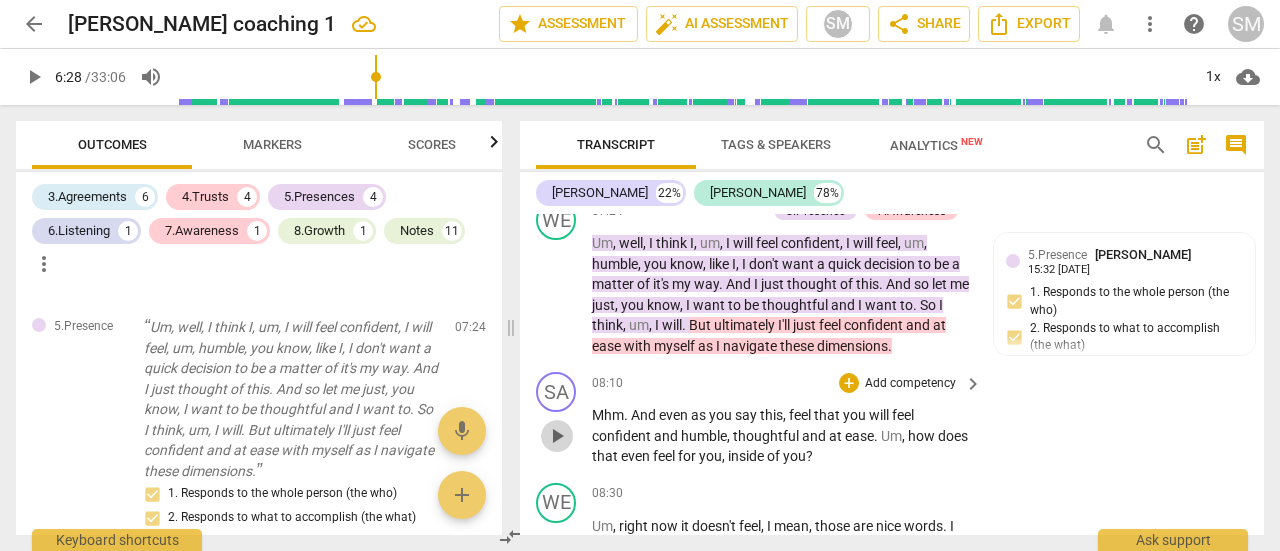 click on "play_arrow" at bounding box center (557, 436) 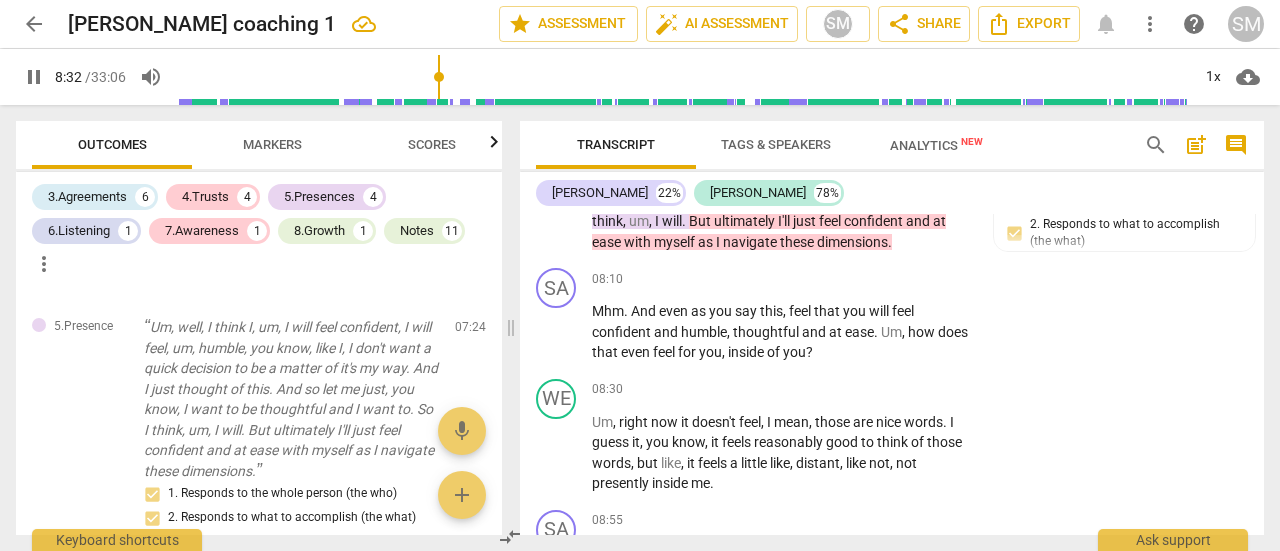 scroll, scrollTop: 2596, scrollLeft: 0, axis: vertical 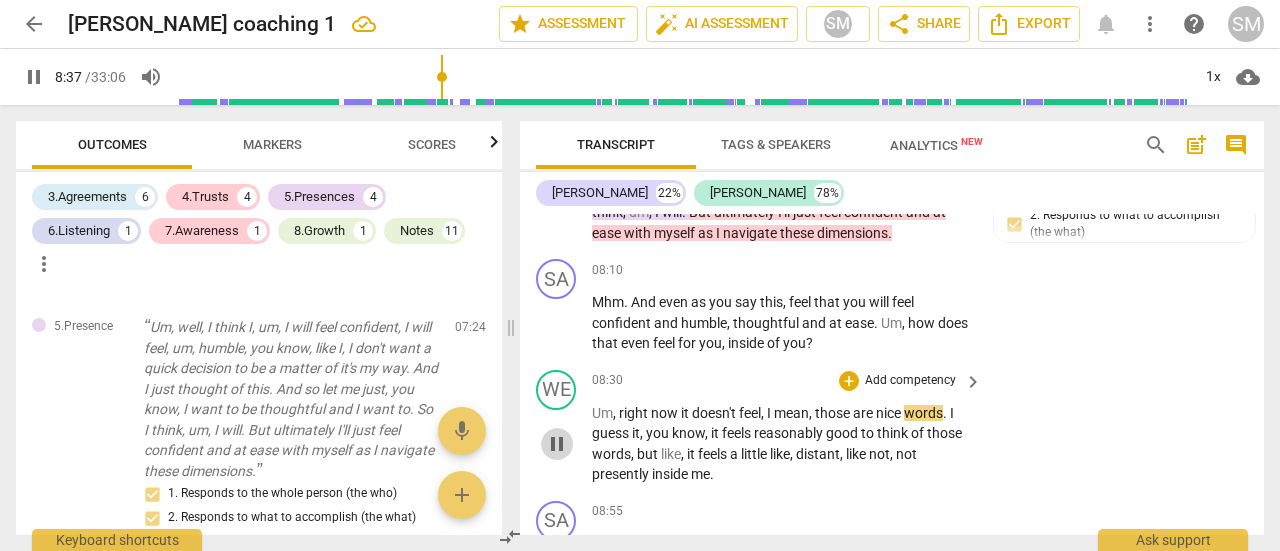 click on "pause" at bounding box center (557, 444) 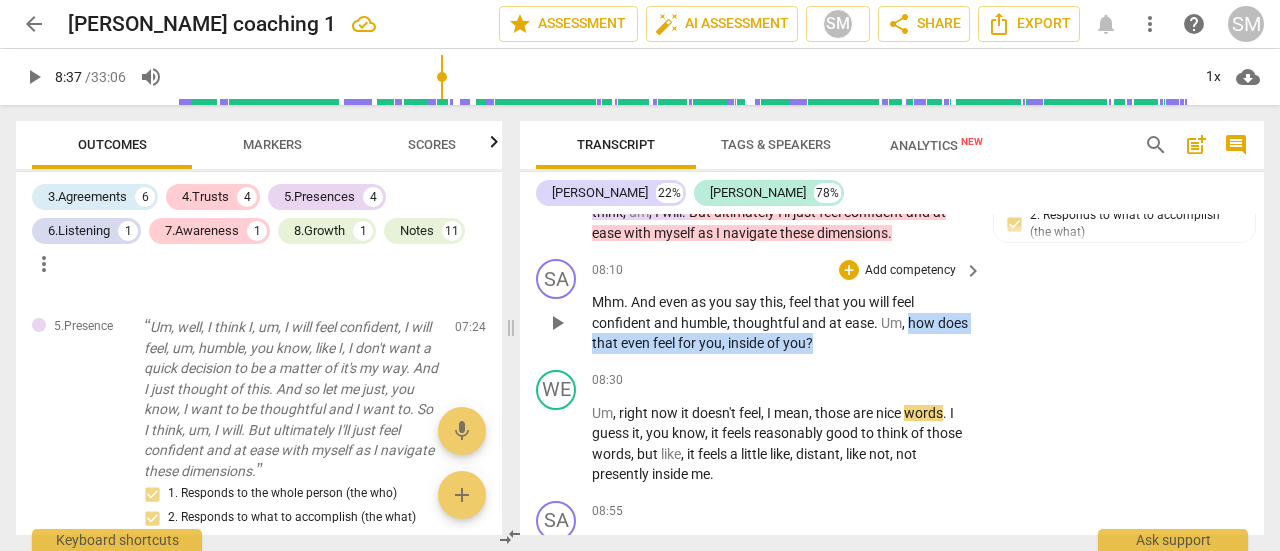drag, startPoint x: 908, startPoint y: 338, endPoint x: 892, endPoint y: 357, distance: 24.839485 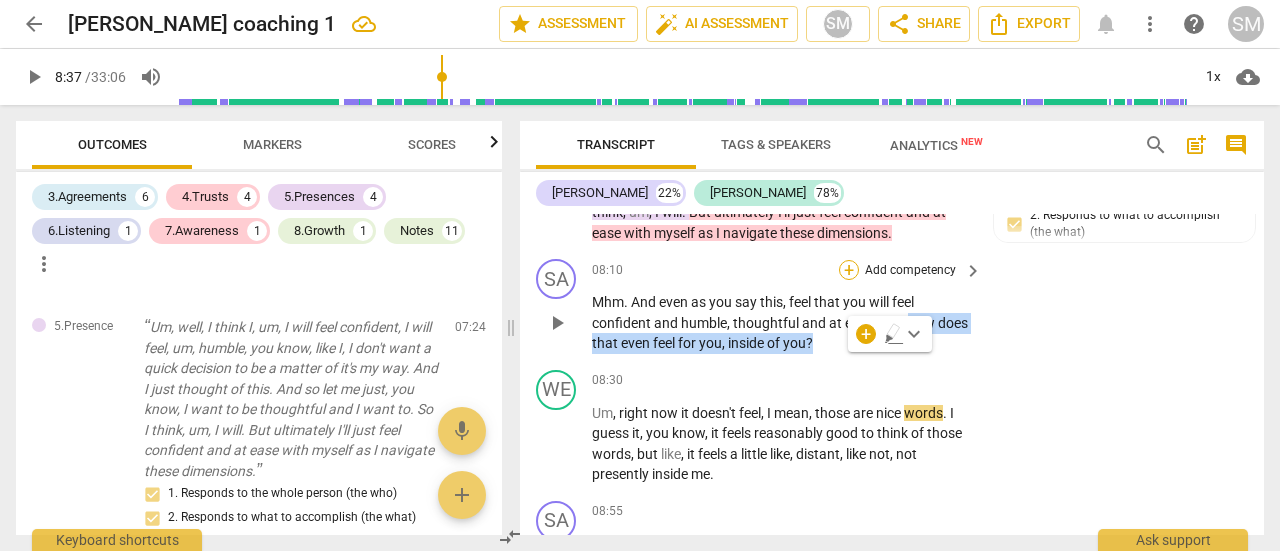 click on "+" at bounding box center [849, 270] 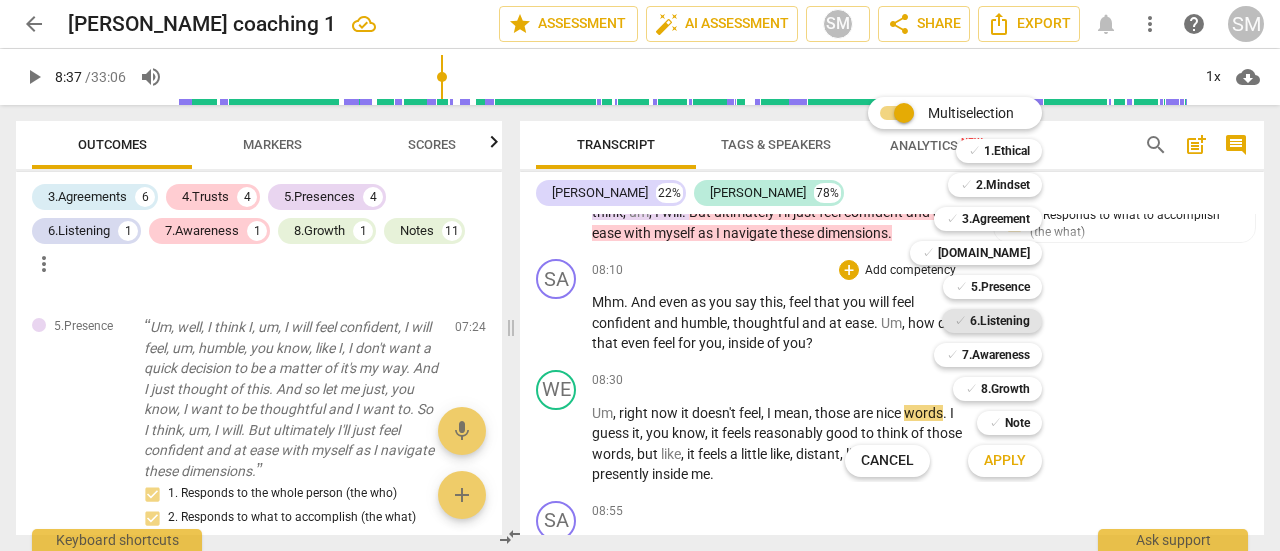 click on "6.Listening" at bounding box center [1000, 321] 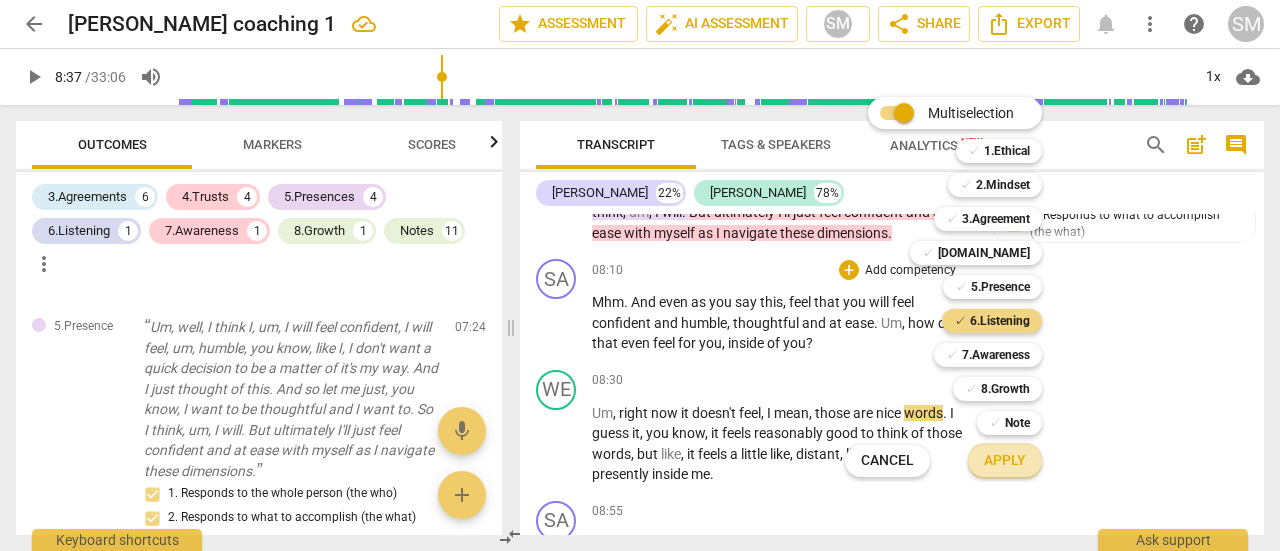 click on "Apply" at bounding box center [1005, 461] 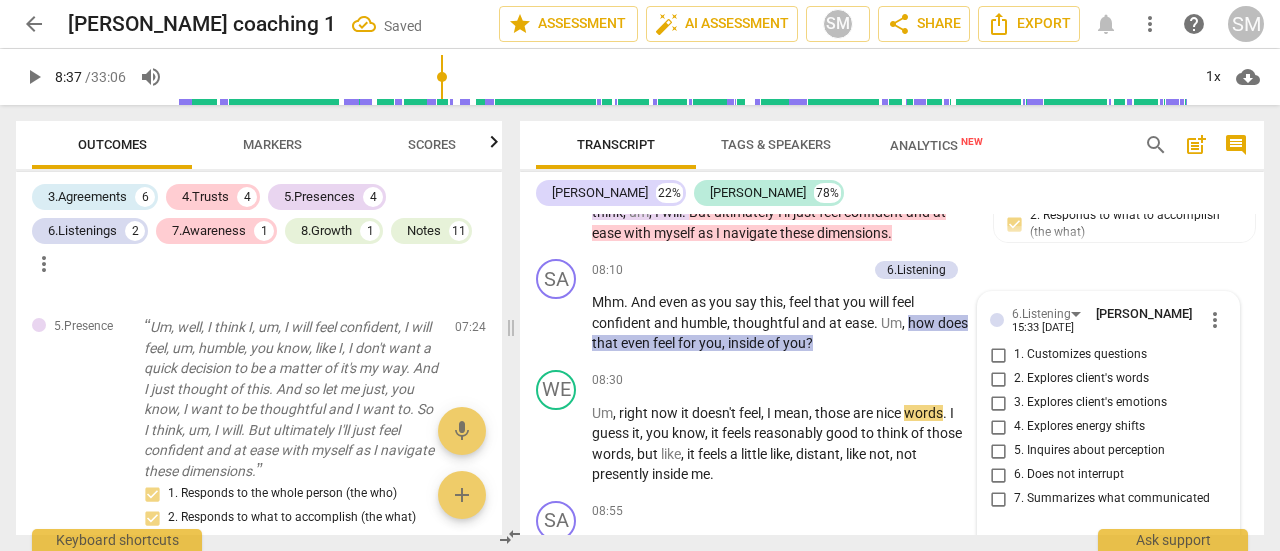 scroll, scrollTop: 2783, scrollLeft: 0, axis: vertical 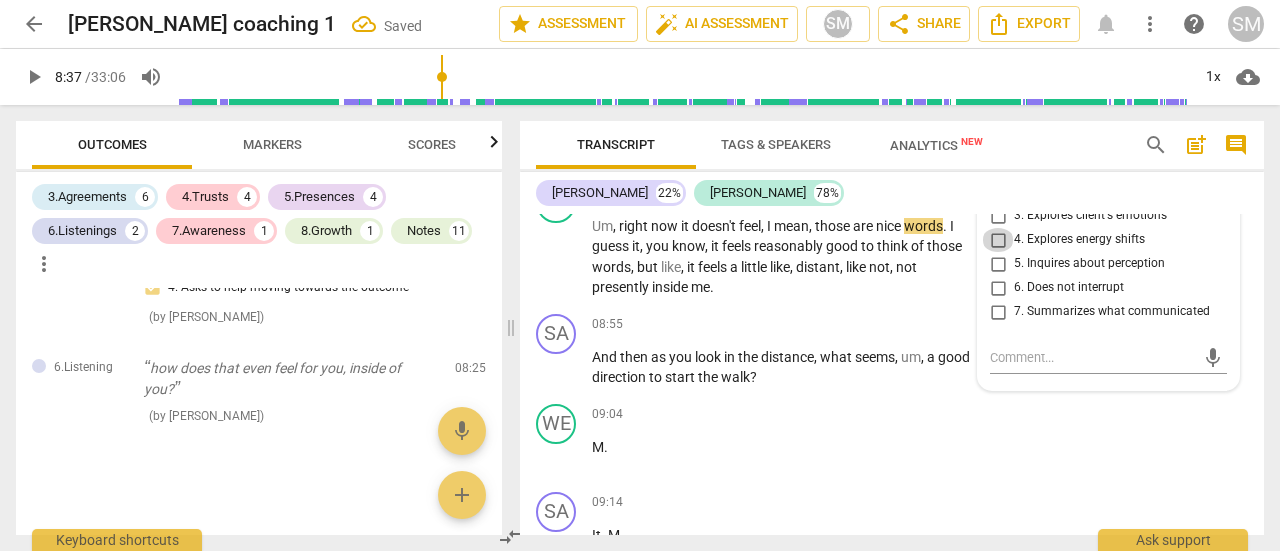 click on "4. Explores energy shifts" at bounding box center [998, 240] 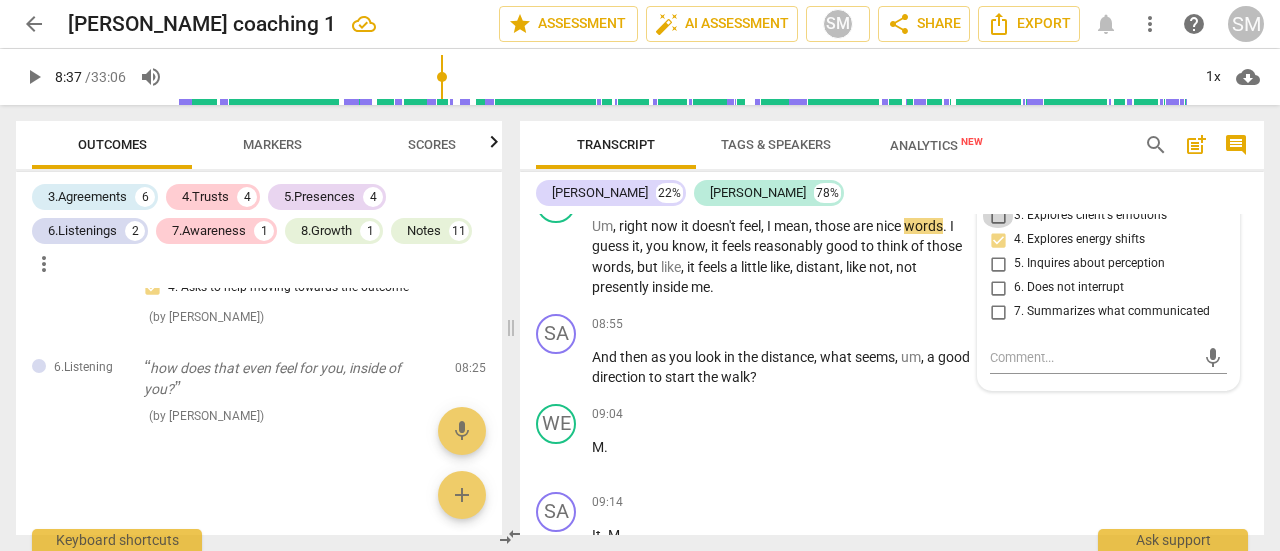 click on "3. Explores client's emotions" at bounding box center (998, 216) 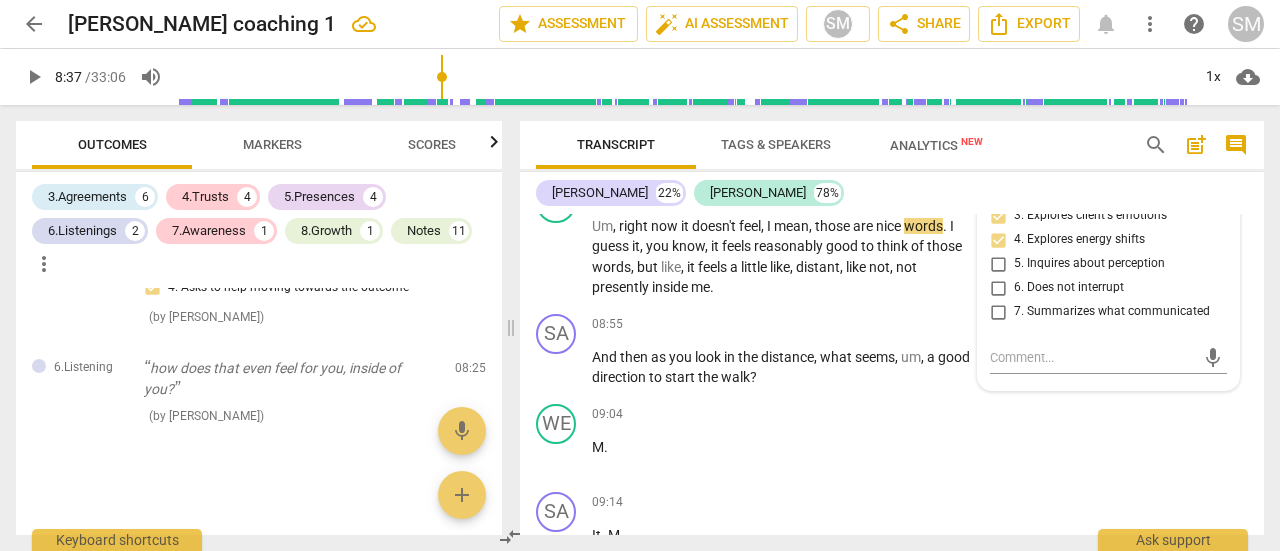 click on "4. Explores energy shifts" at bounding box center (998, 240) 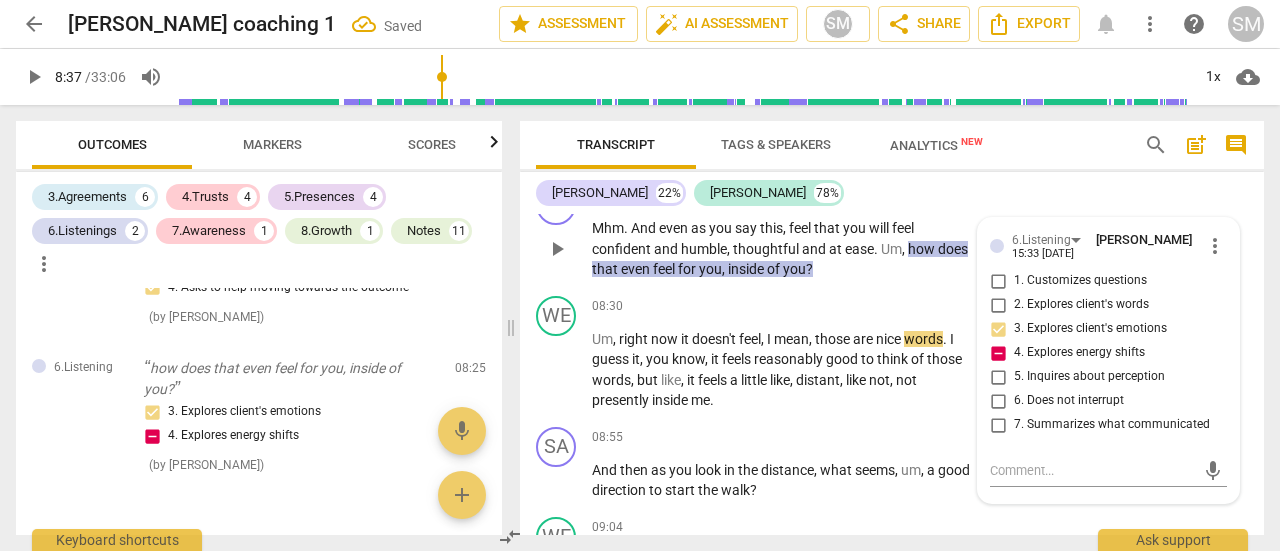 scroll, scrollTop: 2661, scrollLeft: 0, axis: vertical 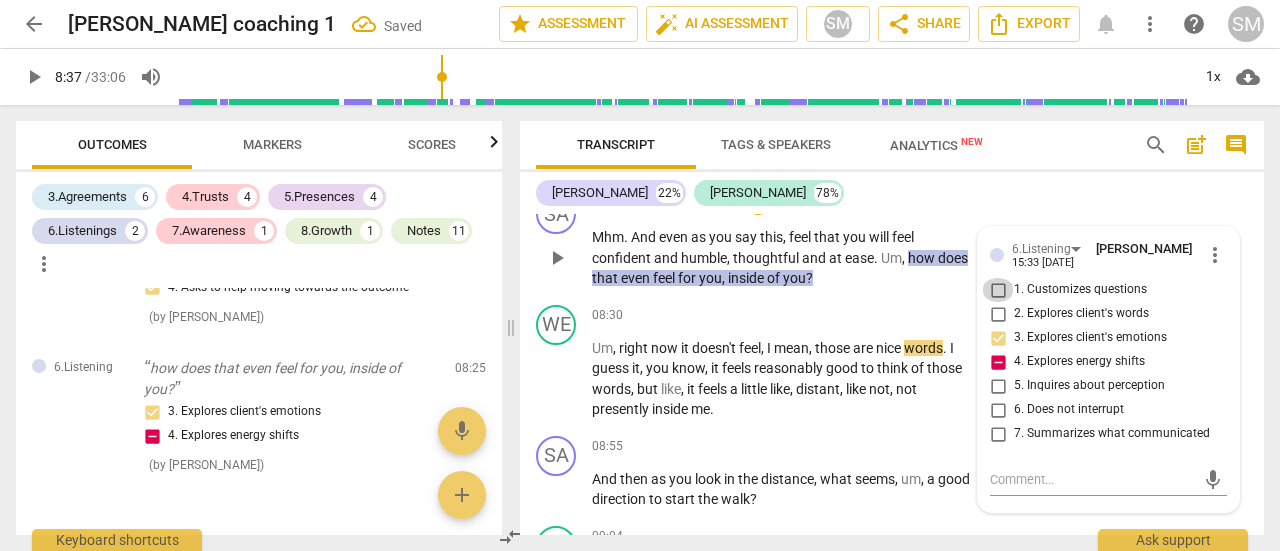 click on "1. Customizes questions" at bounding box center [998, 290] 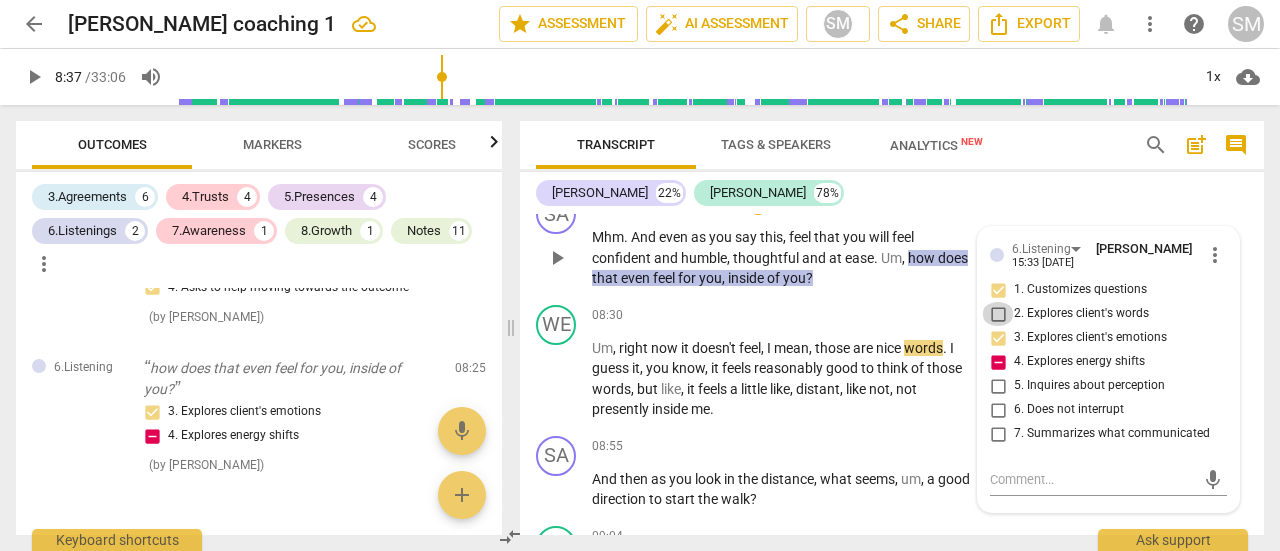 click on "2. Explores client's words" at bounding box center (998, 314) 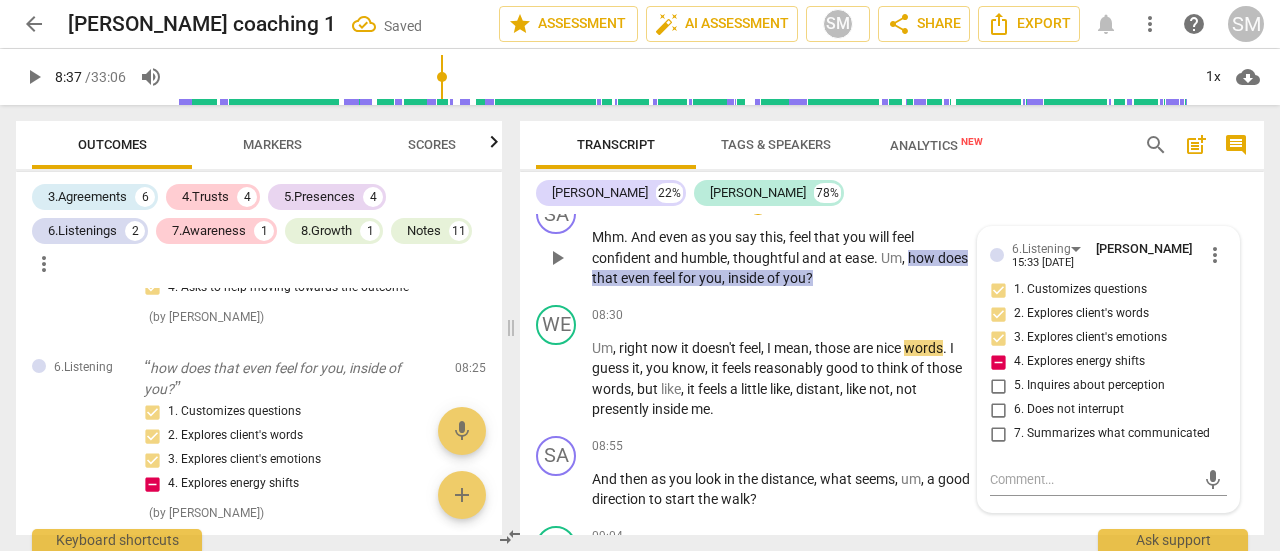 click on "+" at bounding box center (758, 205) 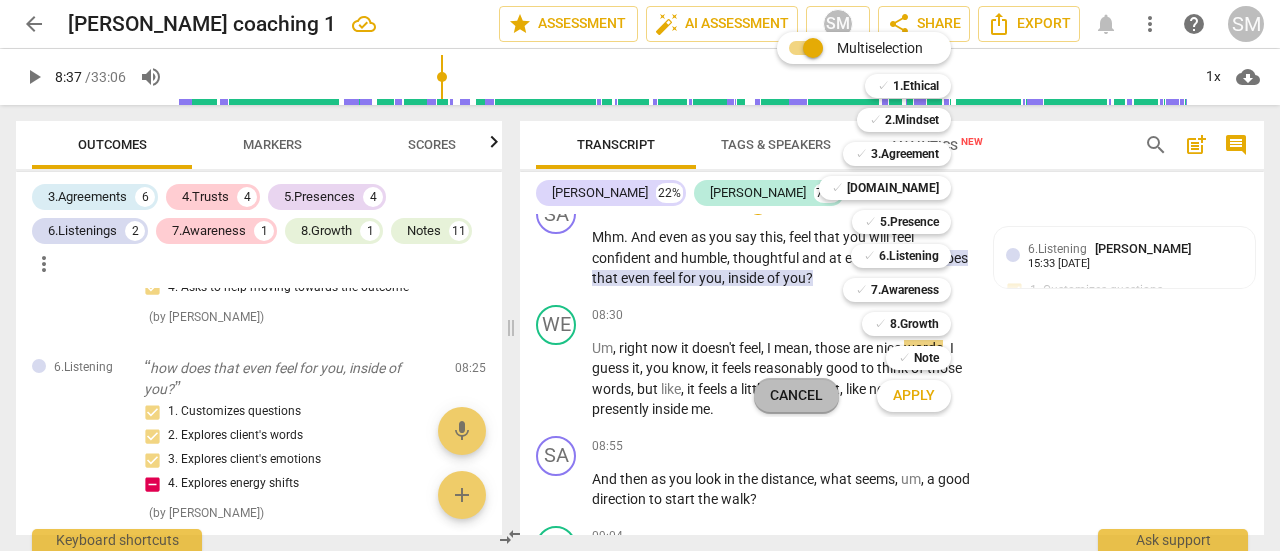 click on "Cancel" at bounding box center (796, 396) 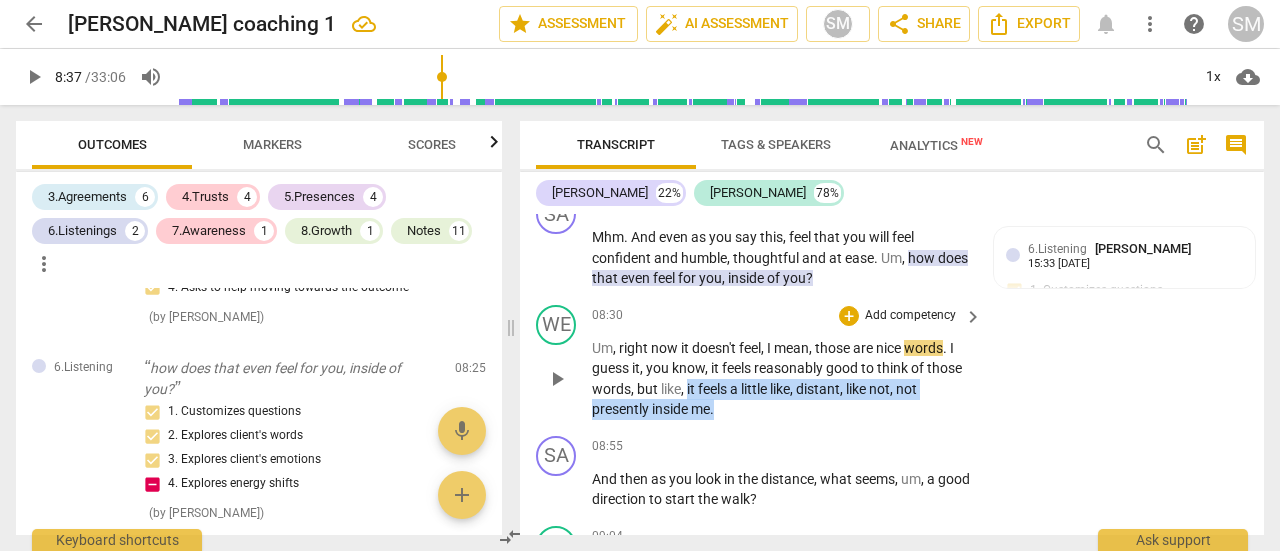drag, startPoint x: 688, startPoint y: 409, endPoint x: 724, endPoint y: 433, distance: 43.266617 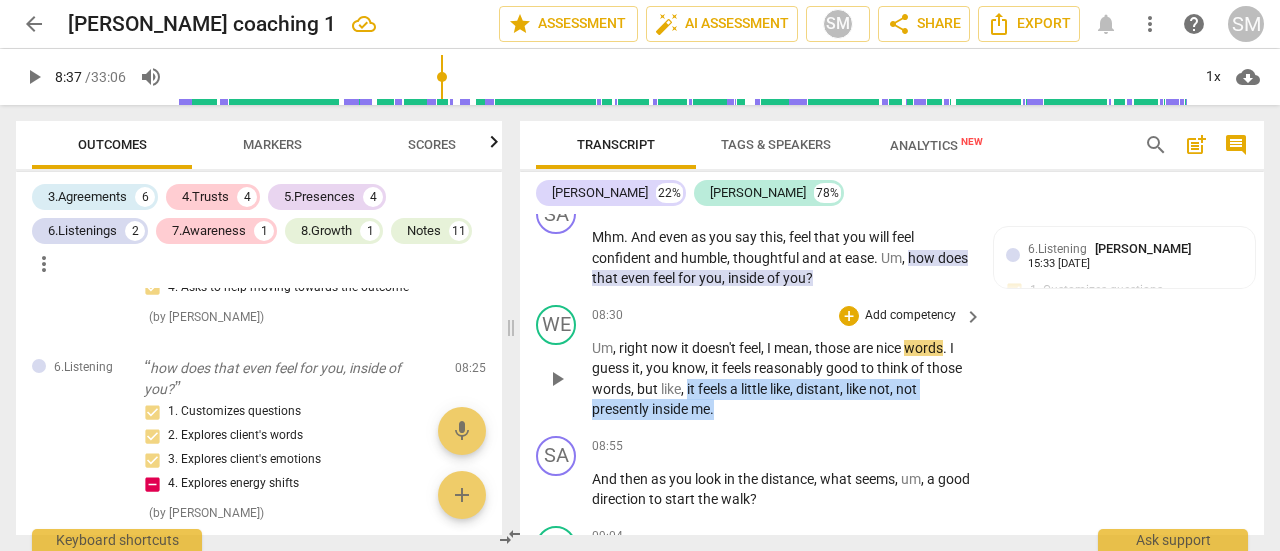 click on "Um ,   right   now   it   doesn't   feel ,   I   mean ,   those   are   nice   words .   I   guess   it ,   you   know ,   it   feels   reasonably   good   to   think   of   those   words ,   but   like ,   it   feels   a   little   like ,   distant ,   like   not ,   not   presently   inside   me ." at bounding box center [782, 379] 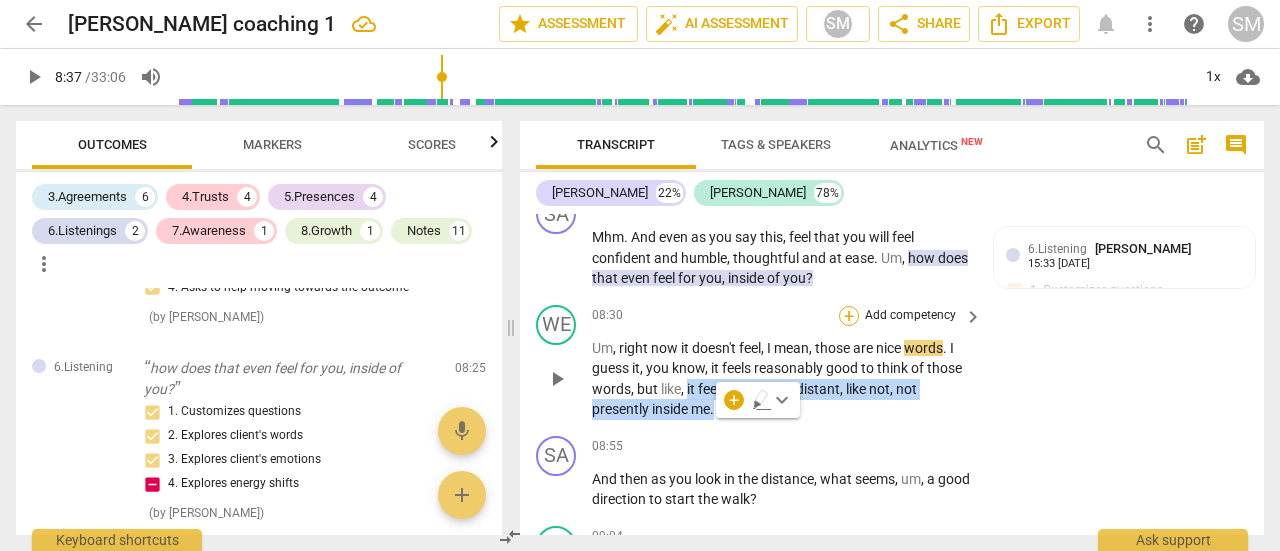 click on "+" at bounding box center (849, 316) 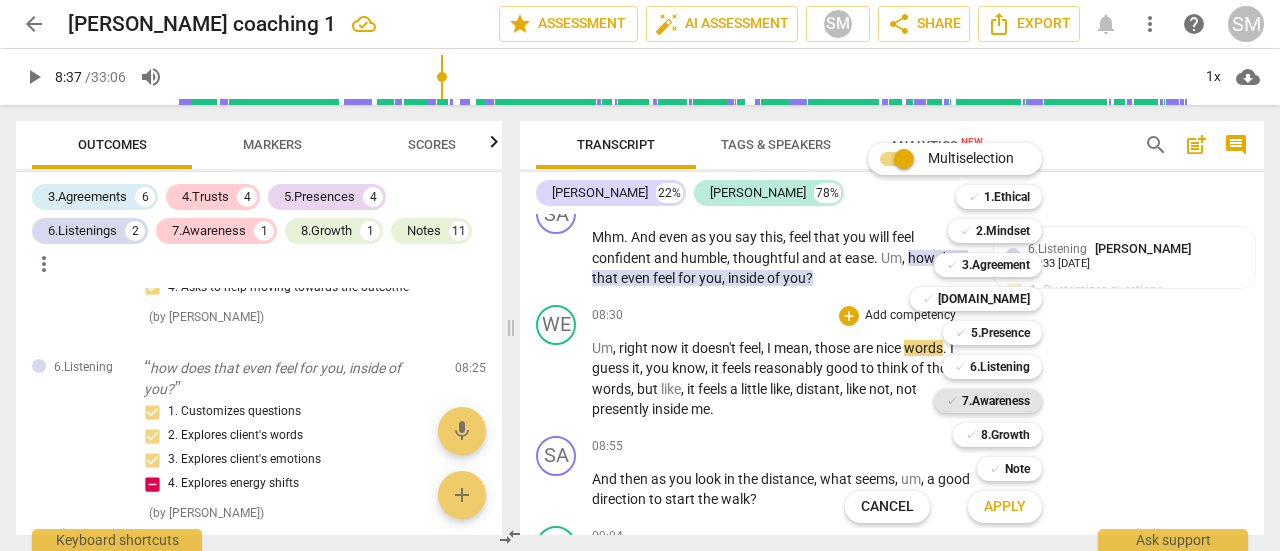 click on "7.Awareness" at bounding box center (996, 401) 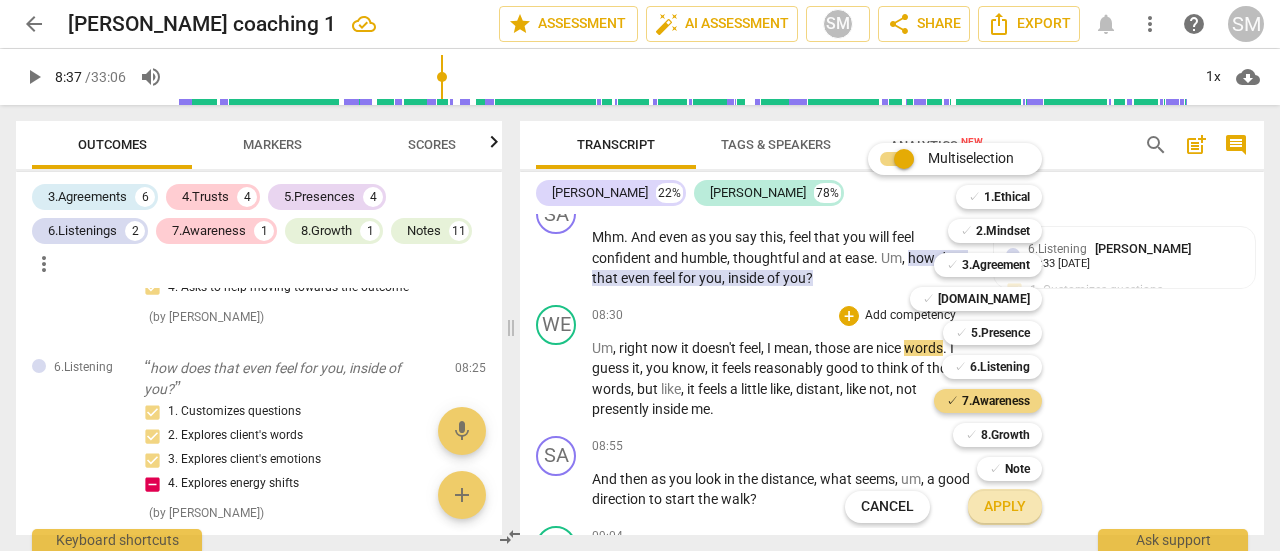 click on "Apply" at bounding box center (1005, 507) 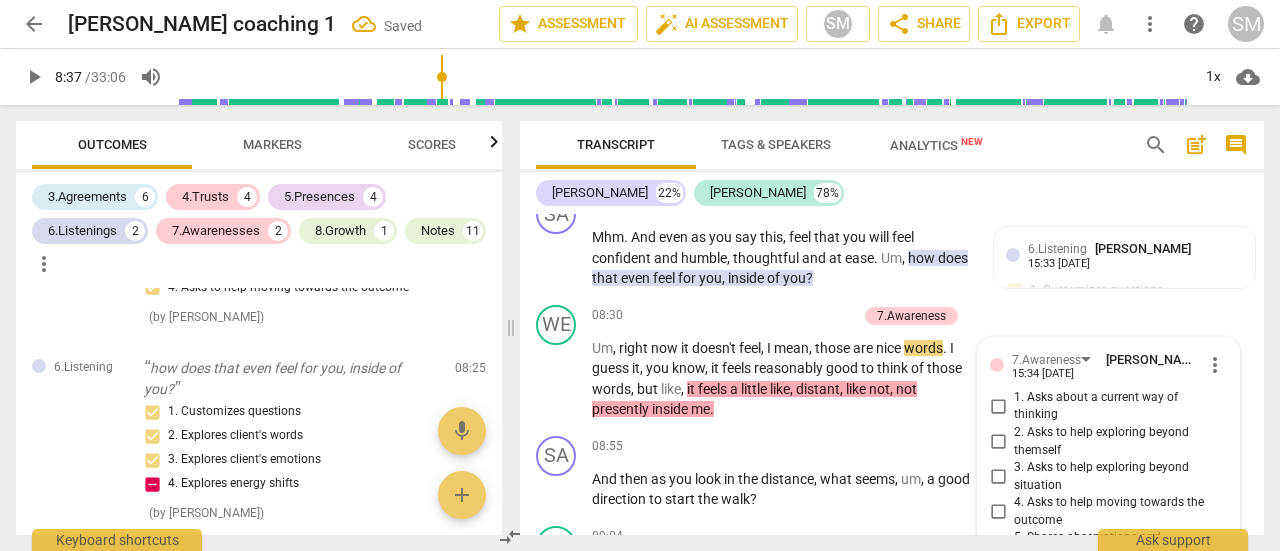 scroll, scrollTop: 2973, scrollLeft: 0, axis: vertical 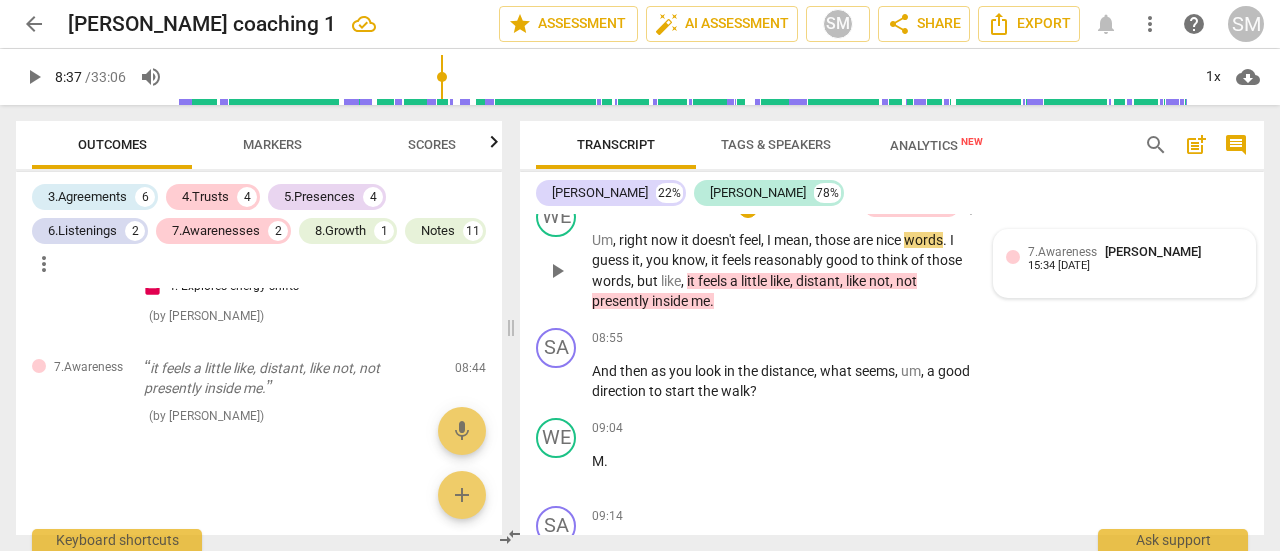 click on "15:34 [DATE]" at bounding box center (1059, 266) 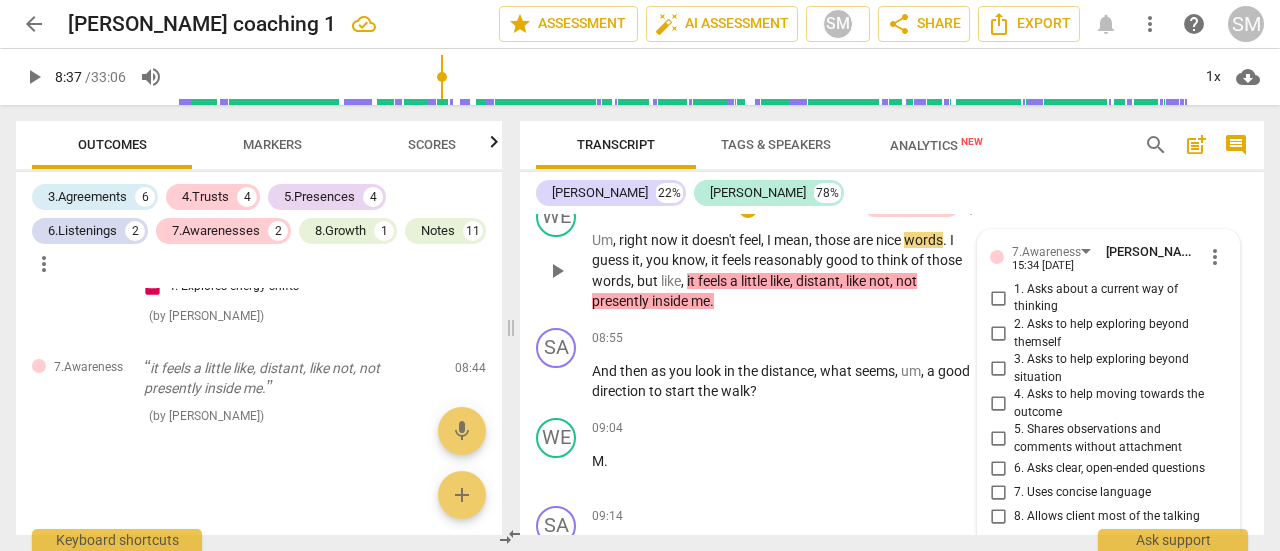scroll, scrollTop: 2973, scrollLeft: 0, axis: vertical 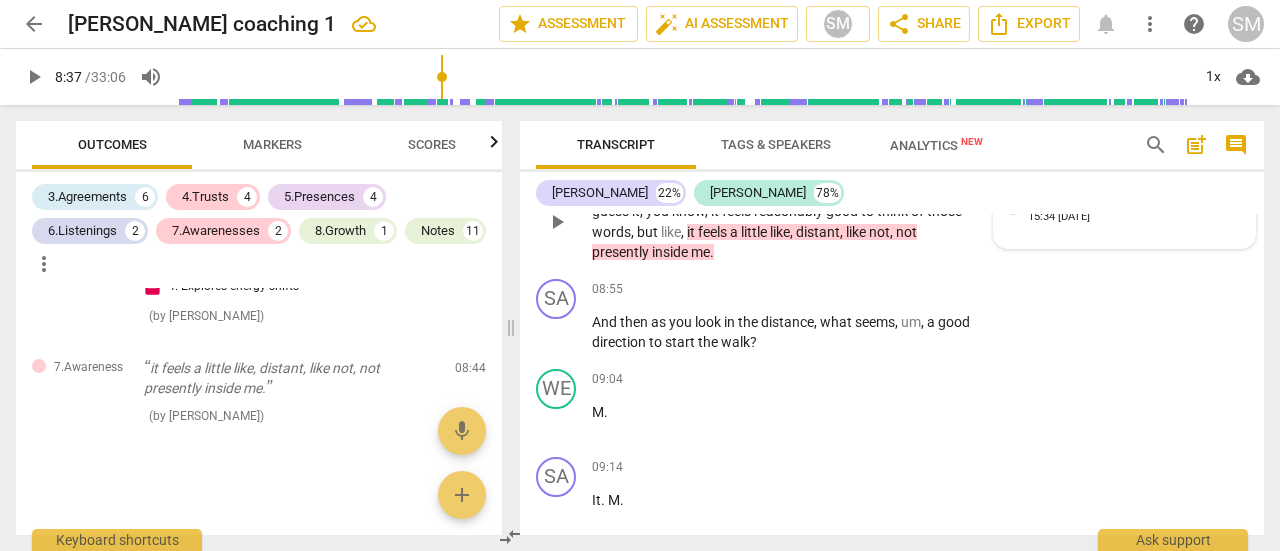 click on "[PERSON_NAME]" at bounding box center (1153, 202) 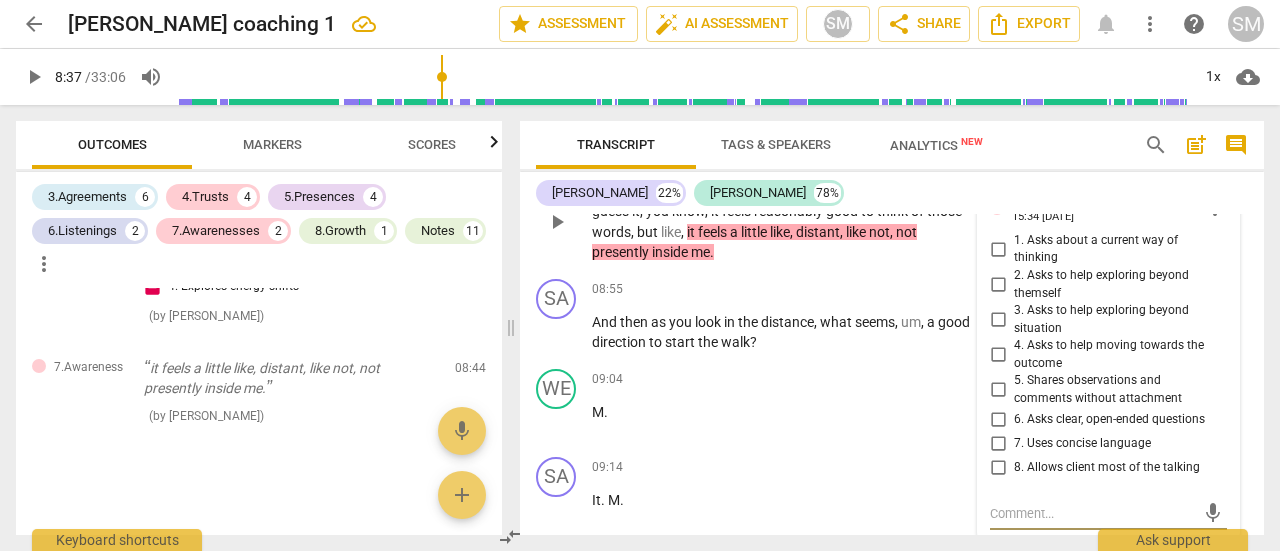 scroll, scrollTop: 2820, scrollLeft: 0, axis: vertical 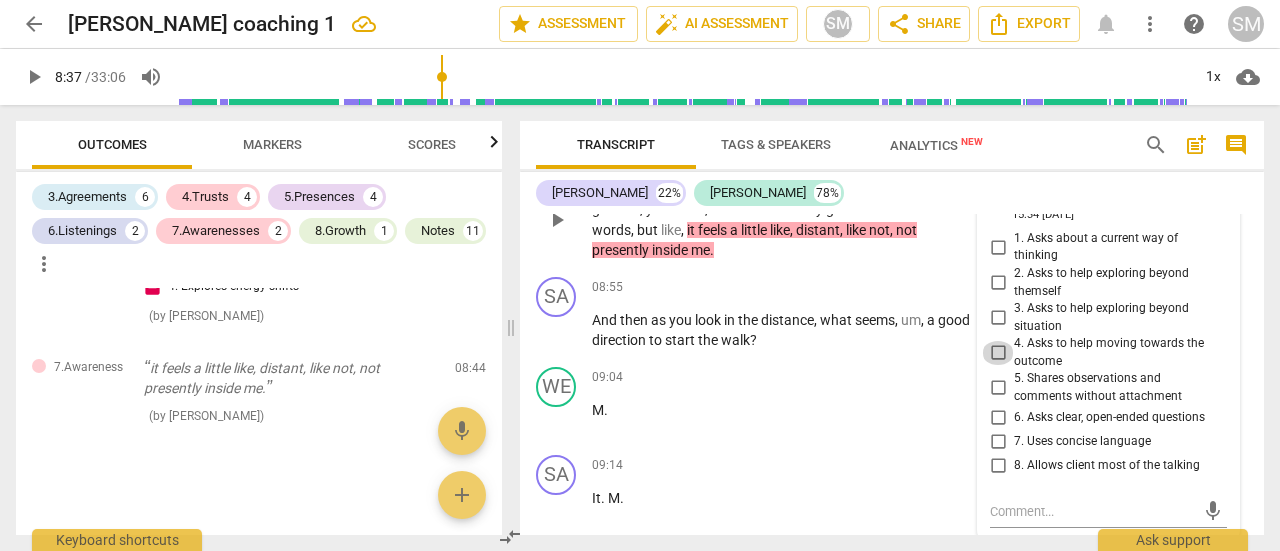 click on "4. Asks to help moving towards the outcome" at bounding box center (998, 353) 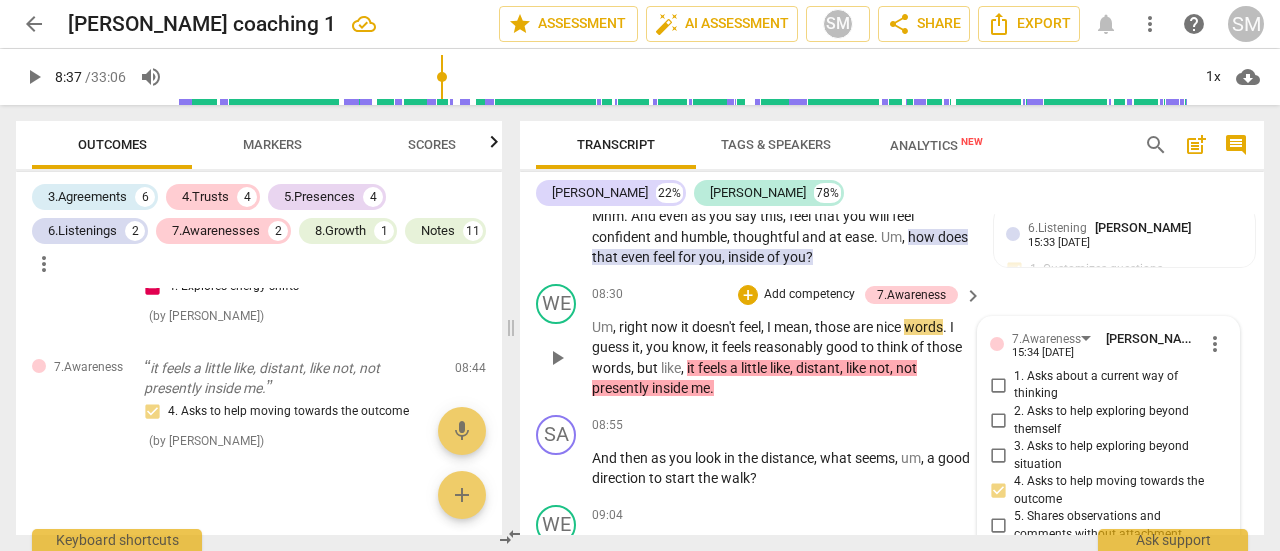 scroll, scrollTop: 2681, scrollLeft: 0, axis: vertical 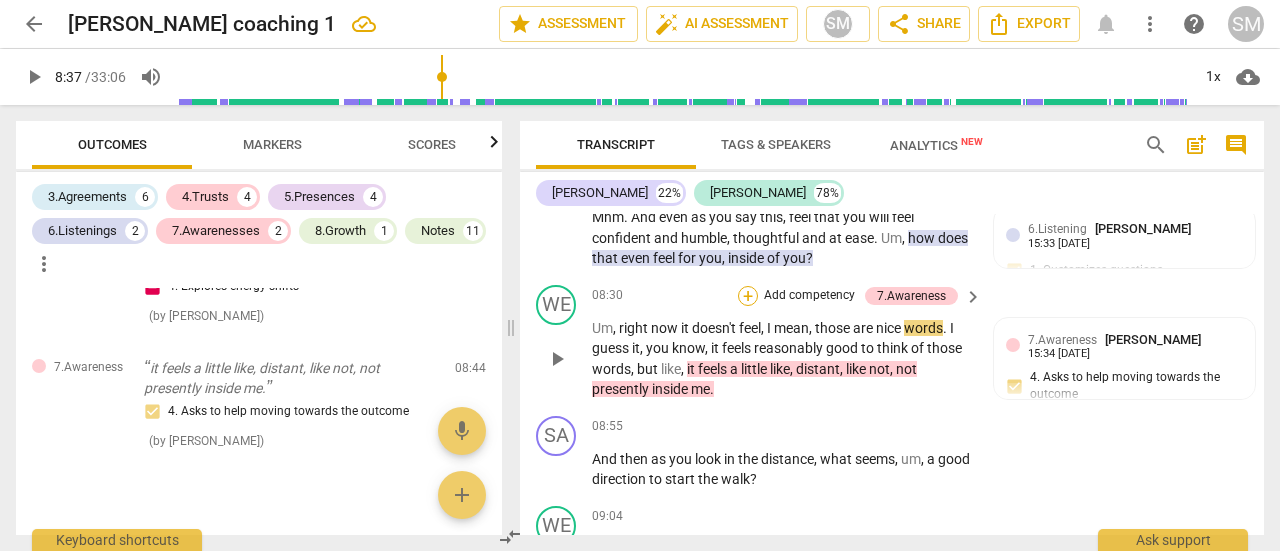 click on "+" at bounding box center (748, 296) 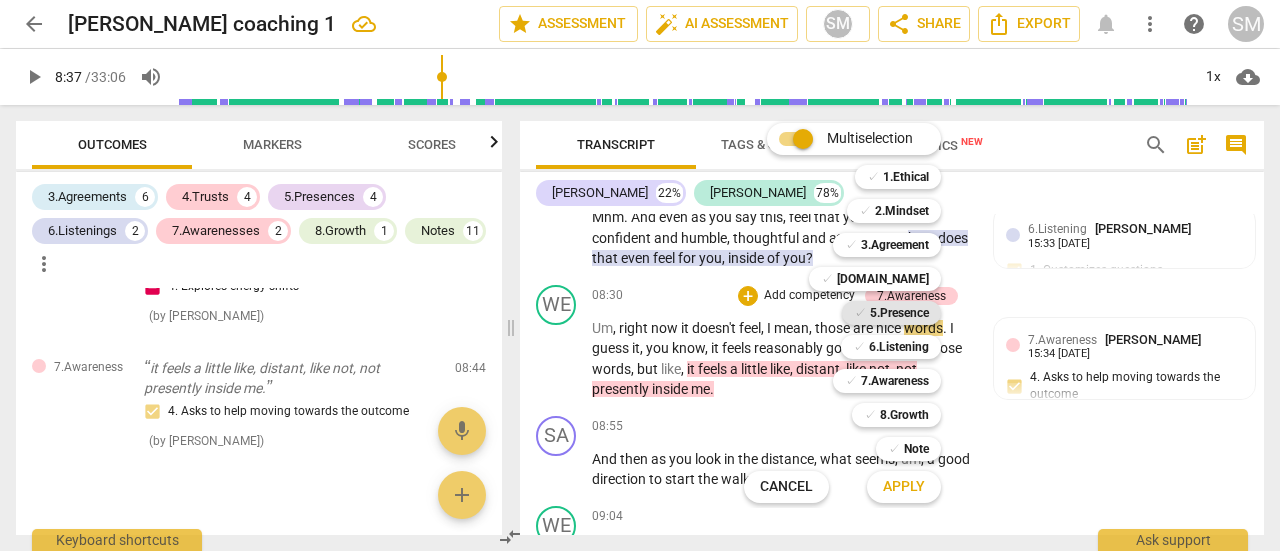 click on "5.Presence" at bounding box center [899, 313] 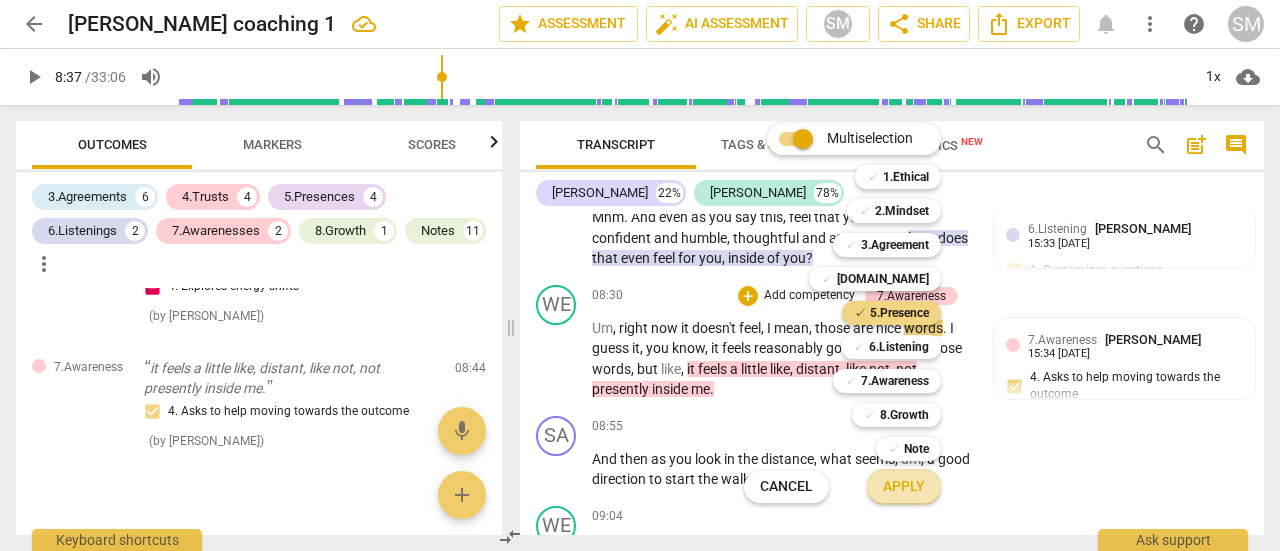 click on "Apply" at bounding box center [904, 487] 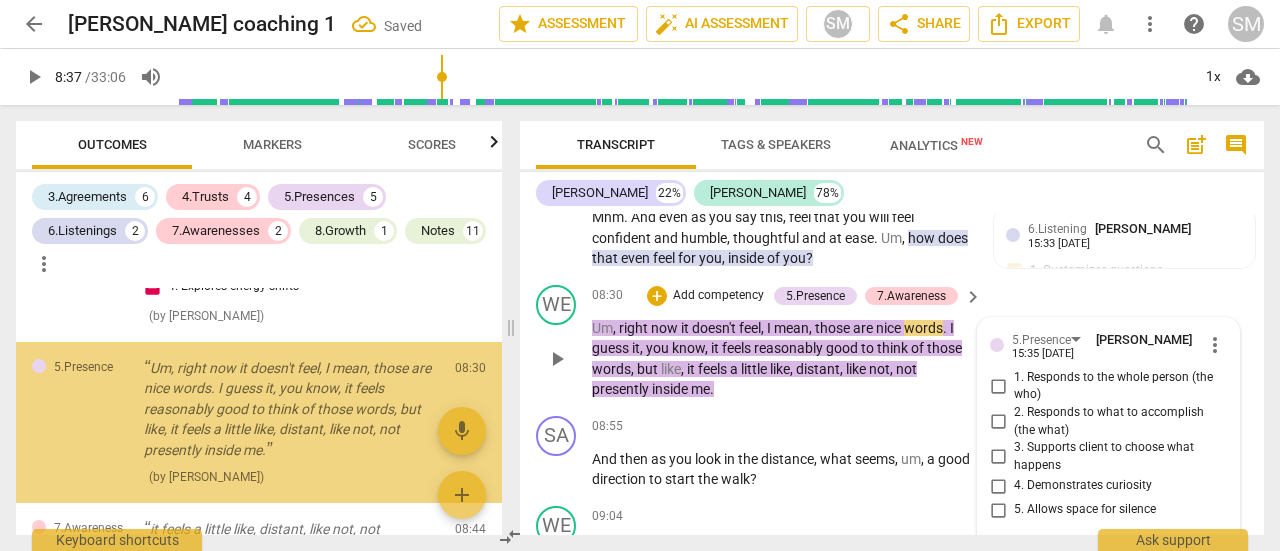 scroll, scrollTop: 2879, scrollLeft: 0, axis: vertical 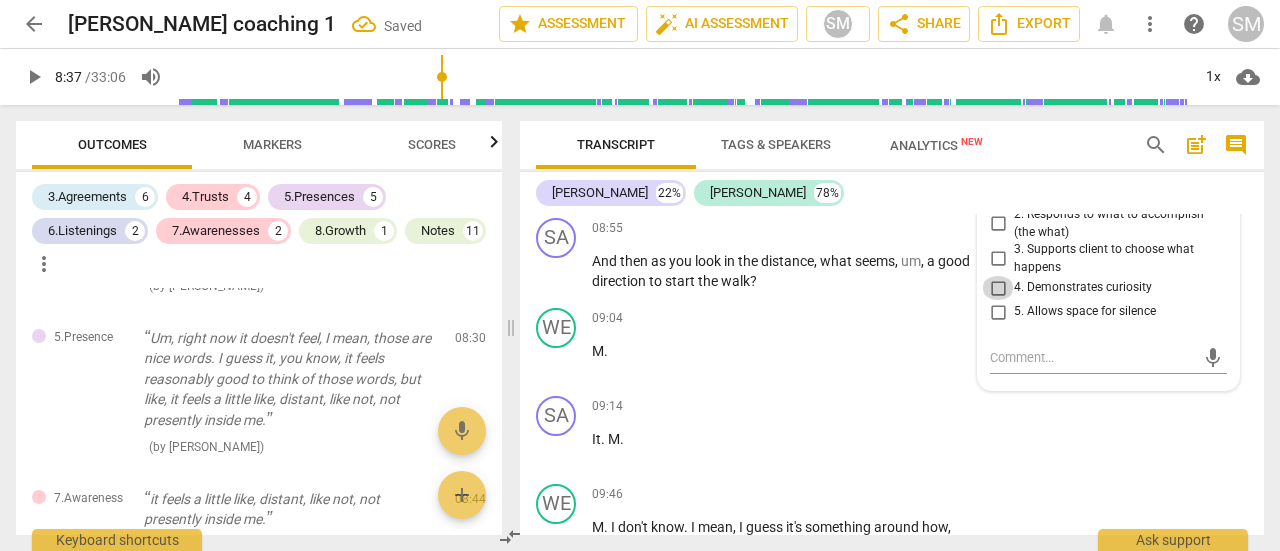click on "4. Demonstrates curiosity" at bounding box center [998, 288] 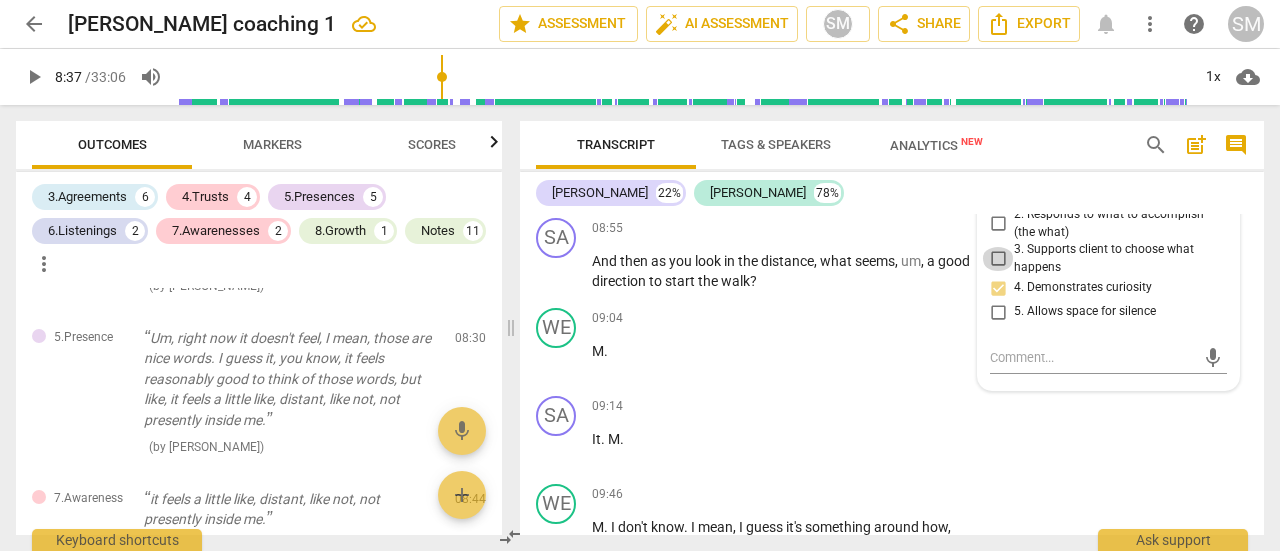 click on "3. Supports client to choose what happens" at bounding box center (998, 259) 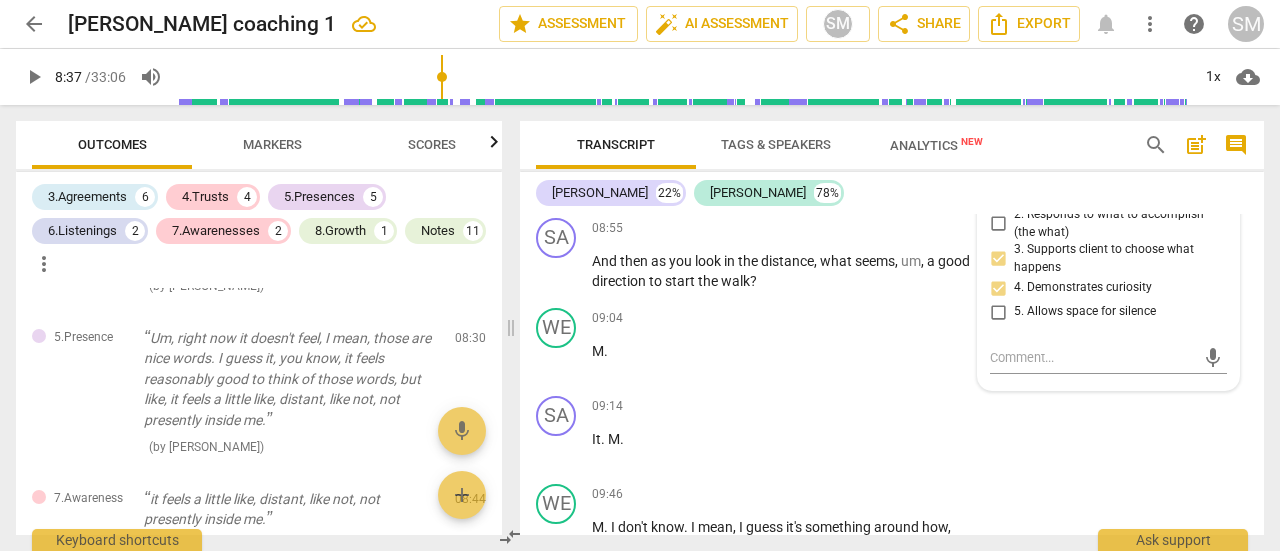 click on "5. Allows space for silence" at bounding box center [998, 312] 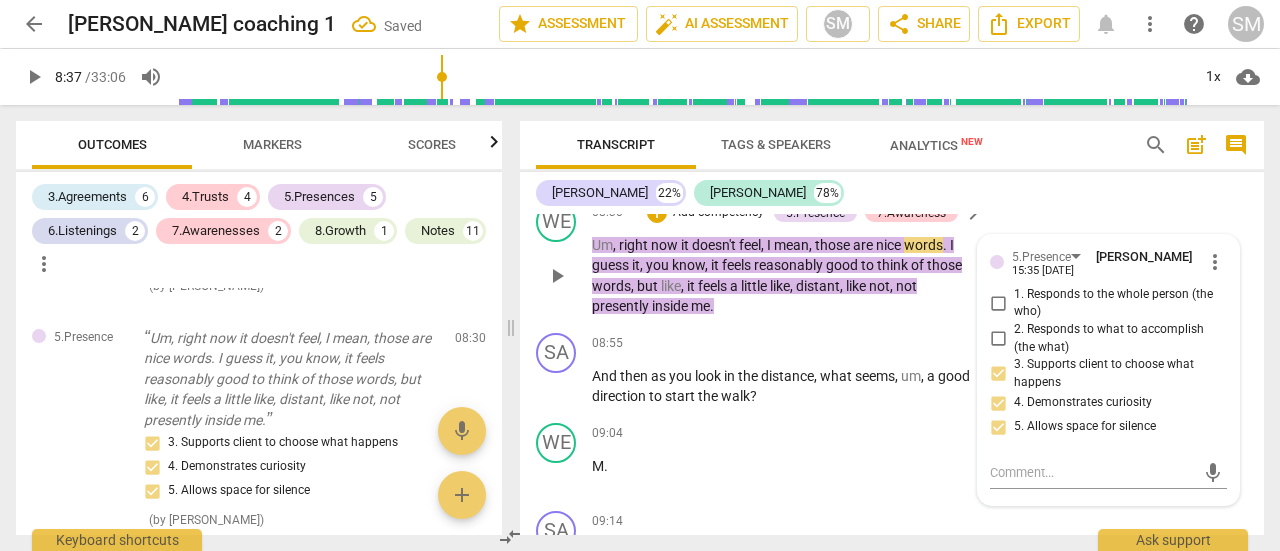 scroll, scrollTop: 2732, scrollLeft: 0, axis: vertical 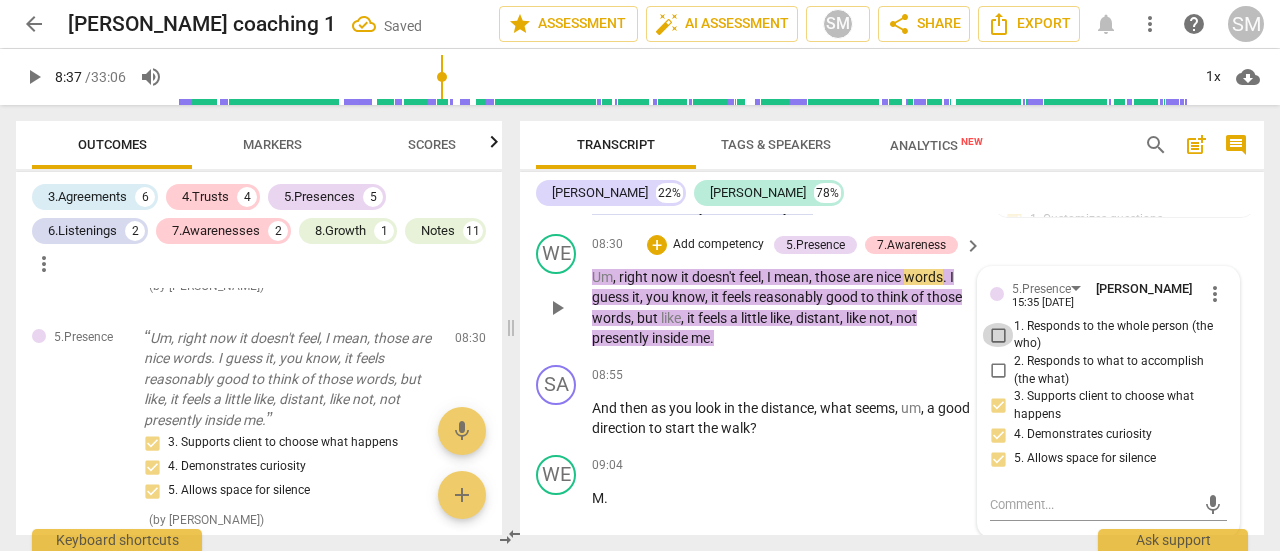 click on "1. Responds to the whole person (the who)" at bounding box center [998, 335] 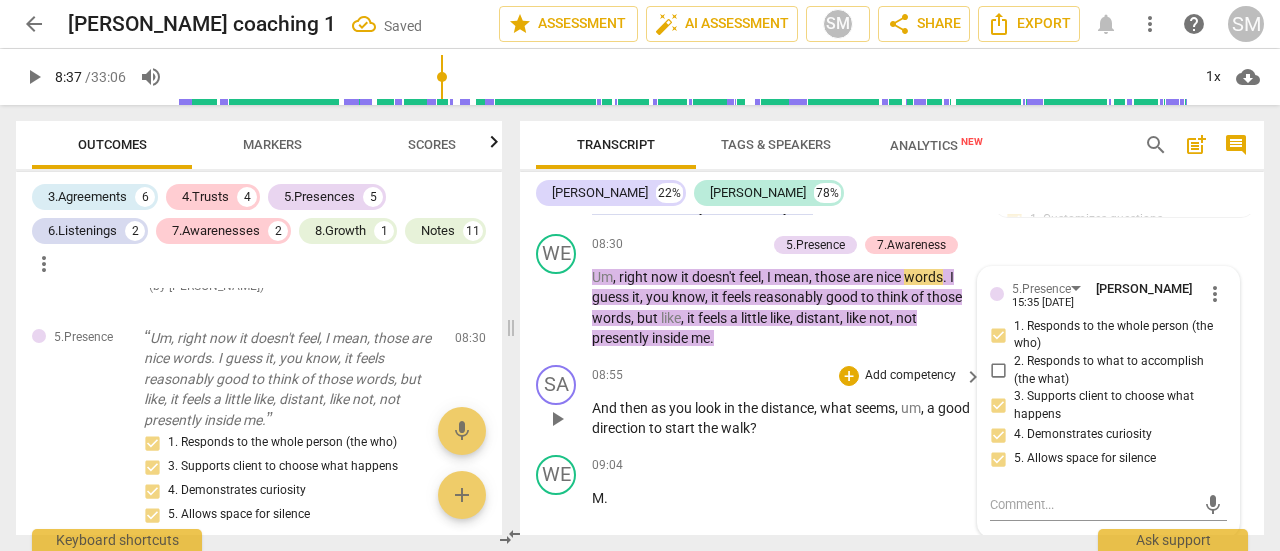 click on "08:55 + Add competency keyboard_arrow_right" at bounding box center [788, 376] 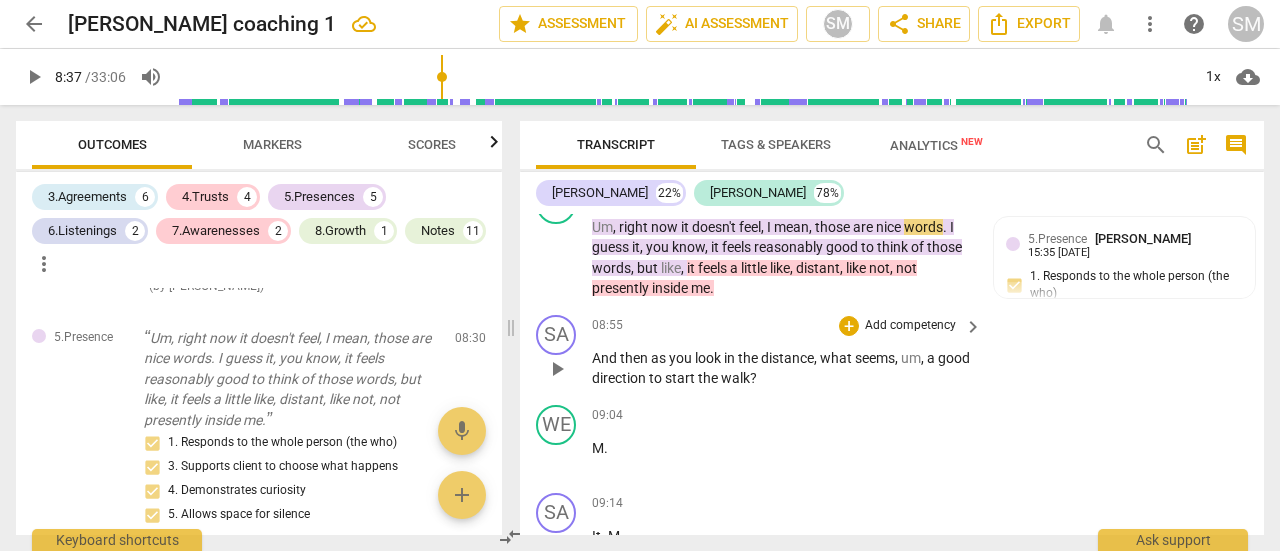 scroll, scrollTop: 2825, scrollLeft: 0, axis: vertical 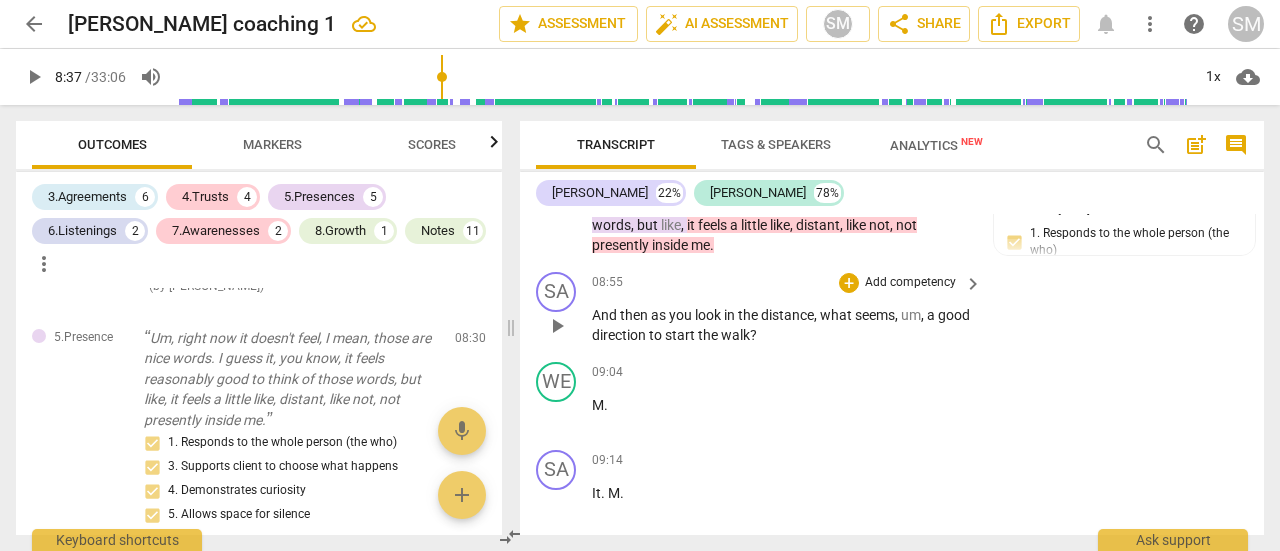 click on "play_arrow" at bounding box center [557, 326] 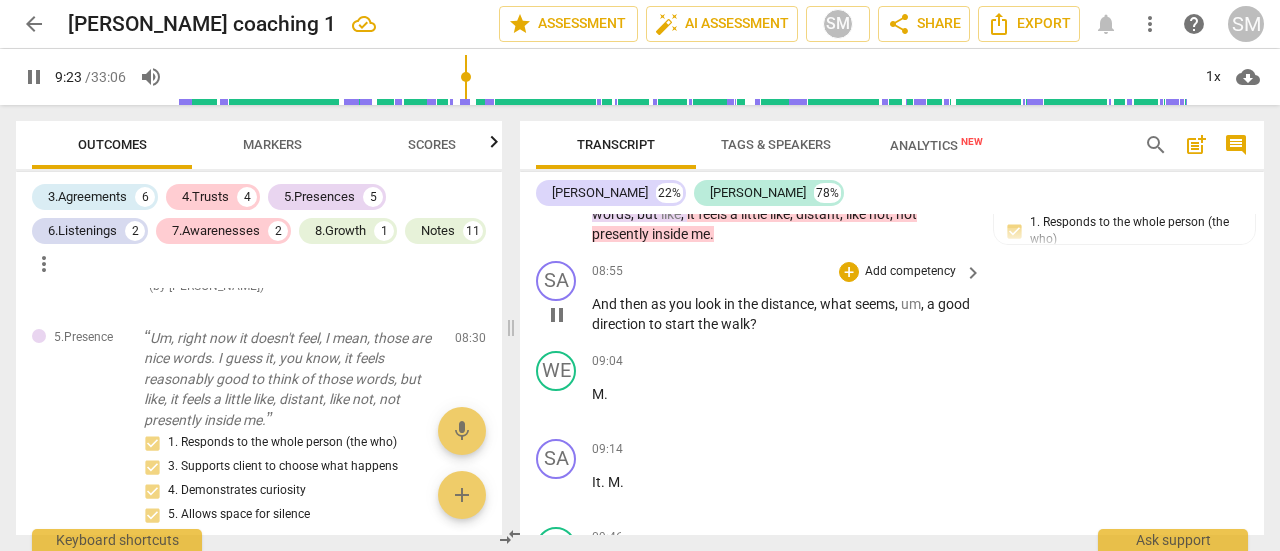 scroll, scrollTop: 2834, scrollLeft: 0, axis: vertical 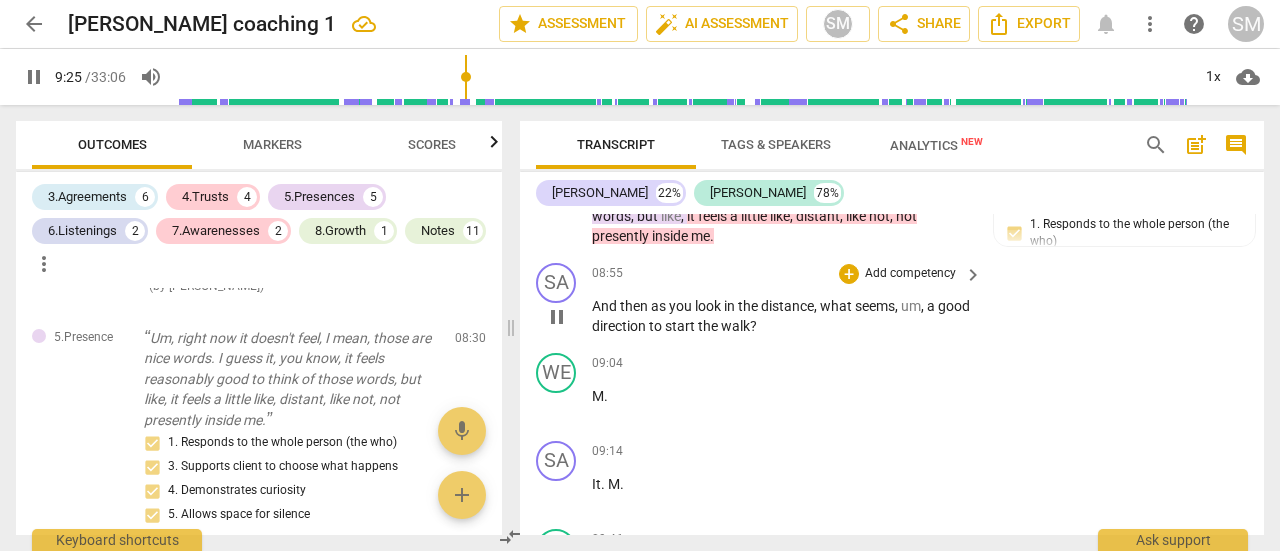 click on "pause" at bounding box center [557, 317] 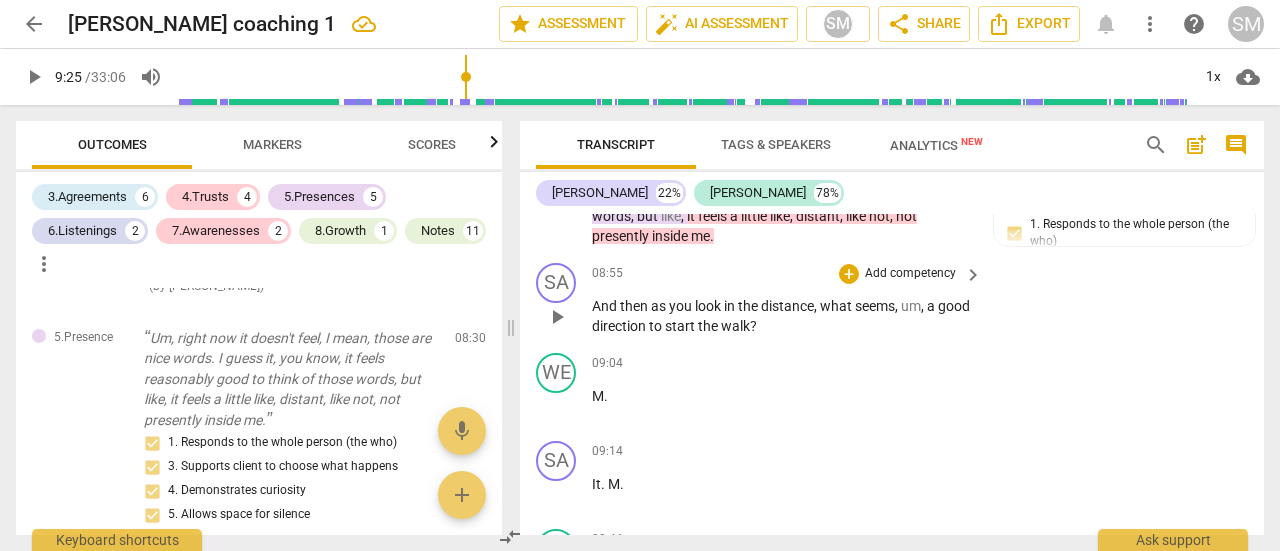click on "play_arrow" at bounding box center [557, 317] 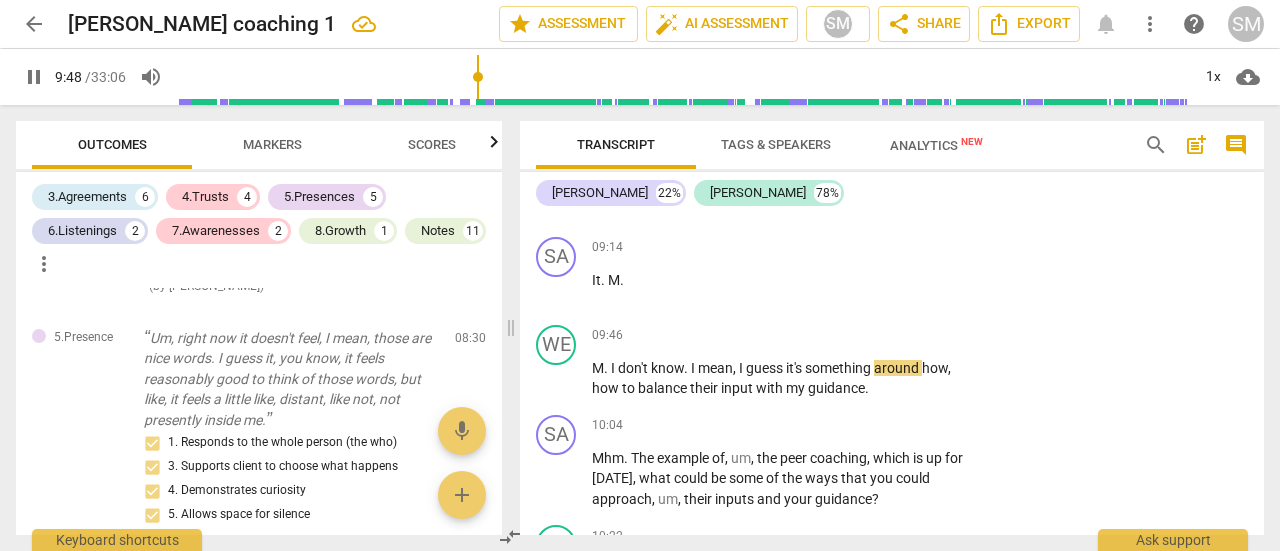 scroll, scrollTop: 3037, scrollLeft: 0, axis: vertical 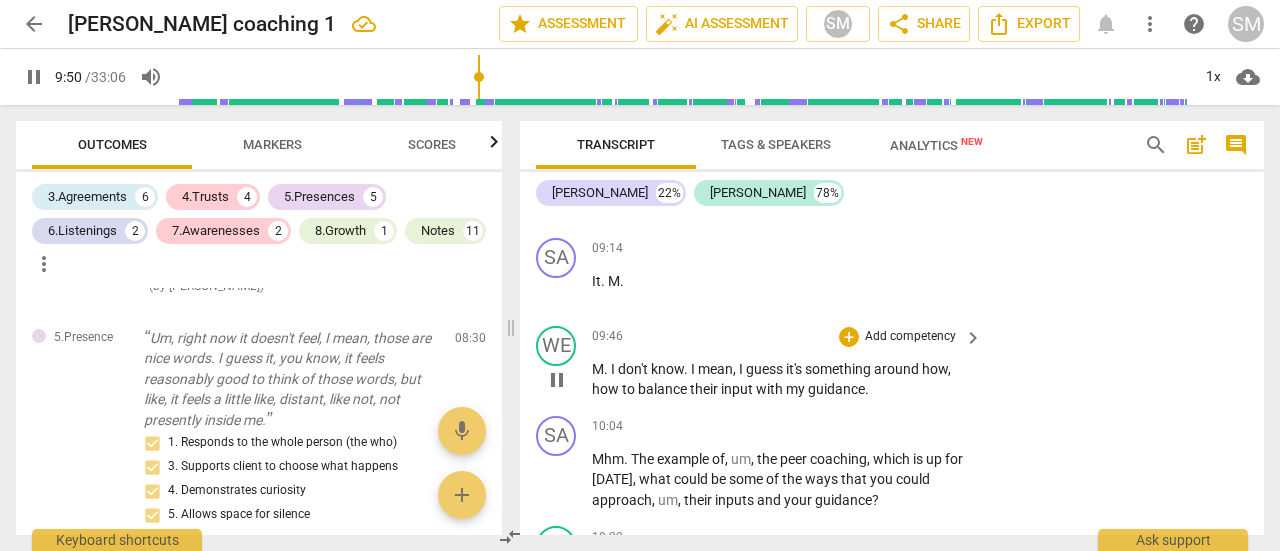 click on "pause" at bounding box center (557, 380) 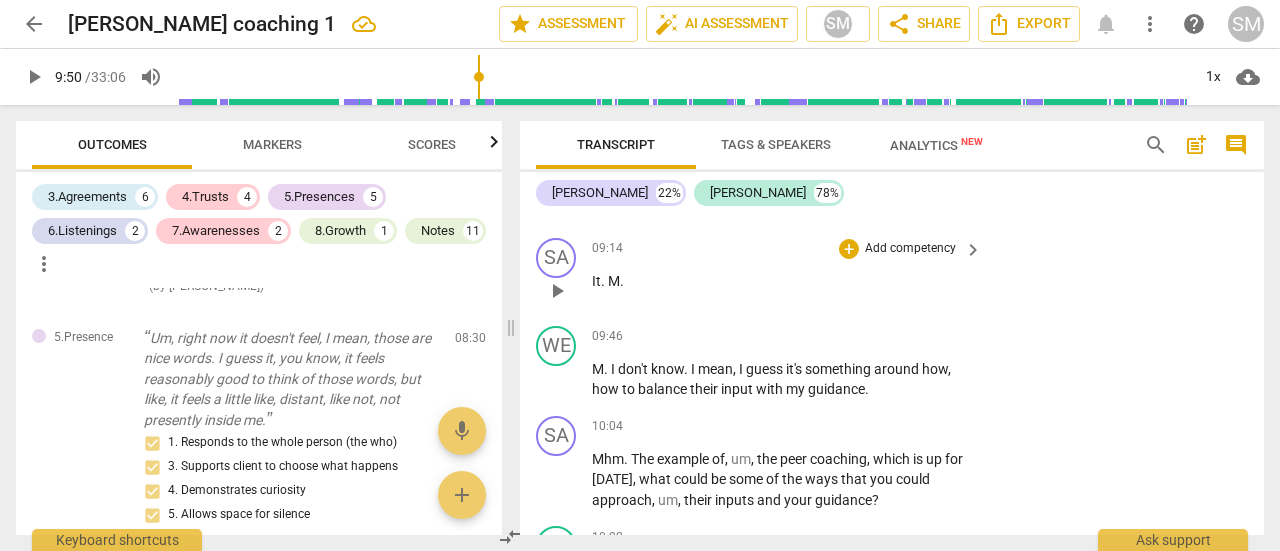 click on "It" at bounding box center [596, 281] 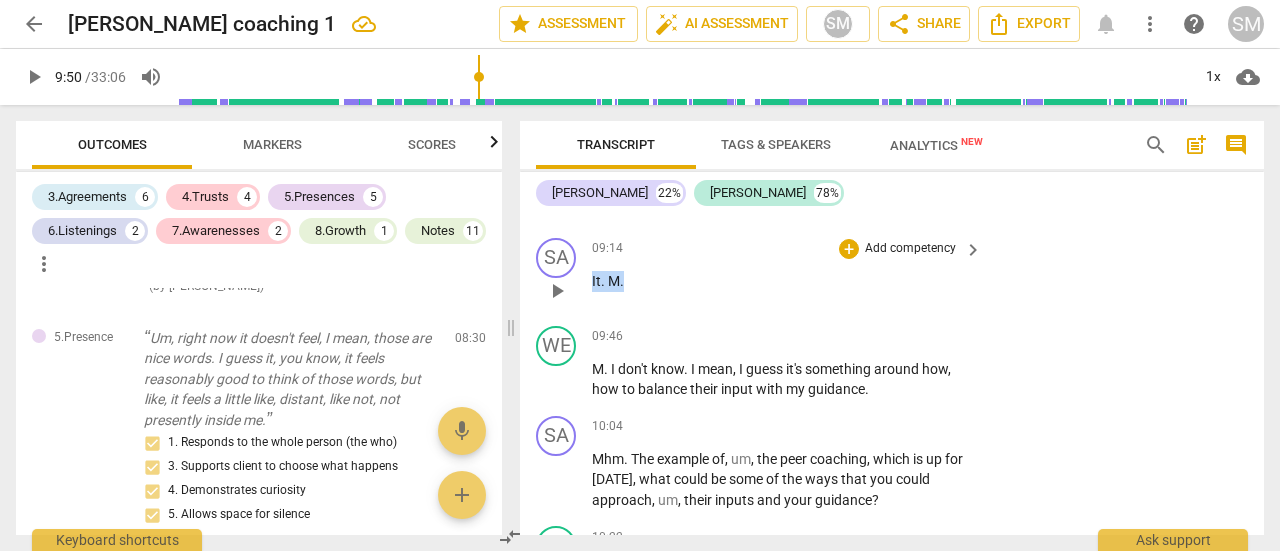 drag, startPoint x: 635, startPoint y: 297, endPoint x: 591, endPoint y: 297, distance: 44 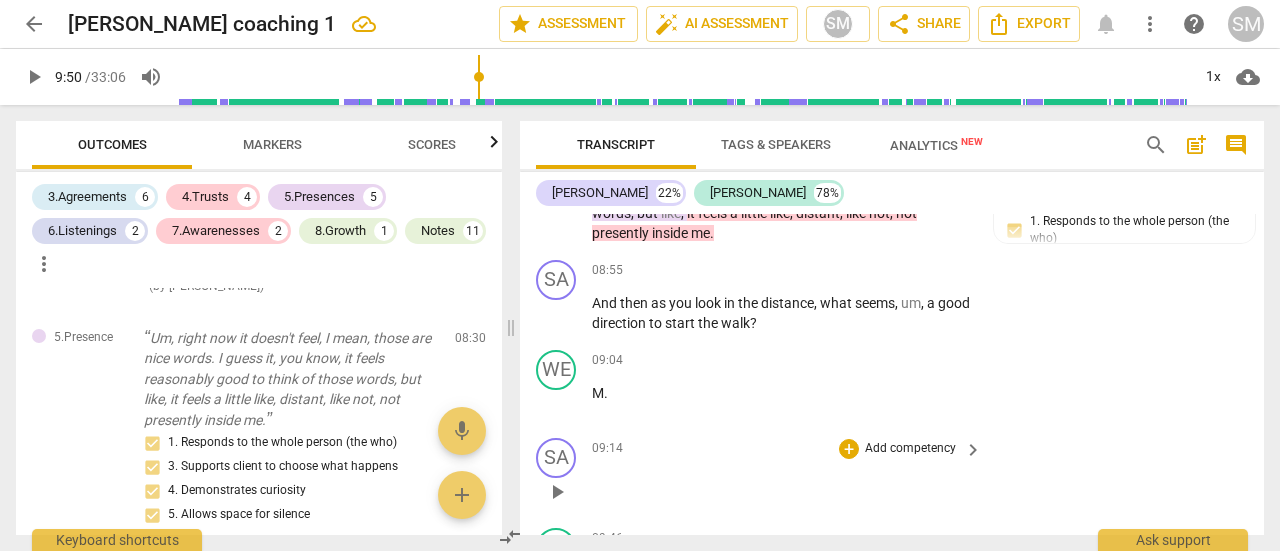 scroll, scrollTop: 2836, scrollLeft: 0, axis: vertical 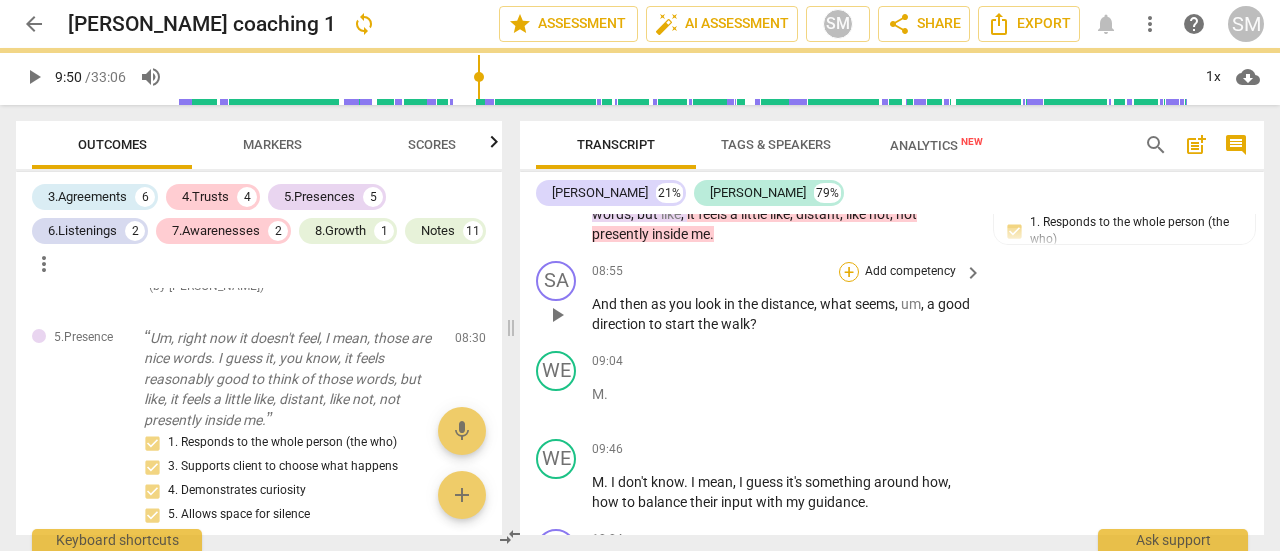 click on "+" at bounding box center (849, 272) 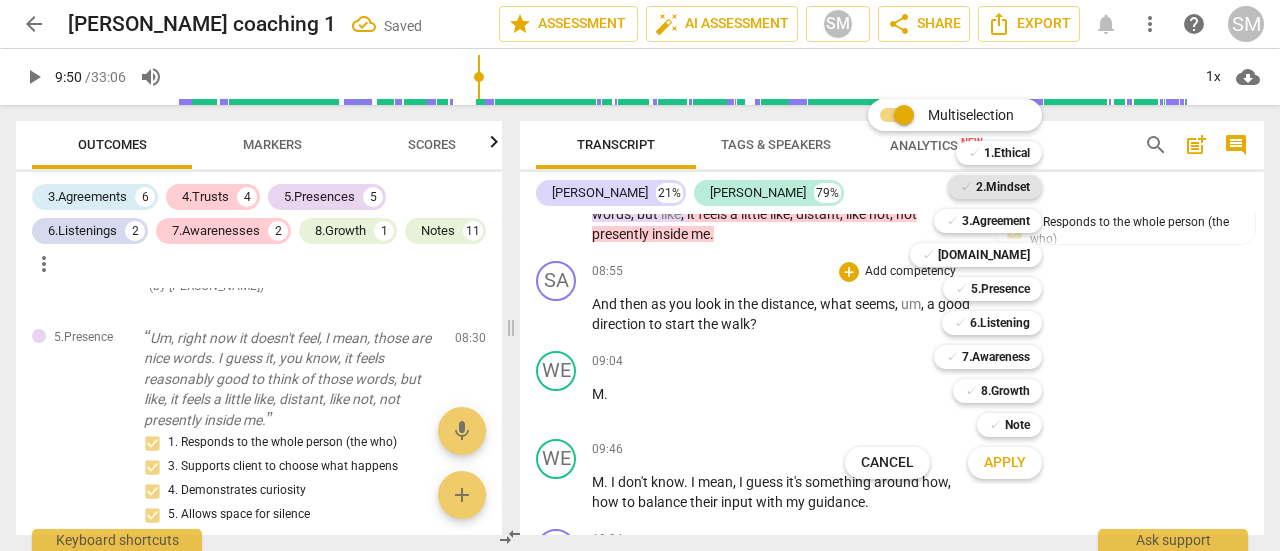 click on "2.Mindset" at bounding box center [1003, 187] 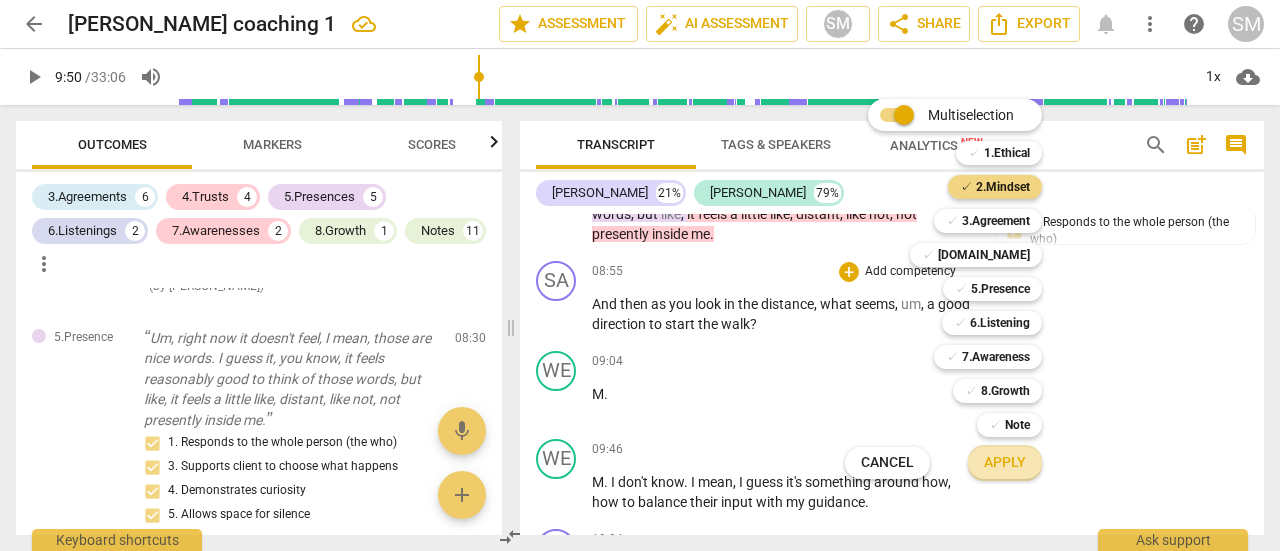 click on "Apply" at bounding box center [1005, 463] 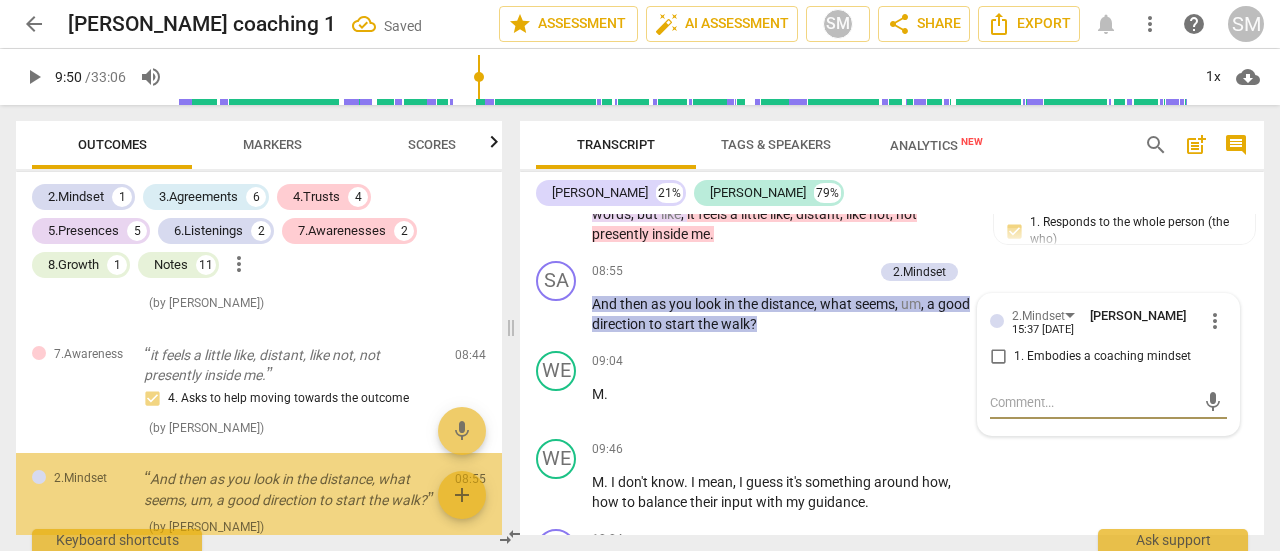 scroll, scrollTop: 5160, scrollLeft: 0, axis: vertical 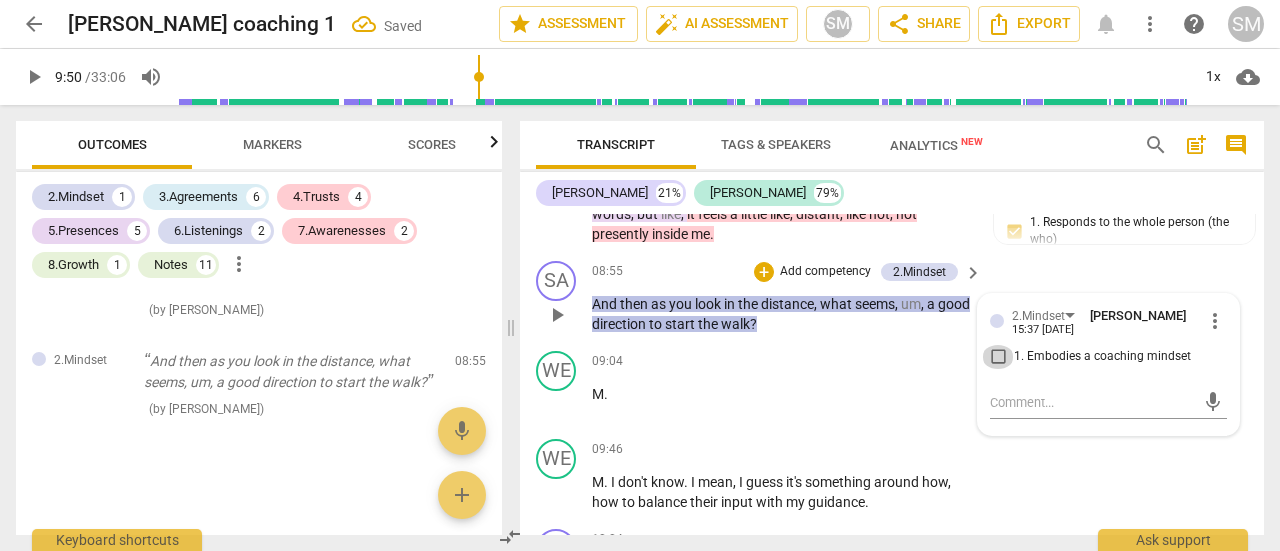 click on "1. Embodies a coaching mindset" at bounding box center [998, 357] 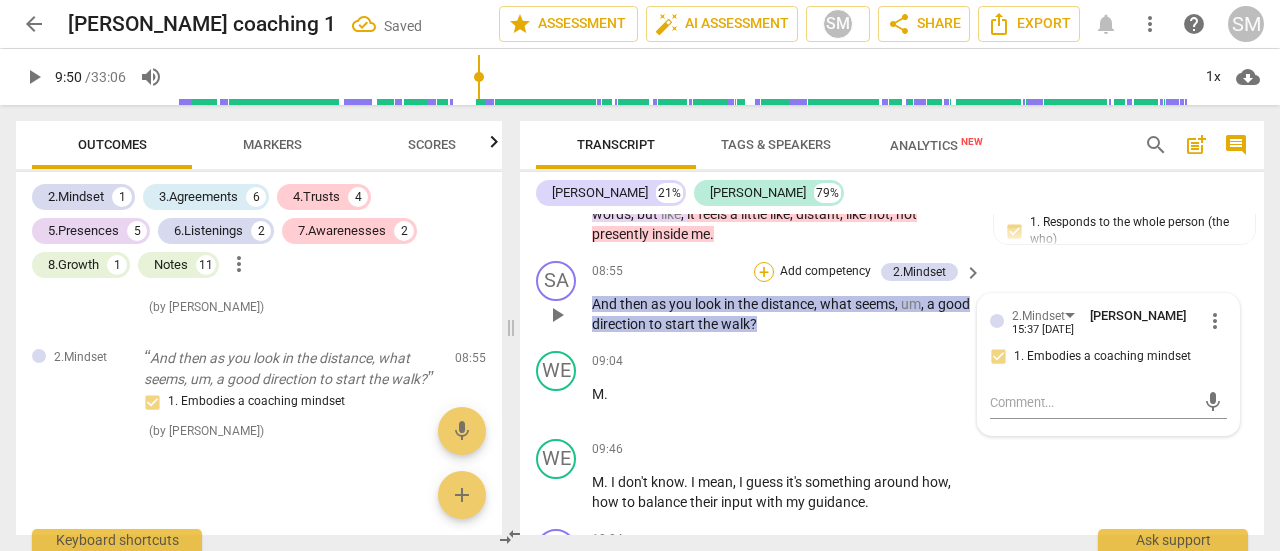 click on "+" at bounding box center [764, 272] 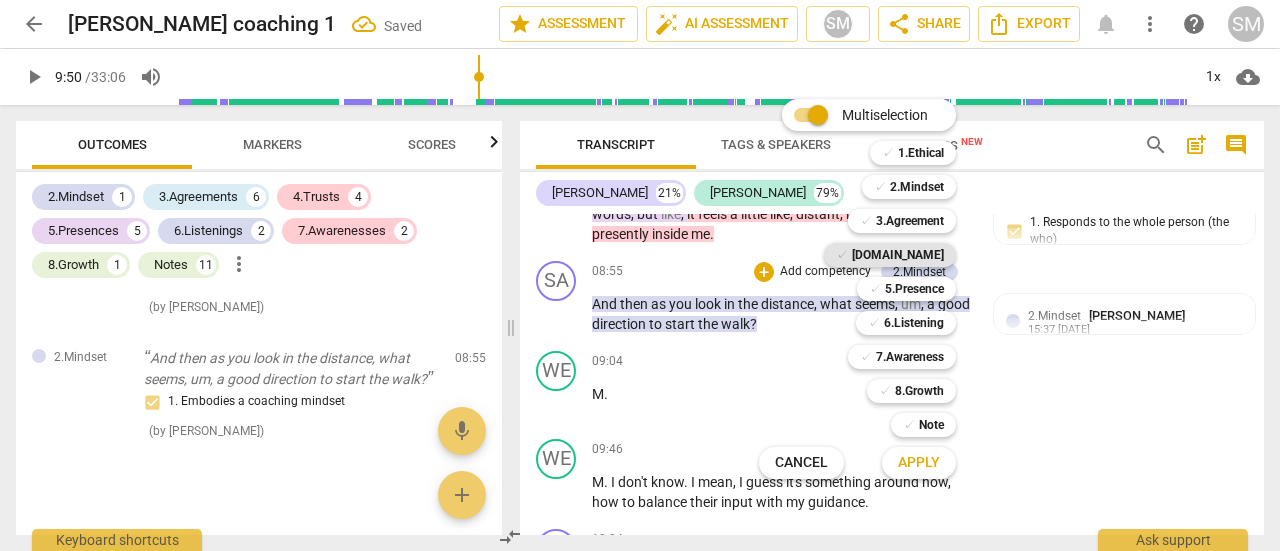 click on "[DOMAIN_NAME]" at bounding box center (898, 255) 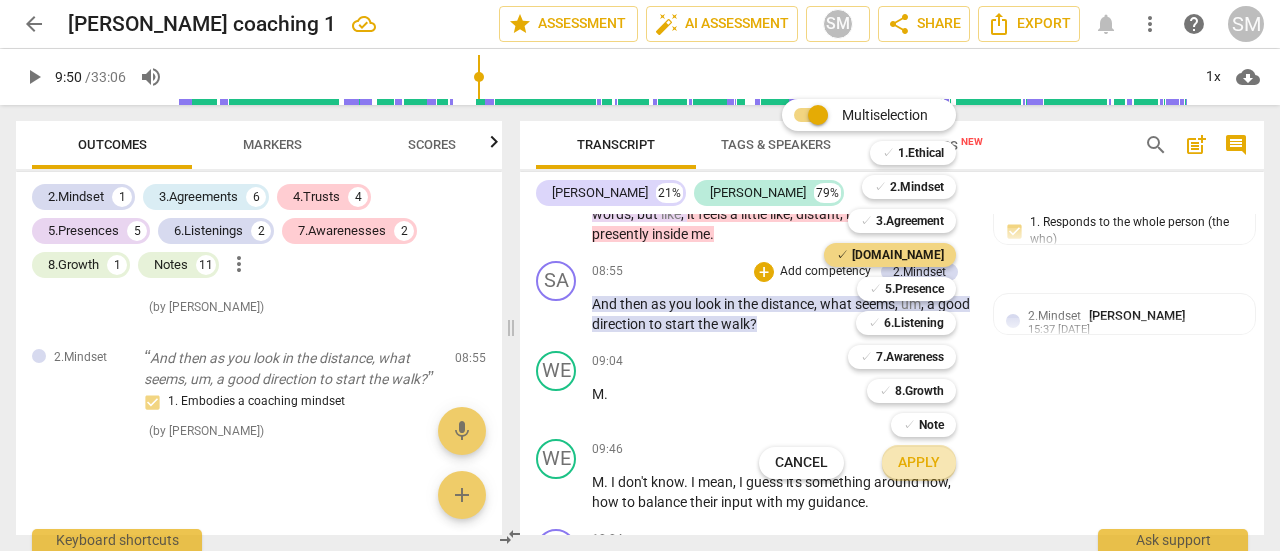 click on "Apply" at bounding box center [919, 463] 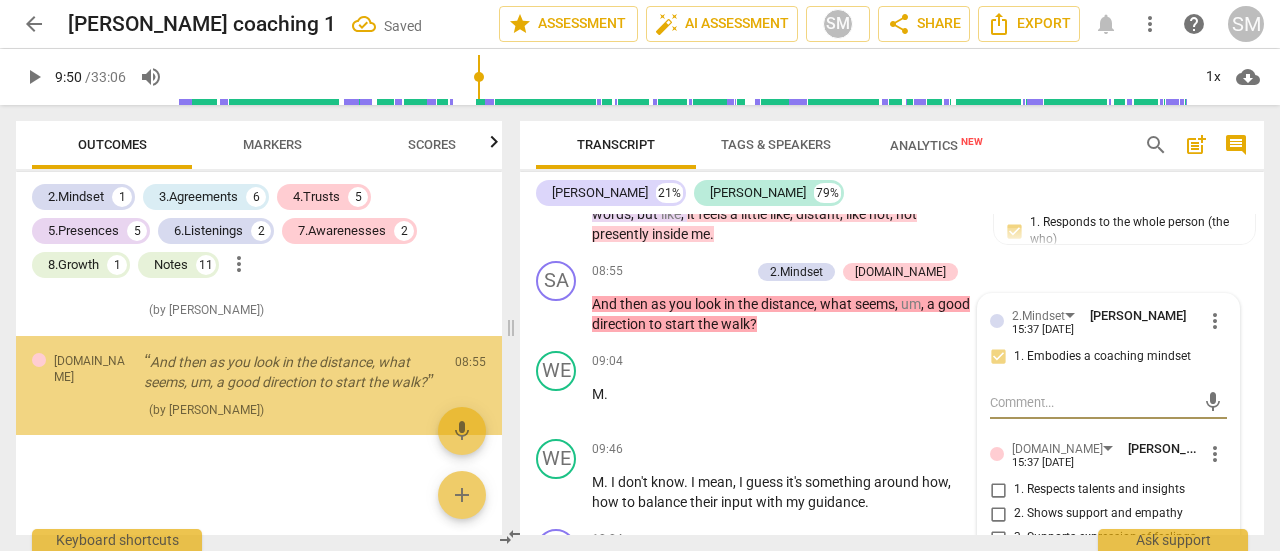 scroll, scrollTop: 5304, scrollLeft: 0, axis: vertical 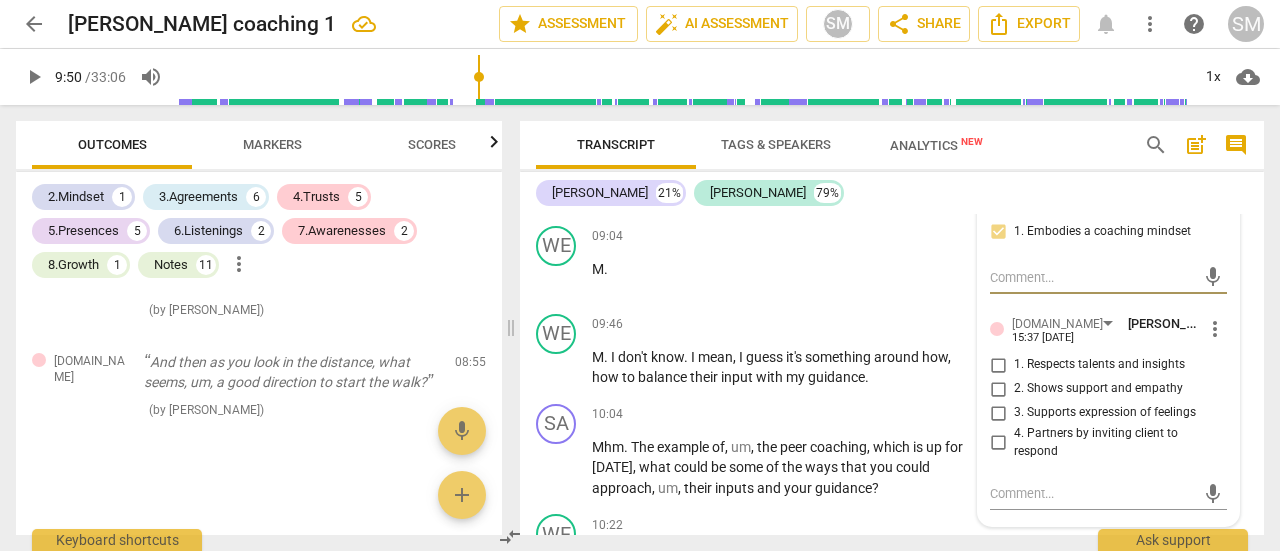 click on "4. Partners by inviting client to respond" at bounding box center [998, 443] 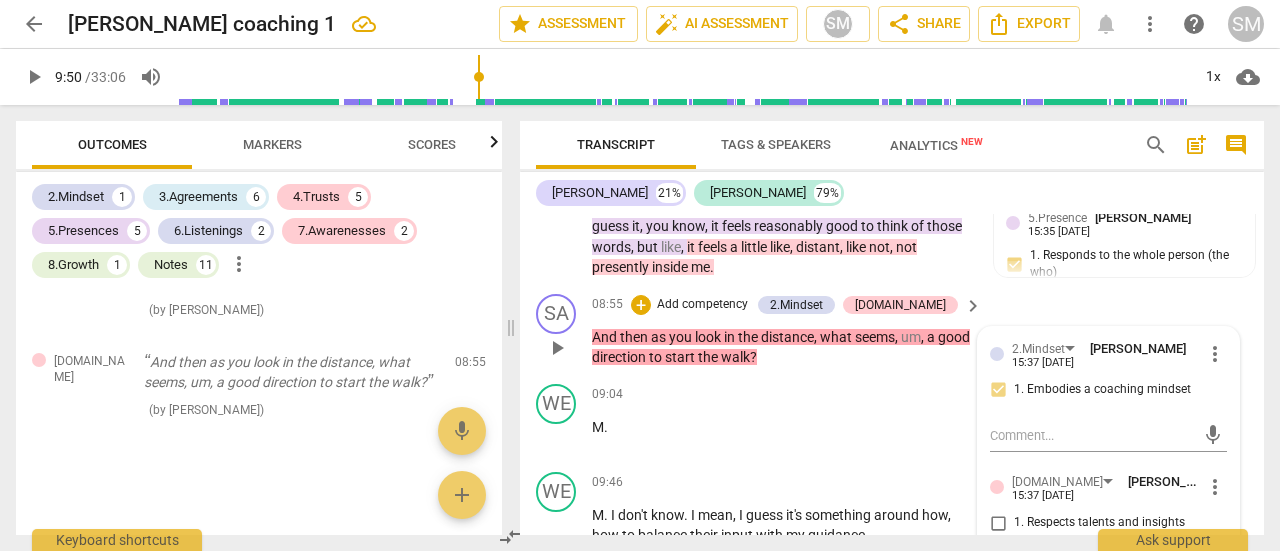 scroll, scrollTop: 2800, scrollLeft: 0, axis: vertical 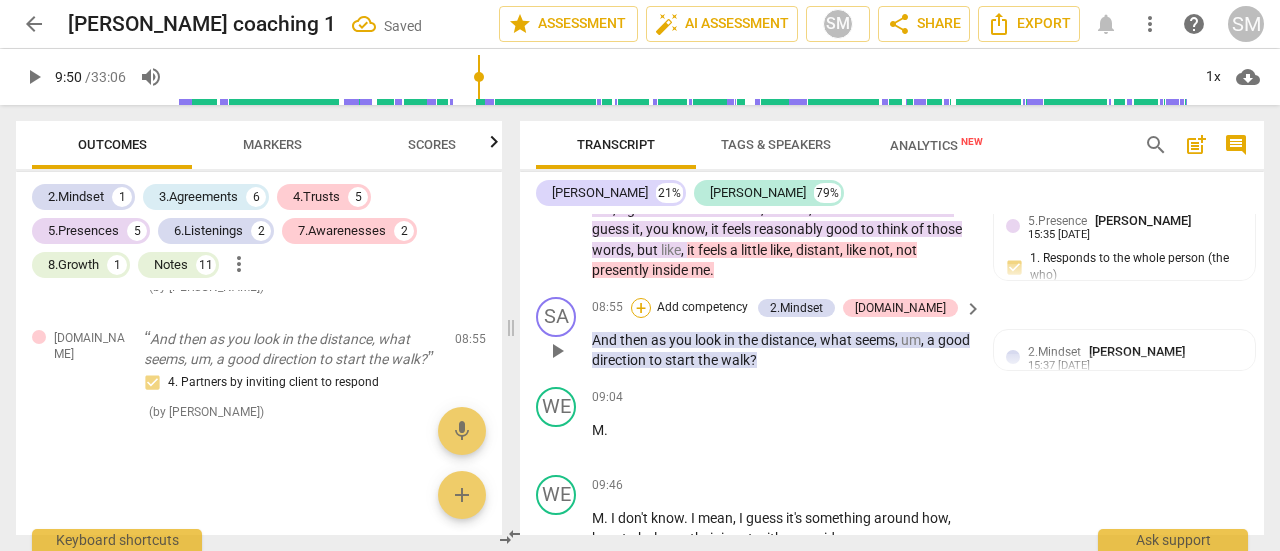 click on "+" at bounding box center [641, 308] 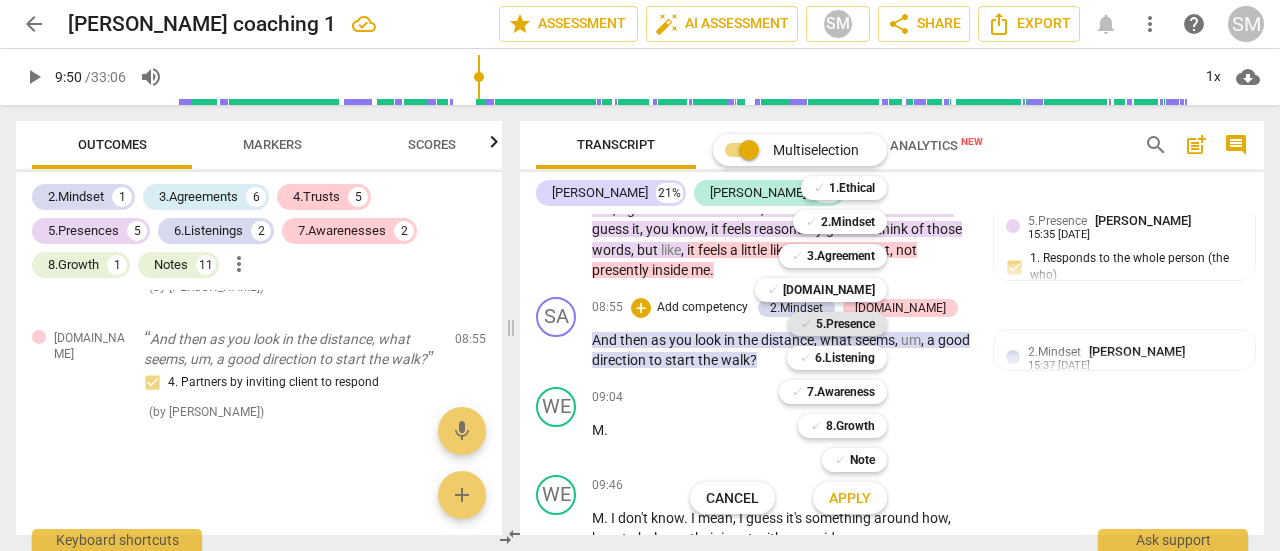 click on "5.Presence" at bounding box center (845, 324) 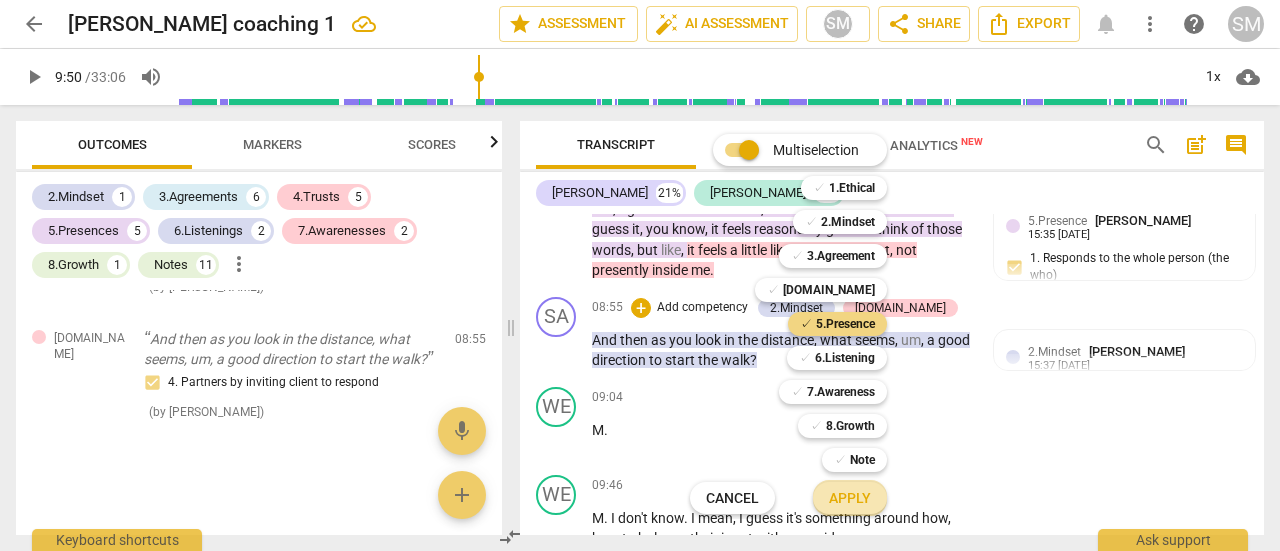 click on "Apply" at bounding box center [850, 499] 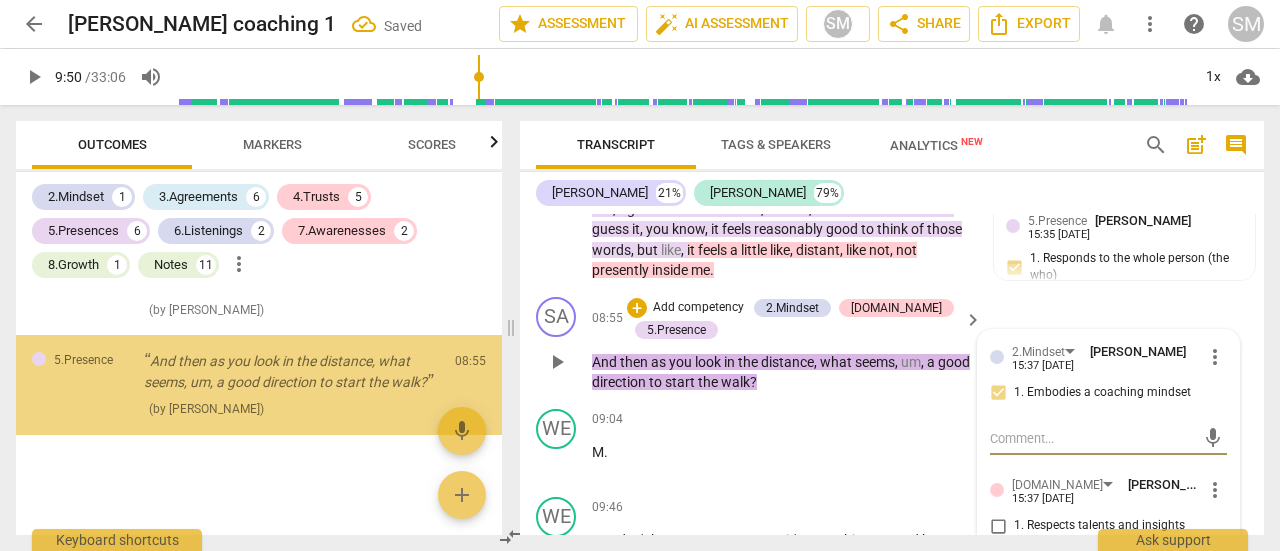scroll, scrollTop: 5450, scrollLeft: 0, axis: vertical 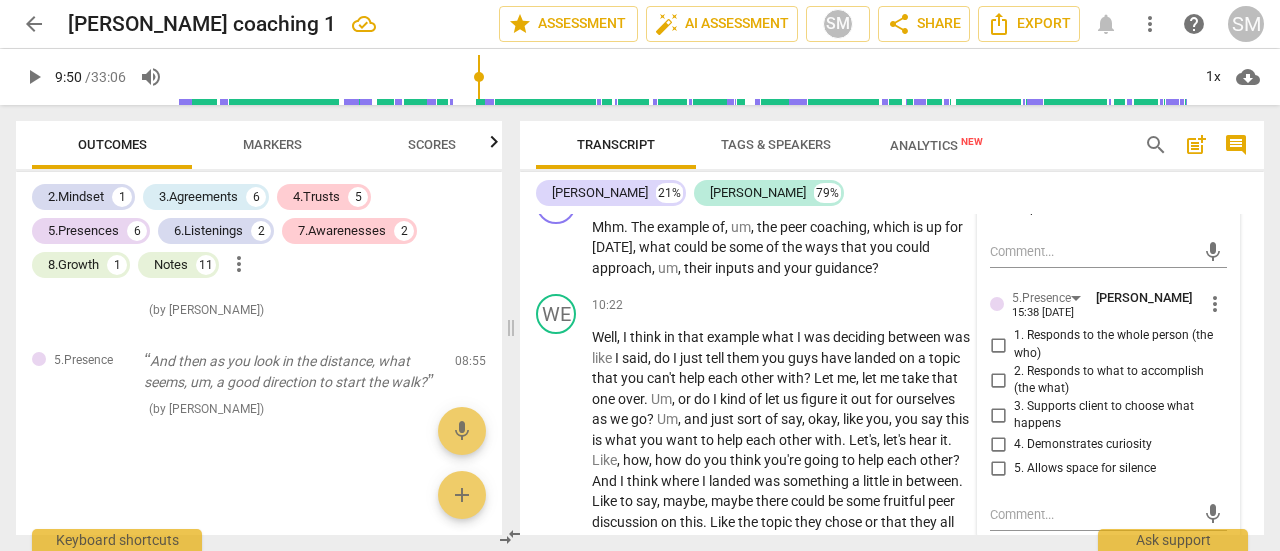 click on "4. Demonstrates curiosity" at bounding box center [998, 445] 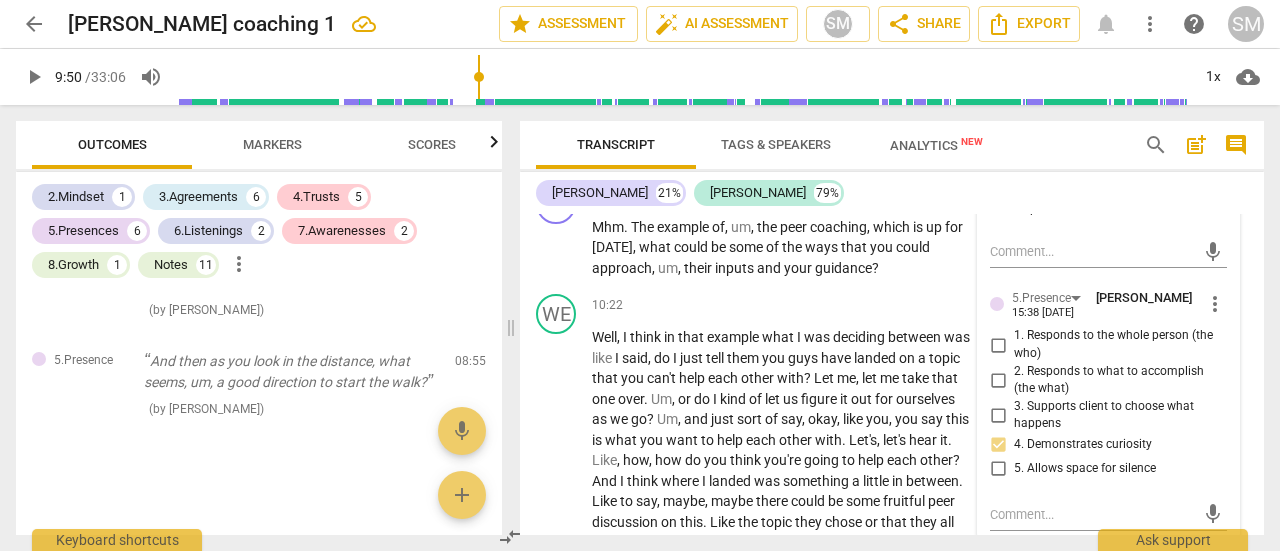 click on "5. Allows space for silence" at bounding box center [998, 469] 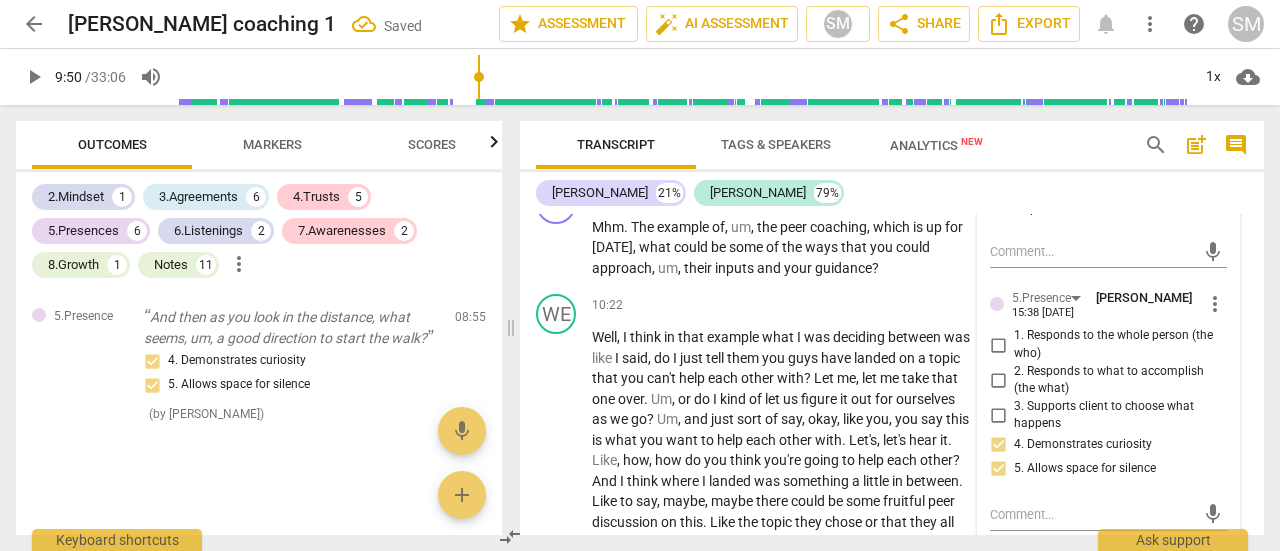 click on "[PERSON_NAME] 21% [PERSON_NAME] 79%" at bounding box center [892, 193] 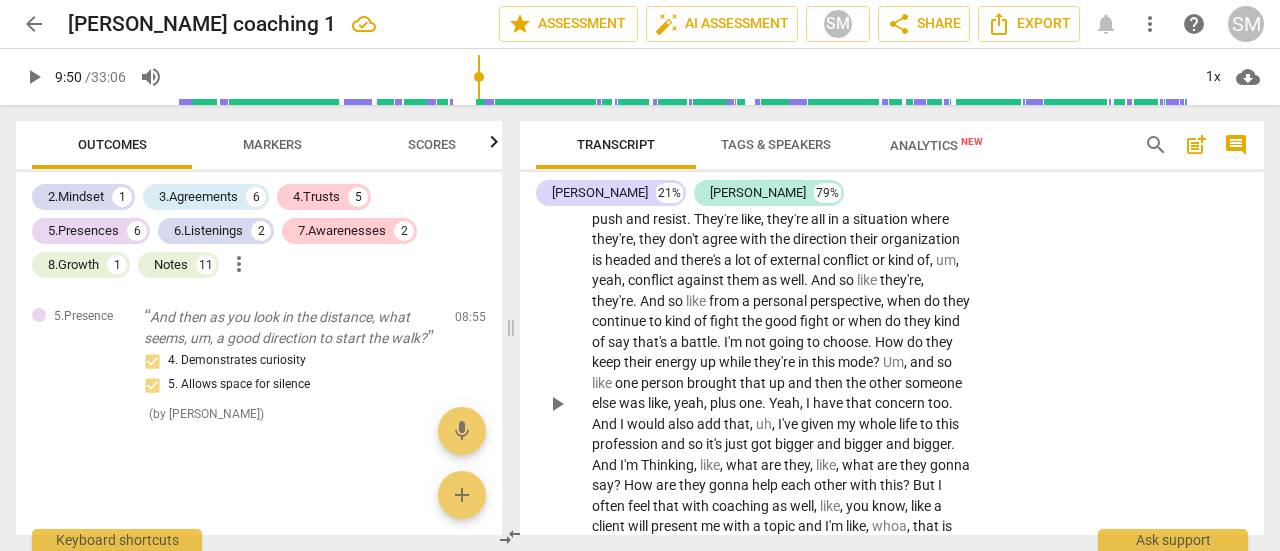 scroll, scrollTop: 3549, scrollLeft: 0, axis: vertical 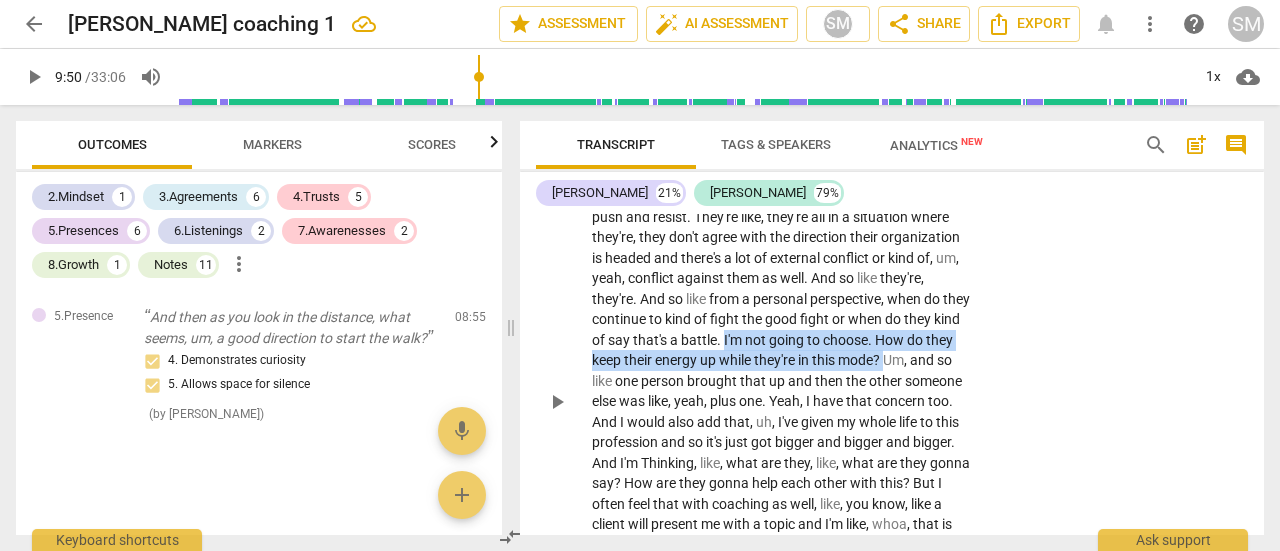 drag, startPoint x: 944, startPoint y: 359, endPoint x: 722, endPoint y: 400, distance: 225.75429 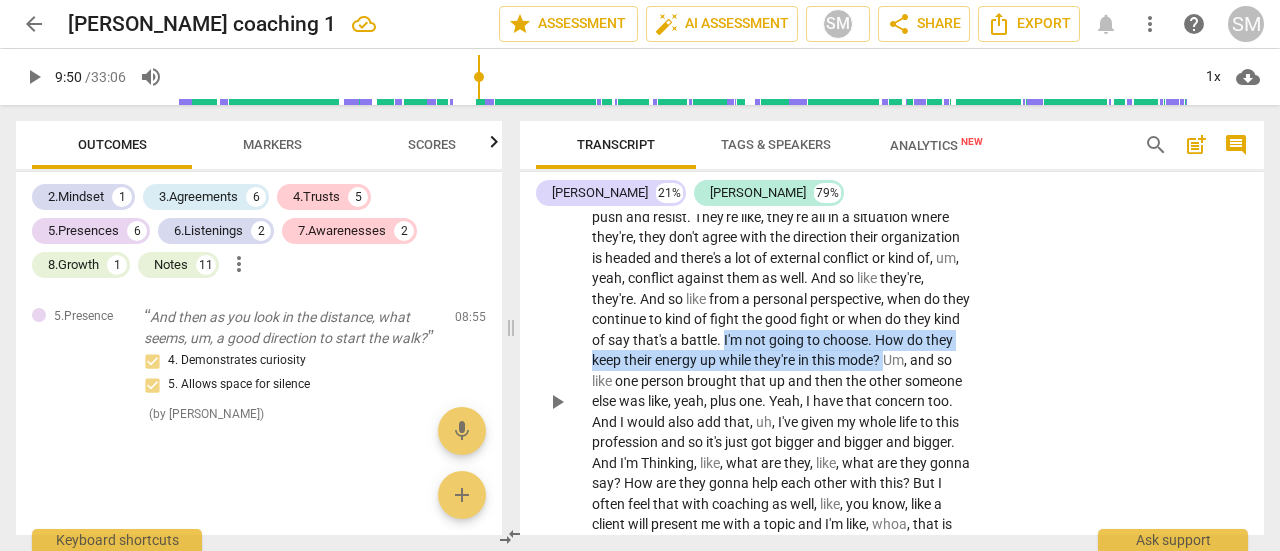 click on "Well ,   I   think   in   that   example   what   I   was   deciding   between   was   like   I   said ,   do   I   just   tell   them   you   guys   have   landed   on   a   topic   that   you   can't   help   each   other   with ?   Let   me ,   let   me   take   that   one   over .   Um ,   or   do   I   kind   of   let   us   figure   it   out   for   ourselves   as   we   go ?   Um ,   and   just   sort   of   say ,   okay ,   like   you ,   you   say   this   is   what   you   want   to   help   each   other   with .   Let's ,   let's   hear   it .   Like ,   how ,   how   do   you   think   you're   going   to   help   each   other ?   And   I   think   where   I   landed   was   something   a   little   in   between .   Like   to   say ,   maybe ,   maybe   there   could   be   some   fruitful   peer   discussion   on   this .   Like   the   topic   they   chose   or   that   they   all   had   some   concern   about   was   when   do   I ,   as   a   leader ,   um ,   like   push   and   resist ." at bounding box center [782, 401] 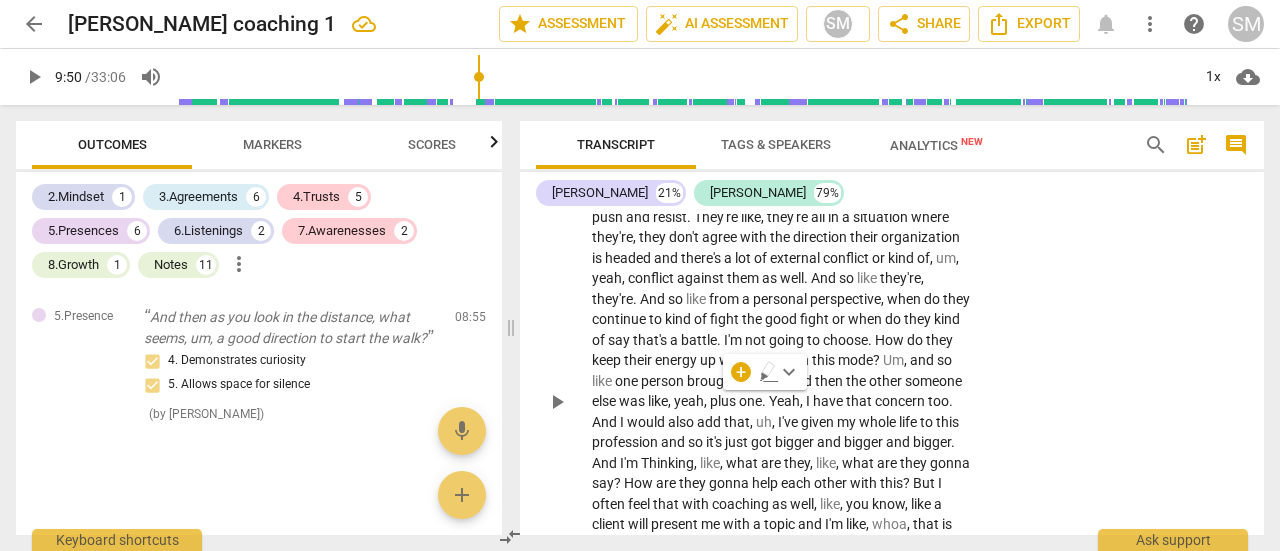 click on "WE play_arrow pause 10:22 + Add competency keyboard_arrow_right Well ,   I   think   in   that   example   what   I   was   deciding   between   was   like   I   said ,   do   I   just   tell   them   you   guys   have   landed   on   a   topic   that   you   can't   help   each   other   with ?   Let   me ,   let   me   take   that   one   over .   Um ,   or   do   I   kind   of   let   us   figure   it   out   for   ourselves   as   we   go ?   Um ,   and   just   sort   of   say ,   okay ,   like   you ,   you   say   this   is   what   you   want   to   help   each   other   with .   Let's ,   let's   hear   it .   Like ,   how ,   how   do   you   think   you're   going   to   help   each   other ?   And   I   think   where   I   landed   was   something   a   little   in   between .   Like   to   say ,   maybe ,   maybe   there   could   be   some   fruitful   peer   discussion   on   this .   Like   the   topic   they   chose   or   that   they   all   had   some   concern   about   was   when   do   I" at bounding box center (892, 385) 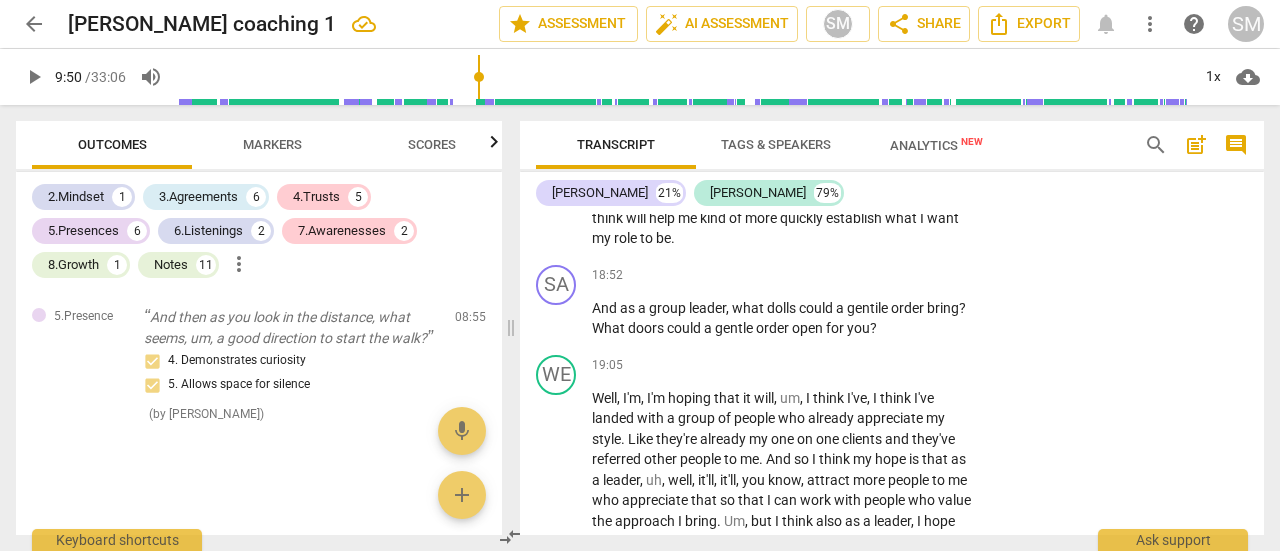scroll, scrollTop: 5774, scrollLeft: 0, axis: vertical 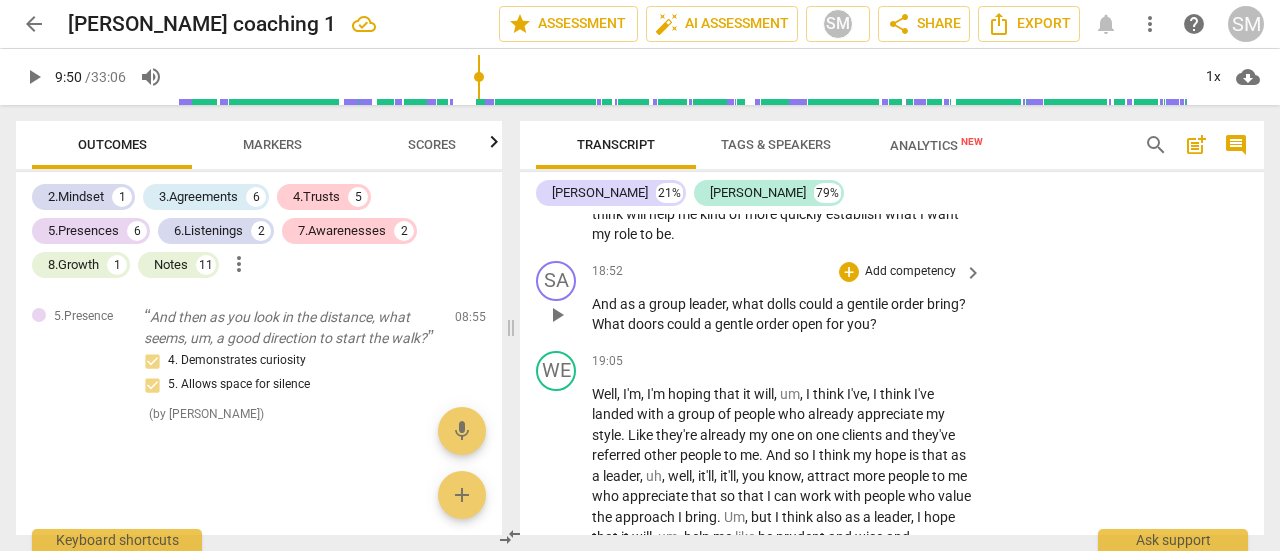 click on "play_arrow" at bounding box center [557, 315] 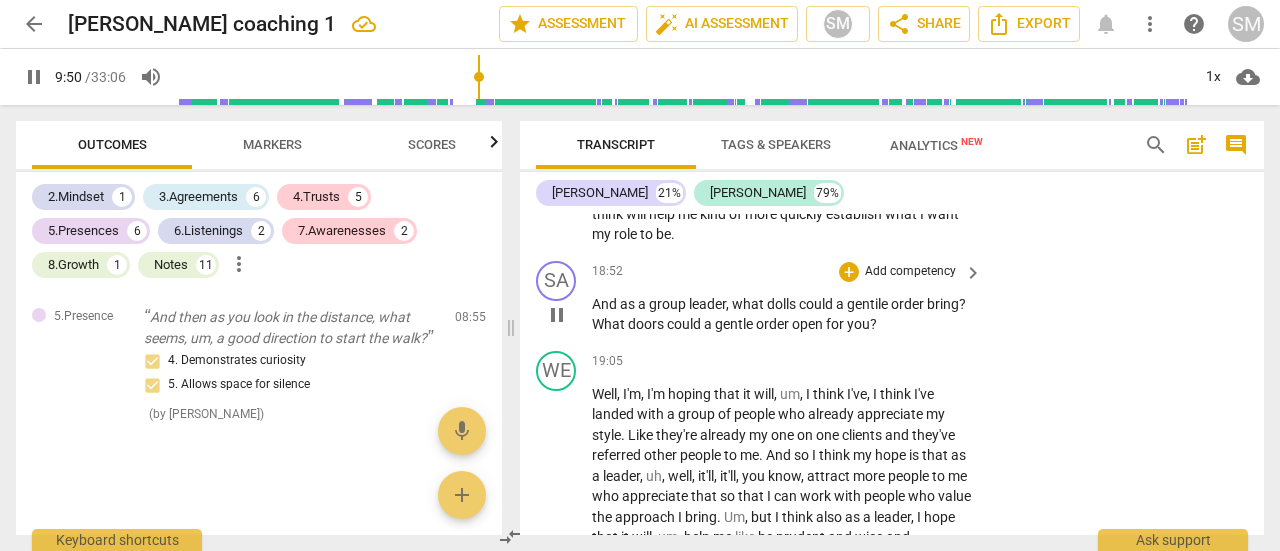 click on "pause" at bounding box center [557, 315] 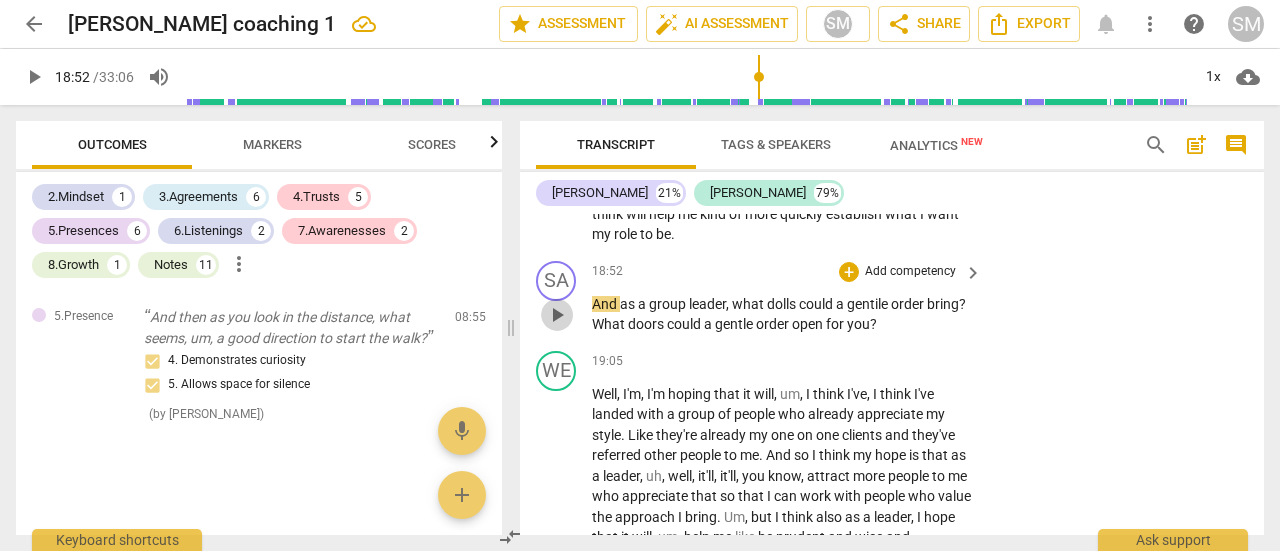 click on "play_arrow" at bounding box center (557, 315) 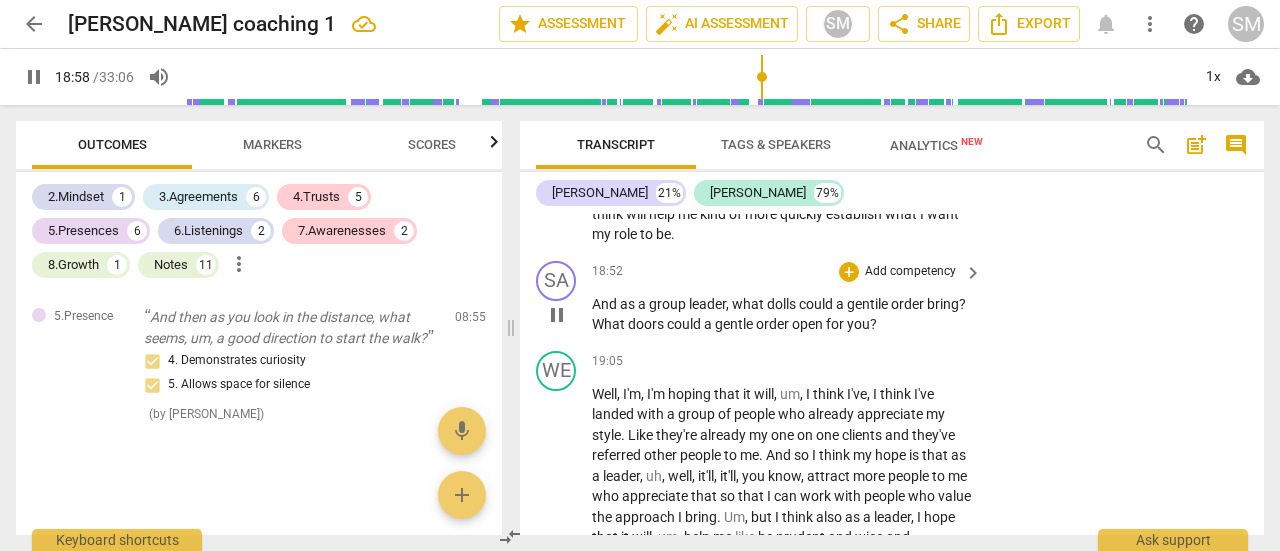 click on "could" at bounding box center [817, 304] 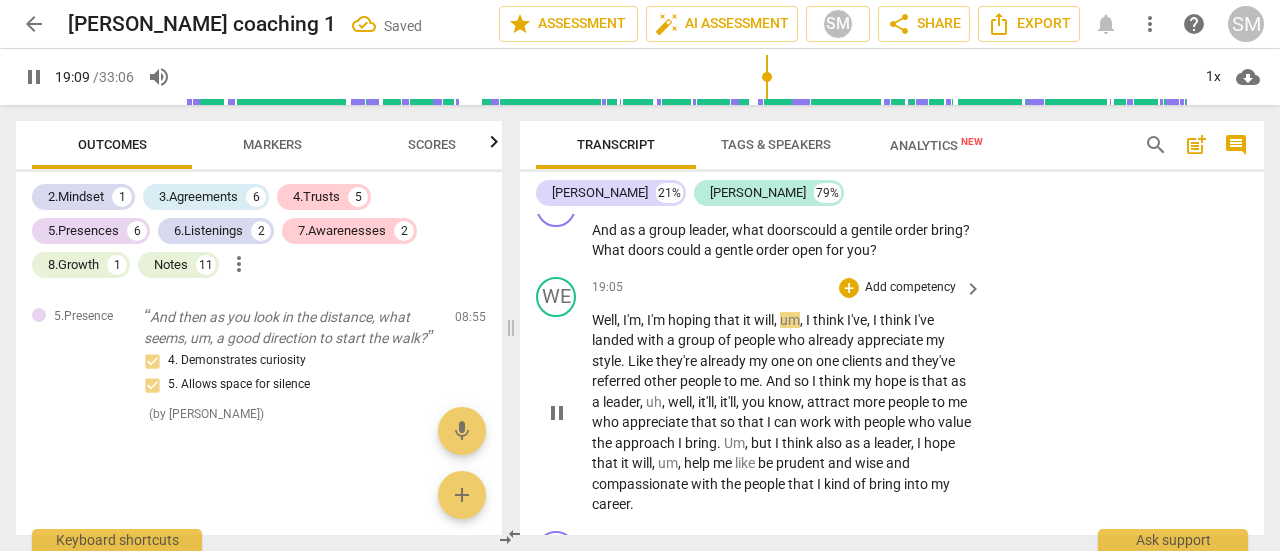 scroll, scrollTop: 5851, scrollLeft: 0, axis: vertical 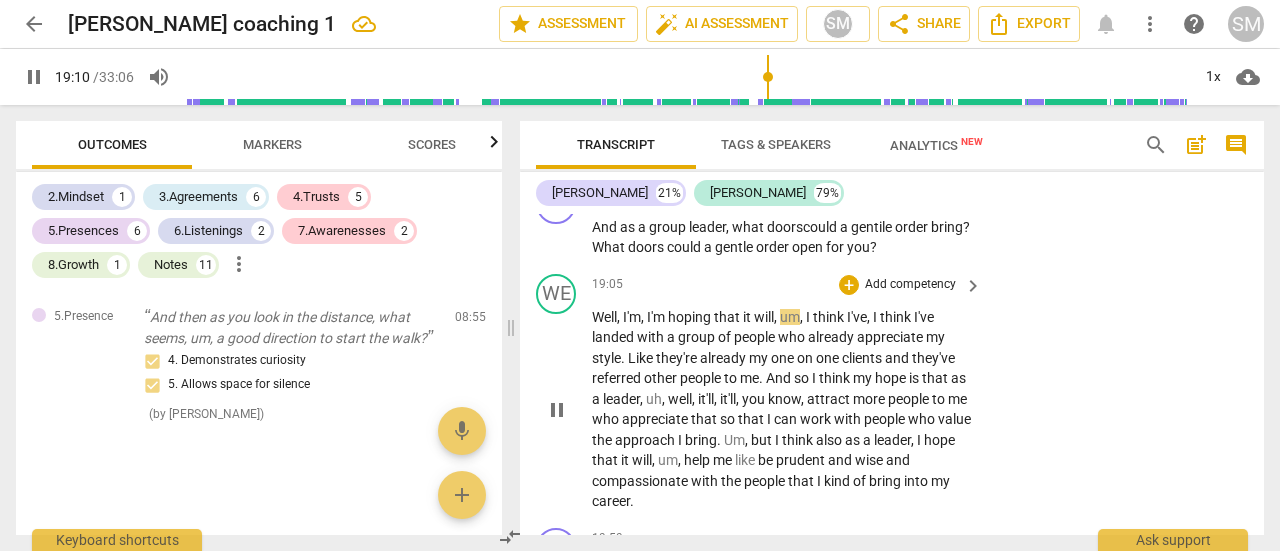 click on "play_arrow pause" at bounding box center [566, 410] 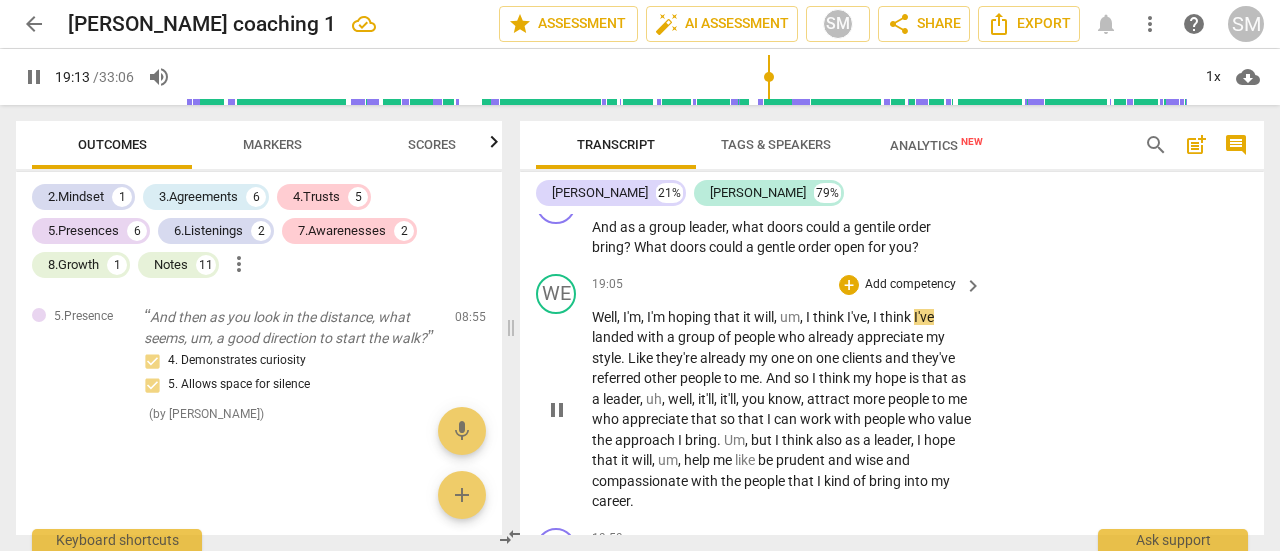 click on "pause" at bounding box center [557, 410] 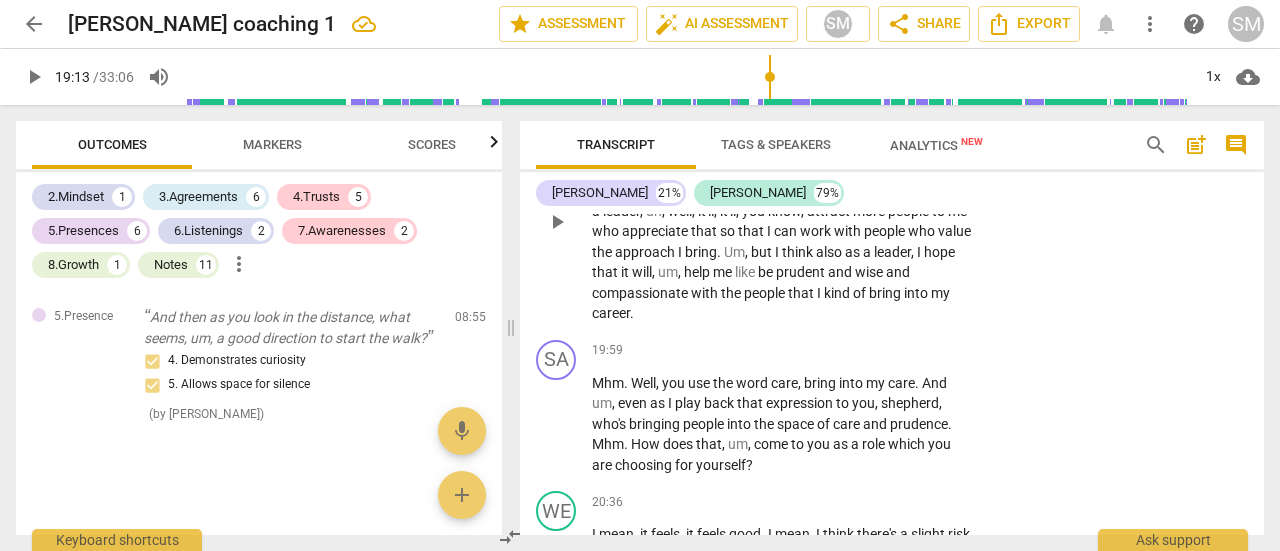 scroll, scrollTop: 6048, scrollLeft: 0, axis: vertical 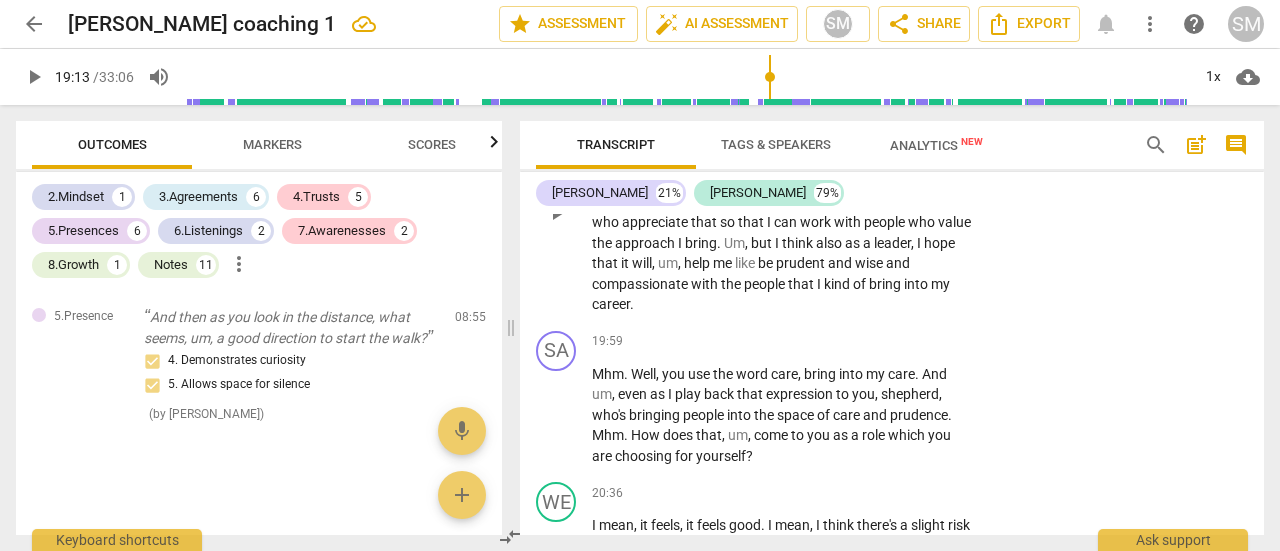 click on "play_arrow" at bounding box center [557, 213] 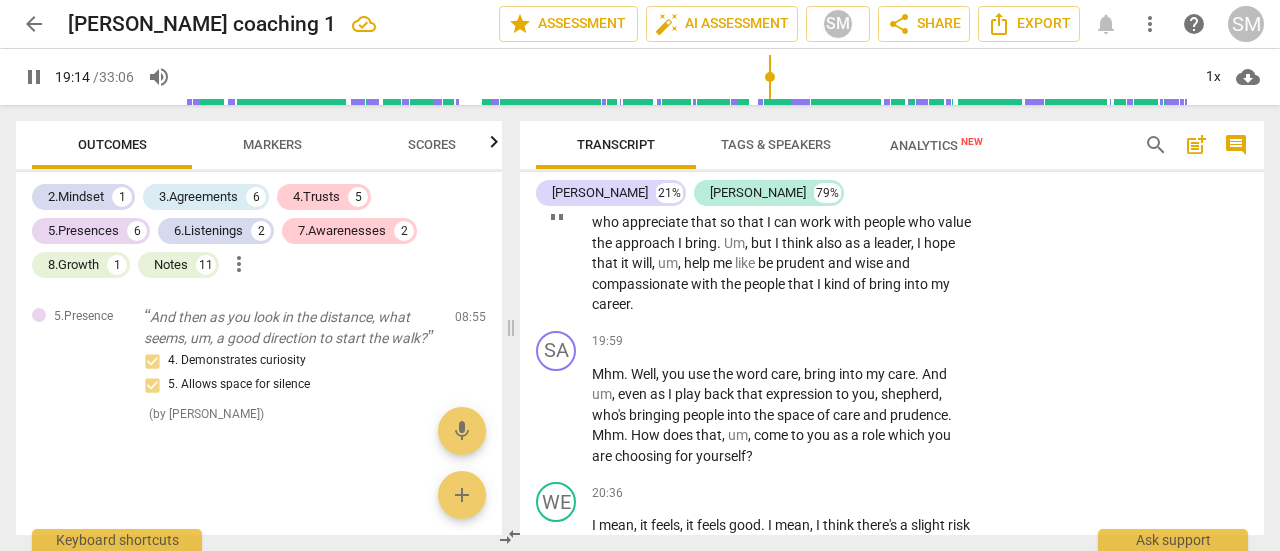 click on "I" at bounding box center [820, 284] 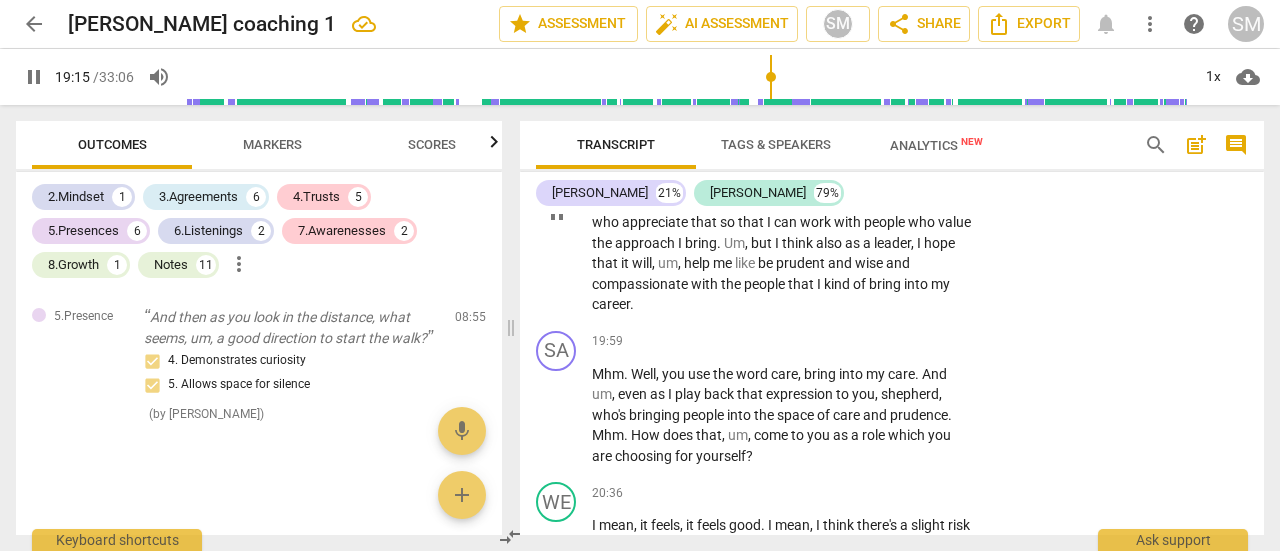click on "I" at bounding box center [820, 284] 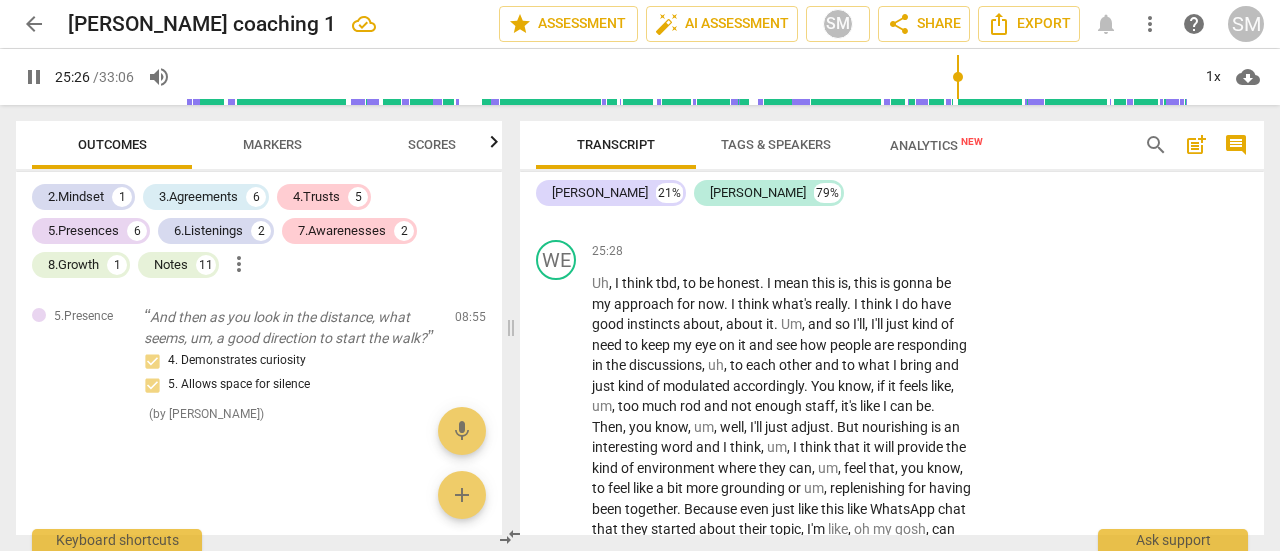 scroll, scrollTop: 7922, scrollLeft: 0, axis: vertical 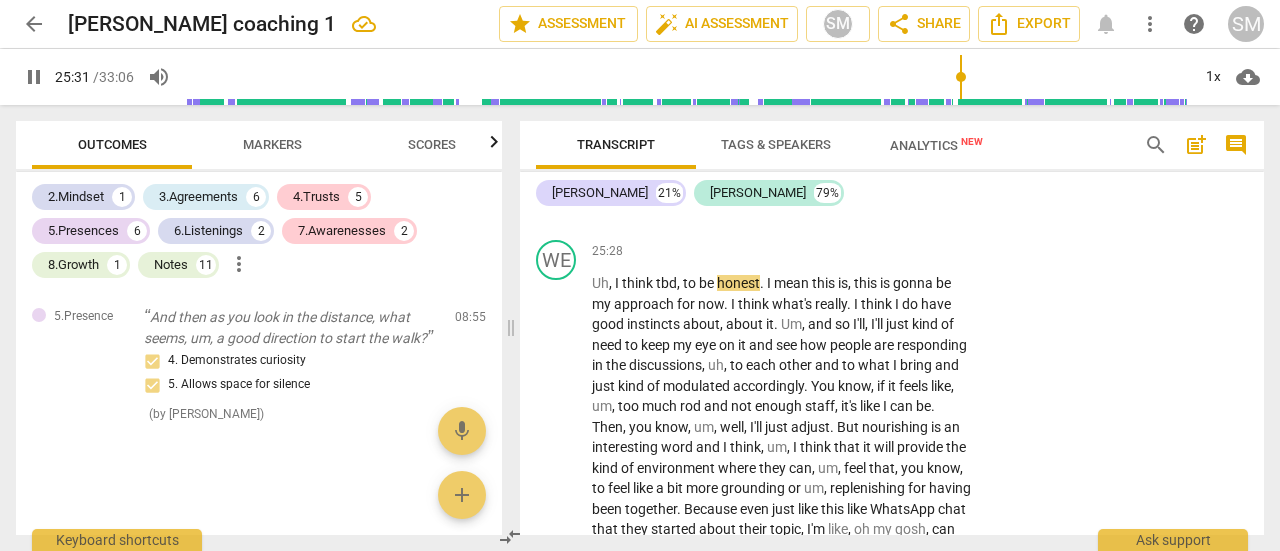 click on "Uh" at bounding box center (600, 195) 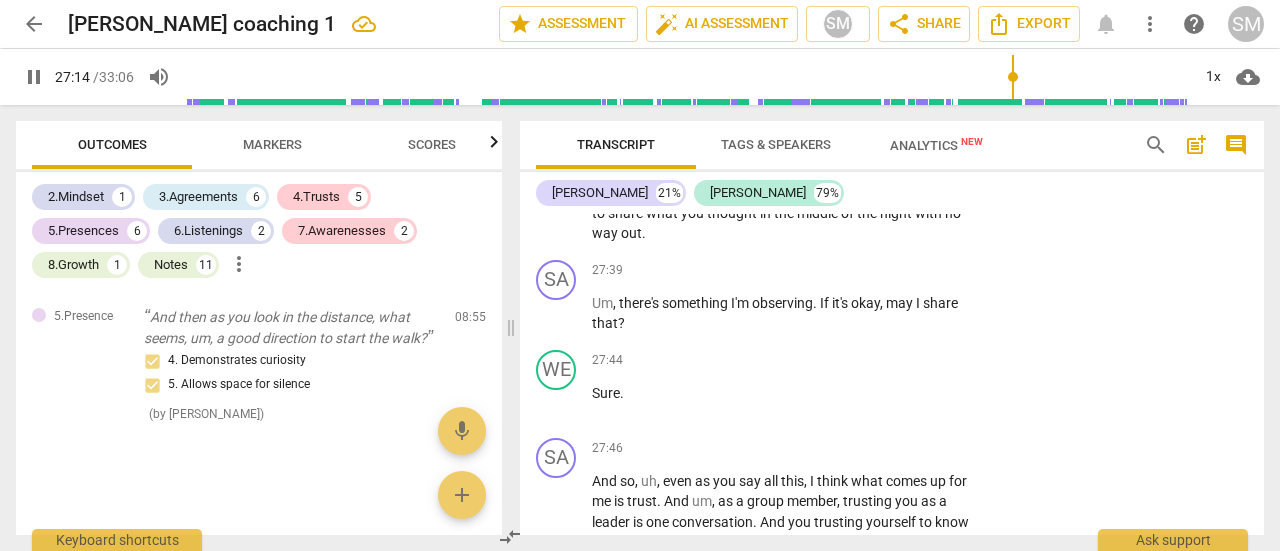 scroll, scrollTop: 8299, scrollLeft: 0, axis: vertical 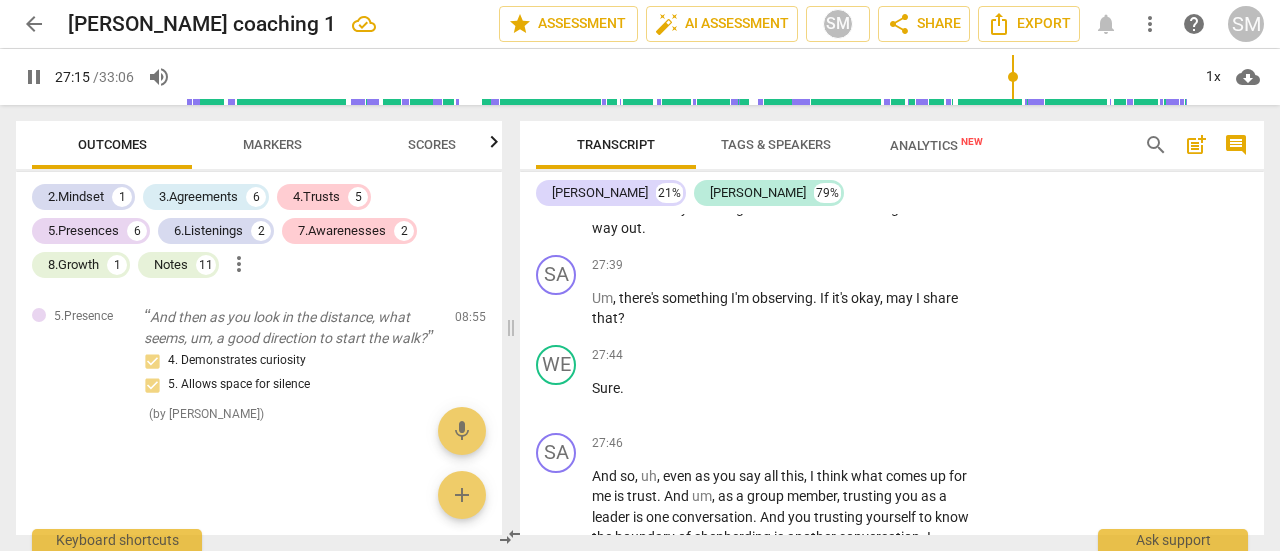 click on "play_arrow pause" at bounding box center (566, 24) 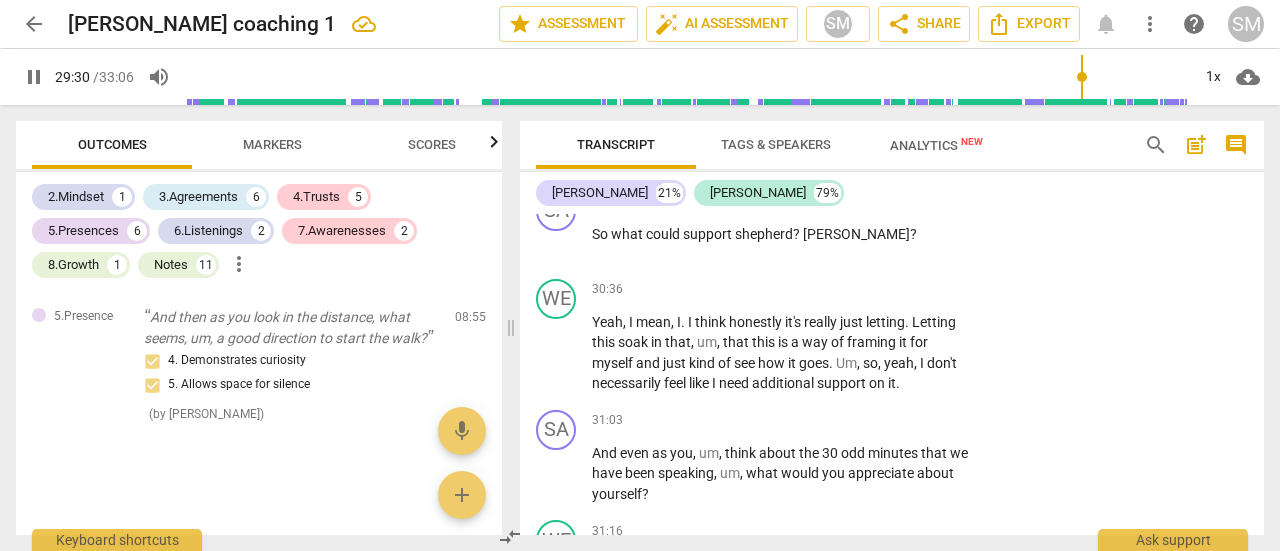 scroll, scrollTop: 9298, scrollLeft: 0, axis: vertical 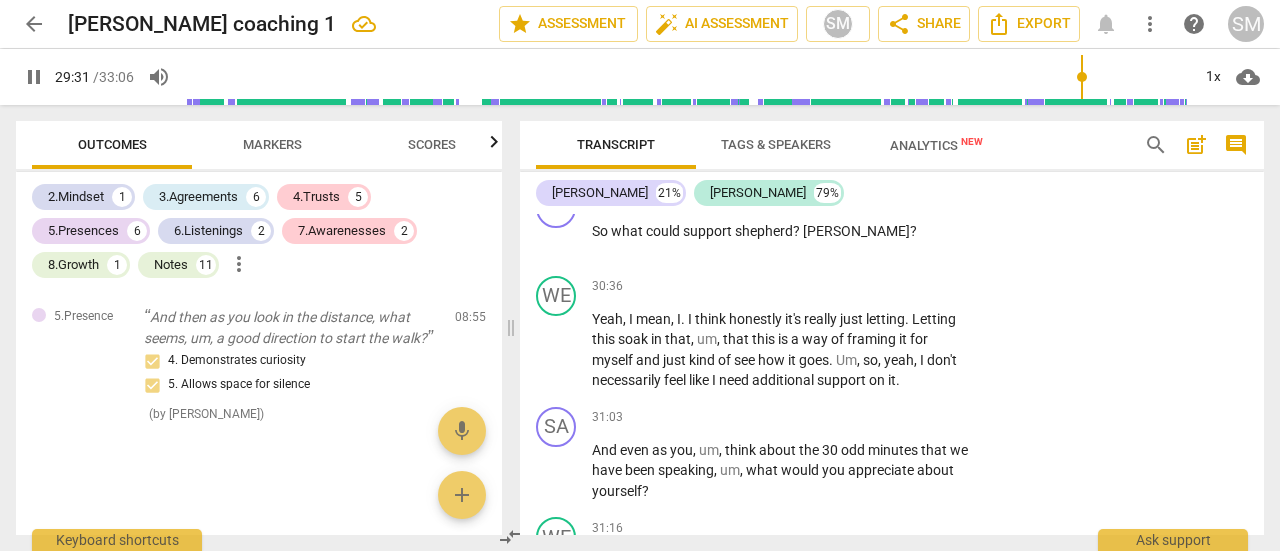 click on "SA play_arrow pause" at bounding box center (564, 224) 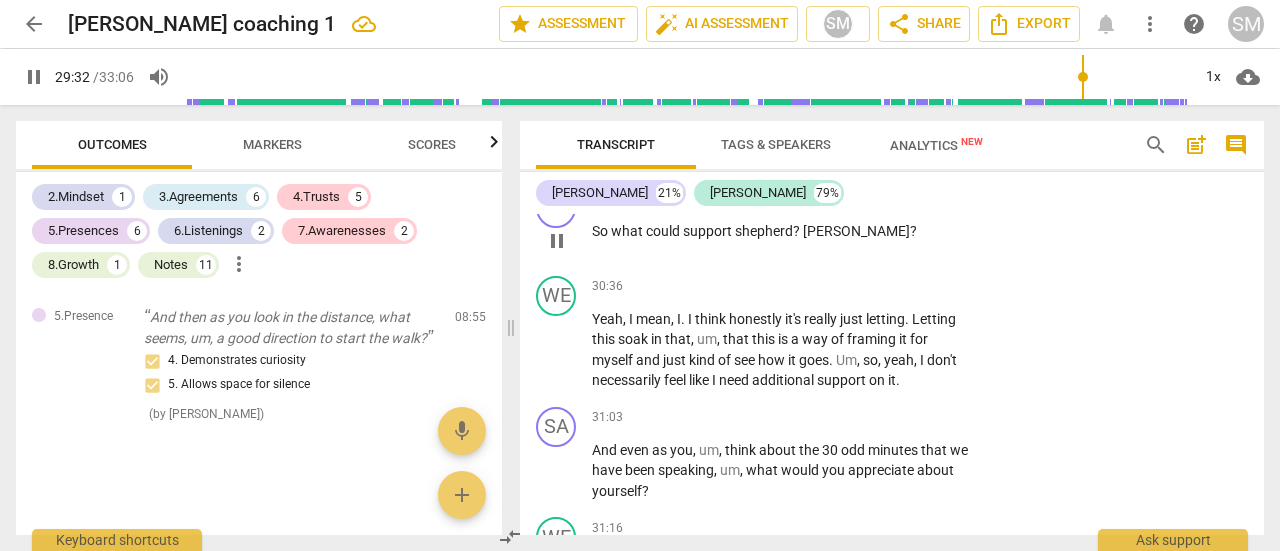 click on "pause" at bounding box center [557, 241] 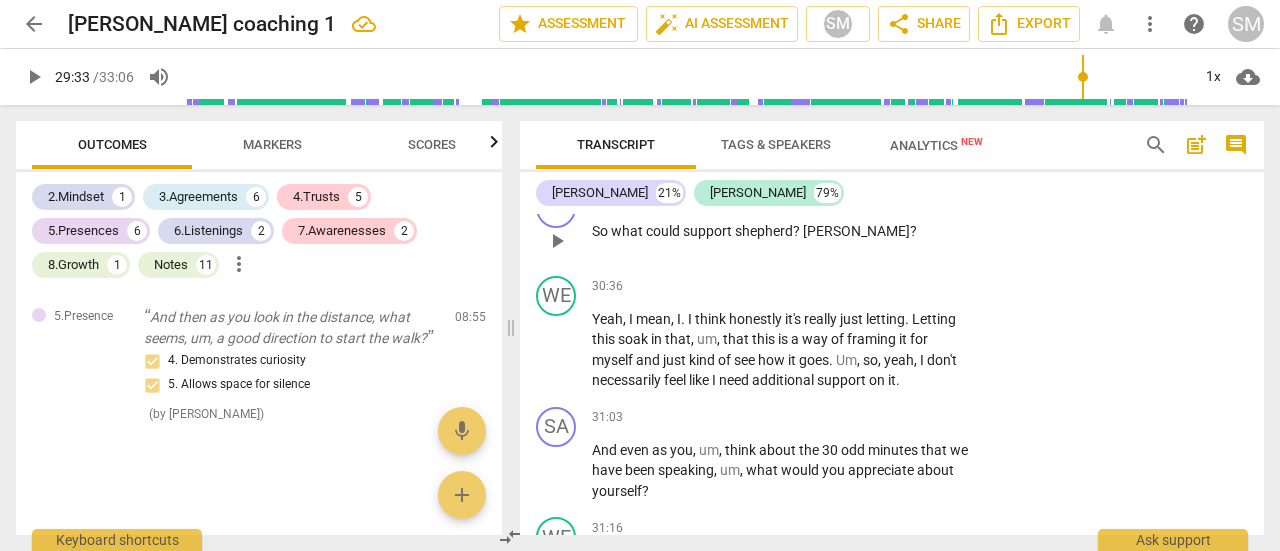 click on "play_arrow" at bounding box center [557, 241] 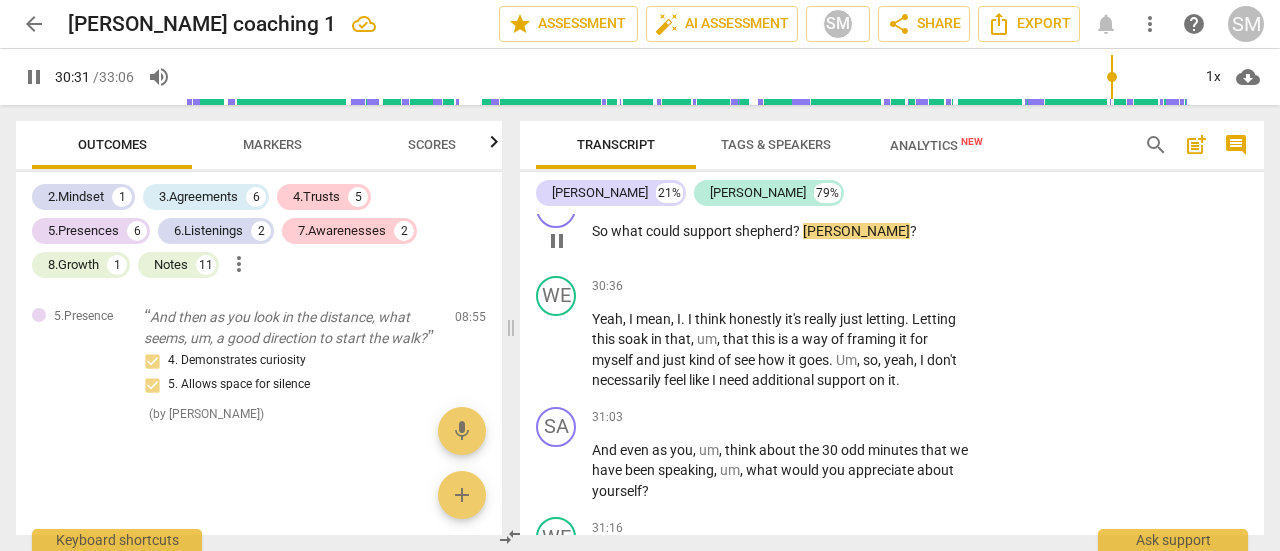 click on "?" at bounding box center (798, 231) 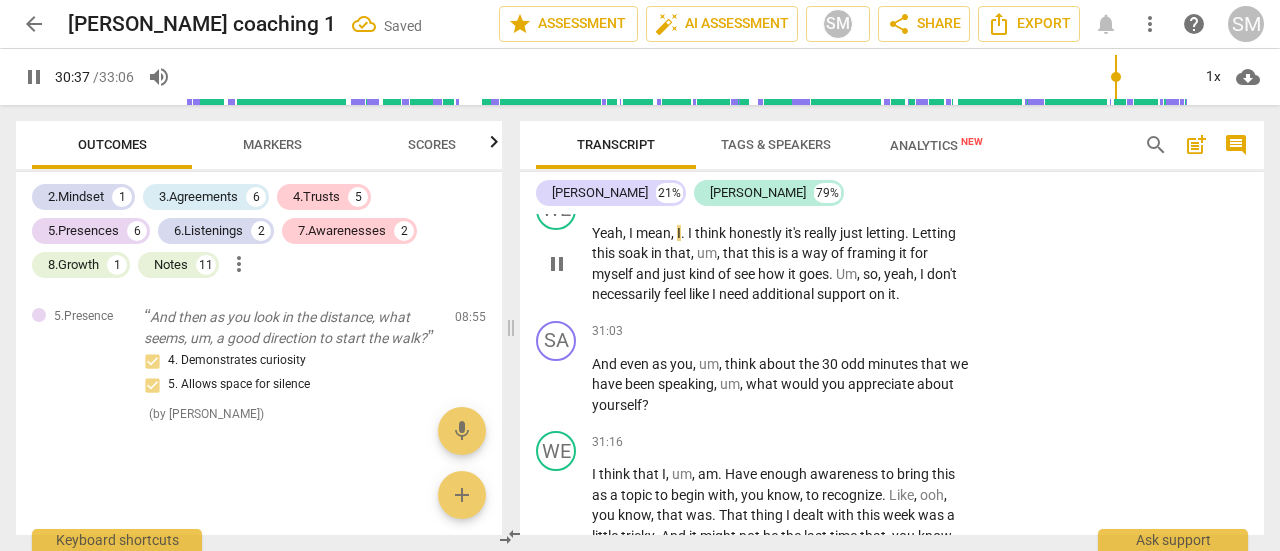 scroll, scrollTop: 9386, scrollLeft: 0, axis: vertical 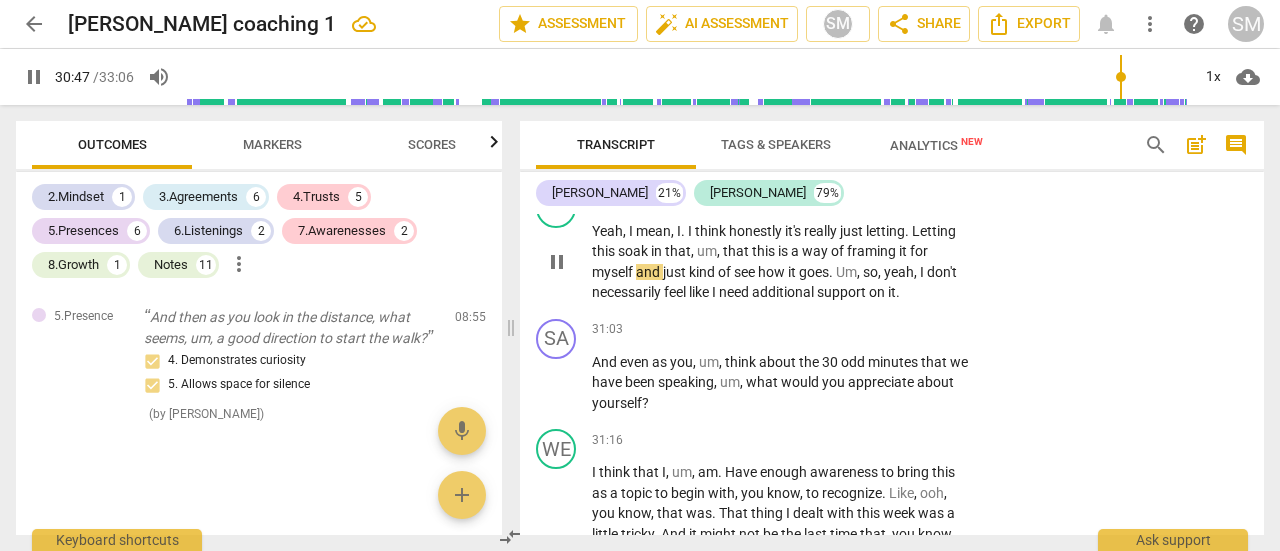 click on "Letting" at bounding box center (934, 231) 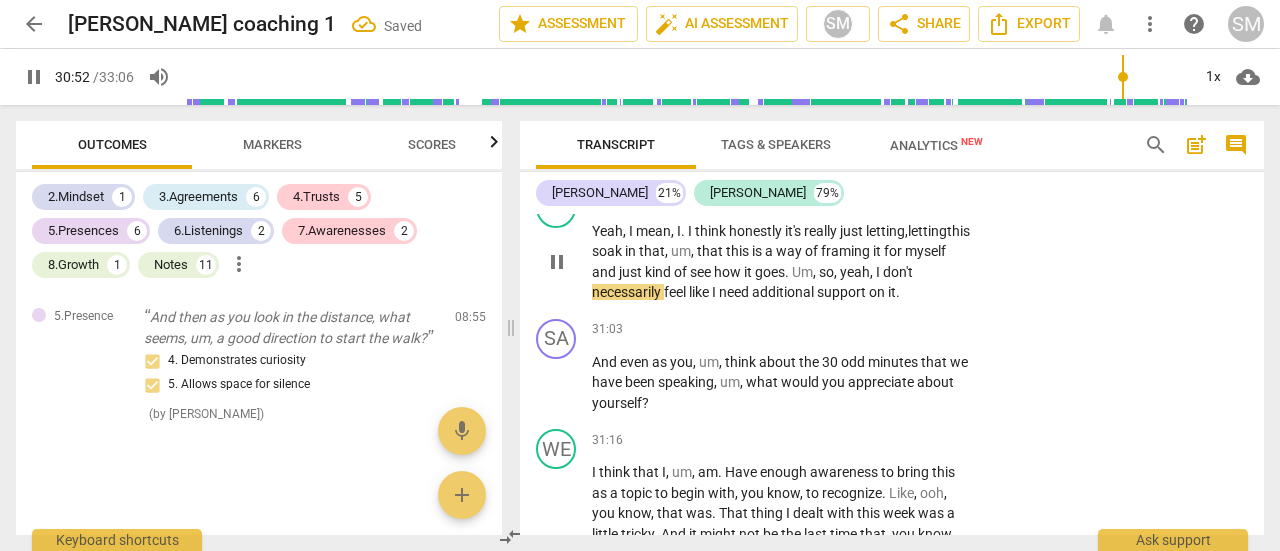 click on "etting" at bounding box center (929, 231) 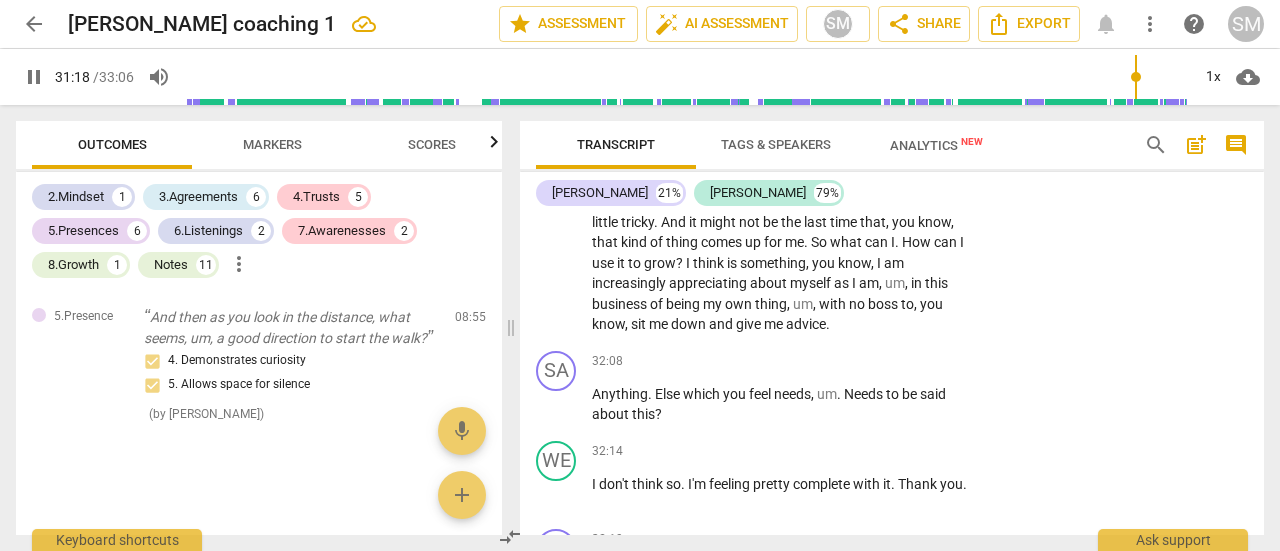 scroll, scrollTop: 9699, scrollLeft: 0, axis: vertical 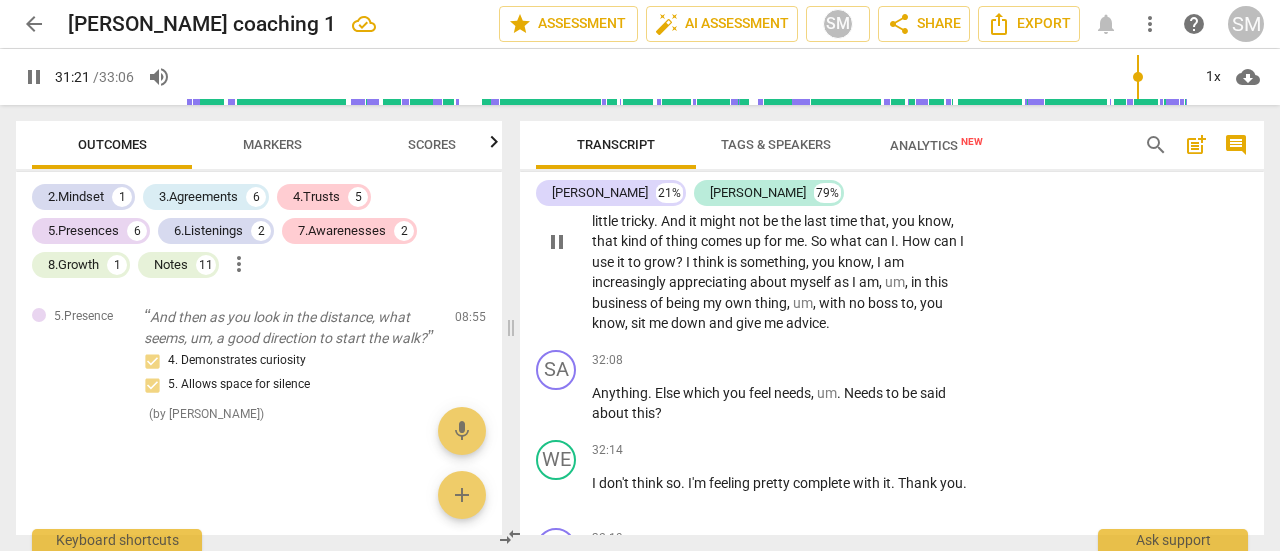 click on "Have" at bounding box center (742, 159) 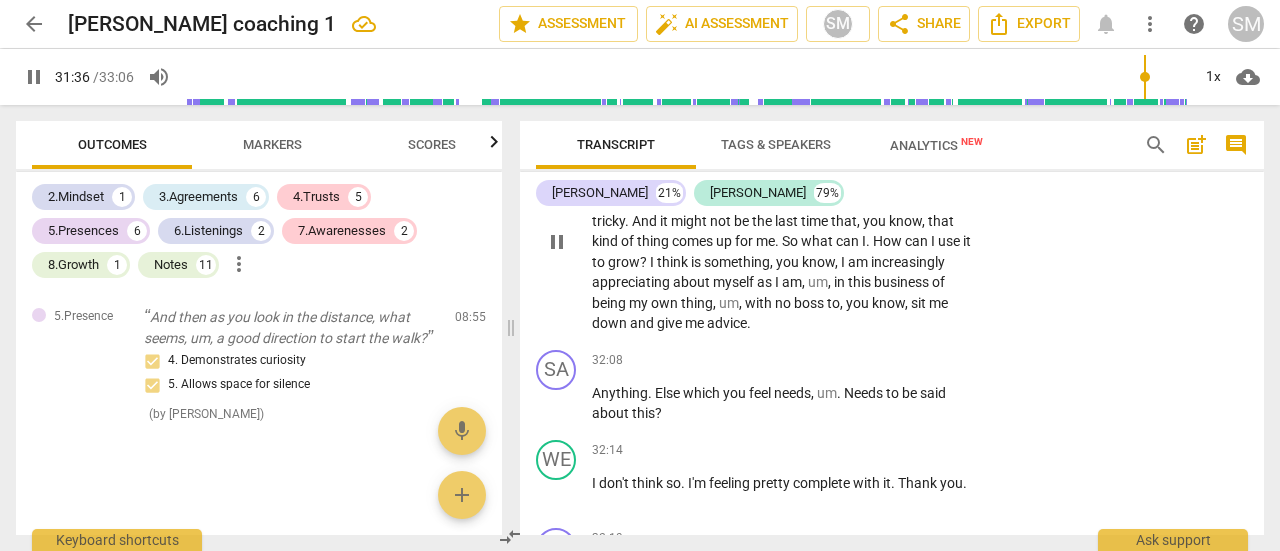 click on "thing" at bounding box center [742, 200] 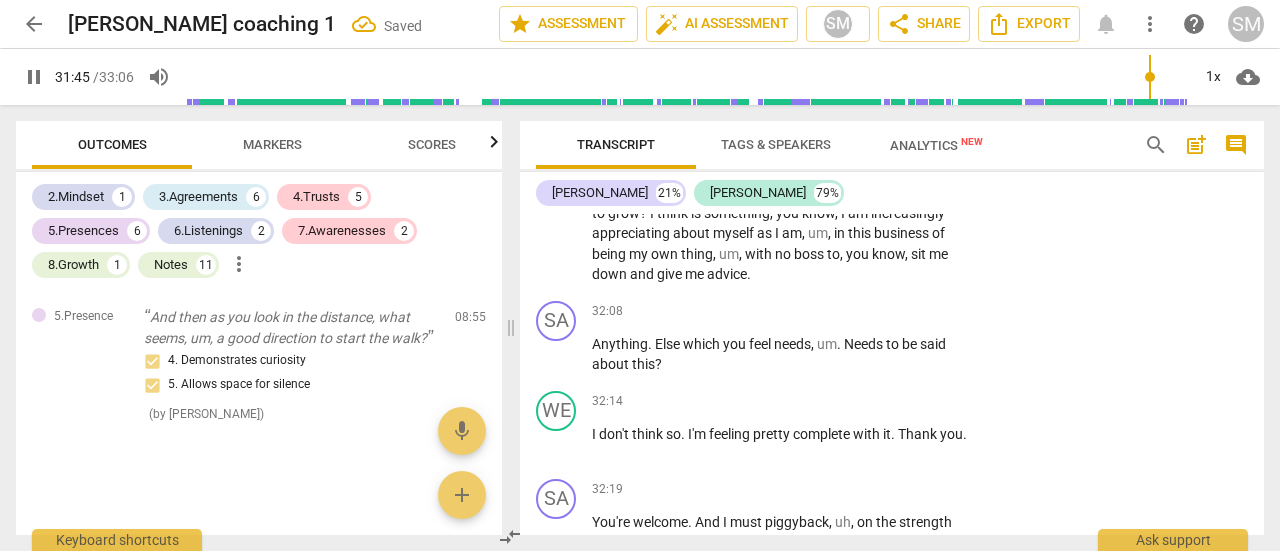 scroll, scrollTop: 9752, scrollLeft: 0, axis: vertical 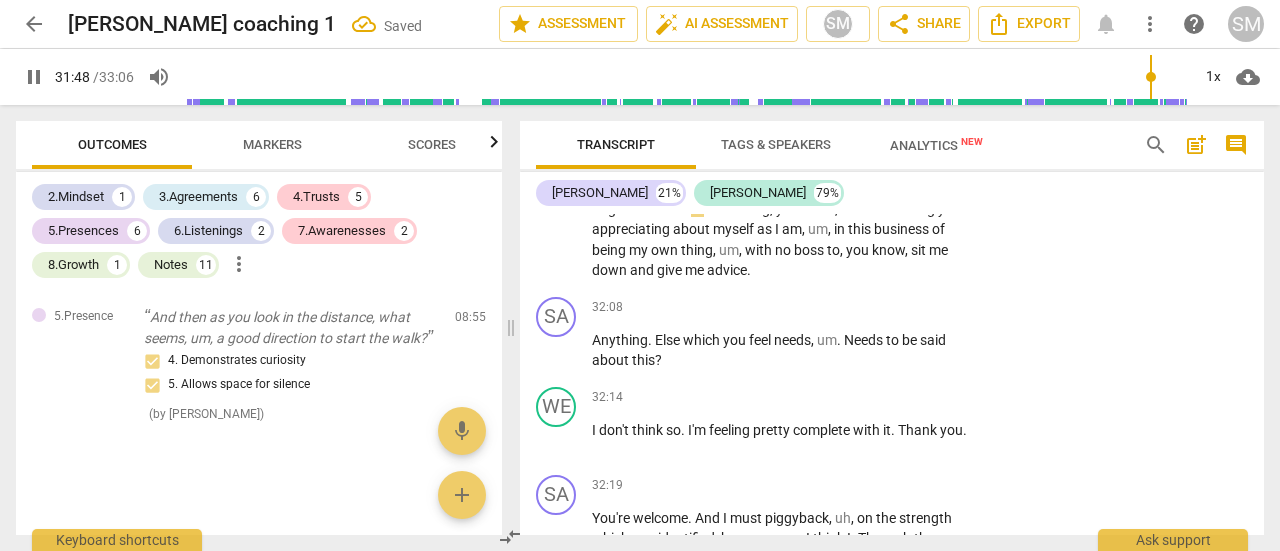 click on "How" at bounding box center (889, 188) 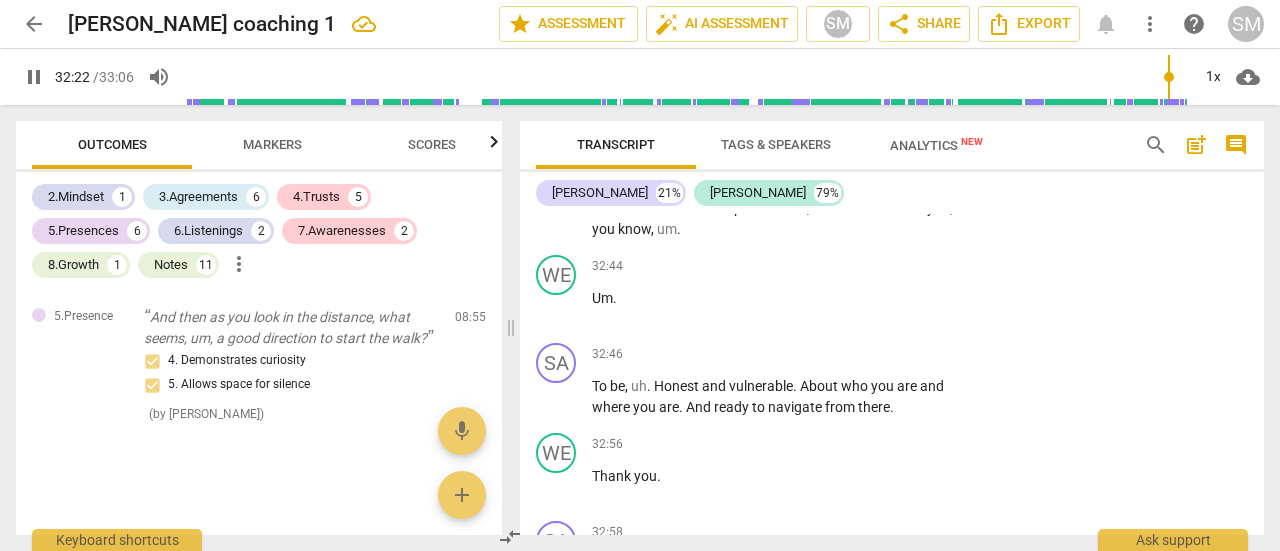scroll, scrollTop: 10142, scrollLeft: 0, axis: vertical 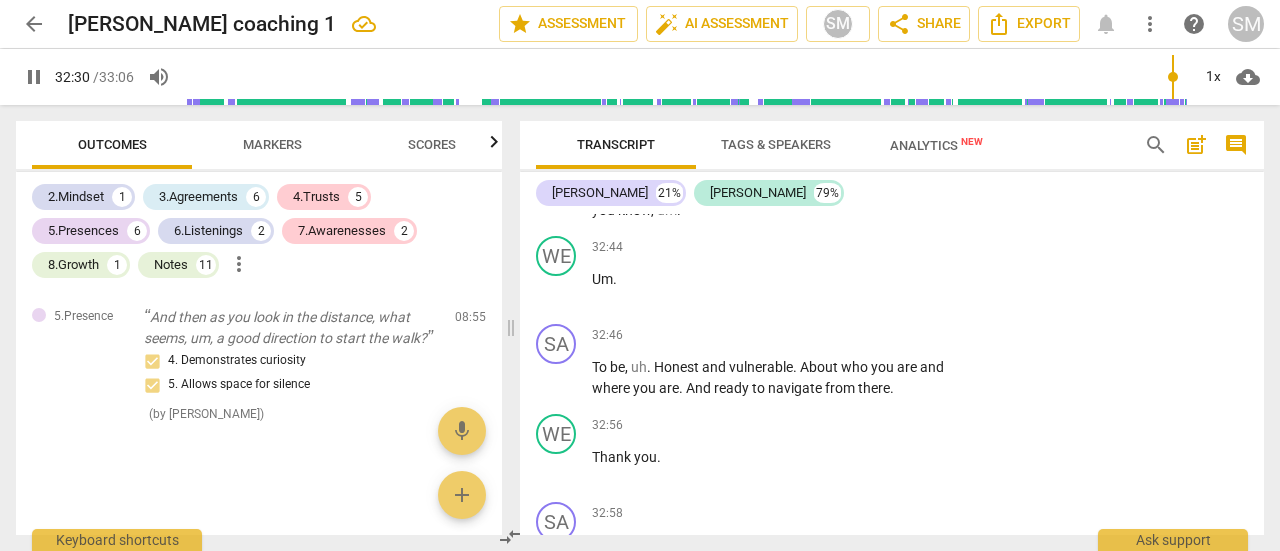 click on "Through" at bounding box center [886, 148] 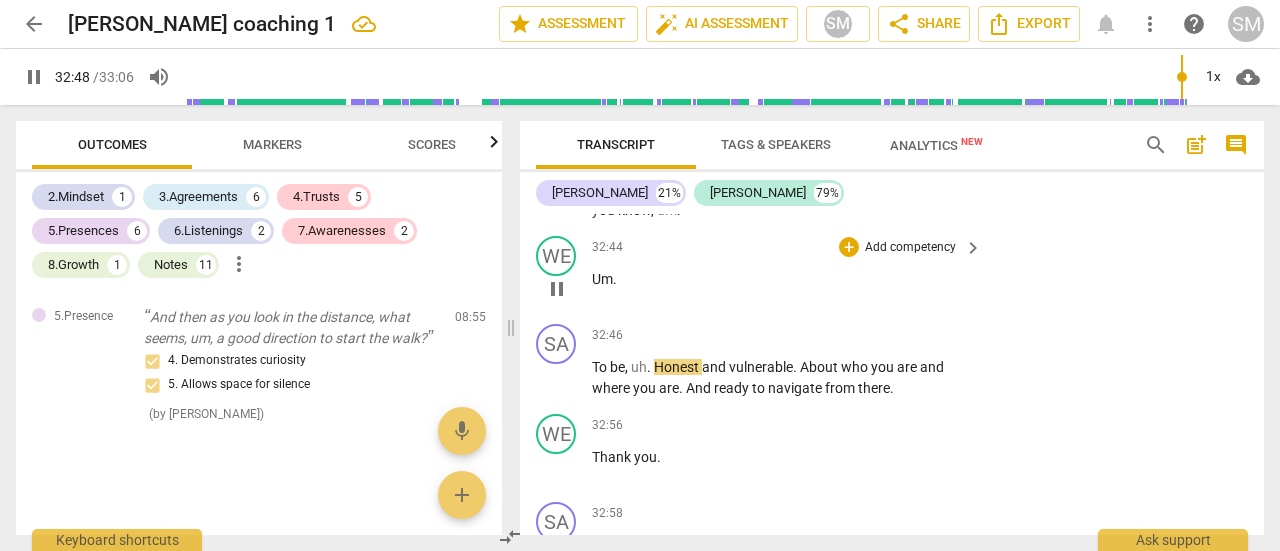 click on "play_arrow pause" at bounding box center (566, 289) 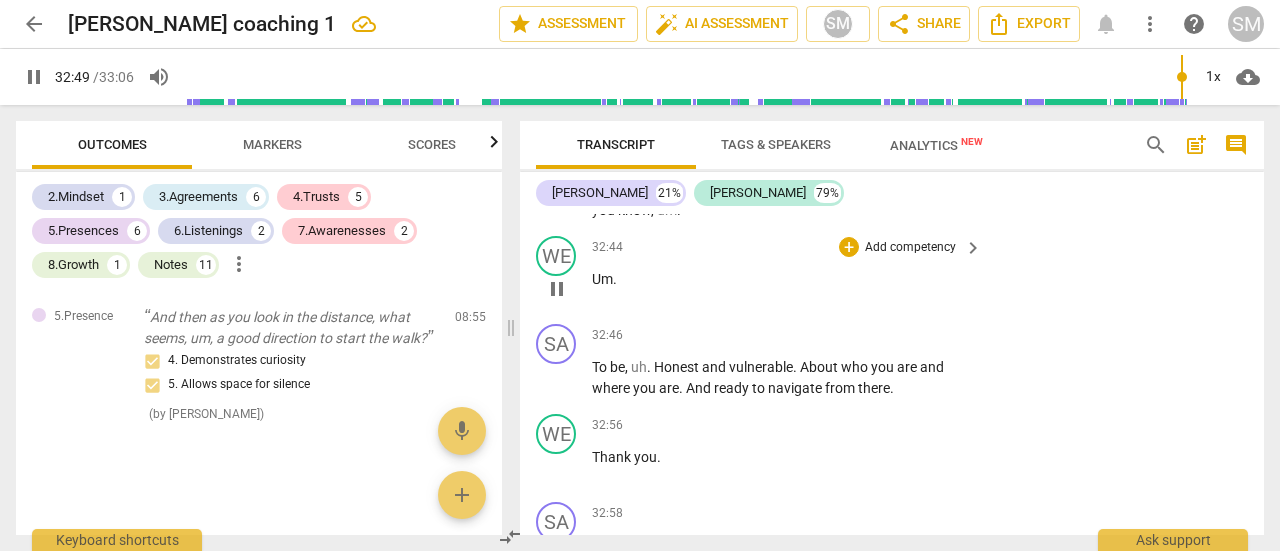 click on "Um" at bounding box center [602, 279] 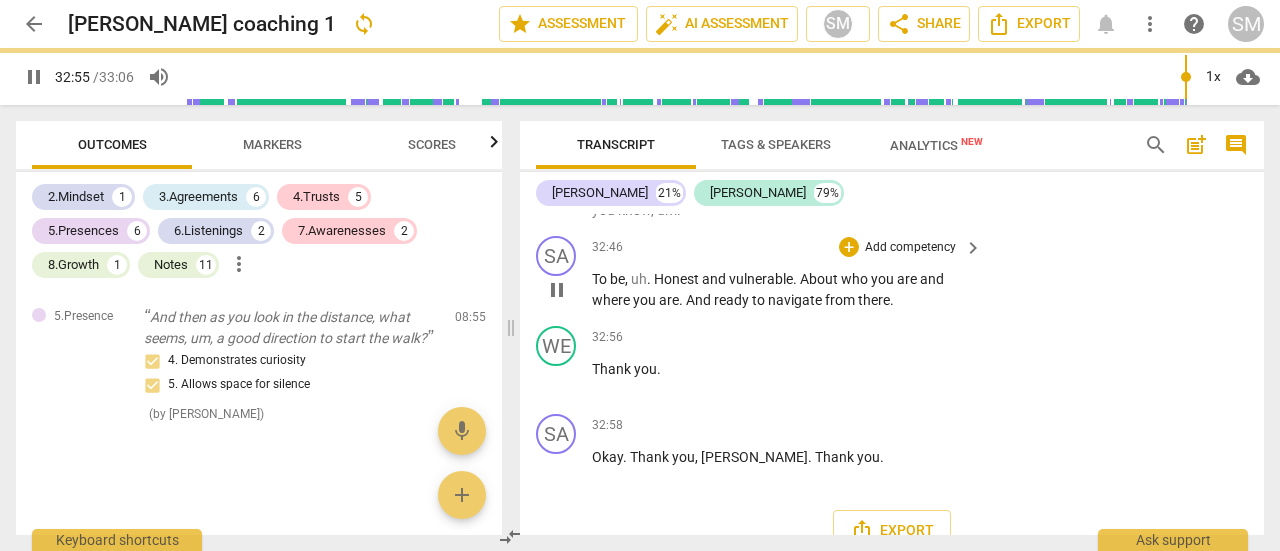 click on "SA play_arrow pause 00:04 + Add competency keyboard_arrow_right So .   Hello ,   [PERSON_NAME] . WE play_arrow pause 00:05 + Add competency keyboard_arrow_right Hi . SA play_arrow pause 00:06 + Add competency [DOMAIN_NAME] keyboard_arrow_right Ah ,   thank   you   for   this   um ,   opportunity .   Thank   you .   And   uh ,   I'm .   I'm   good   to   start   when   you   are . [DOMAIN_NAME] [PERSON_NAME] Chawla 11:03 [DATE] 2. Shows support and empathy WE play_arrow pause 00:15 + Add competency keyboard_arrow_right Okay . SA play_arrow pause 00:16 + Add competency 3.Agreement keyboard_arrow_right Yeah .   Okay ,   good .   So .   Well ,   what   is   it   that   you   would   like   us   to   focus   on   in   I   think   that   about   the   30   minutes   or   so   that   we   have ,   which   is   of   value   to   you . 3.Agreement [PERSON_NAME] Chawla 11:06 [DATE] 1. Identifies what to accomplish WE play_arrow pause 00:29 + Add competency Note keyboard_arrow_right Yeah .   So   I   um .   In   my .   In   my" at bounding box center (892, 374) 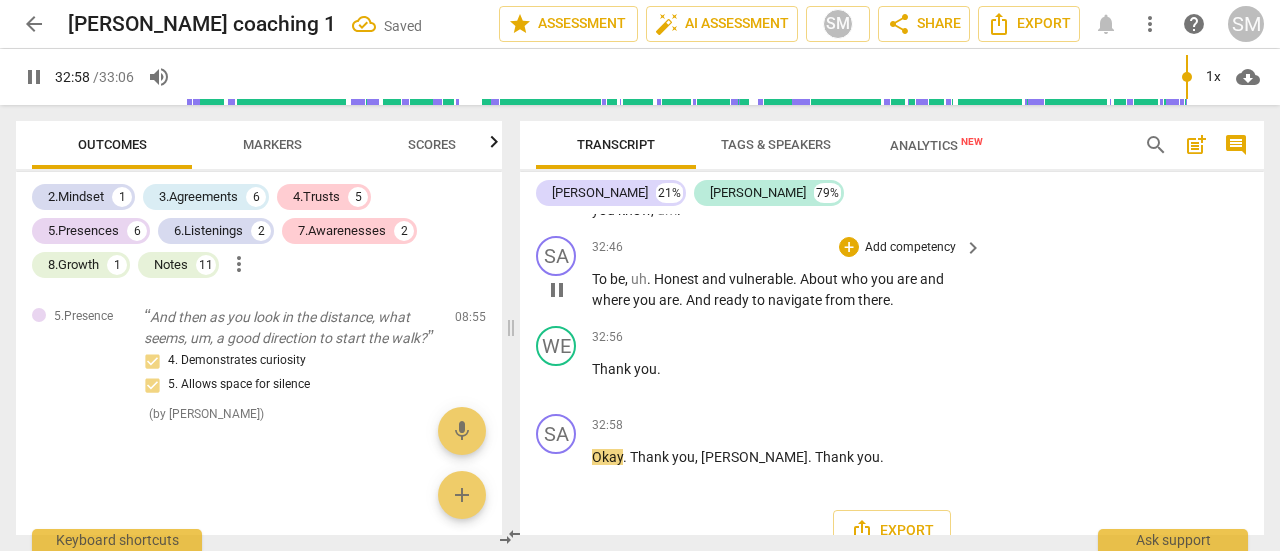 scroll, scrollTop: 10275, scrollLeft: 0, axis: vertical 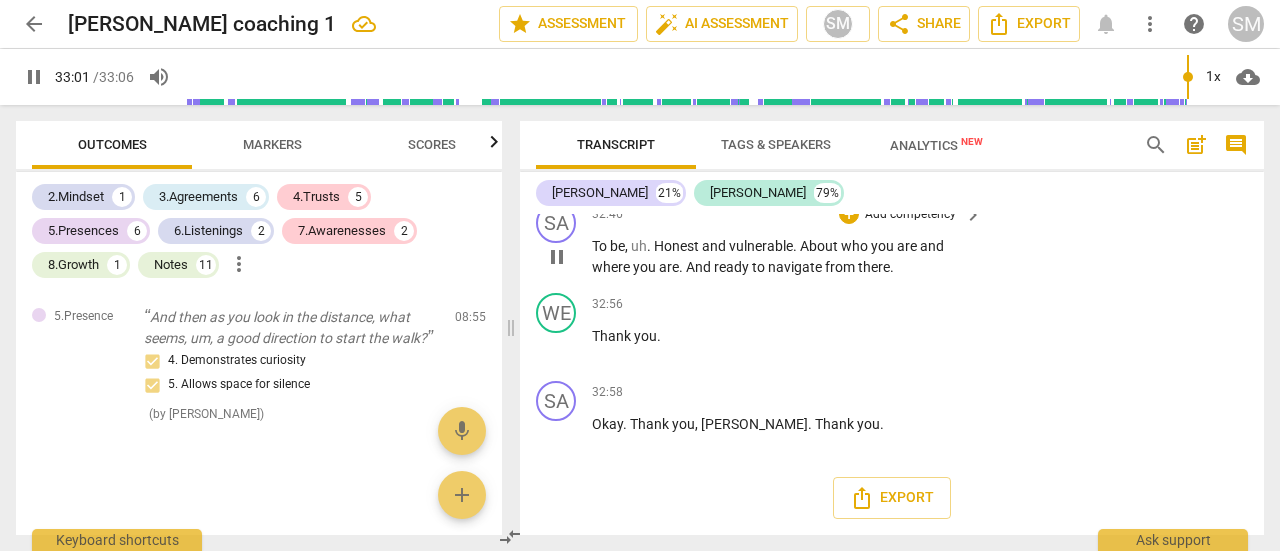 click on "To   be ,   uh .   Honest   and   vulnerable .   About   who   you   are   and   where   you   are .   And   ready   to   navigate   from   there ." at bounding box center (782, 256) 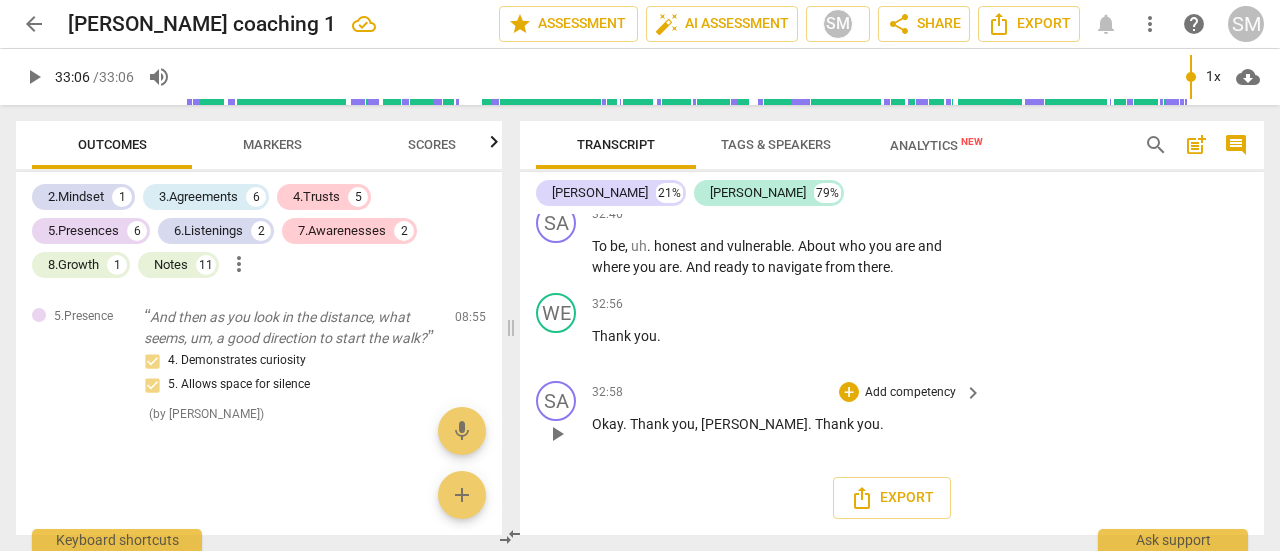 click on "SA play_arrow pause 32:58 + Add competency keyboard_arrow_right Okay .   Thank   you ,   [PERSON_NAME] .   Thank   you ." at bounding box center [892, 417] 